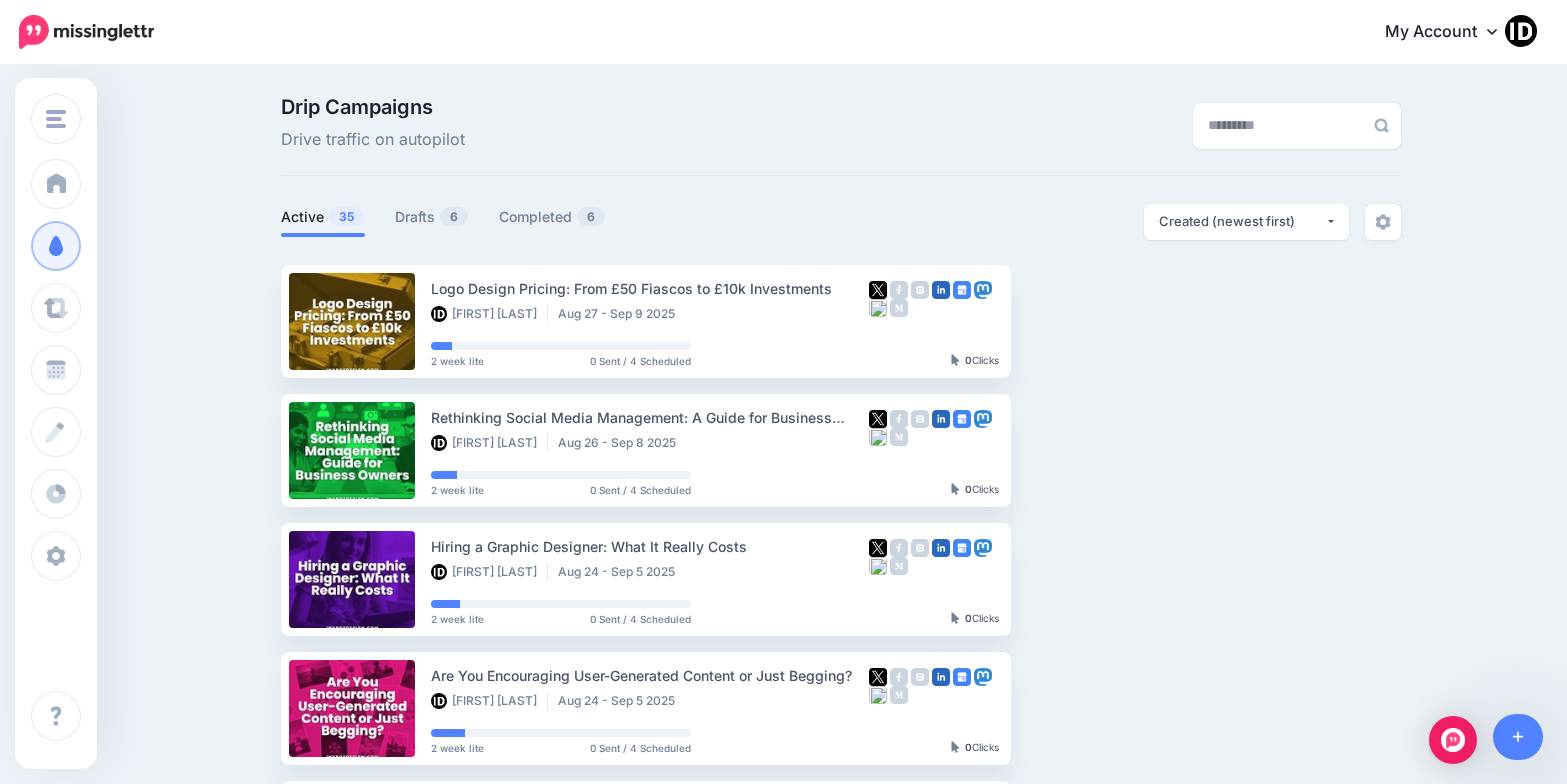 scroll, scrollTop: 0, scrollLeft: 0, axis: both 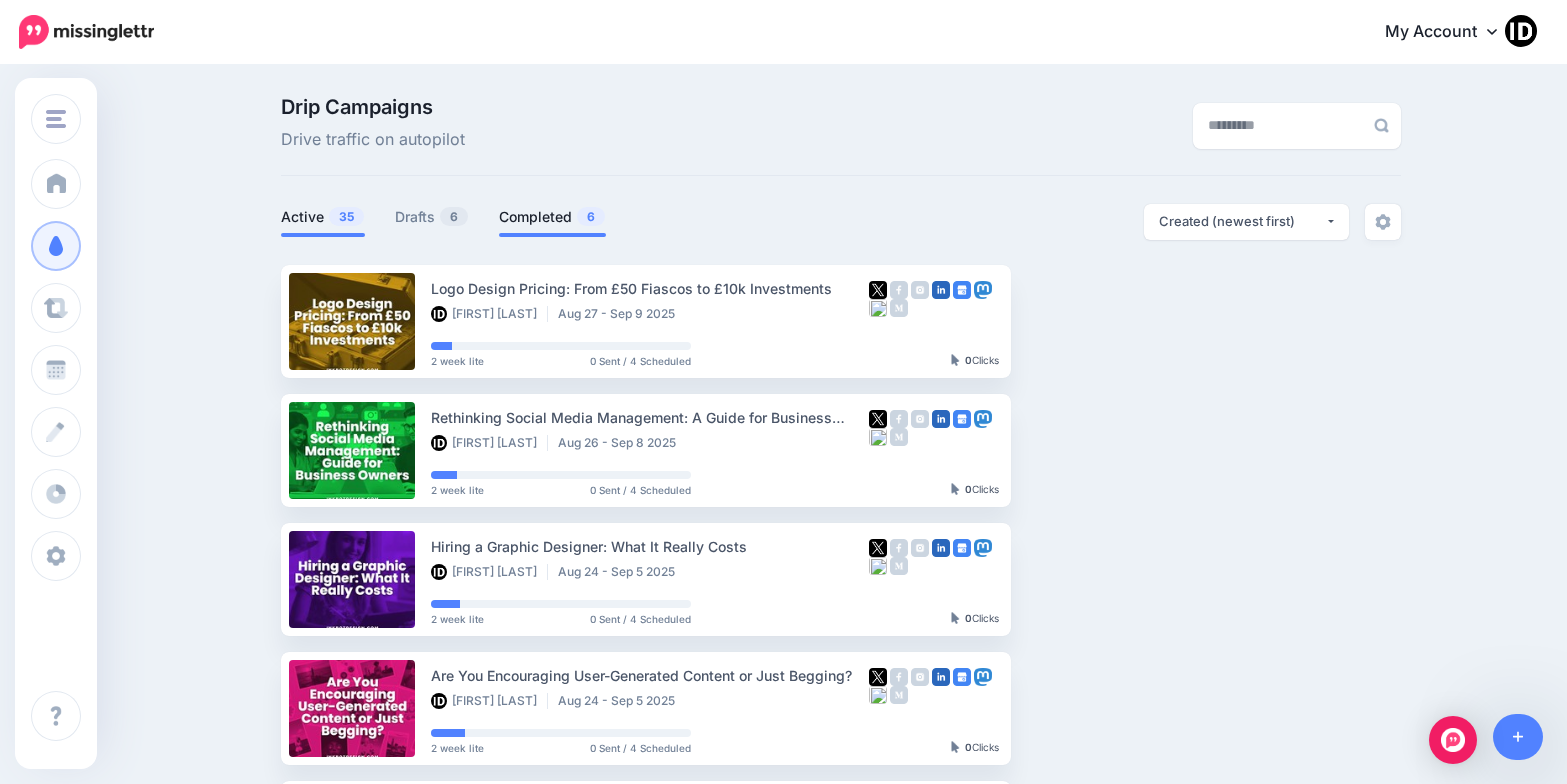 click on "Completed  6" at bounding box center [552, 217] 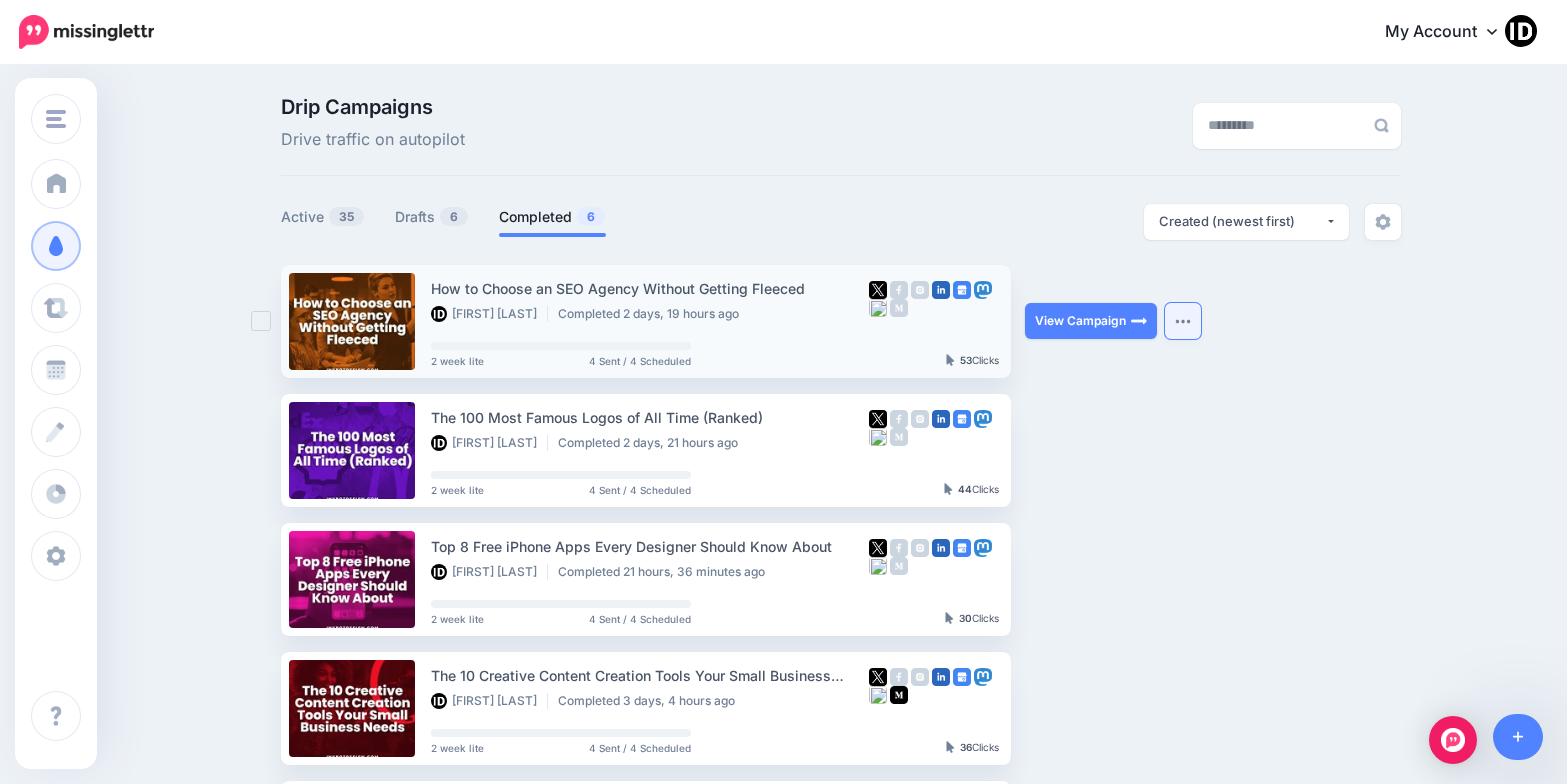 click at bounding box center [1183, 321] 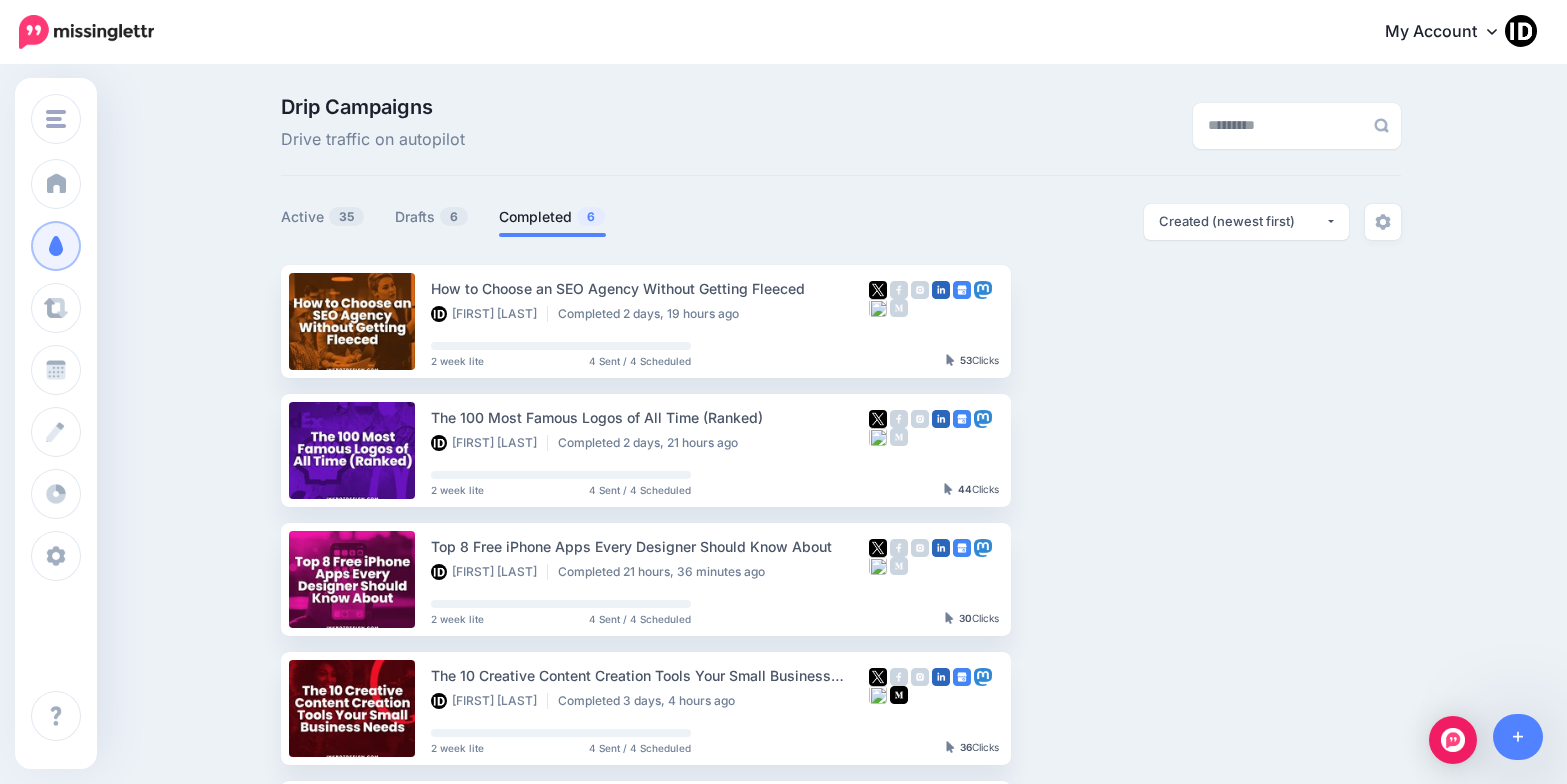 click on "How to Choose an SEO Agency Without Getting Fleeced
[FIRST] [LAST]
Completed 2 days, 19 hours ago
2 week lite
4 Sent / 4 Scheduled" at bounding box center (841, 644) 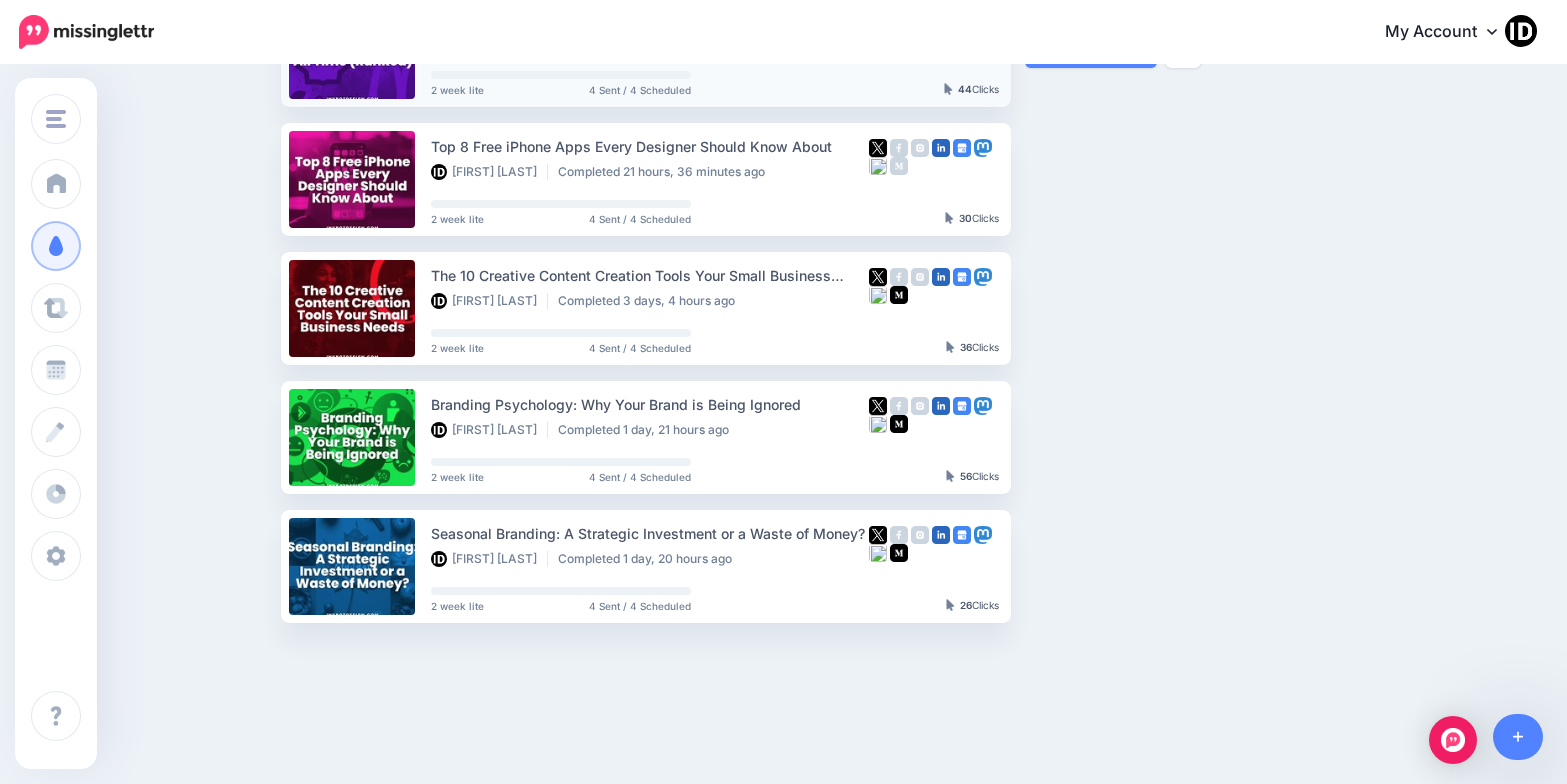 scroll, scrollTop: 100, scrollLeft: 0, axis: vertical 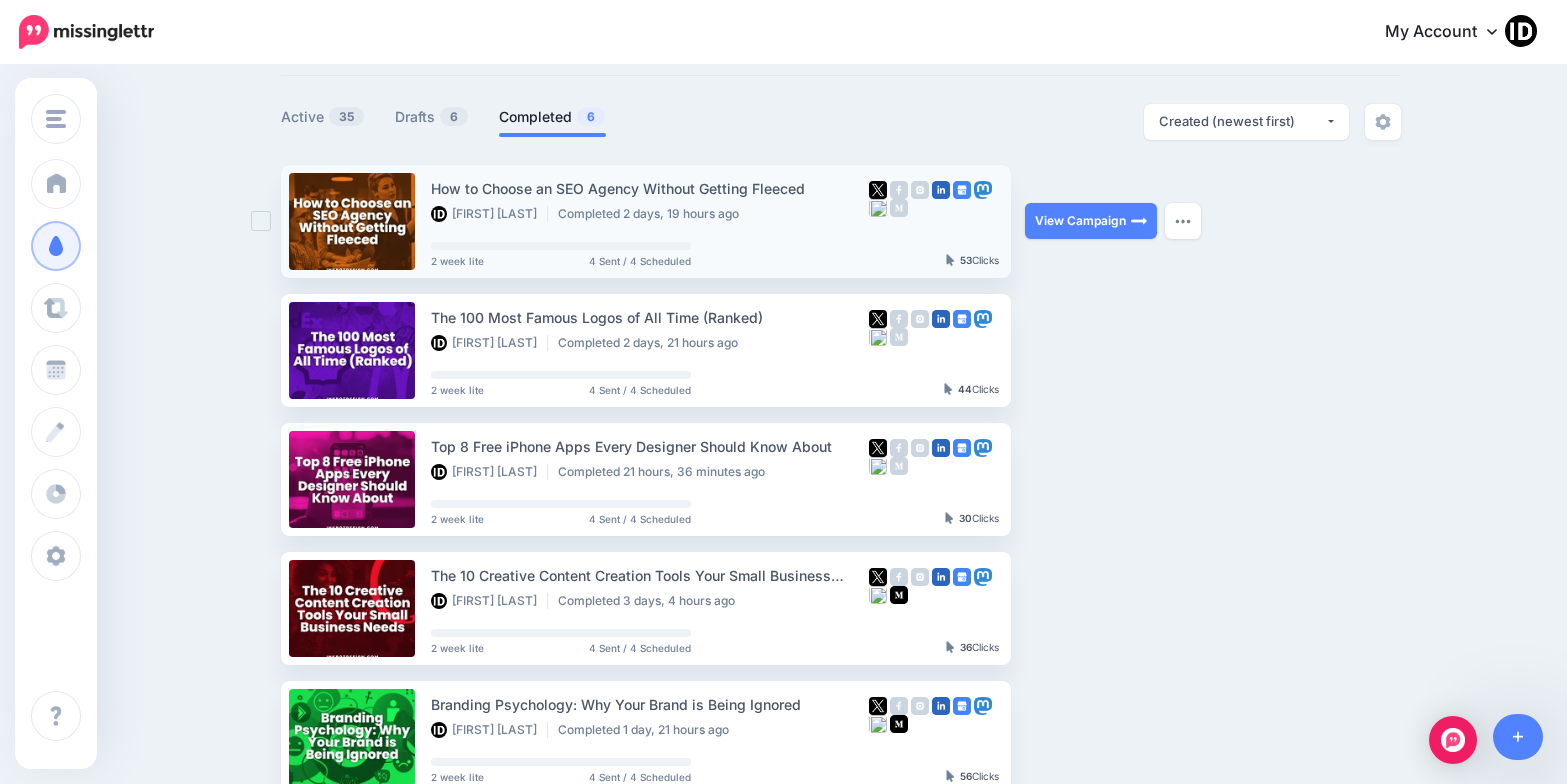 click at bounding box center [261, 221] 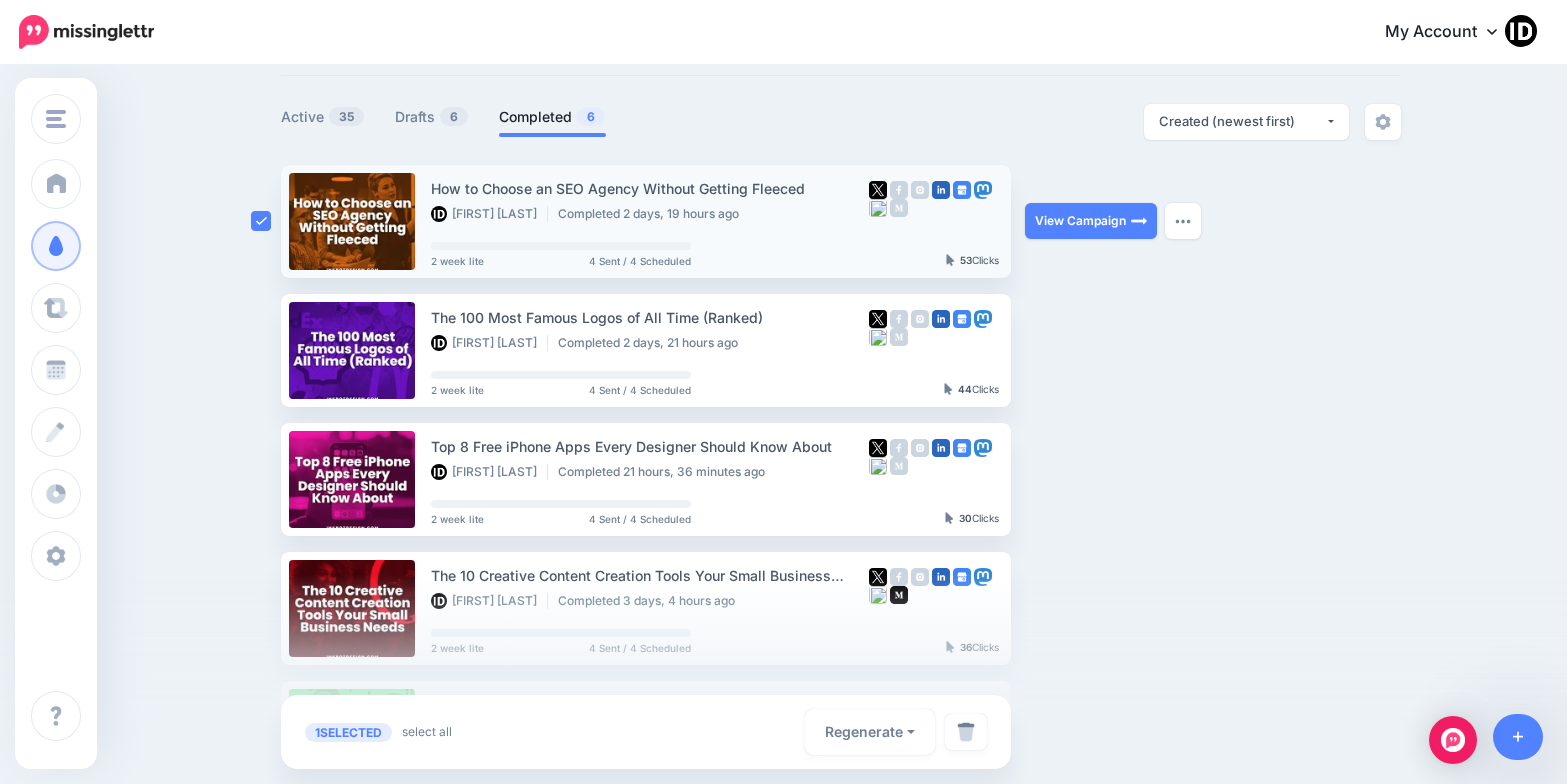 scroll, scrollTop: 0, scrollLeft: 0, axis: both 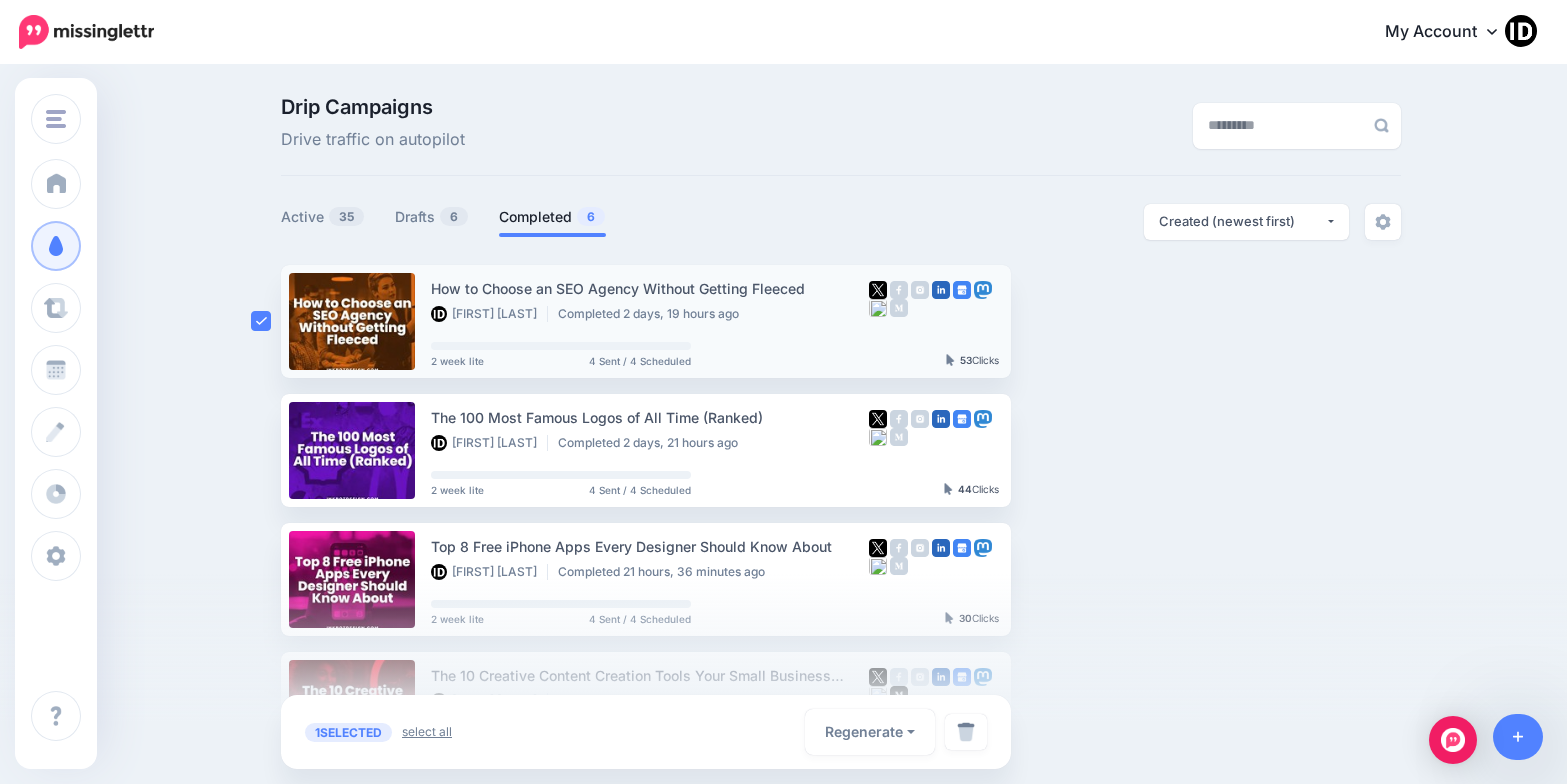 click on "select all" at bounding box center [427, 732] 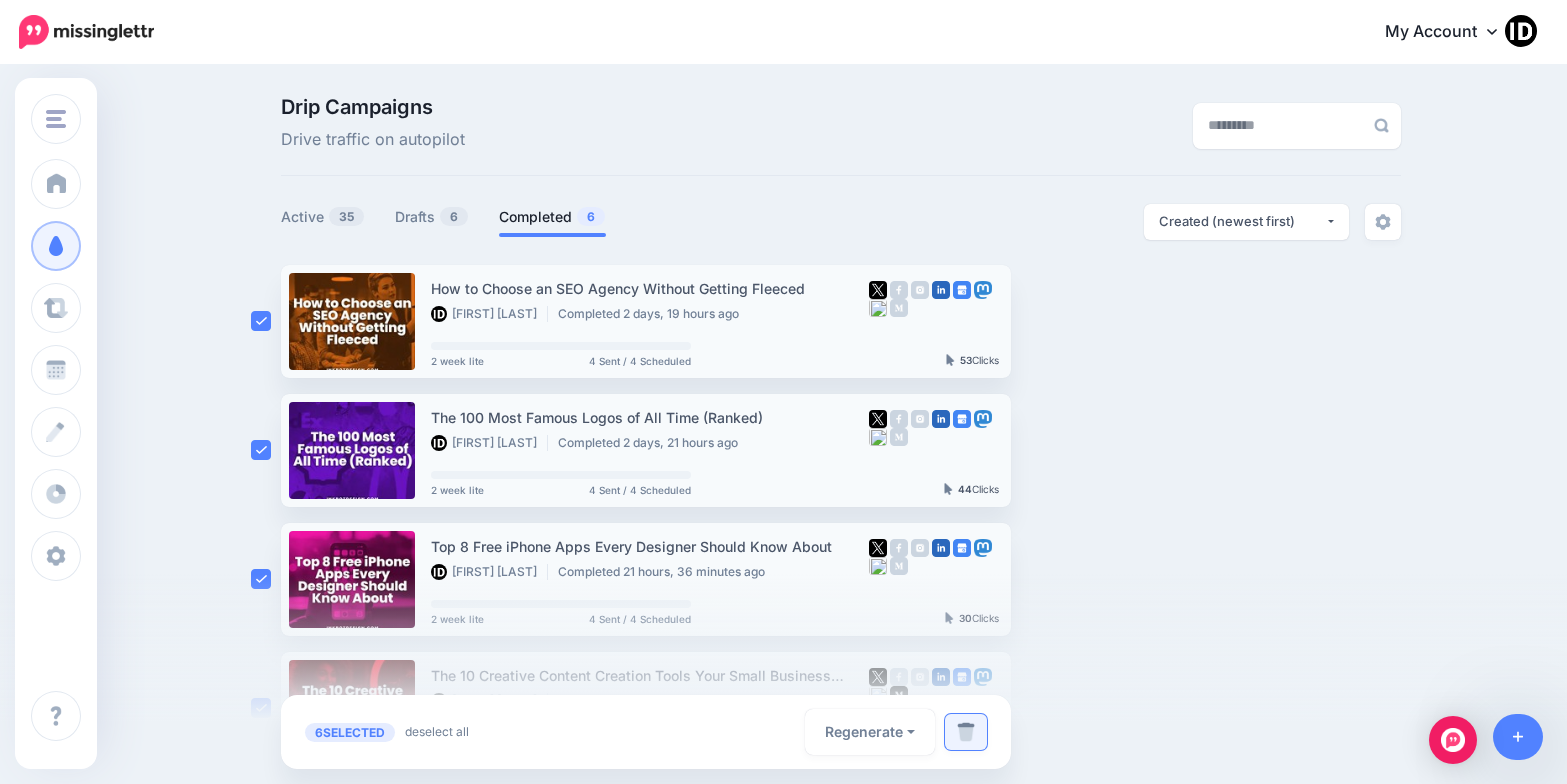 click at bounding box center [966, 732] 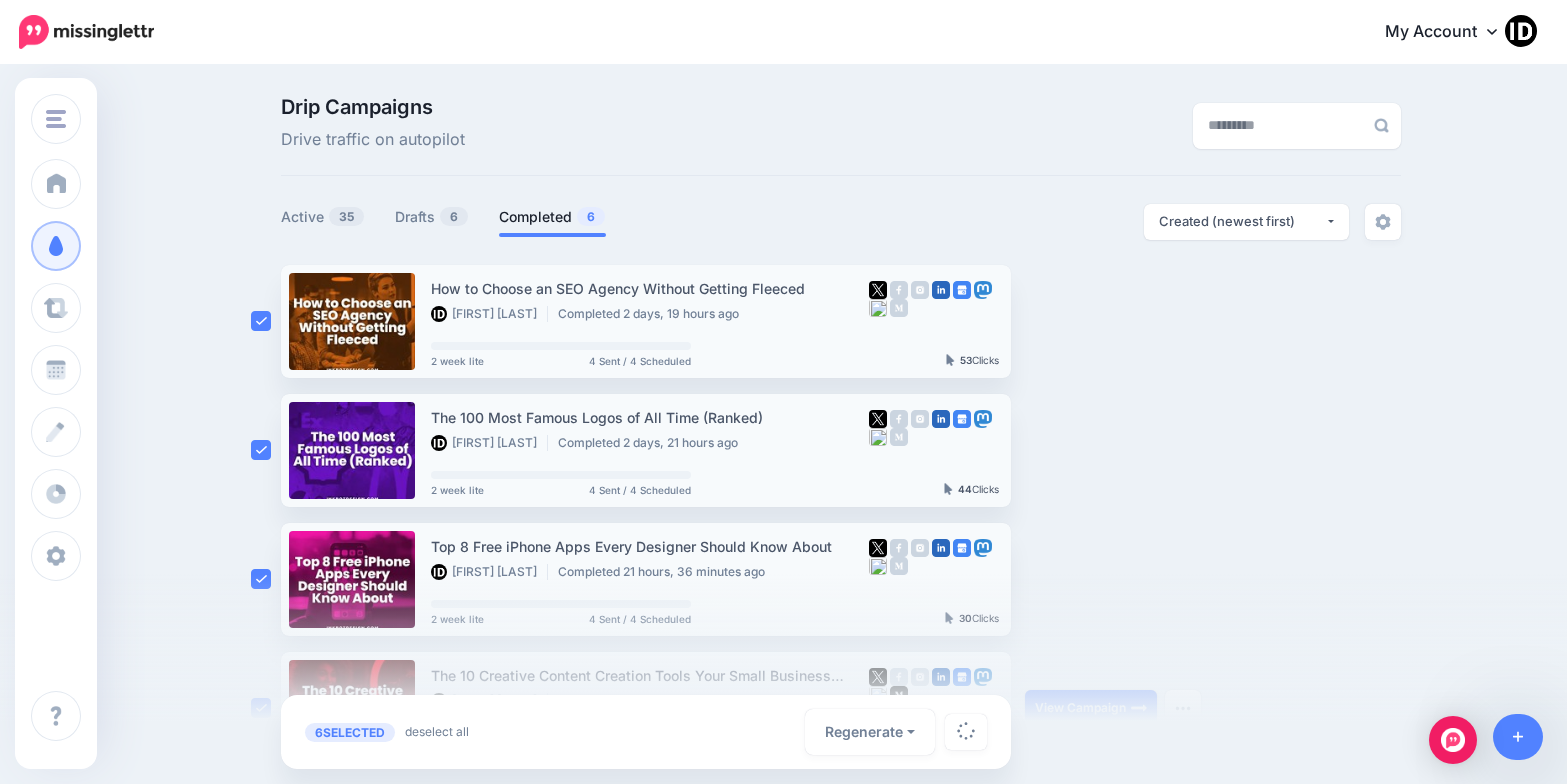 scroll, scrollTop: 200, scrollLeft: 0, axis: vertical 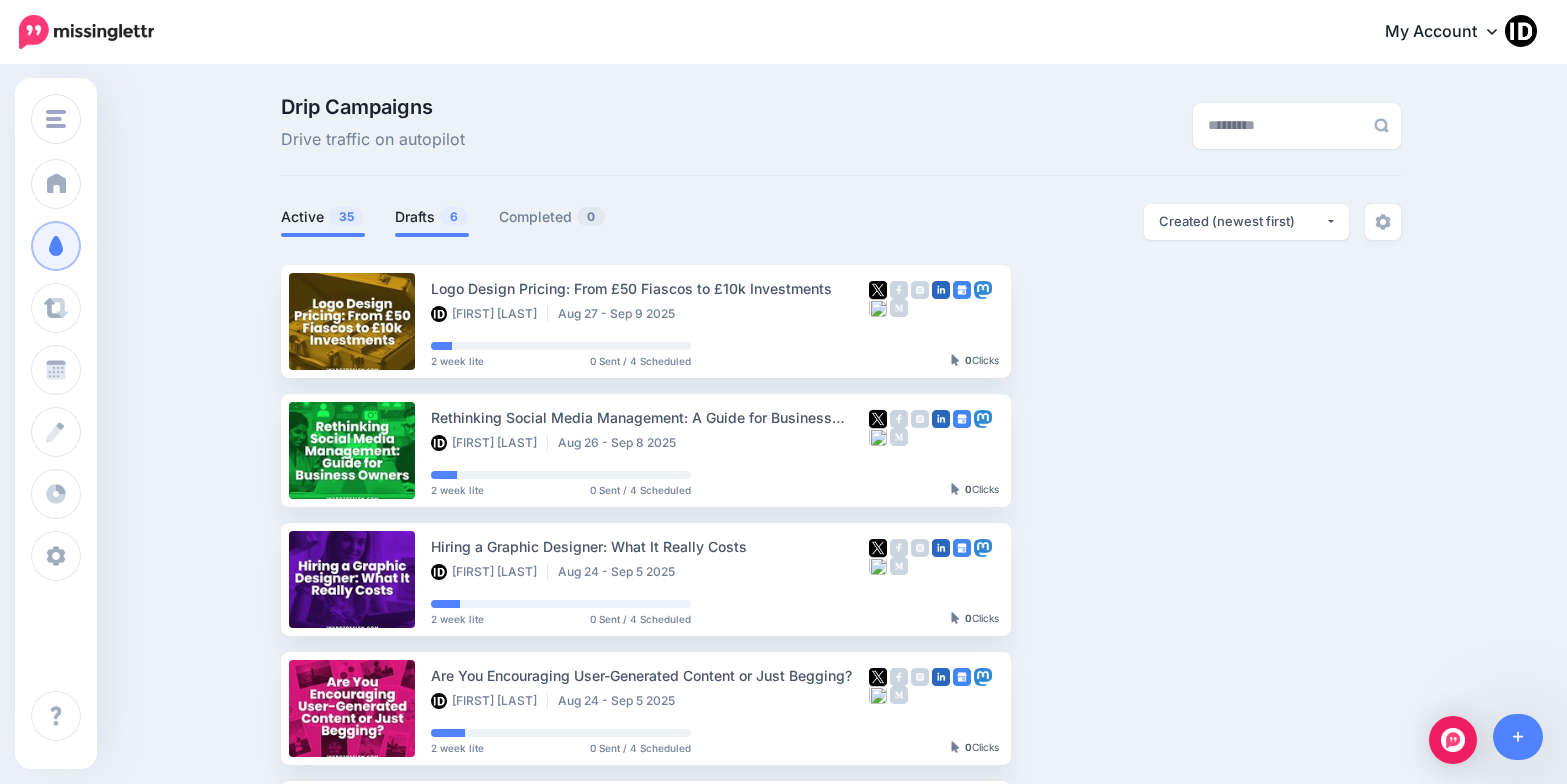click on "6" at bounding box center [454, 216] 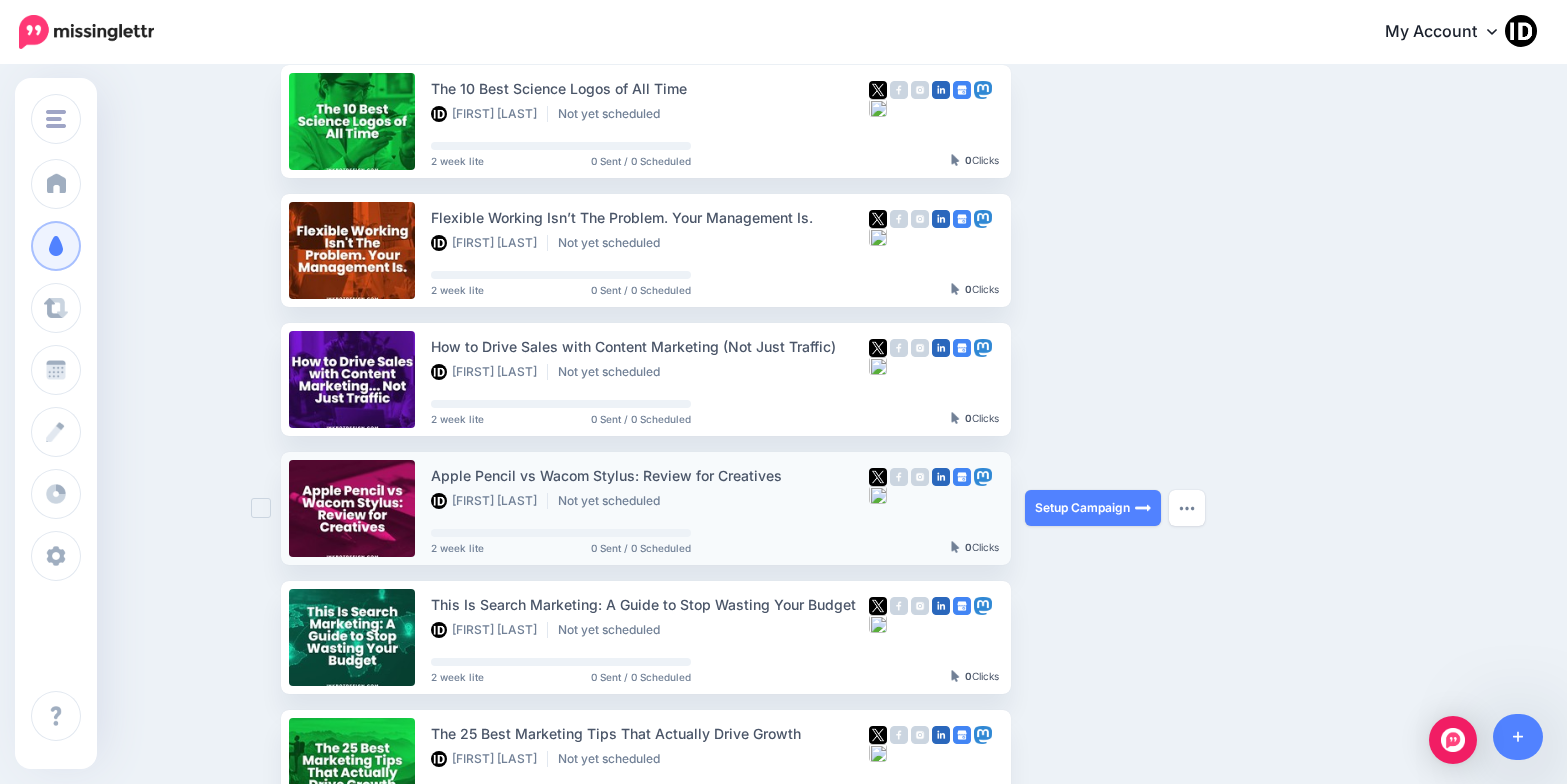 scroll, scrollTop: 500, scrollLeft: 0, axis: vertical 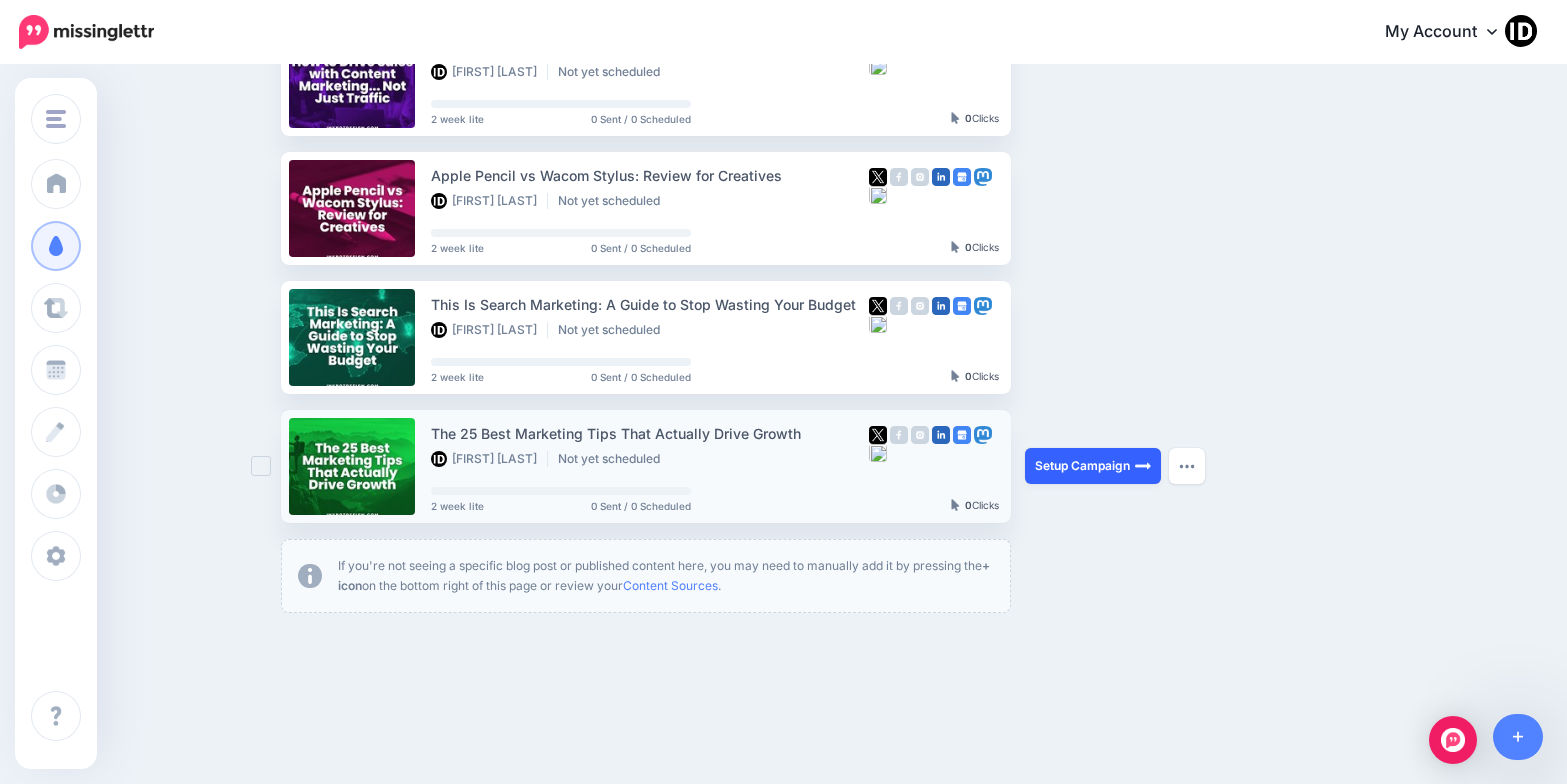 click on "Setup Campaign" at bounding box center [1093, 466] 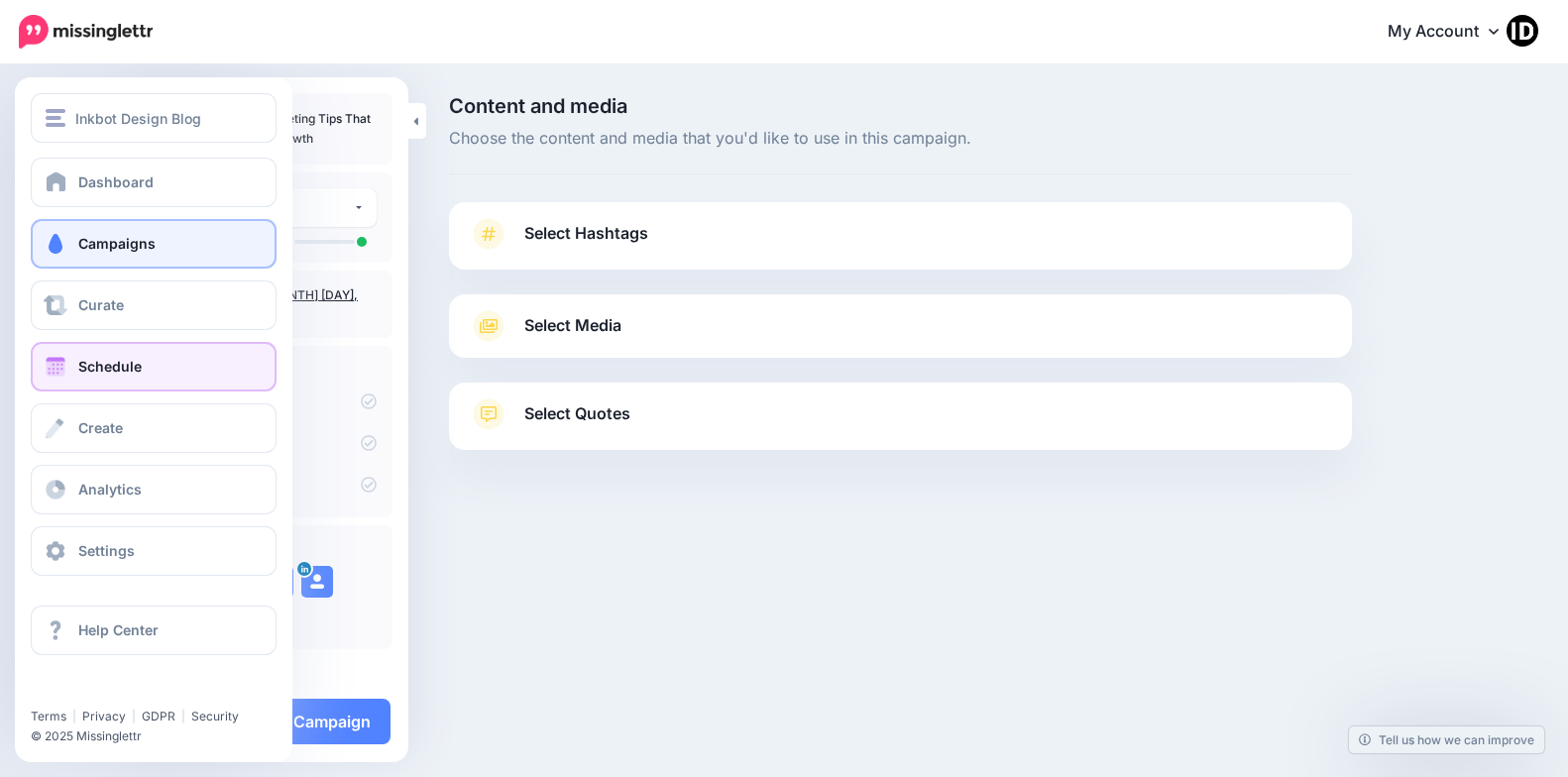 scroll, scrollTop: 0, scrollLeft: 0, axis: both 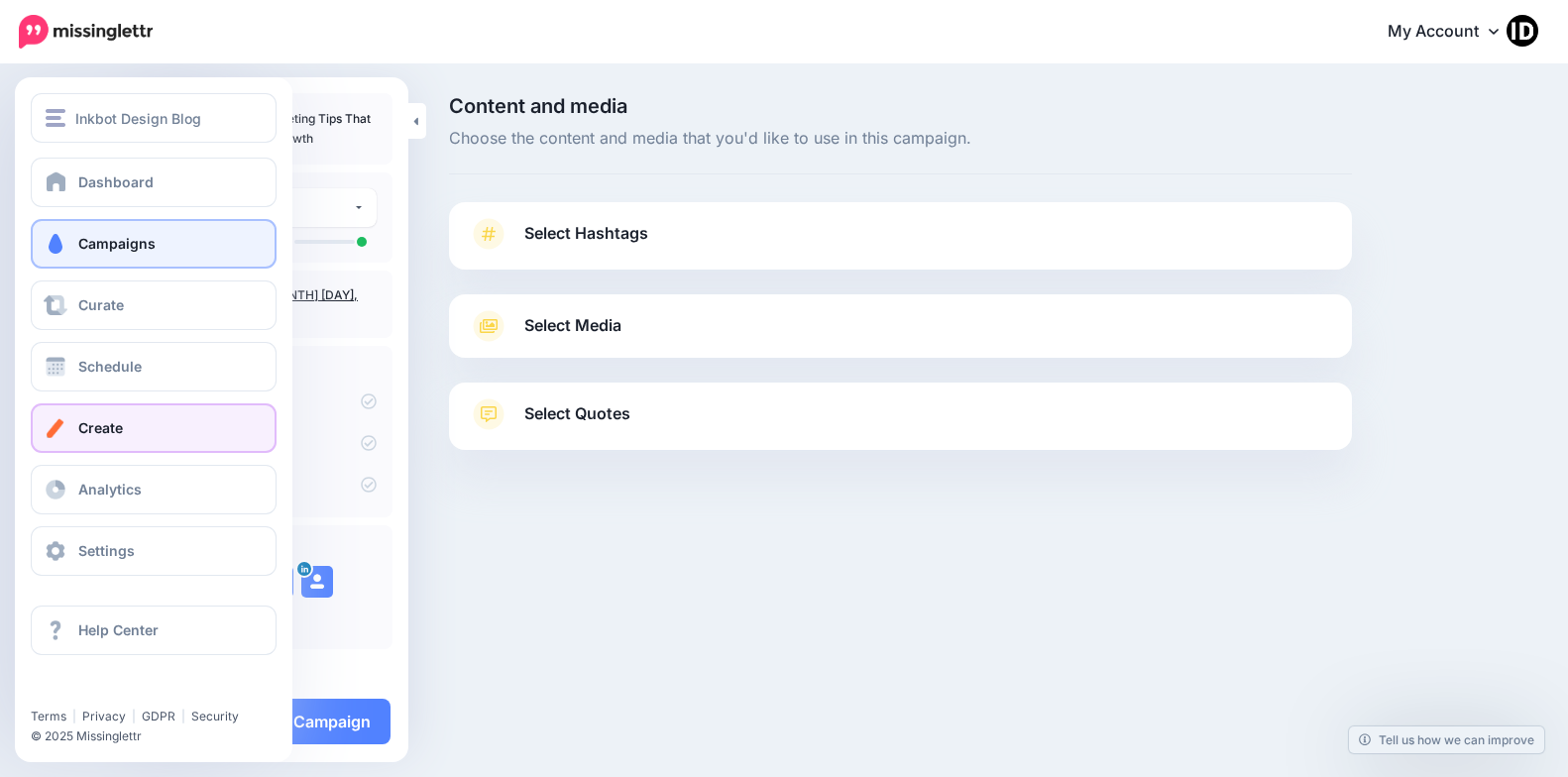 click on "Create" at bounding box center [100, 427] 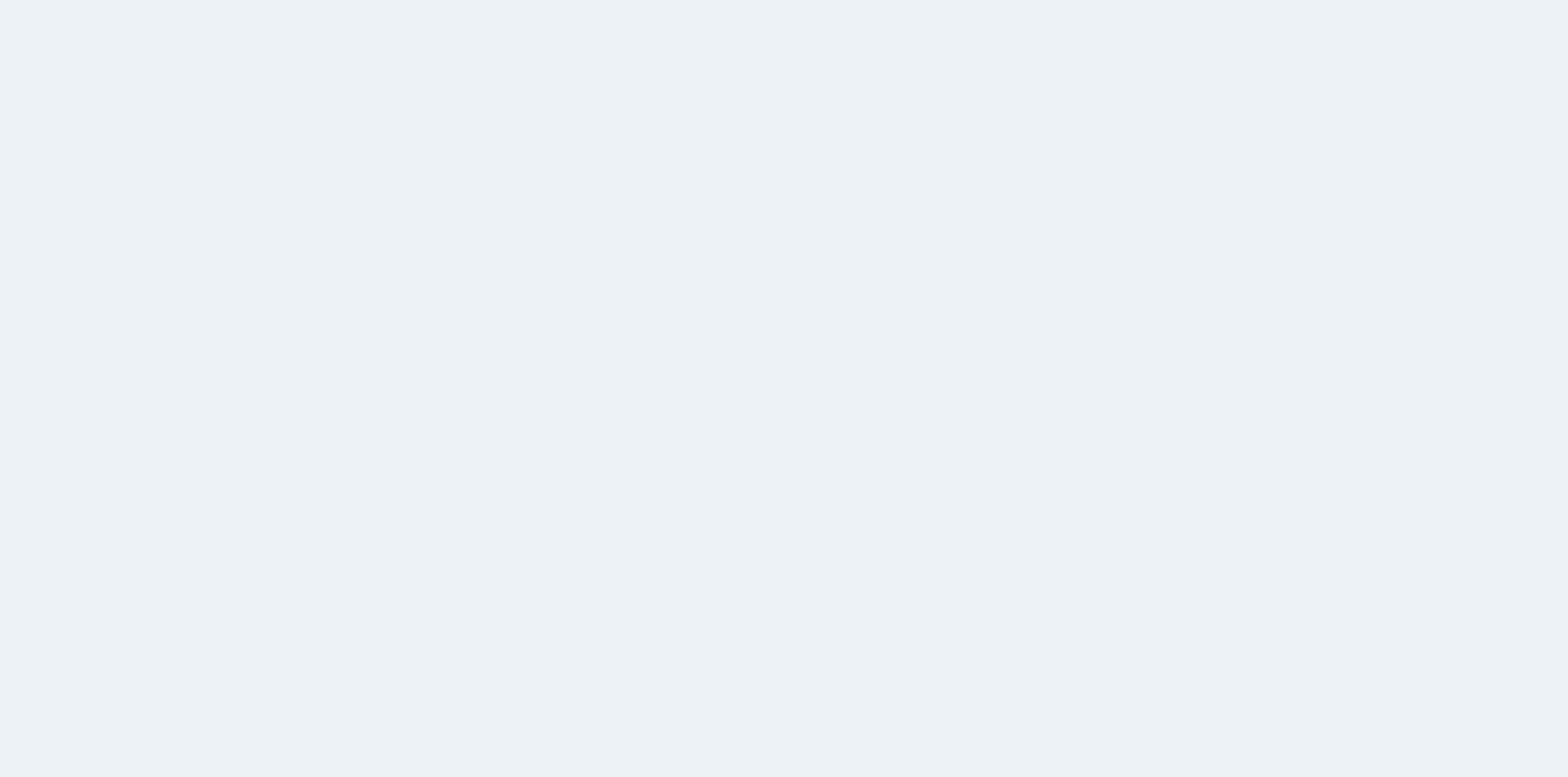 scroll, scrollTop: 0, scrollLeft: 0, axis: both 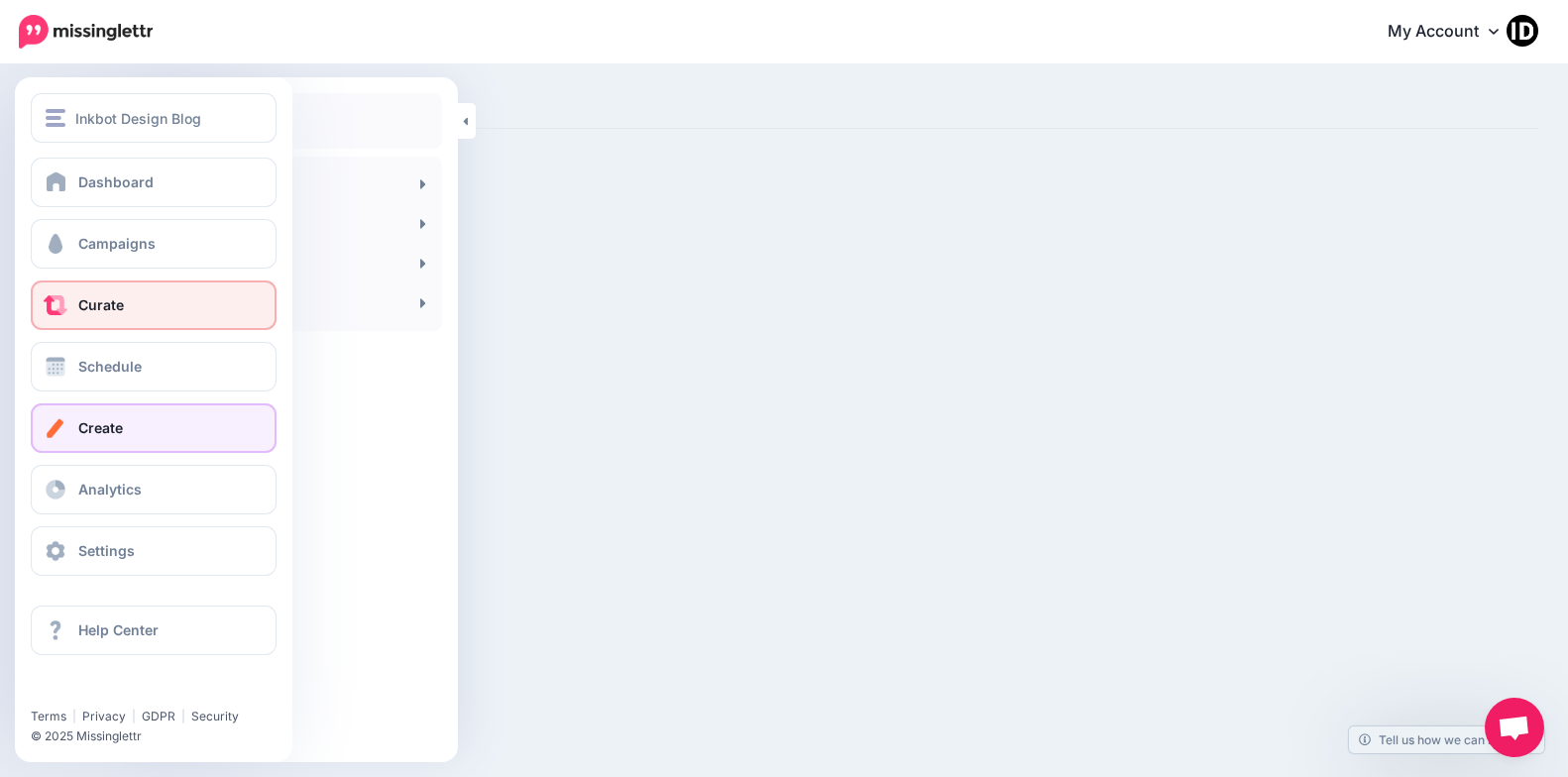 click at bounding box center (56, 305) 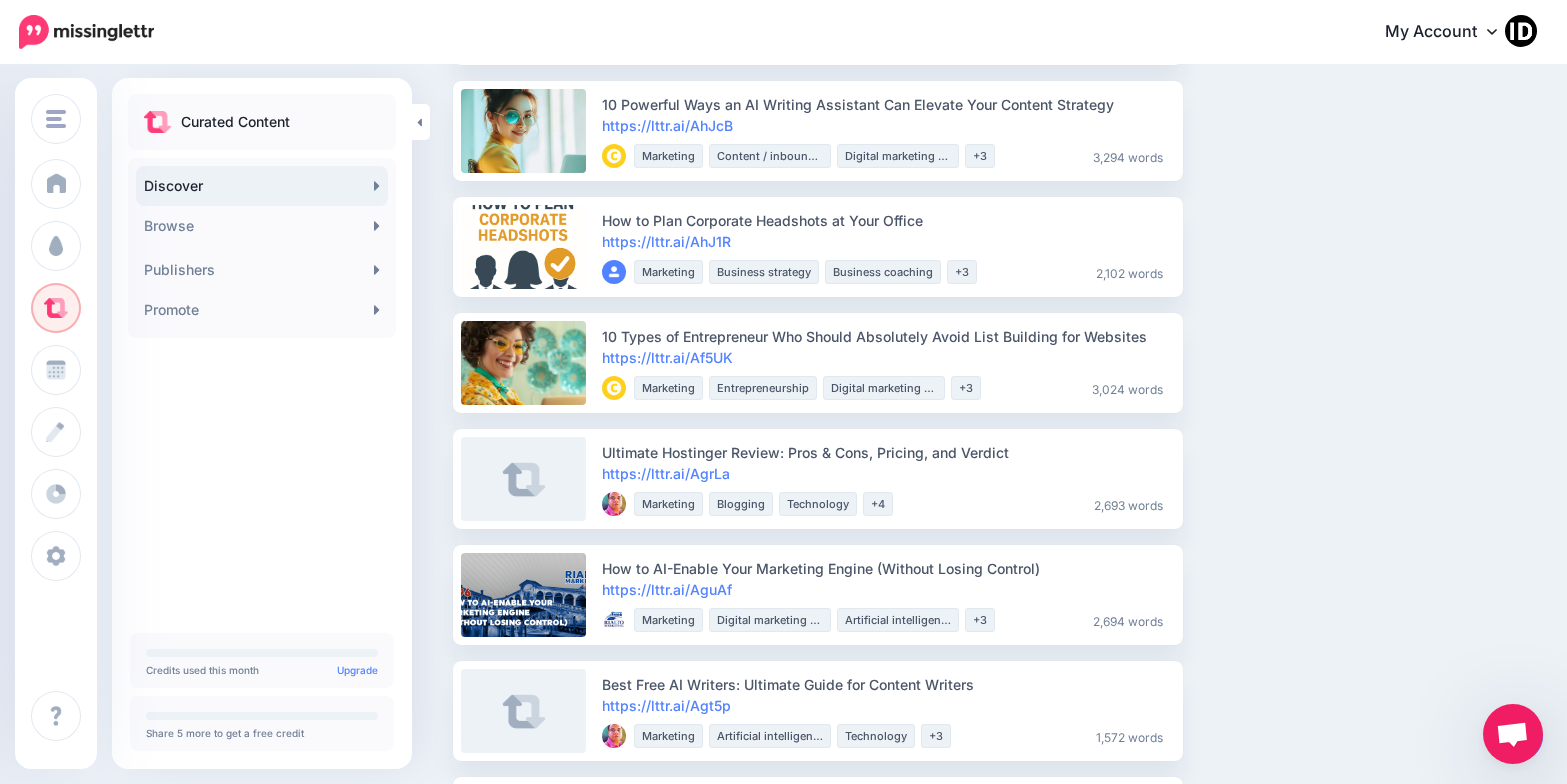 scroll, scrollTop: 0, scrollLeft: 0, axis: both 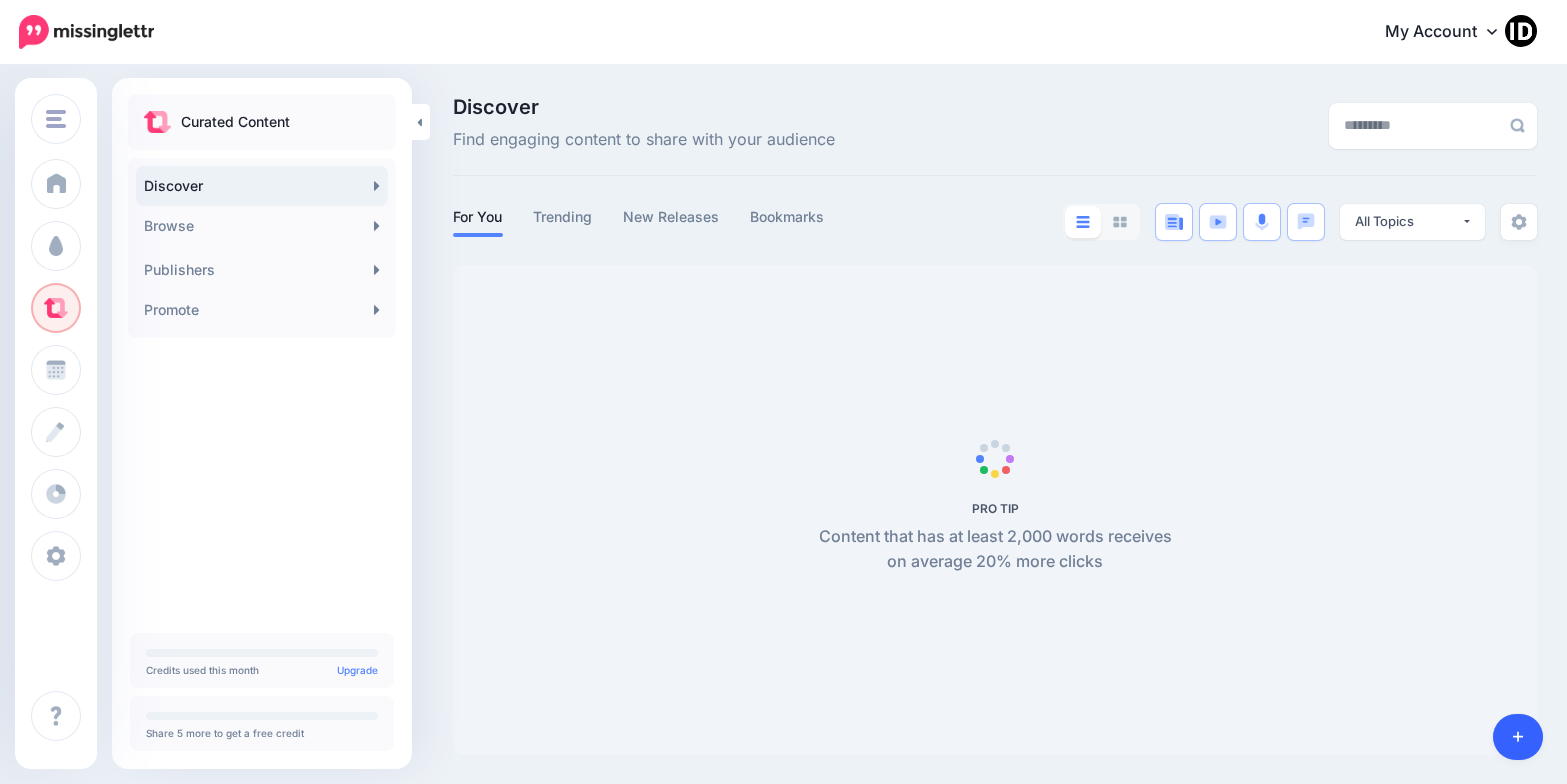 click 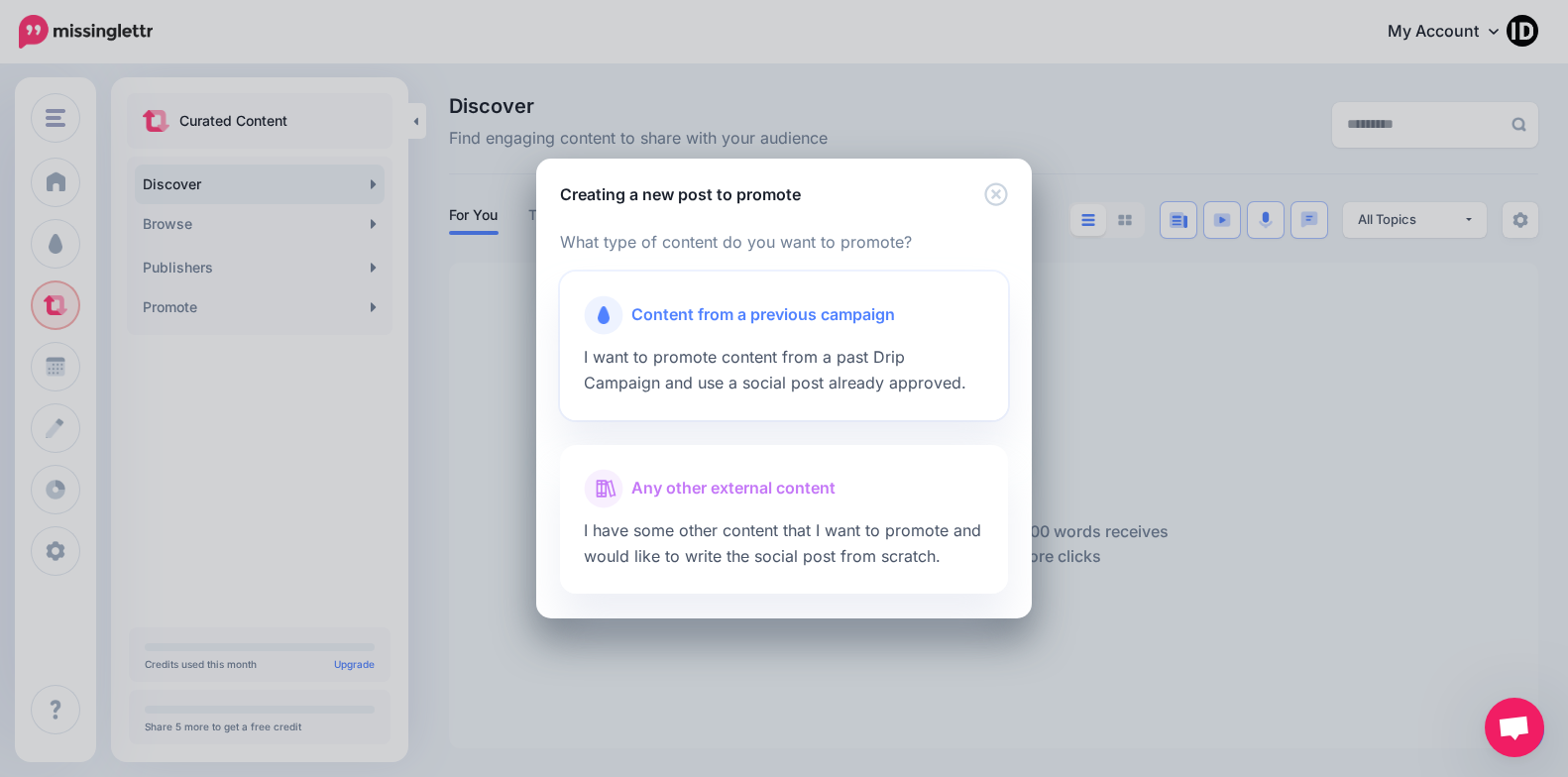 click on "Content from a previous campaign" at bounding box center (763, 315) 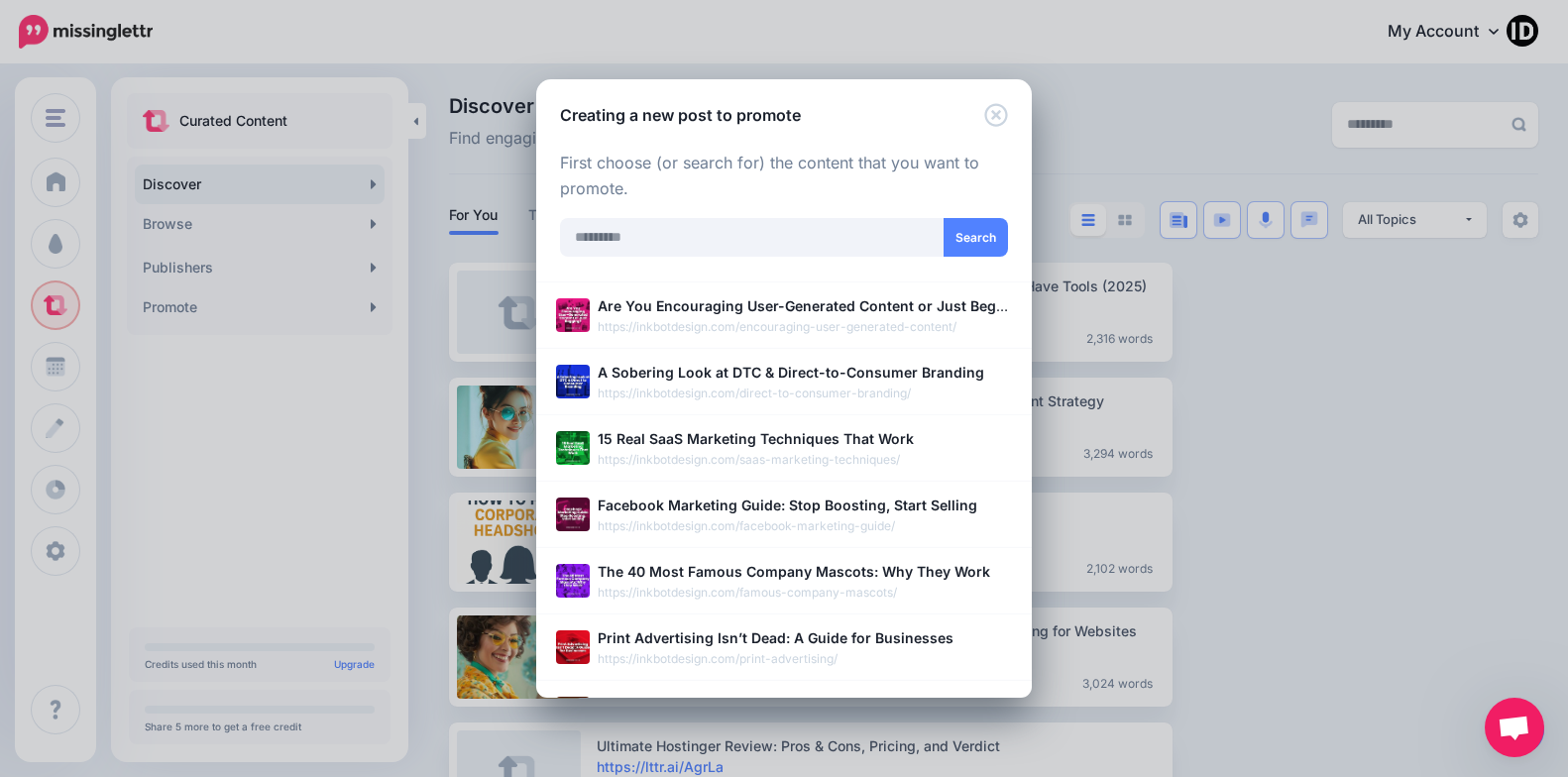 scroll, scrollTop: 0, scrollLeft: 0, axis: both 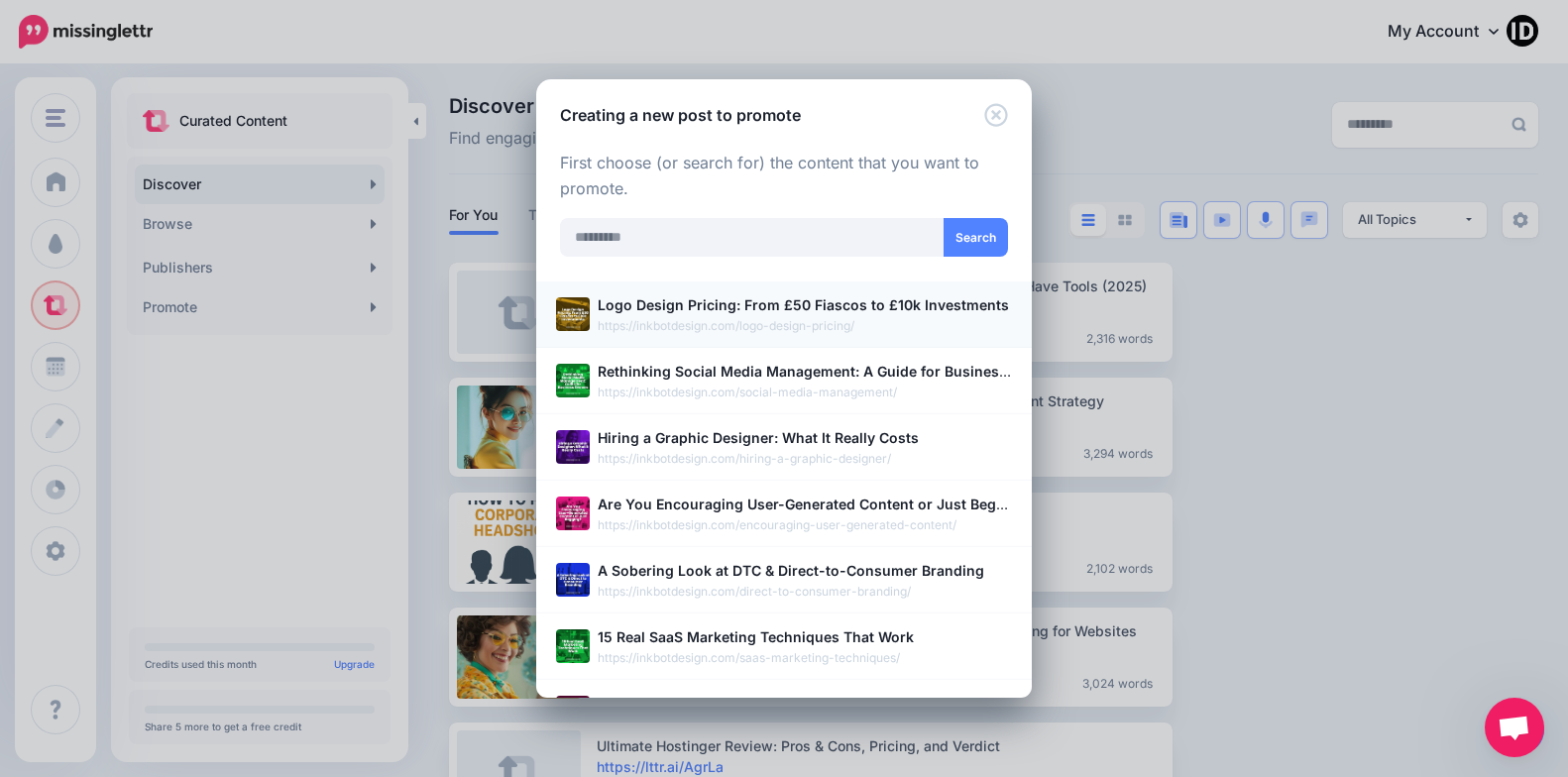 click on "Logo Design Pricing: From £50 Fiascos to £10k Investments" at bounding box center (803, 304) 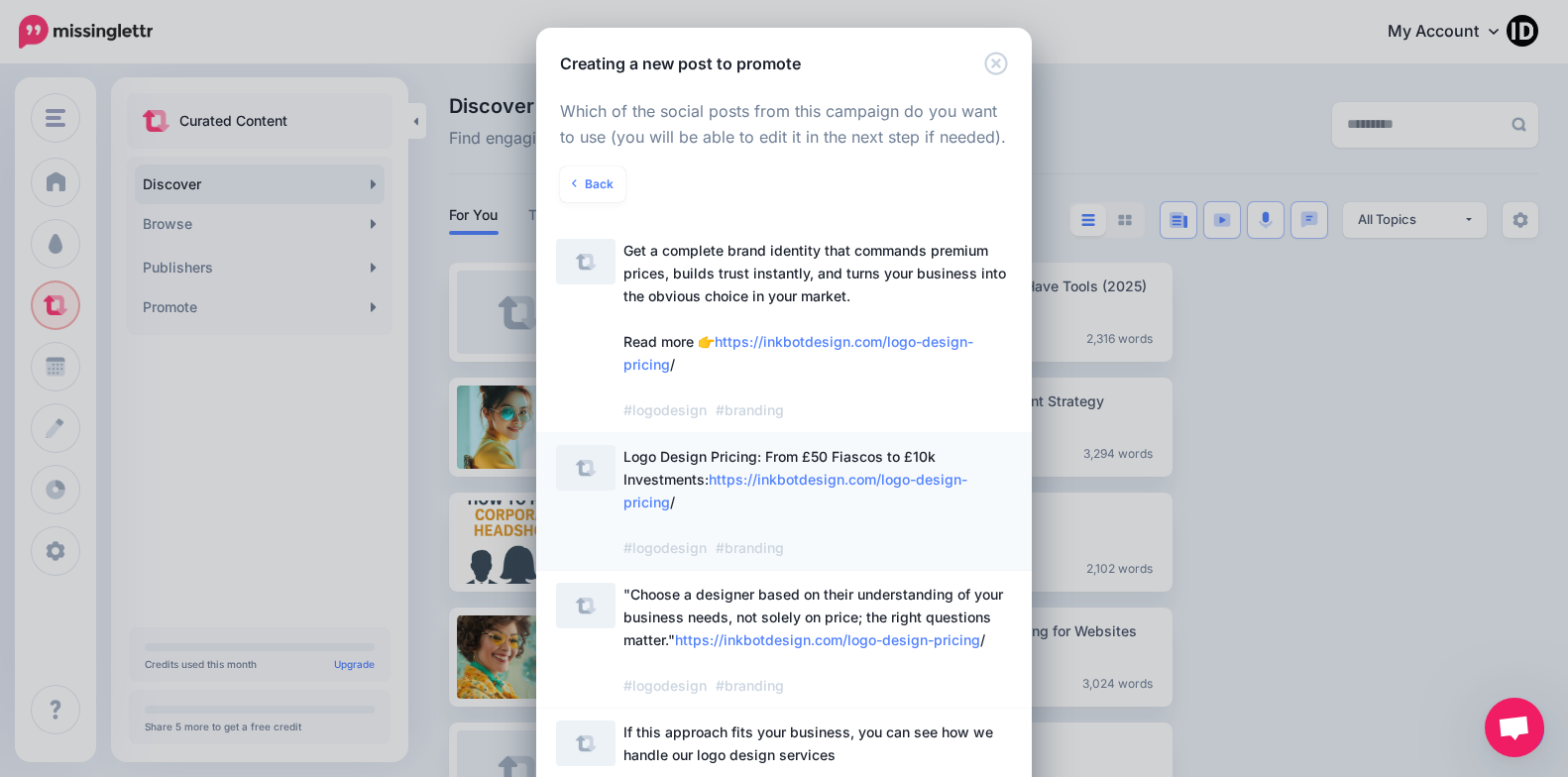 click on "Logo Design Pricing: From £50 Fiascos to £10k Investments:  https://inkbotdesign.com/logo-design-pricing / #logodesign   #branding" at bounding box center (795, 501) 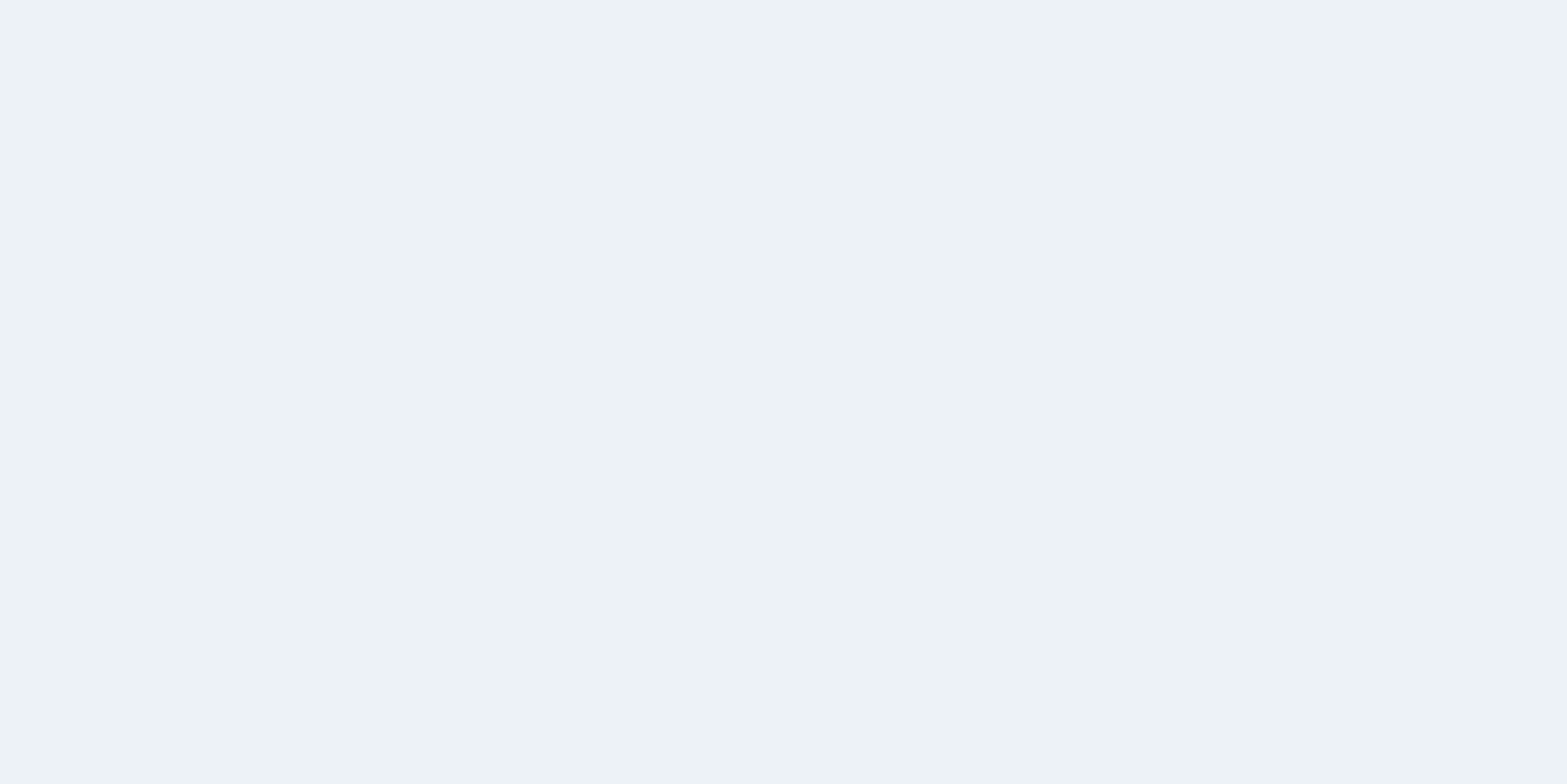 scroll, scrollTop: 0, scrollLeft: 0, axis: both 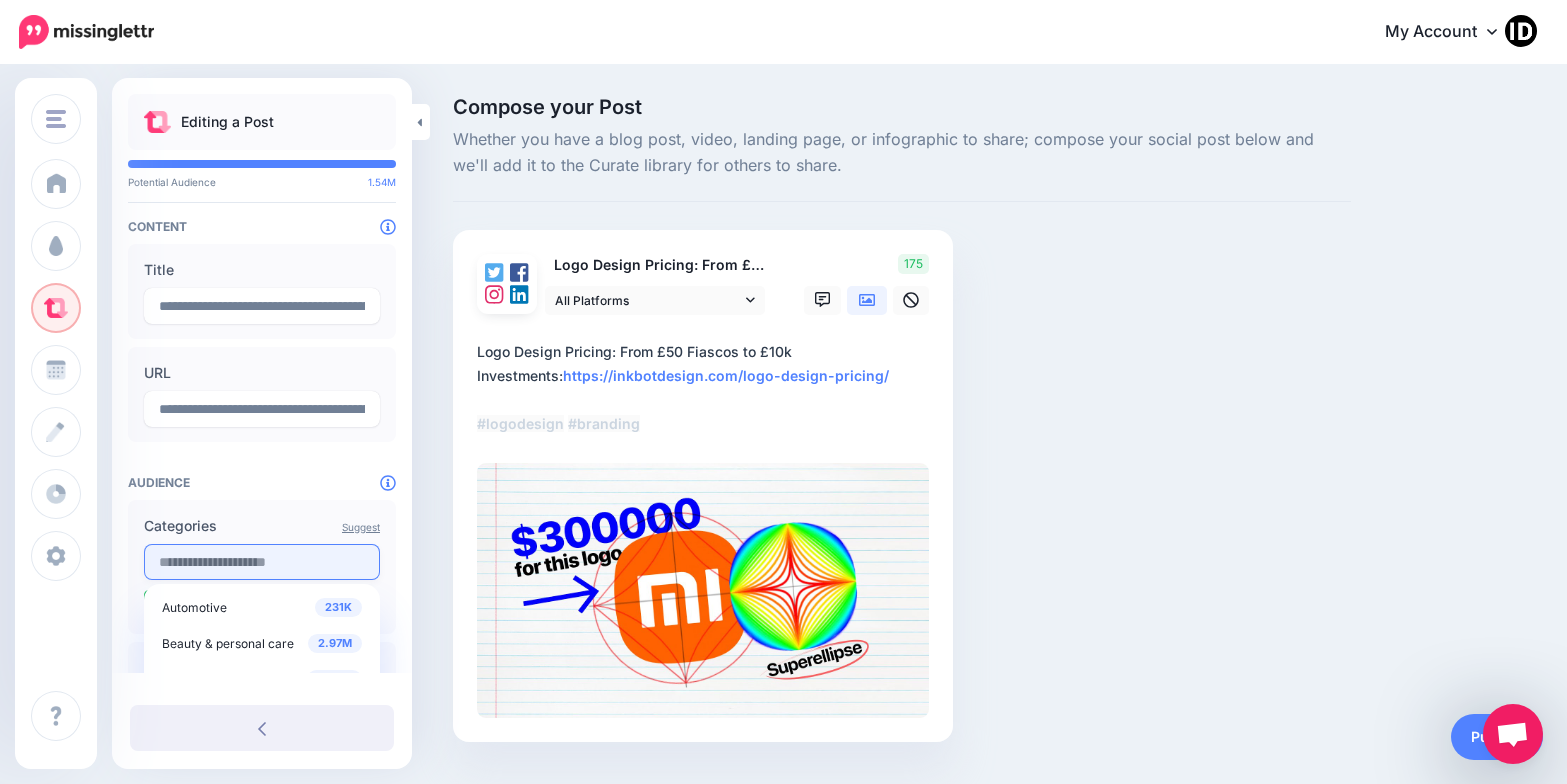click at bounding box center (262, 562) 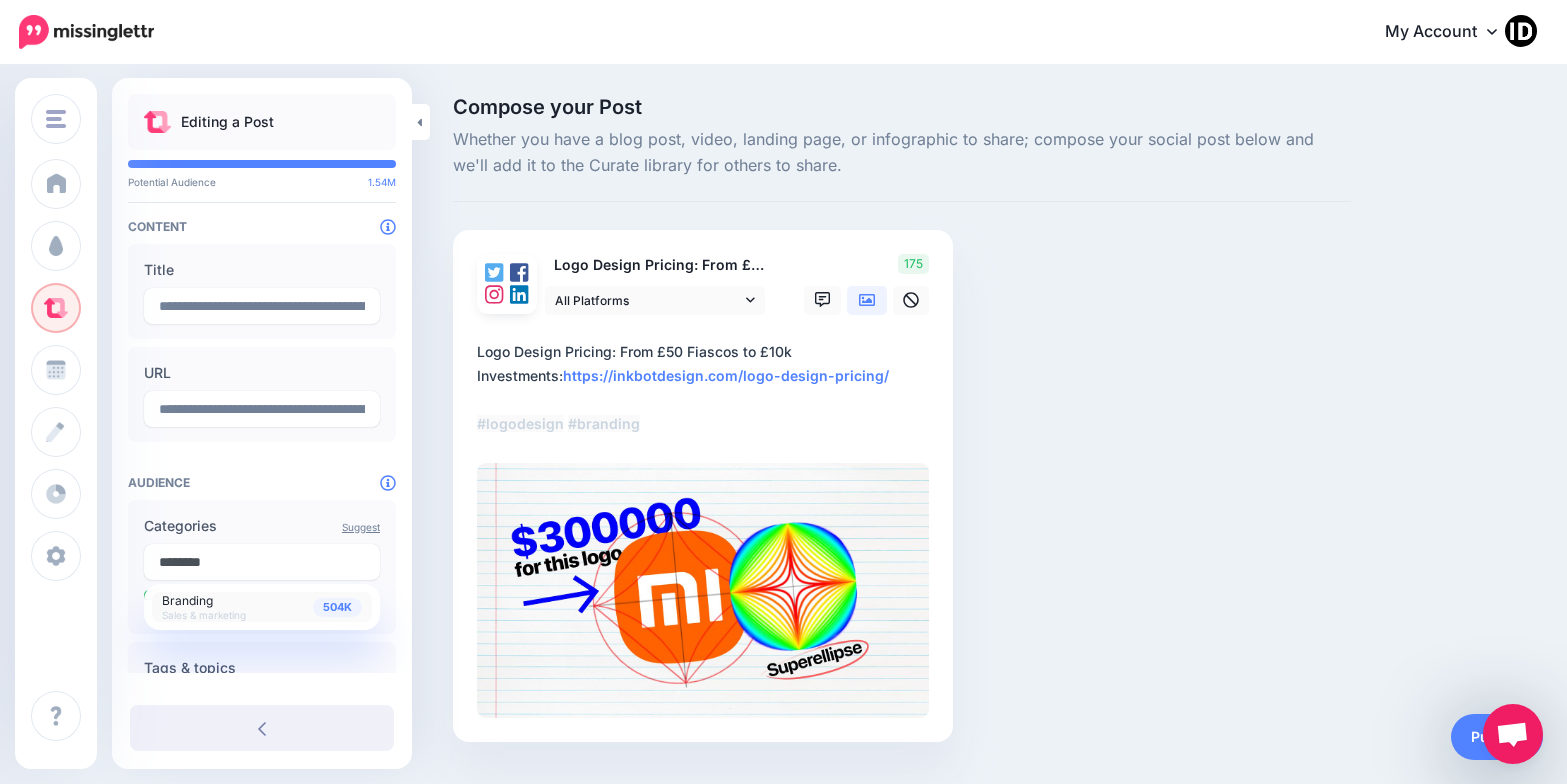 type on "********" 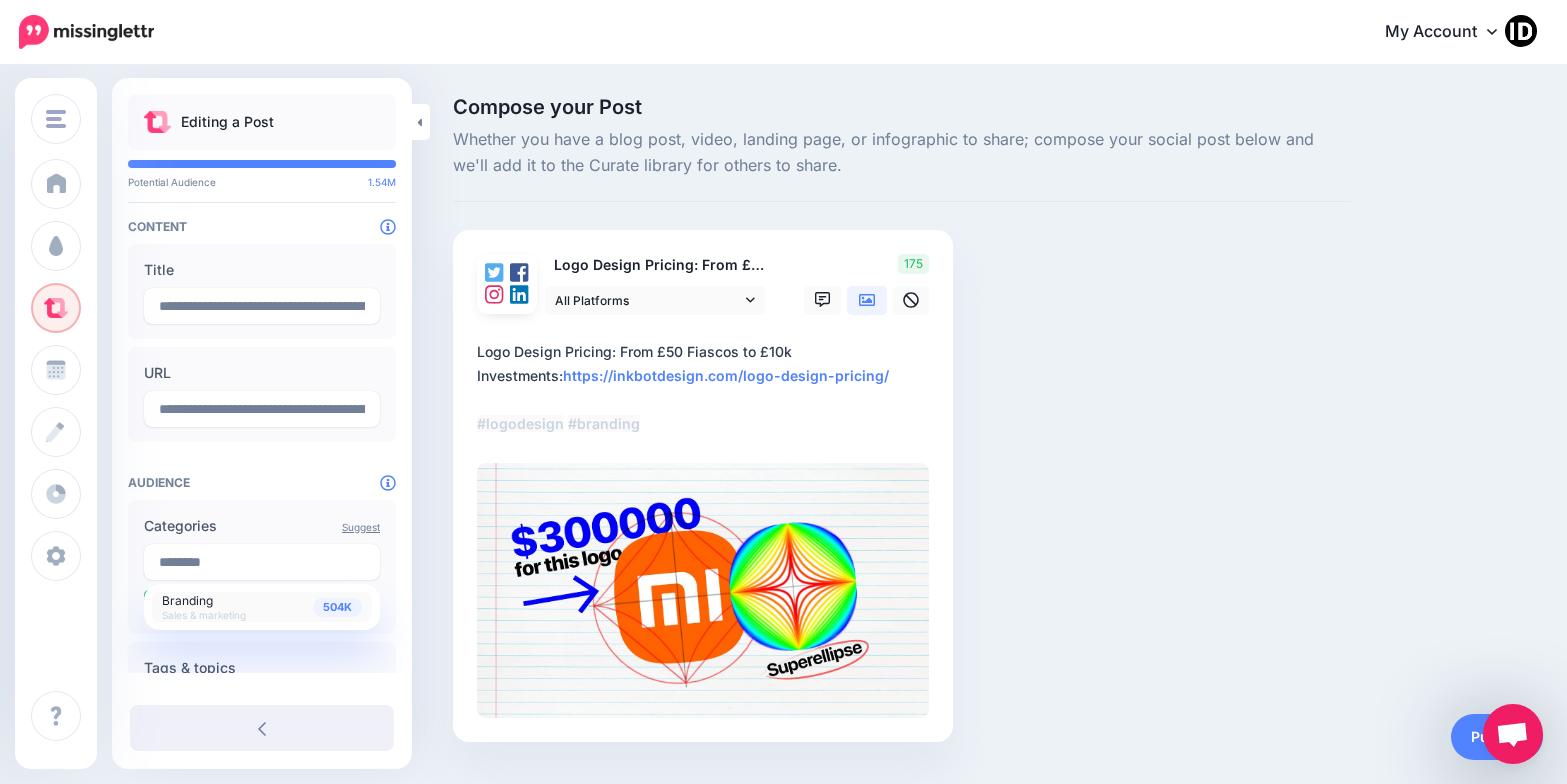 click on "Branding" at bounding box center [187, 600] 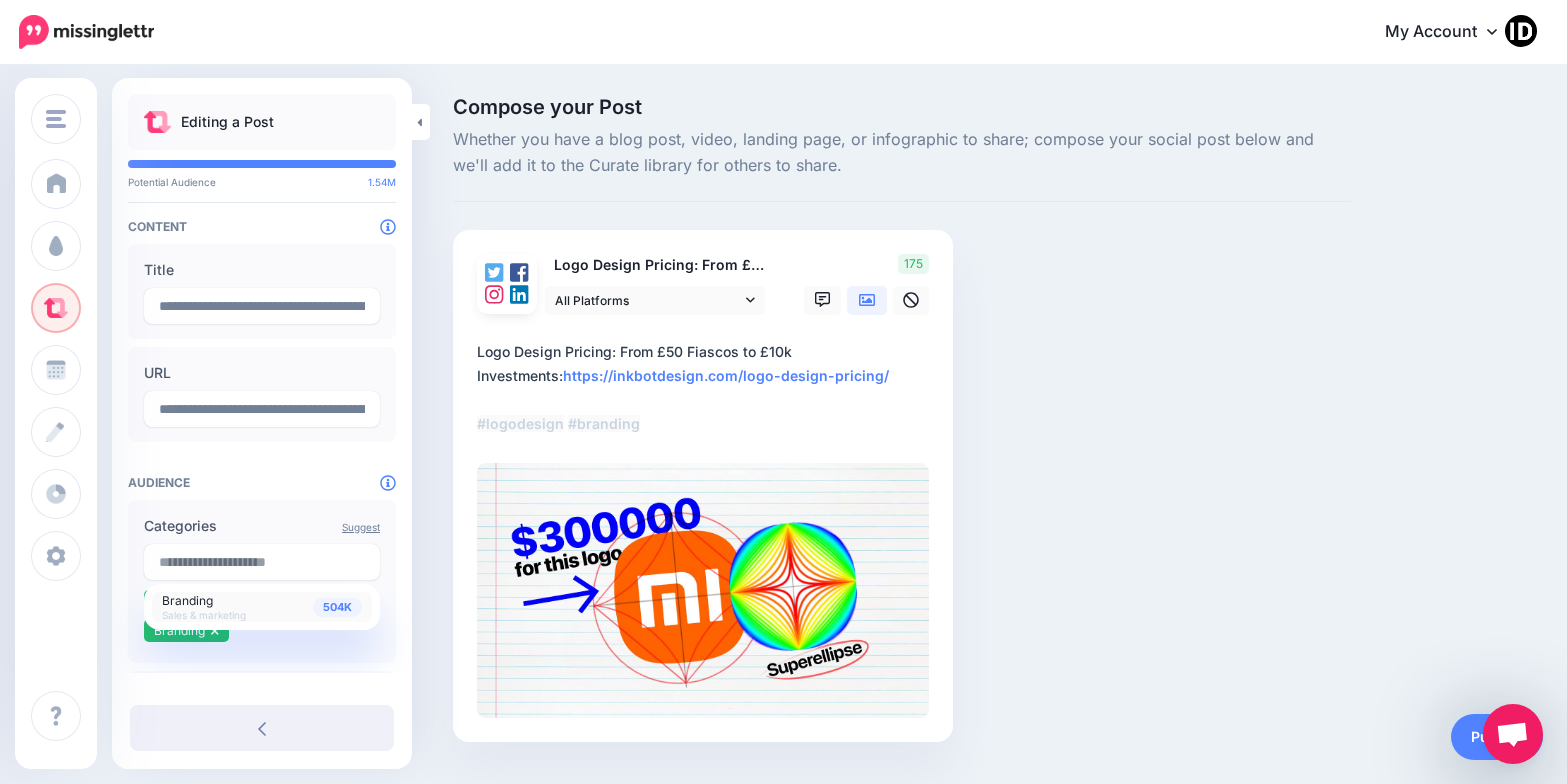 click on "Compose your Post
Whether you have a blog post, video, landing page, or infographic to share; compose your social post below and we'll add it to the Curate library for others to share.
Logo Design Pricing: From £50 Fiascos to £10k Investments" at bounding box center [902, 449] 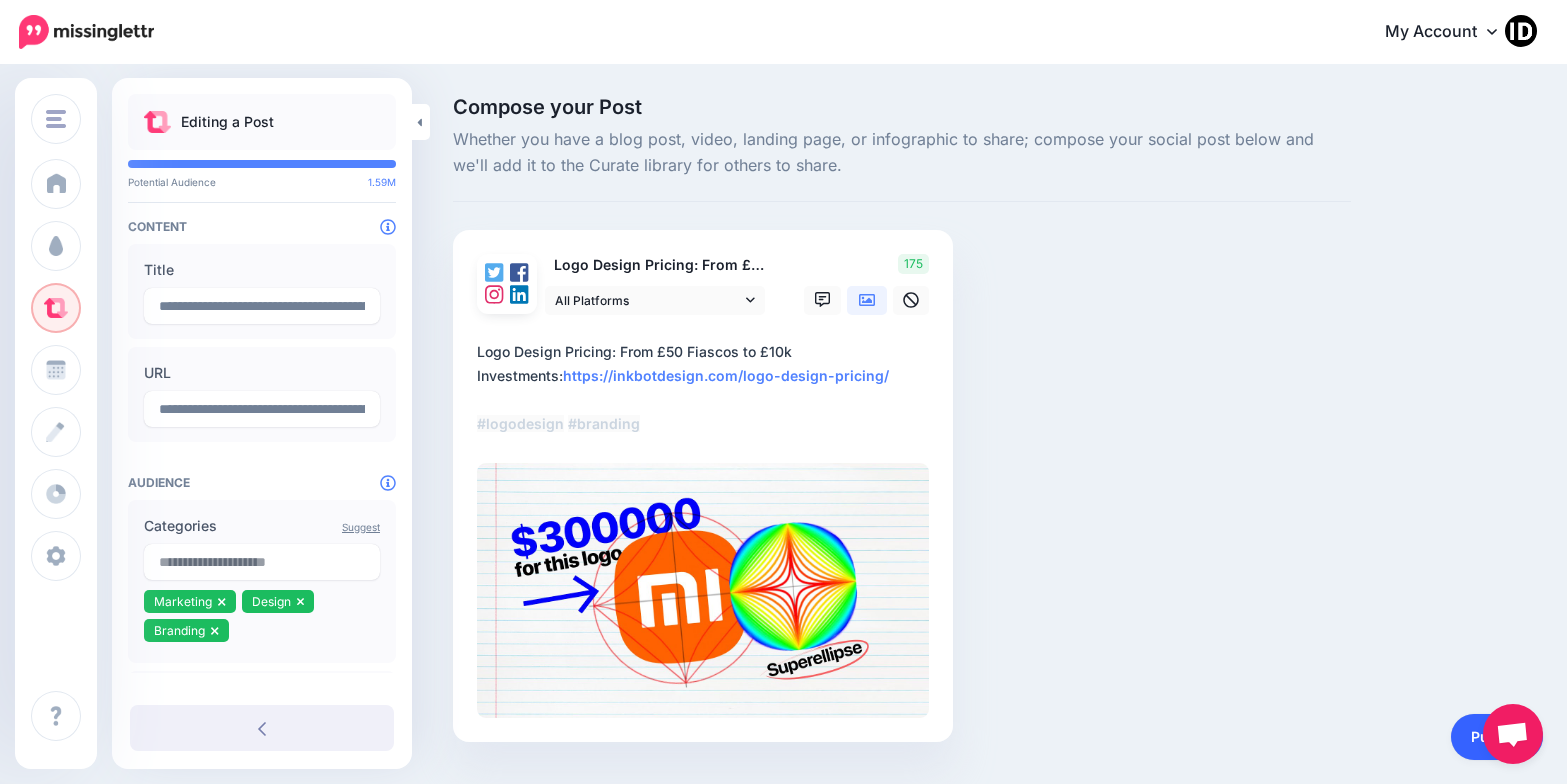 click on "Publish" at bounding box center [1497, 737] 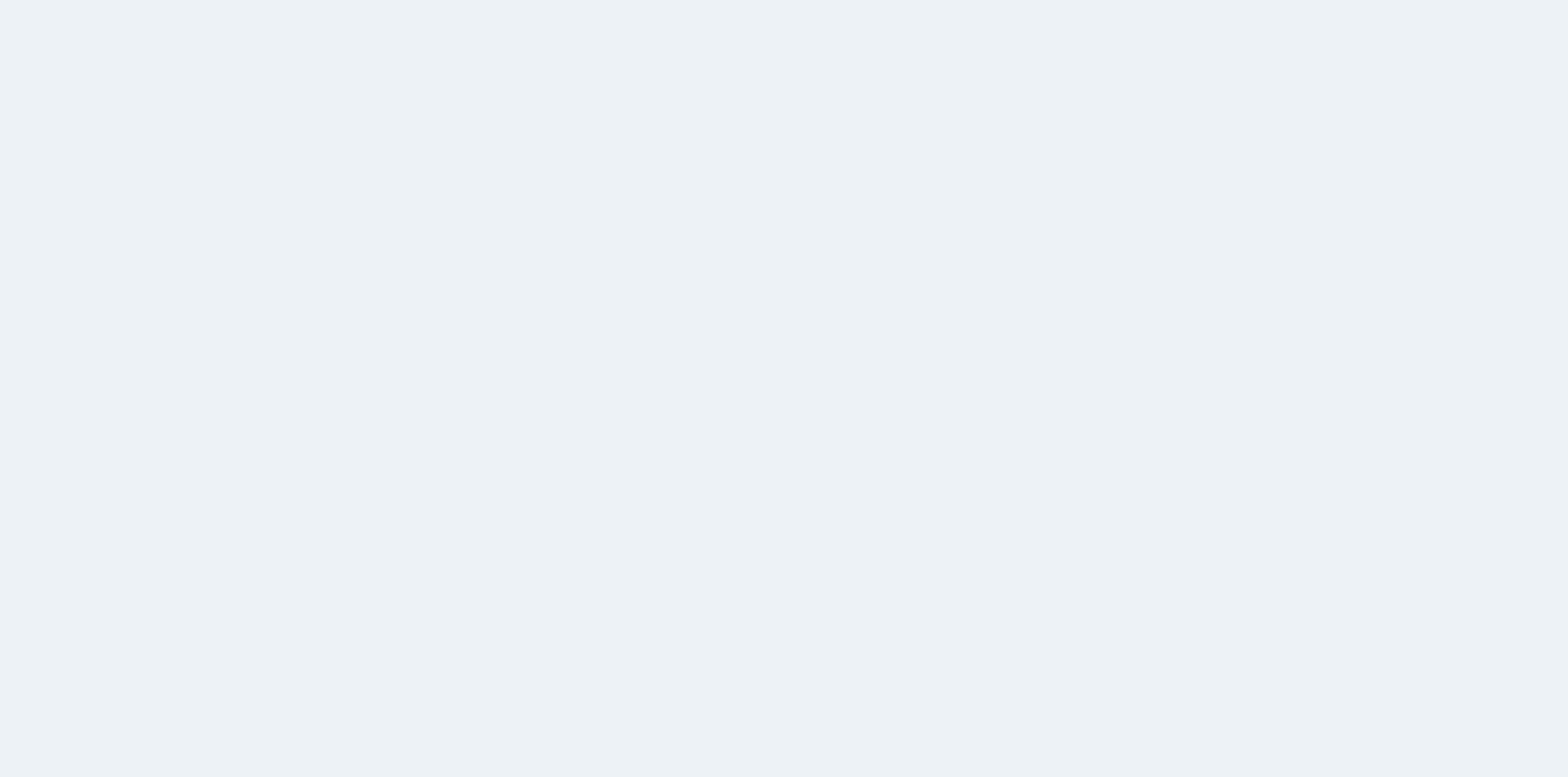scroll, scrollTop: 0, scrollLeft: 0, axis: both 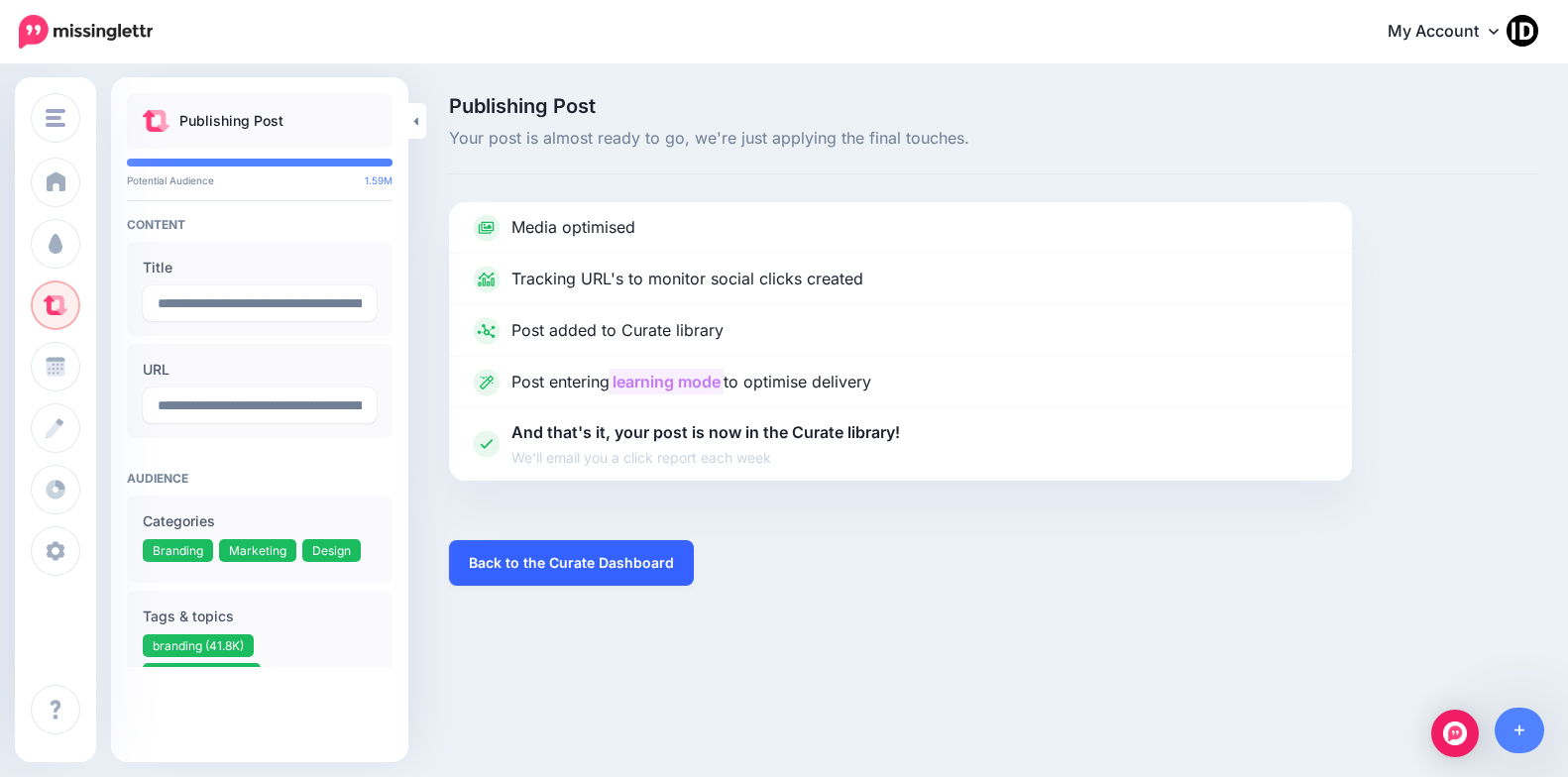click on "Back to the Curate Dashboard" at bounding box center (571, 563) 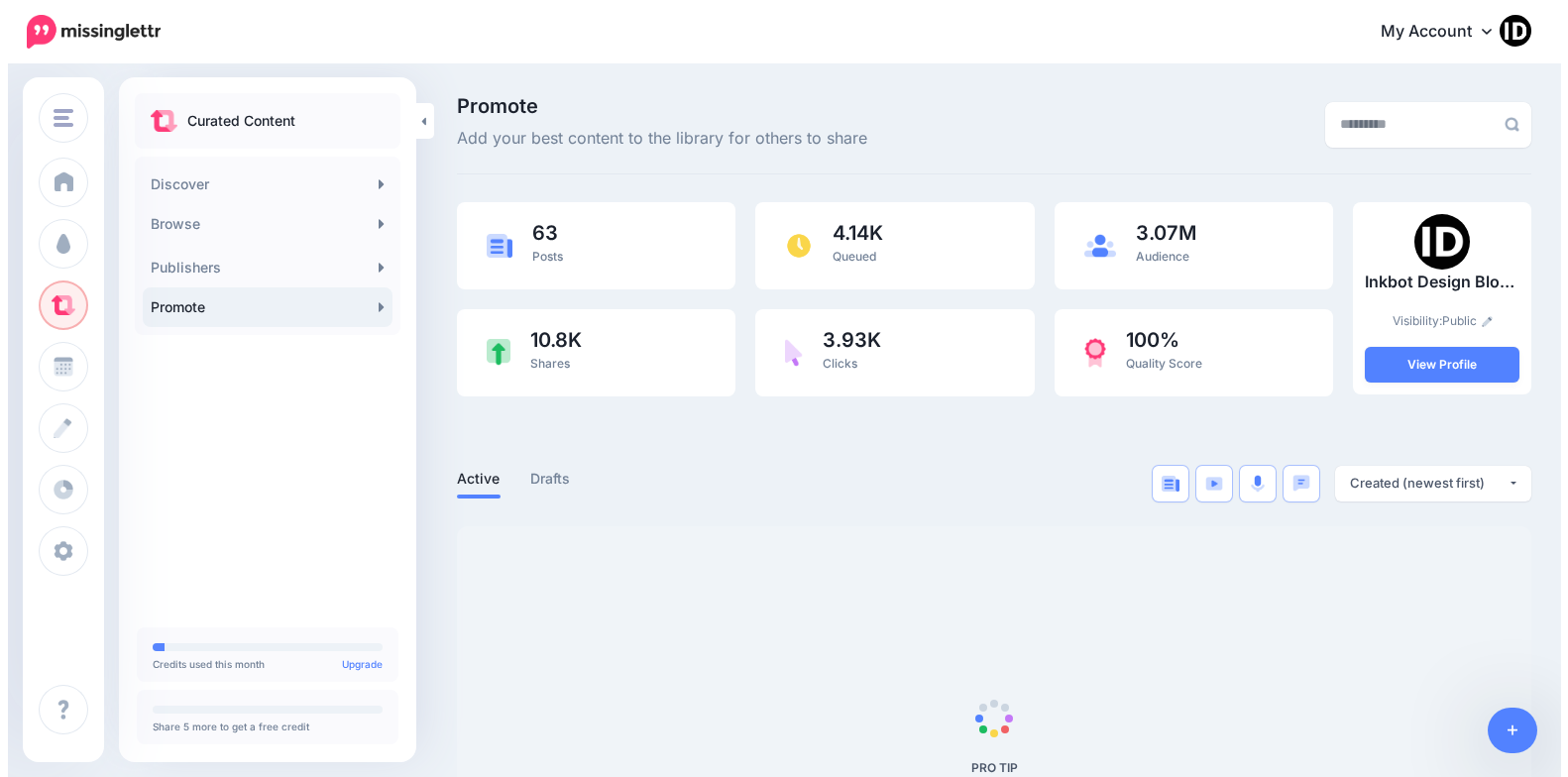 scroll, scrollTop: 0, scrollLeft: 0, axis: both 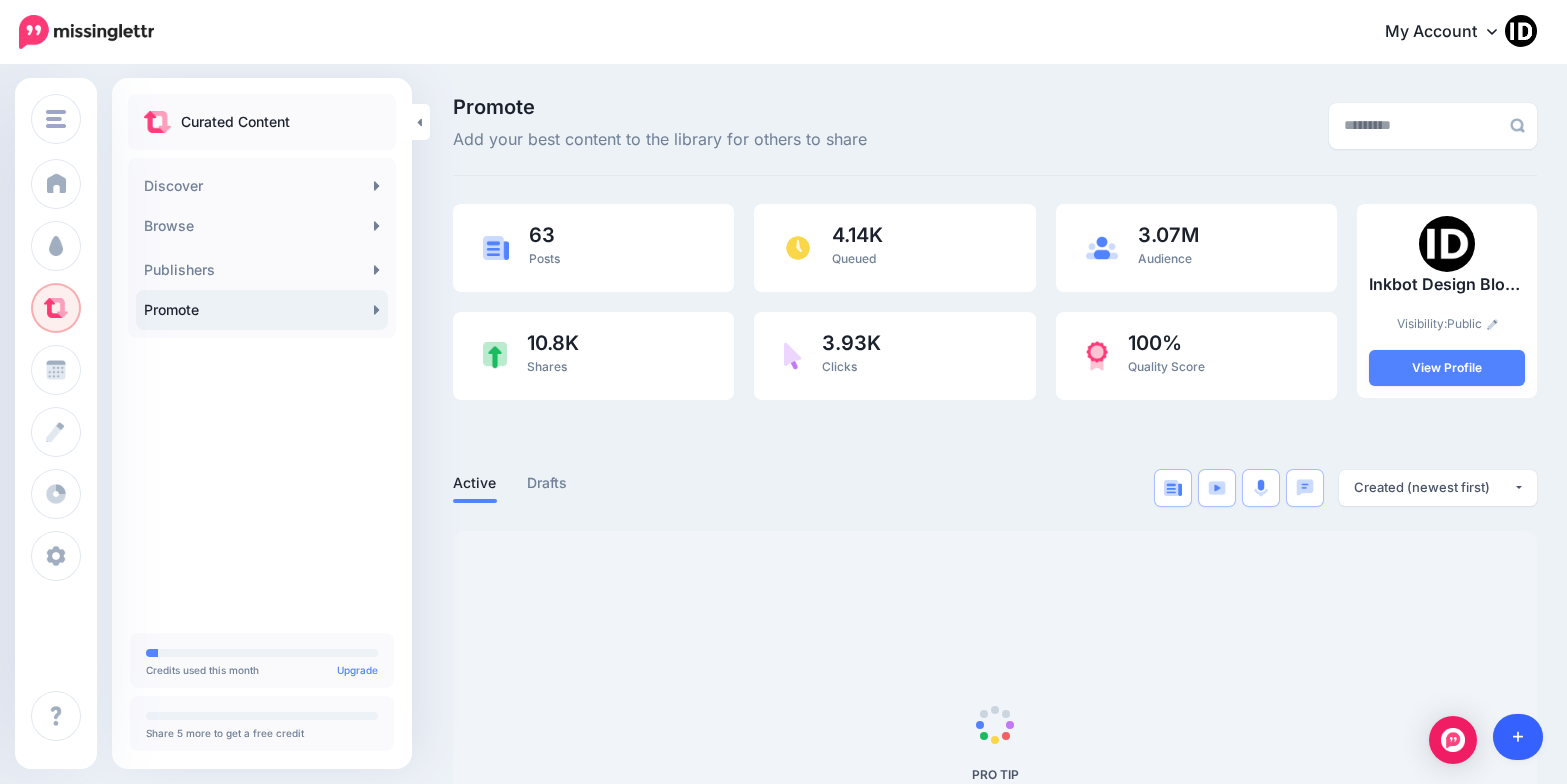 click at bounding box center (1518, 737) 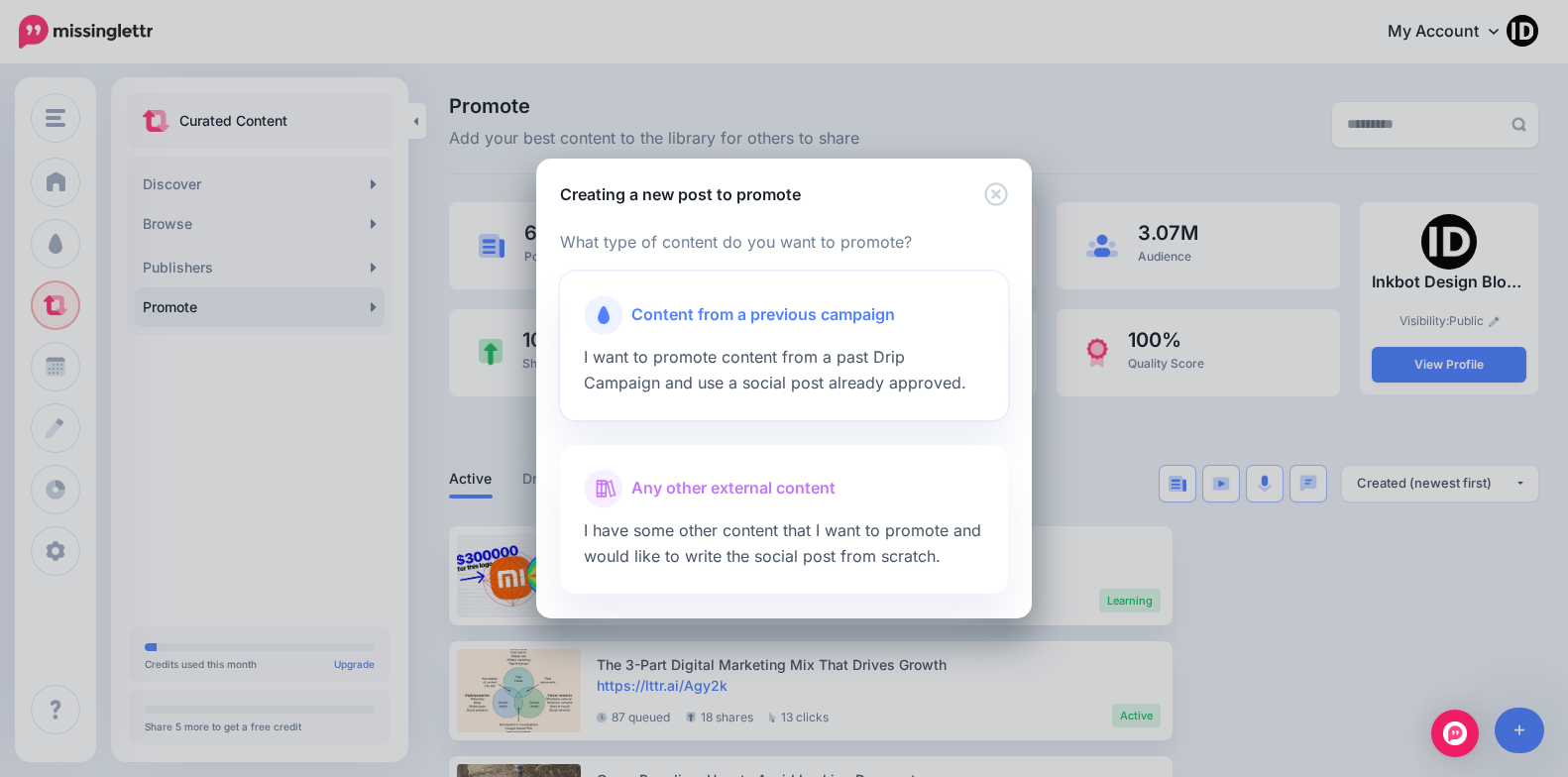 click on "Content from a previous campaign" at bounding box center [763, 315] 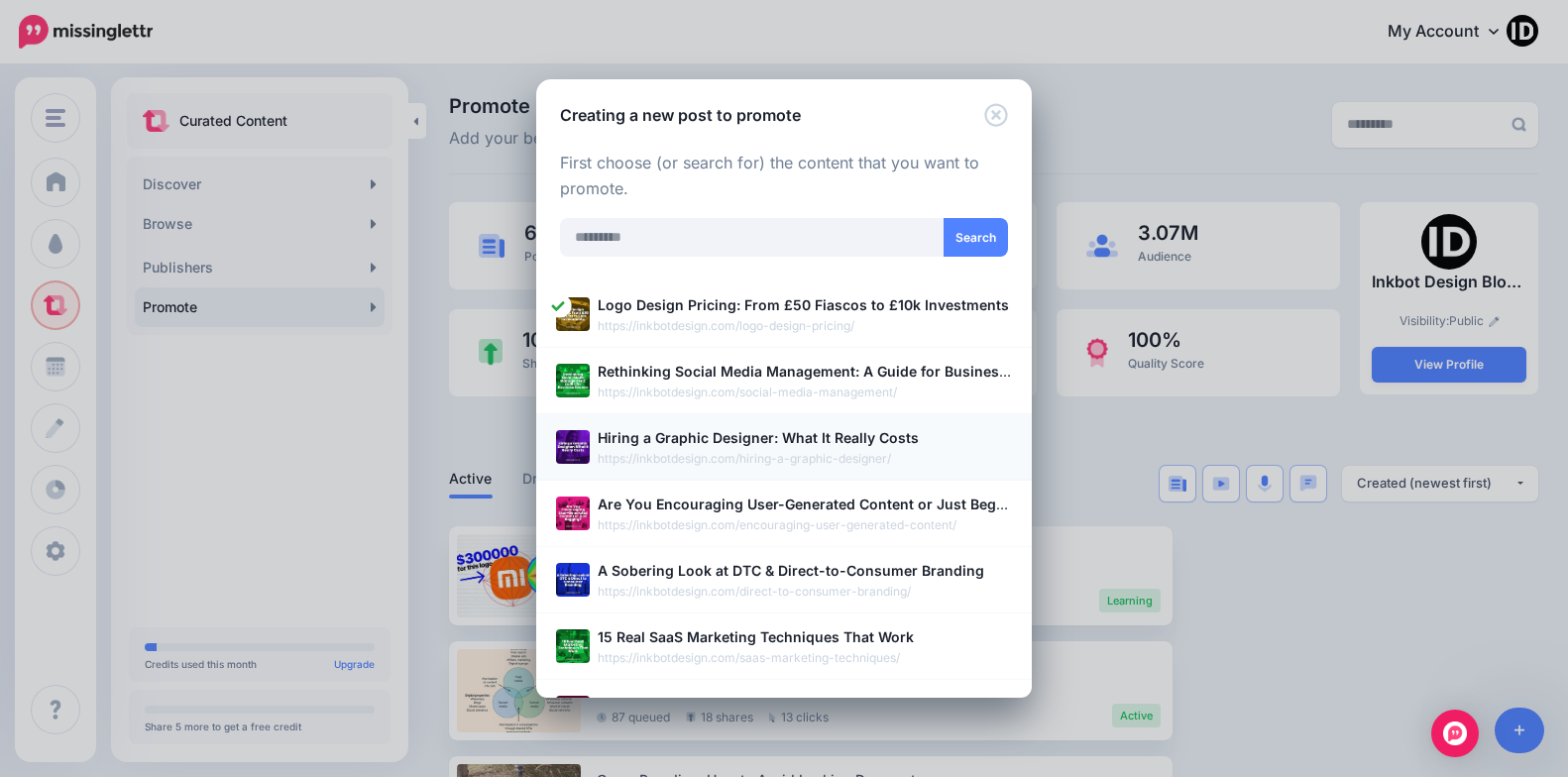 click on "Hiring a Graphic Designer: What It Really Costs" at bounding box center [758, 437] 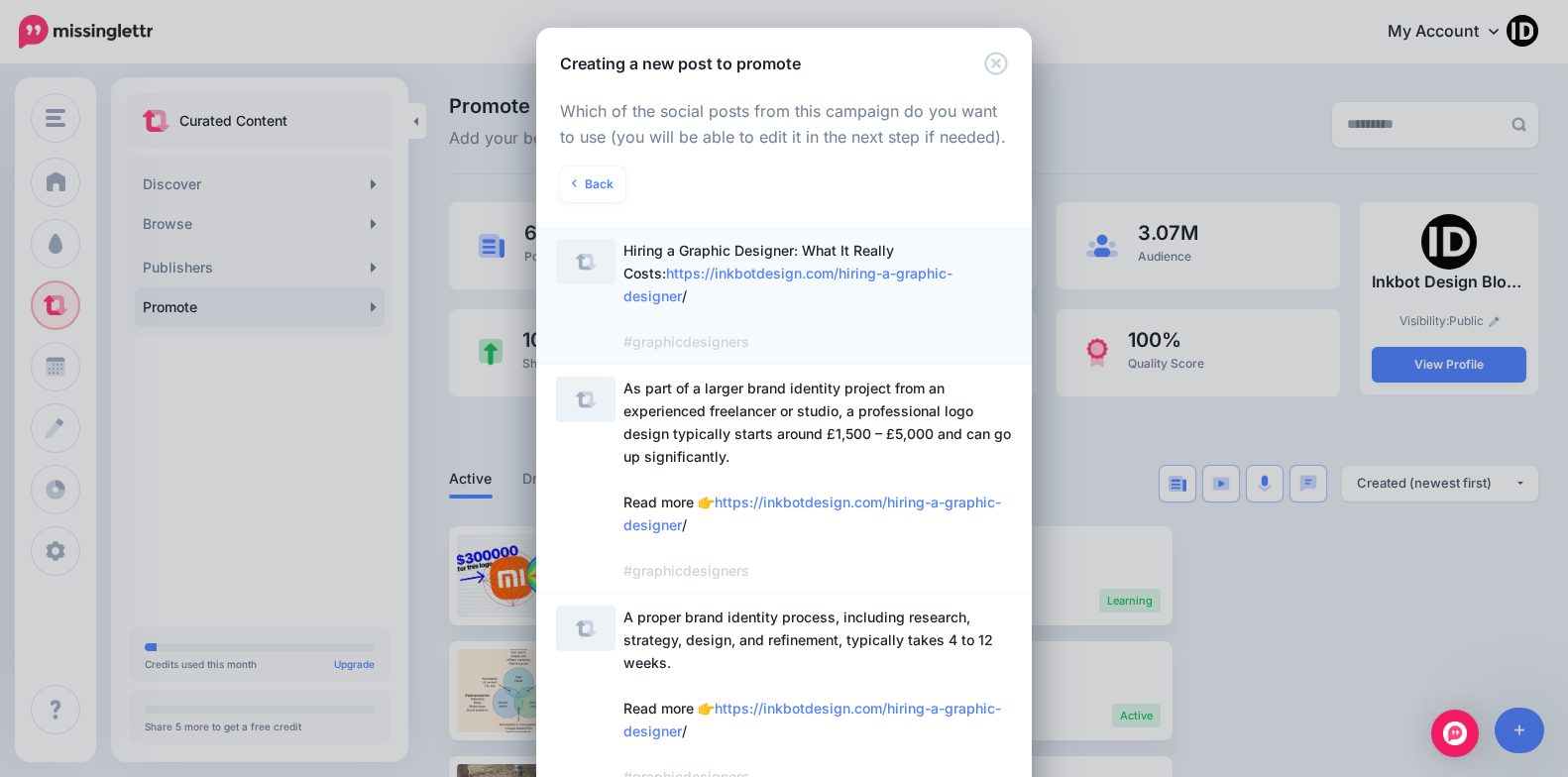 click on "Hiring a Graphic Designer: What It Really Costs:  https://inkbotdesign.com/hiring-a-graphic-designer / #graphicdesigners" at bounding box center [788, 295] 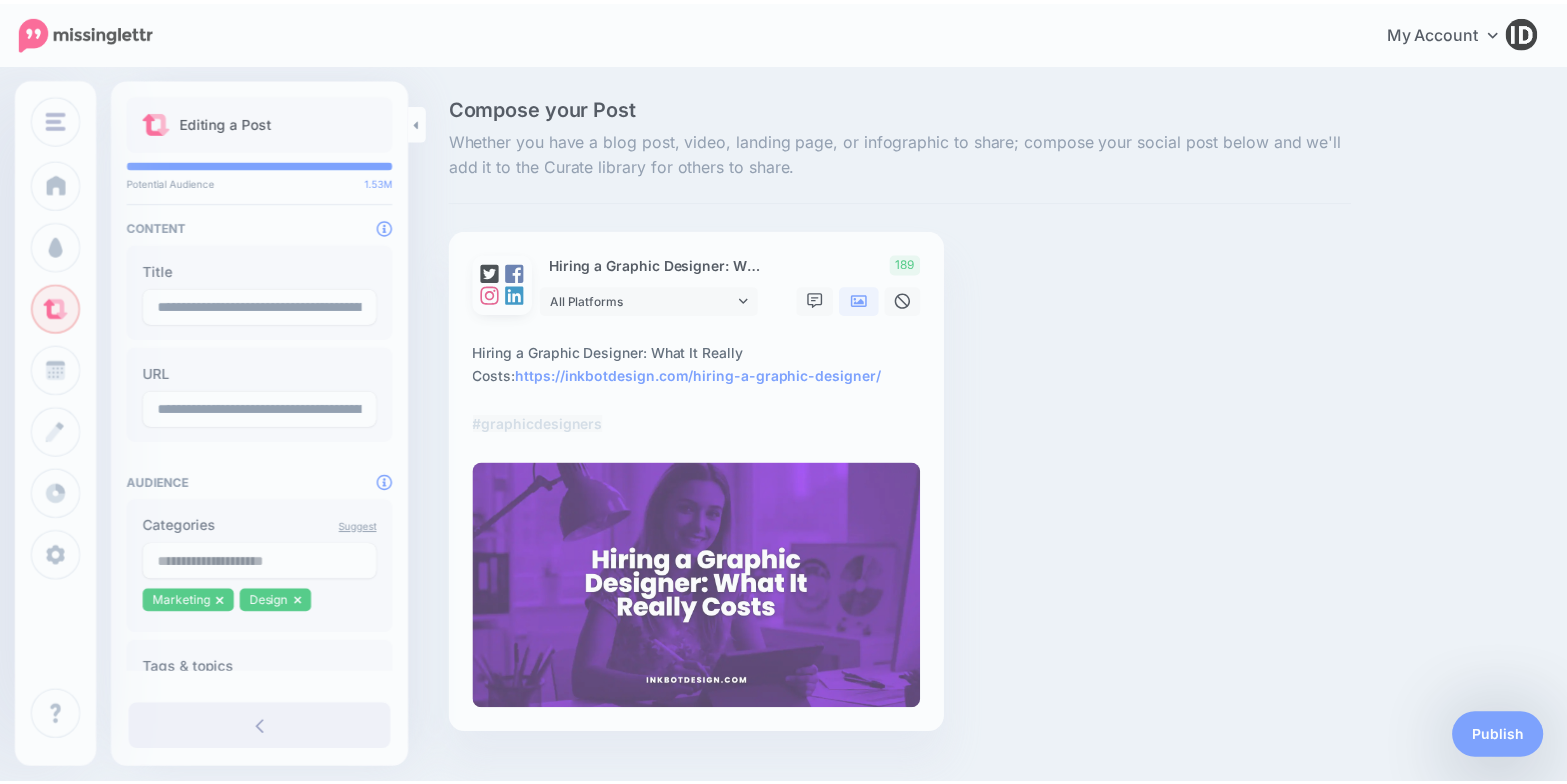 scroll, scrollTop: 0, scrollLeft: 0, axis: both 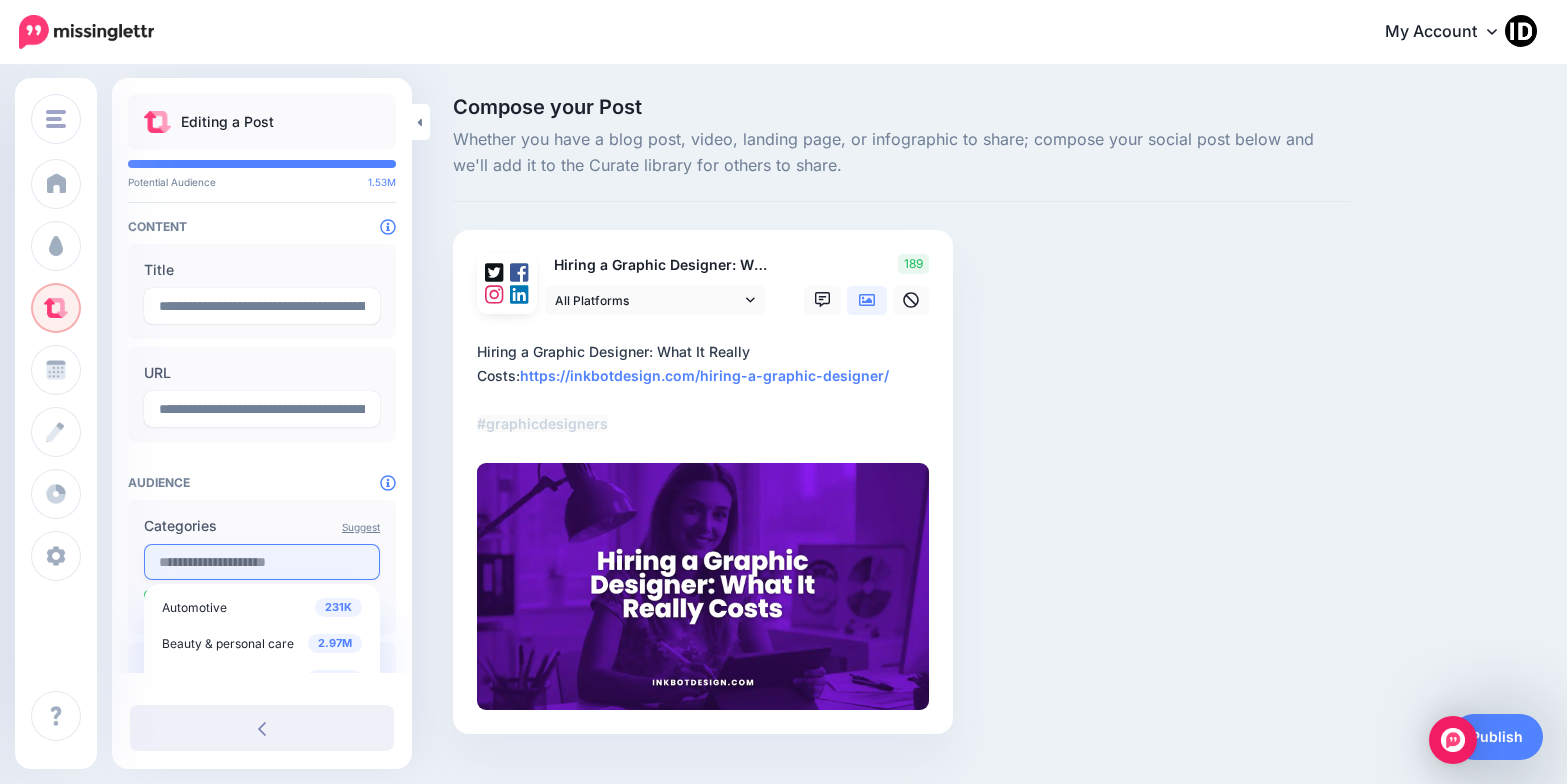 click at bounding box center [262, 562] 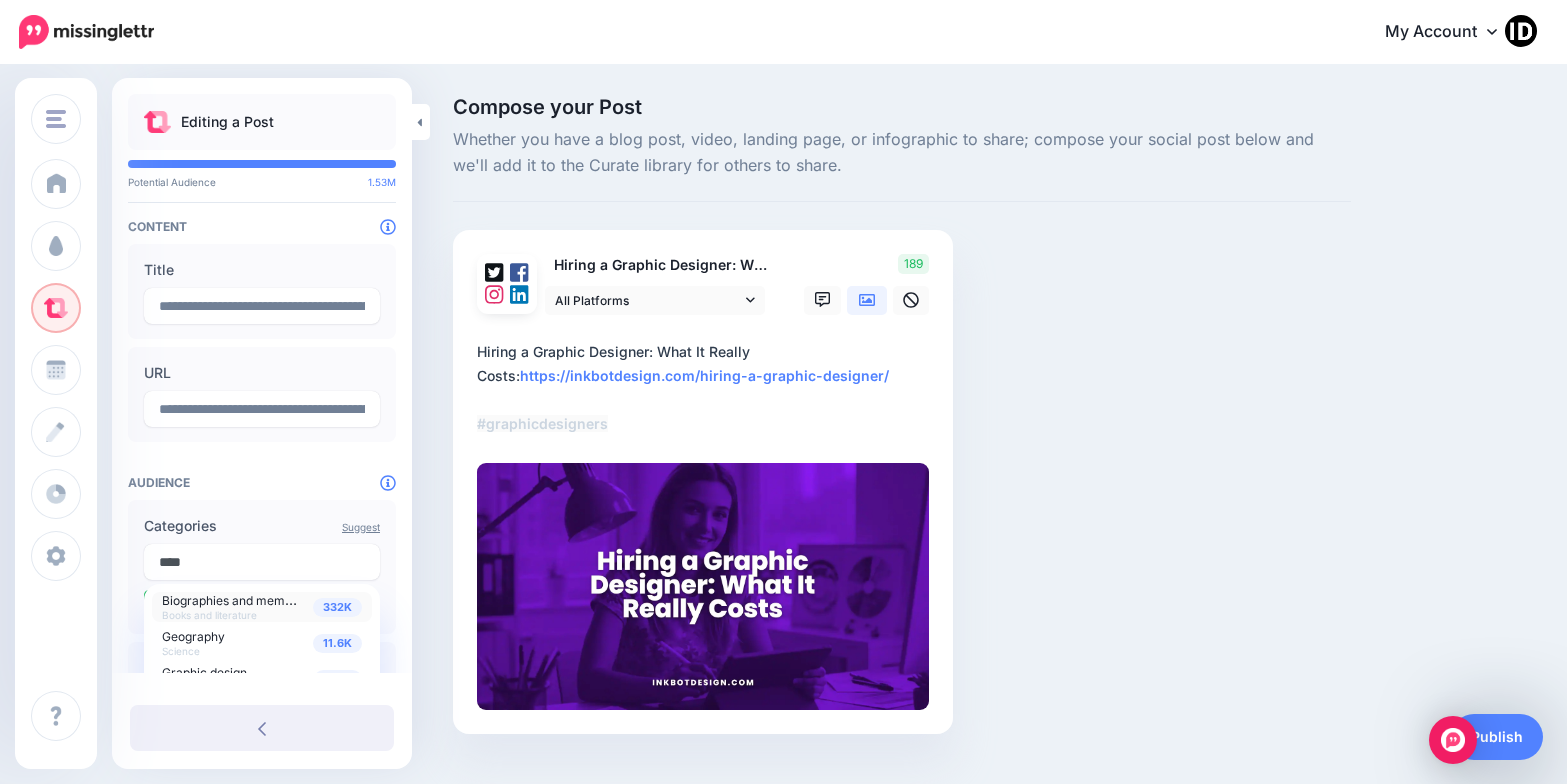 scroll, scrollTop: 40, scrollLeft: 0, axis: vertical 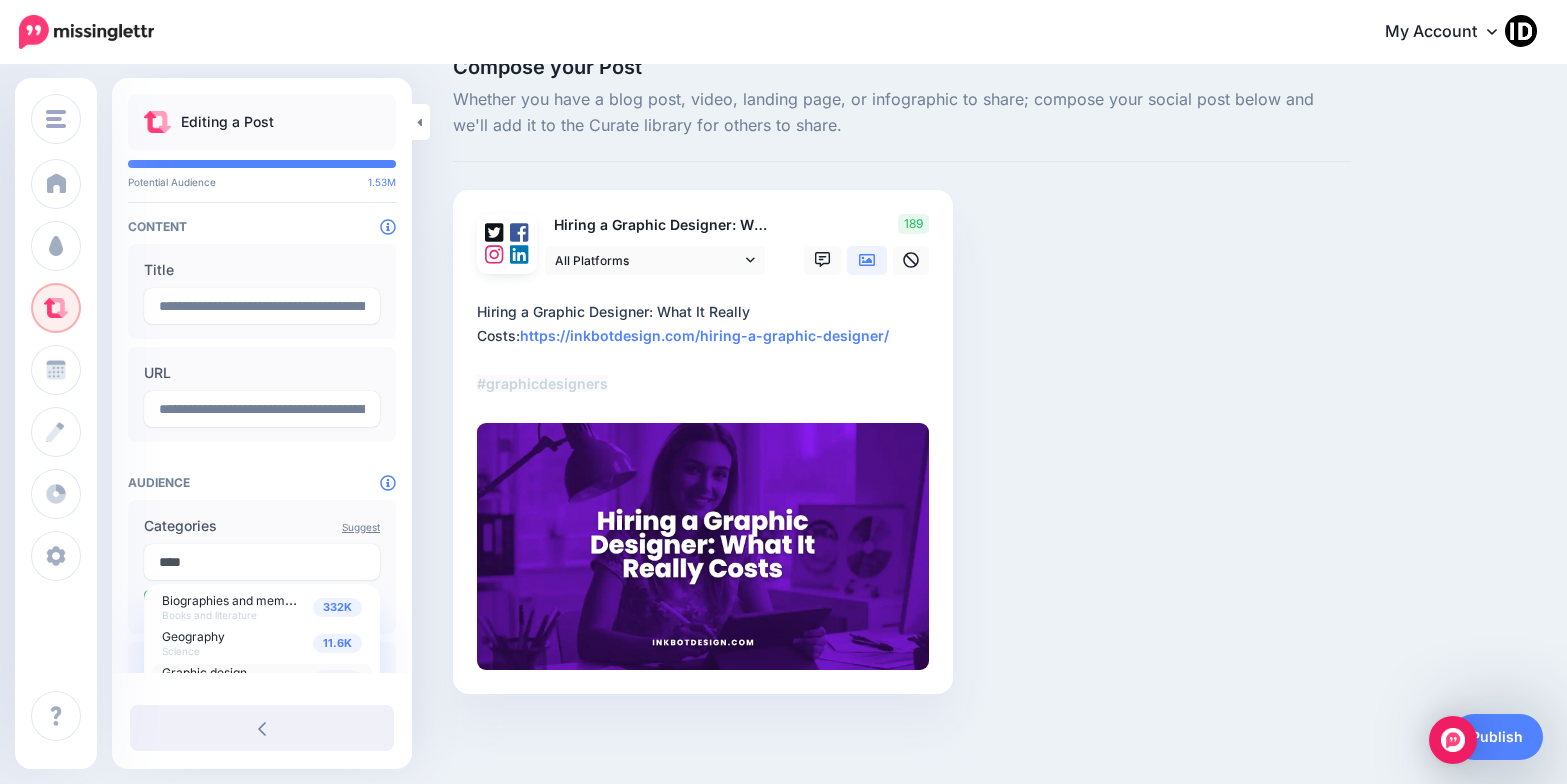 type on "****" 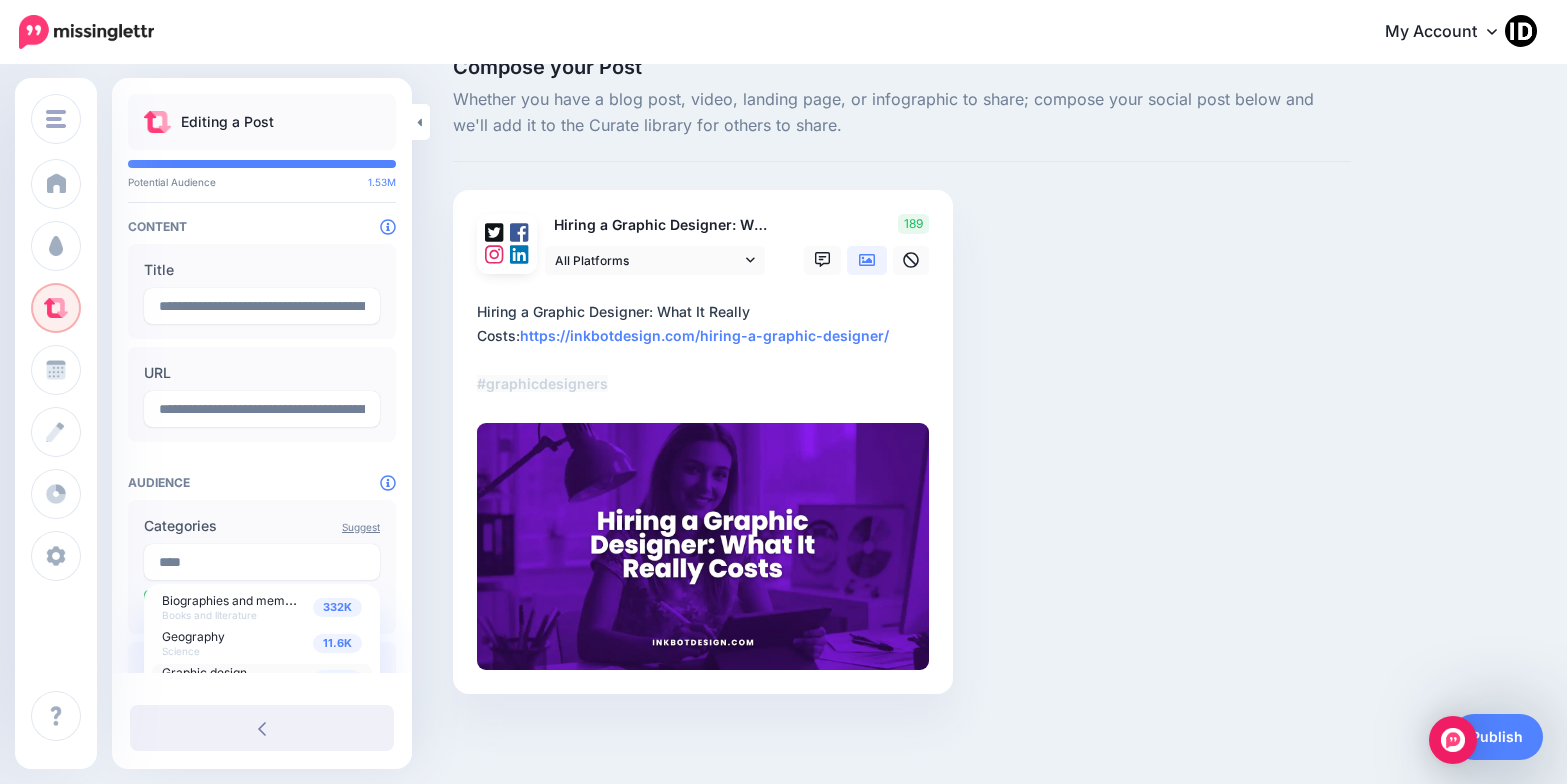 click on "Graphic design" at bounding box center [204, 672] 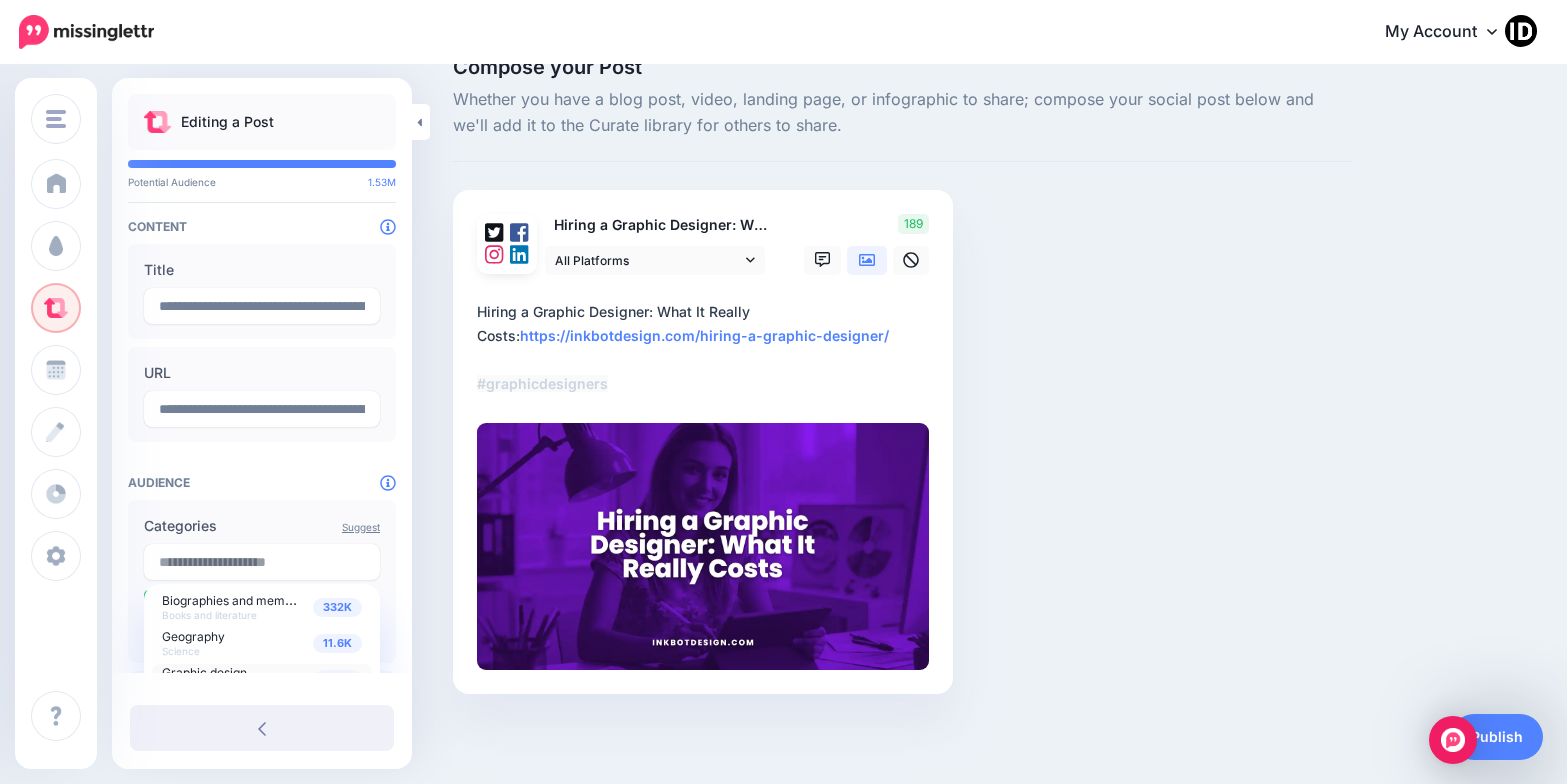 click on "Compose your Post
Whether you have a blog post, video, landing page, or infographic to share; compose your social post below and we'll add it to the Curate library for others to share.
Hiring a Graphic Designer: What It Really Costs" at bounding box center (783, 405) 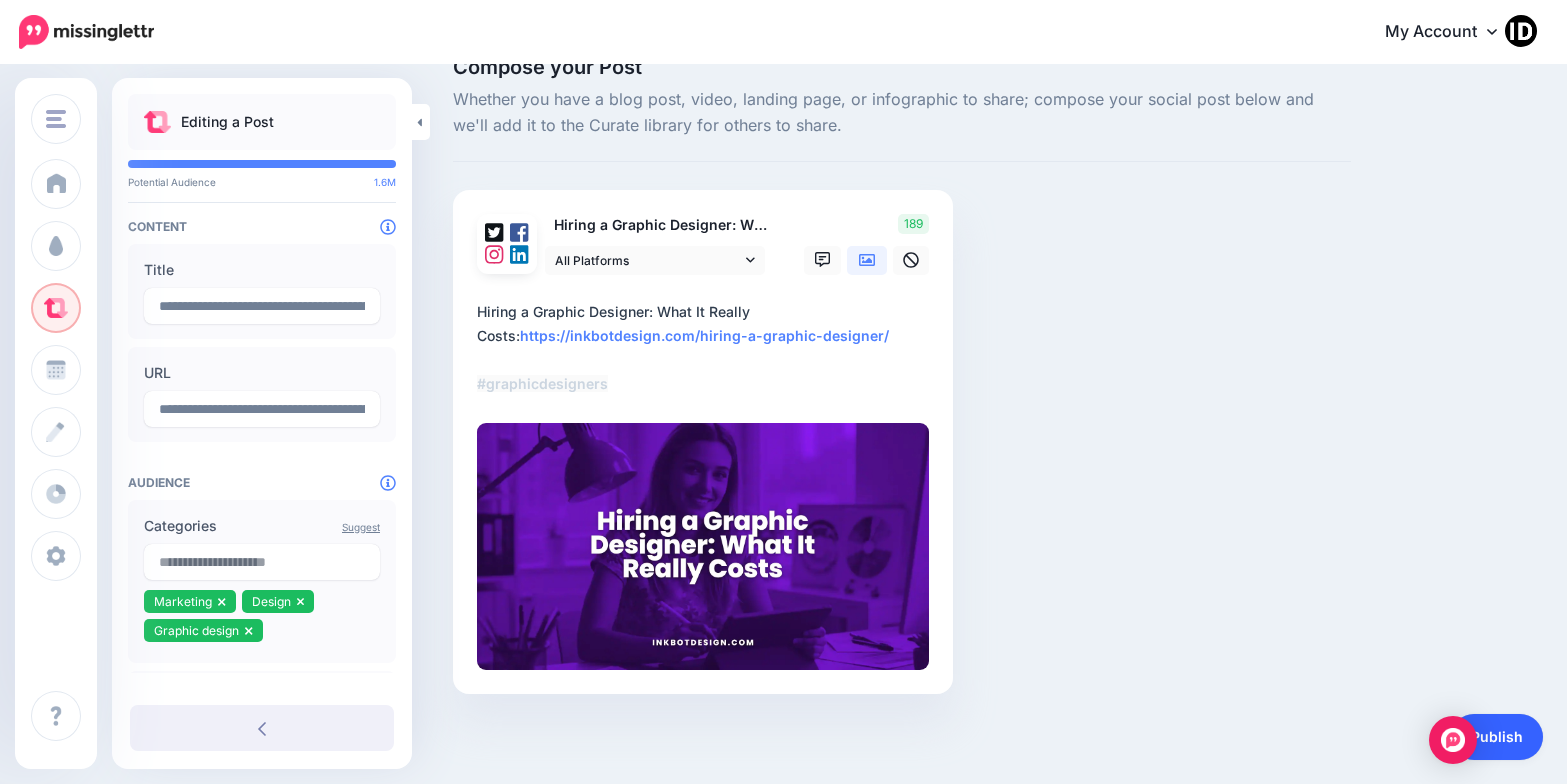 click on "Publish" at bounding box center (1497, 737) 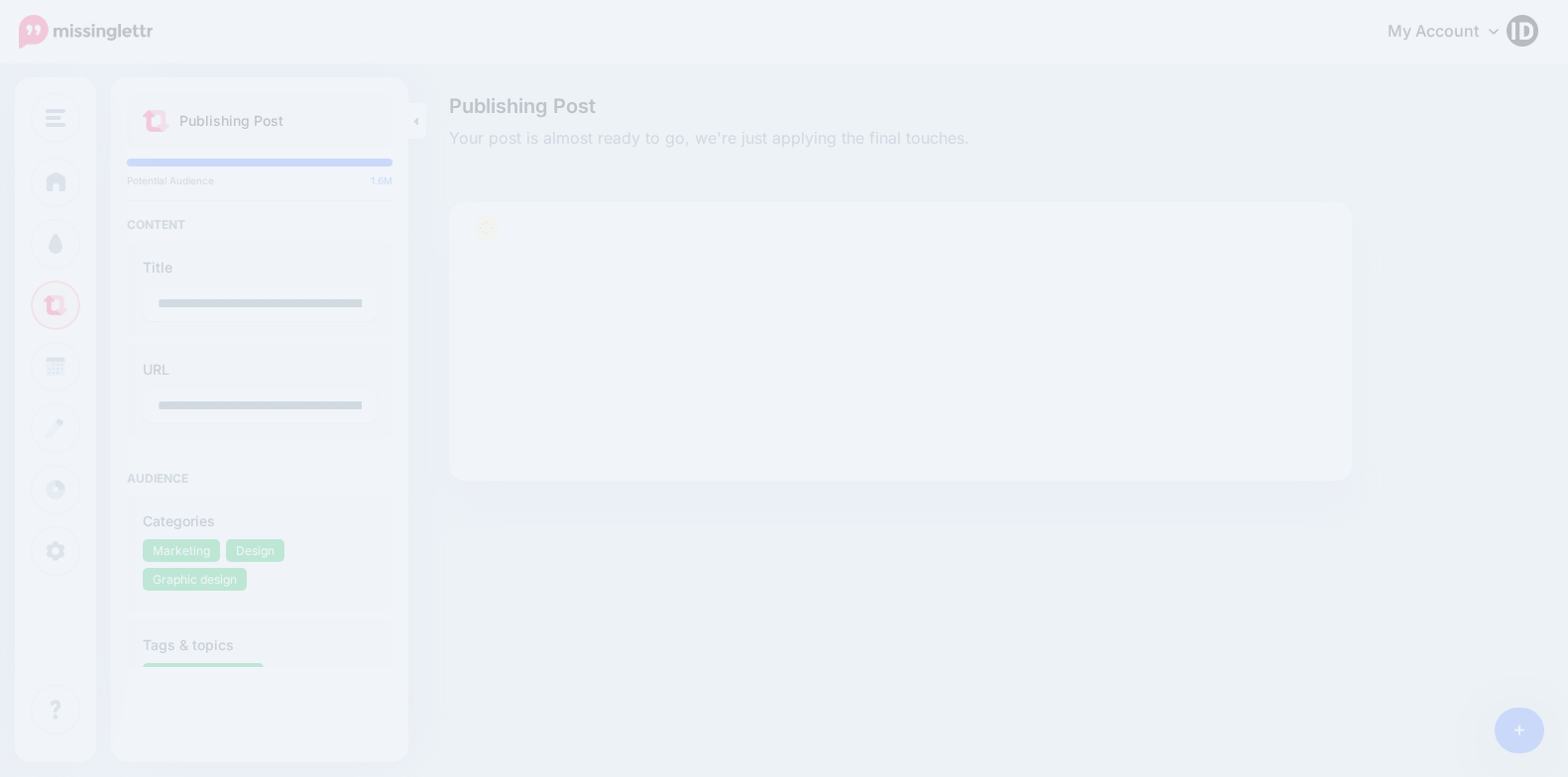 scroll, scrollTop: 0, scrollLeft: 0, axis: both 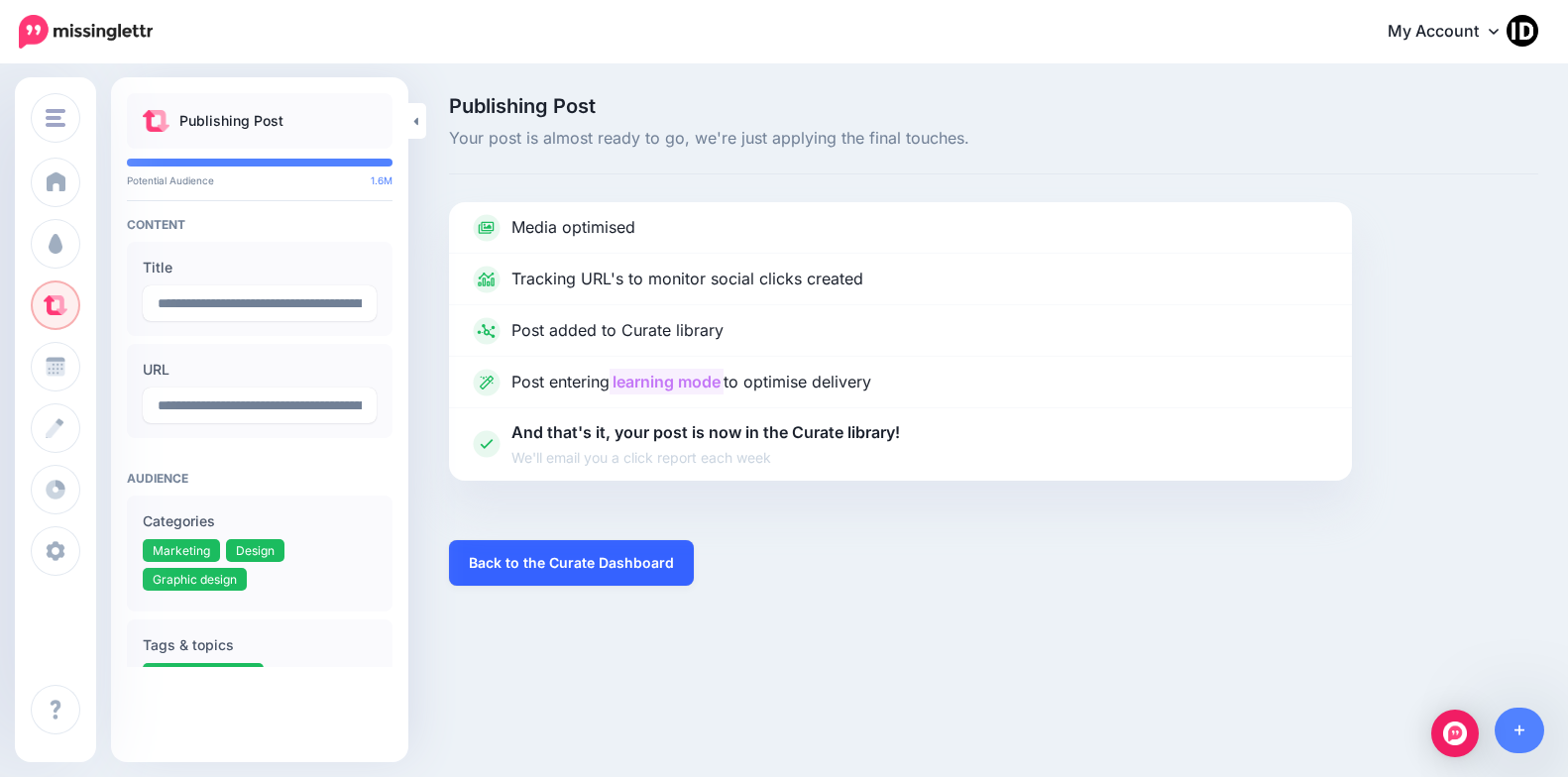 click on "Back to the Curate Dashboard" at bounding box center [571, 563] 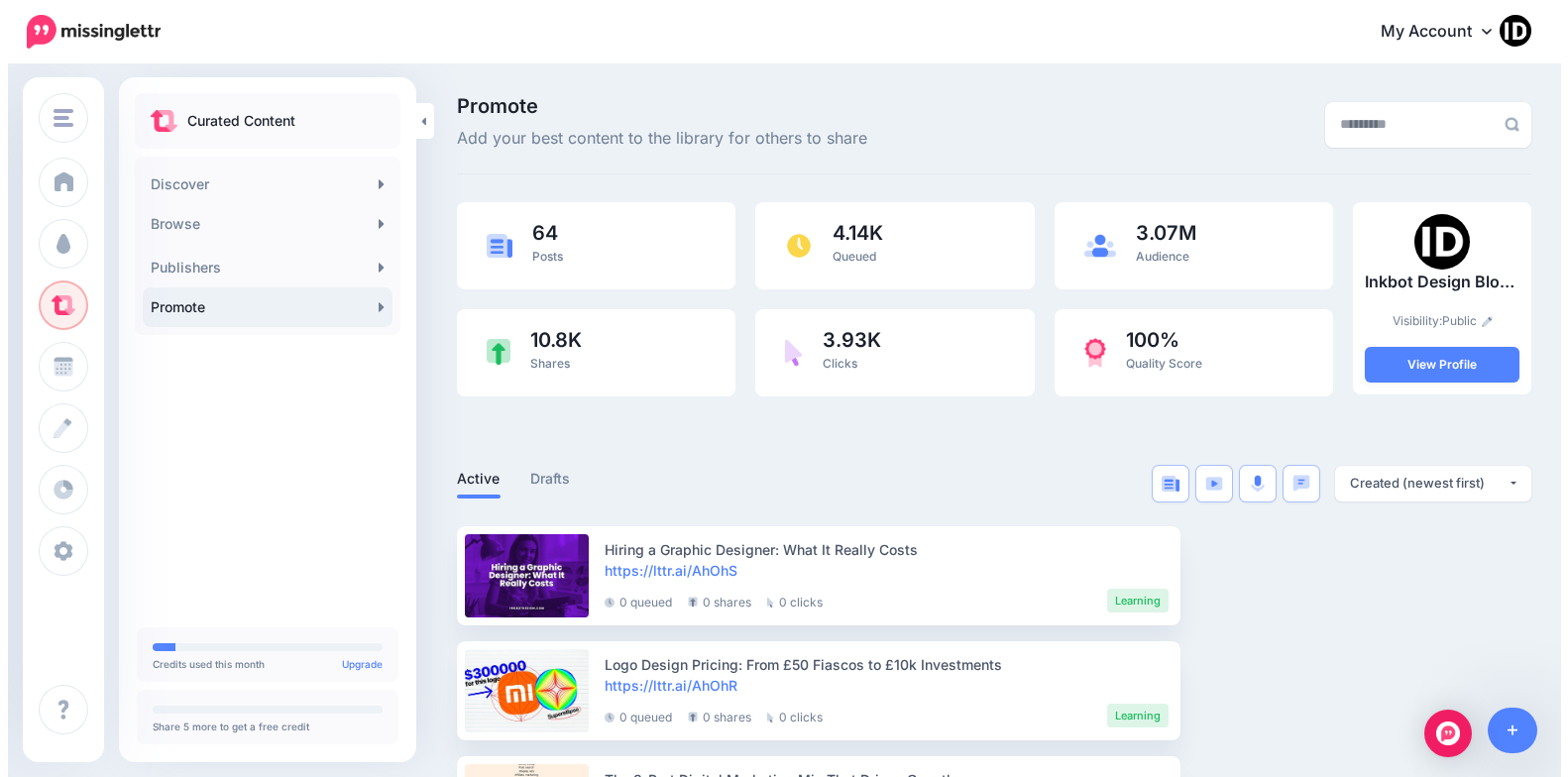 scroll, scrollTop: 0, scrollLeft: 0, axis: both 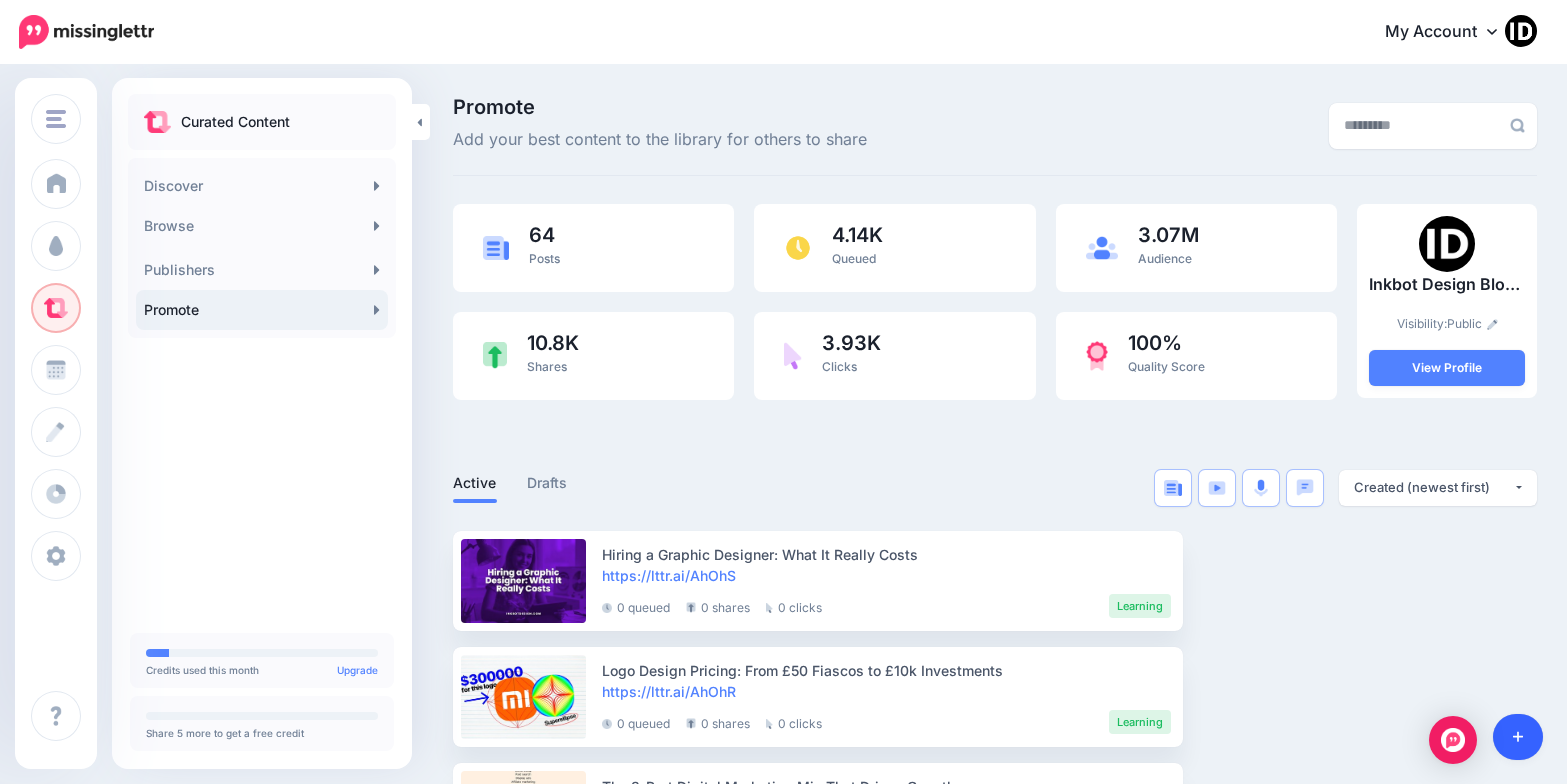 click 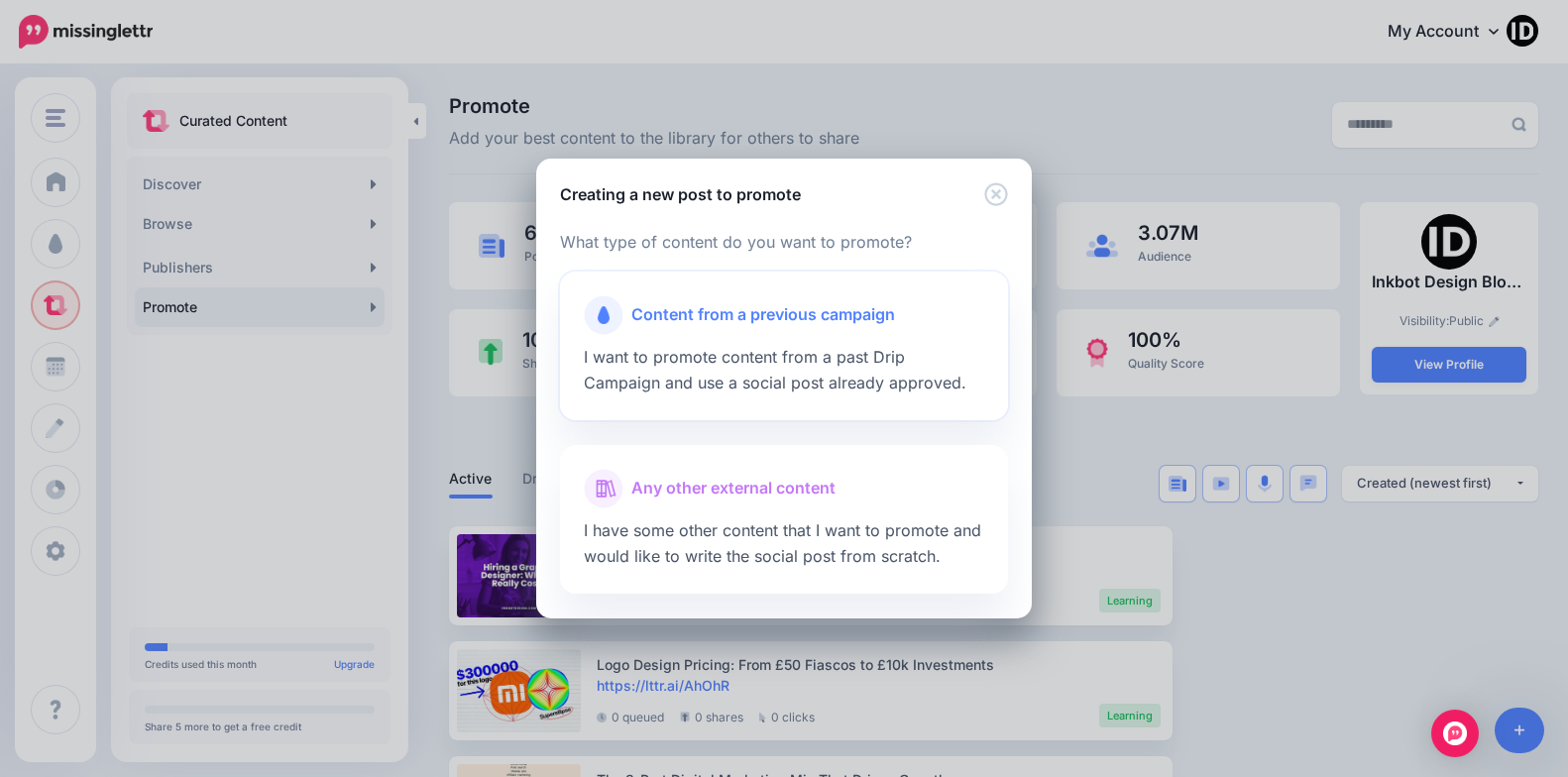 click on "I want to promote content from a past Drip Campaign and use a social post already approved." at bounding box center (775, 370) 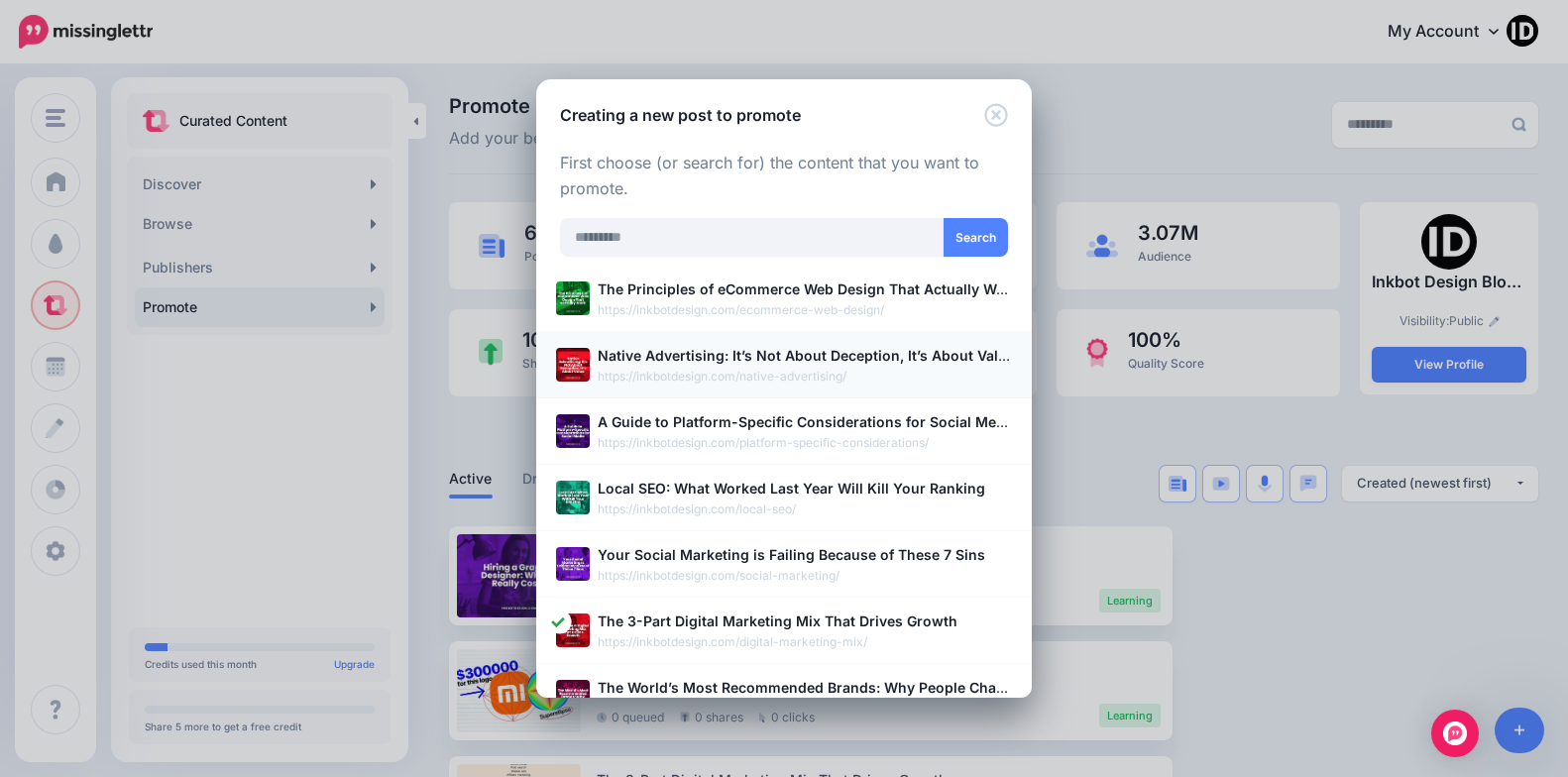 scroll, scrollTop: 714, scrollLeft: 0, axis: vertical 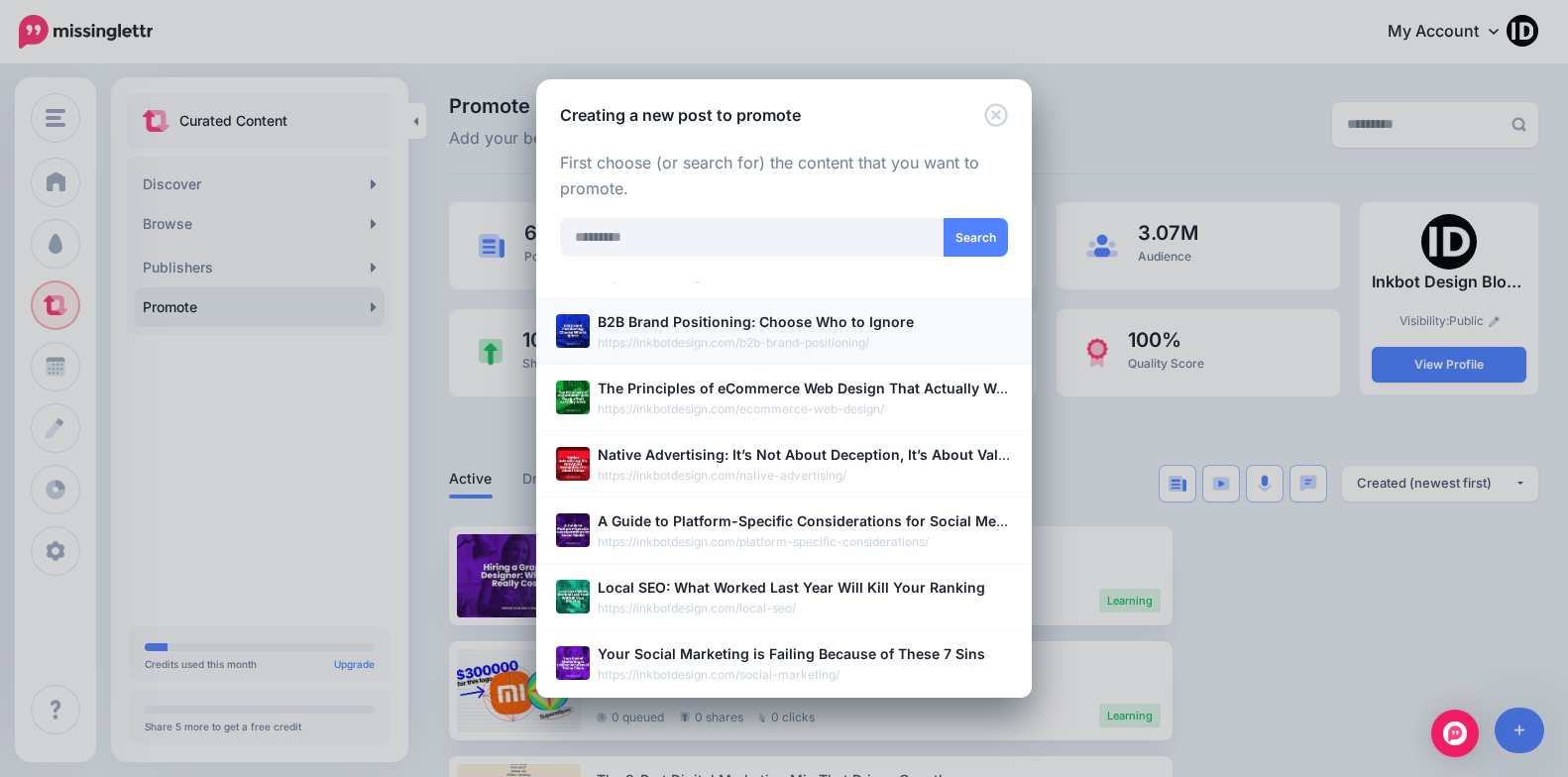 click on "B2B Brand Positioning: Choose Who to Ignore" at bounding box center (755, 321) 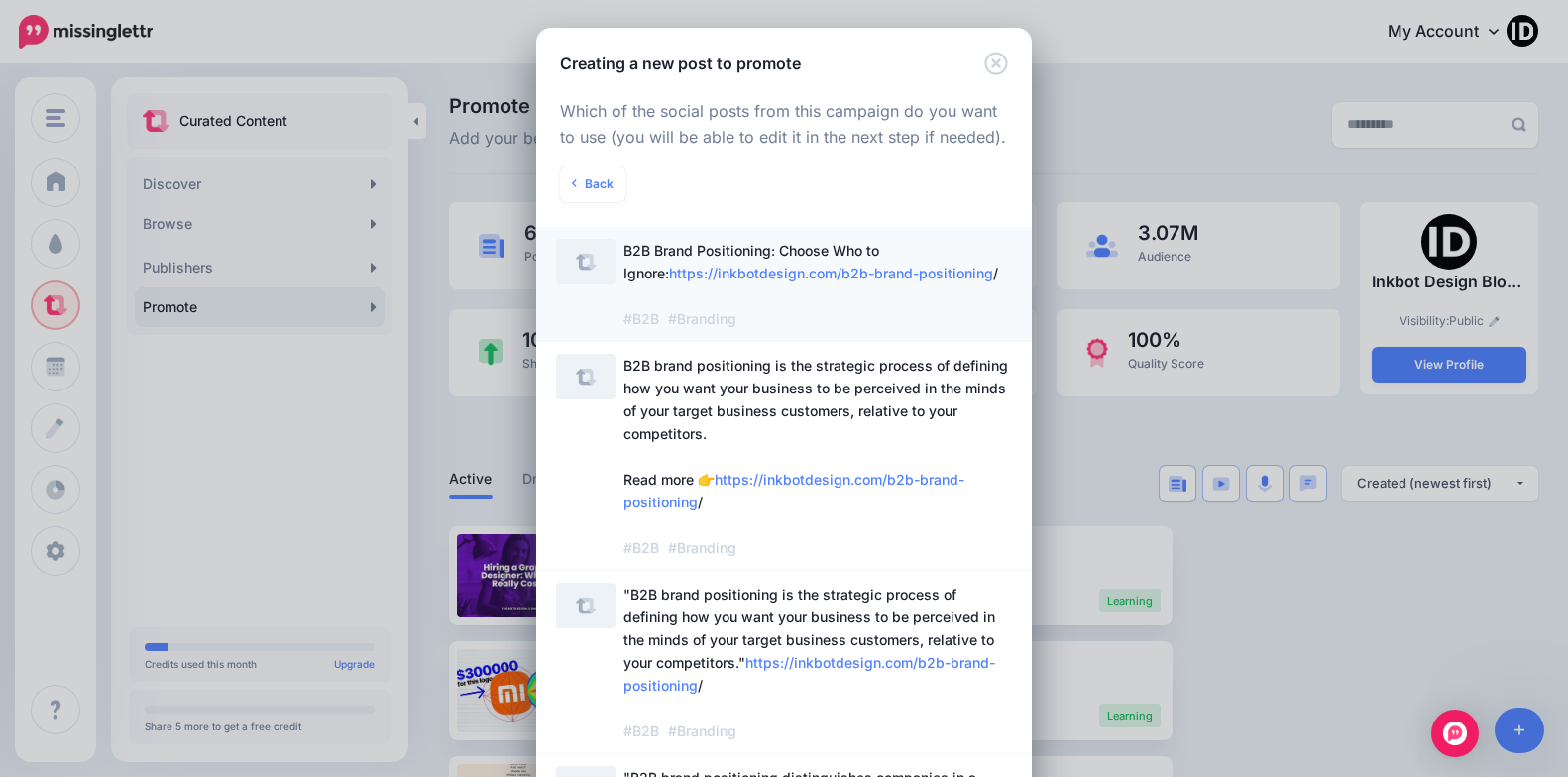 click on "B2B Brand Positioning: Choose Who to Ignore:  https://inkbotdesign.com/b2b-brand-positioning / #B2B   #Branding" at bounding box center [811, 284] 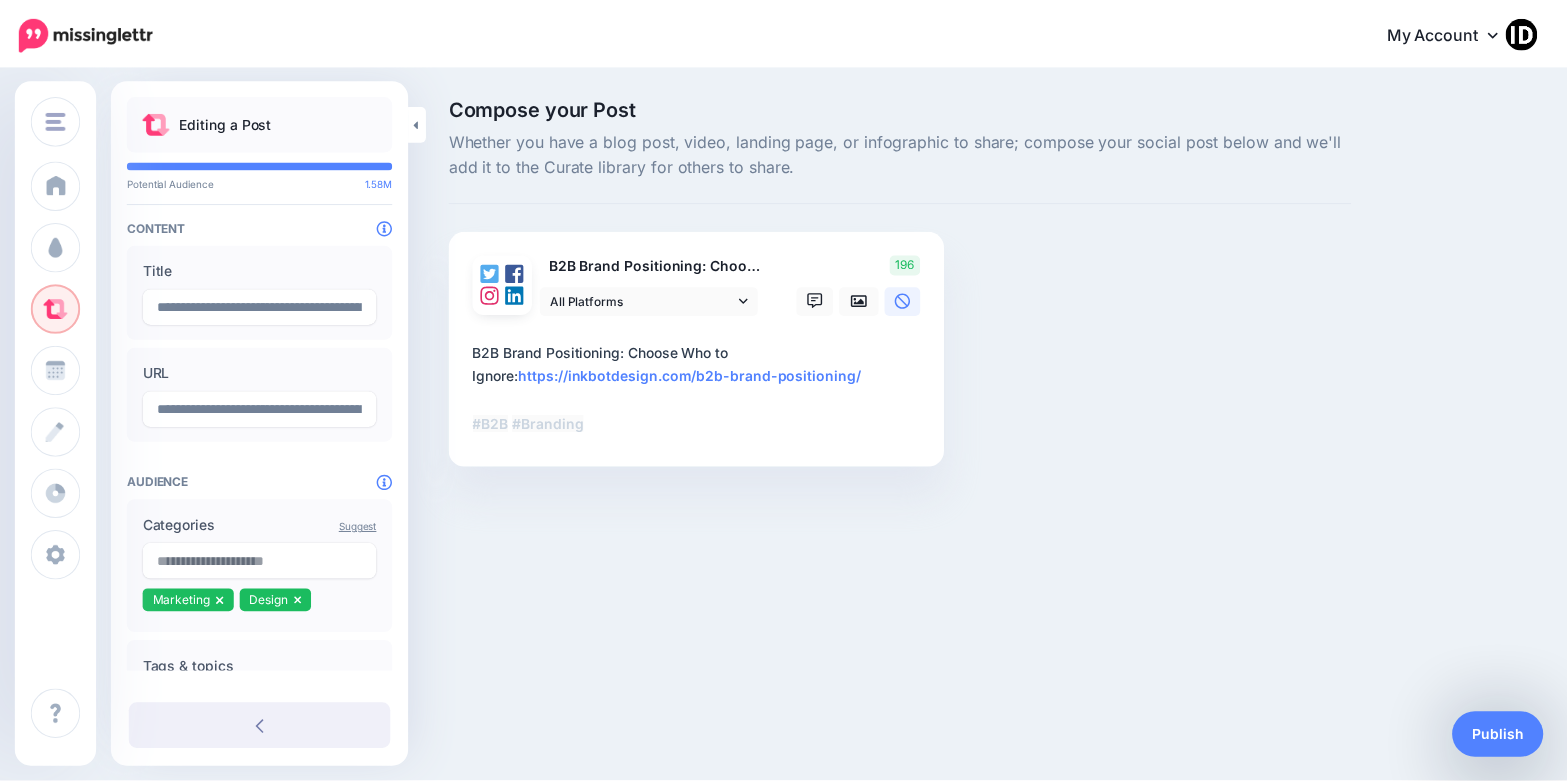 scroll, scrollTop: 0, scrollLeft: 0, axis: both 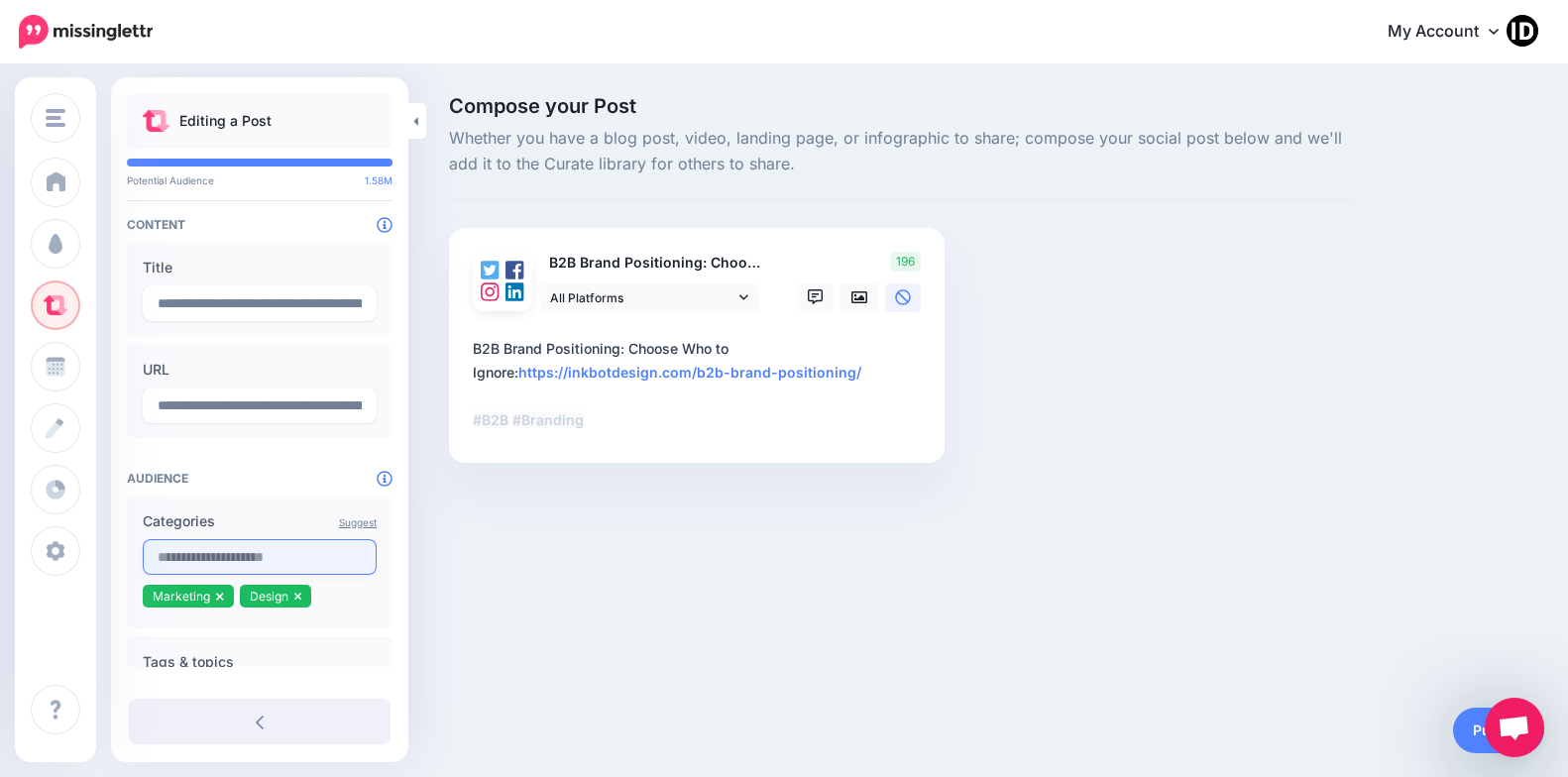 click at bounding box center (260, 557) 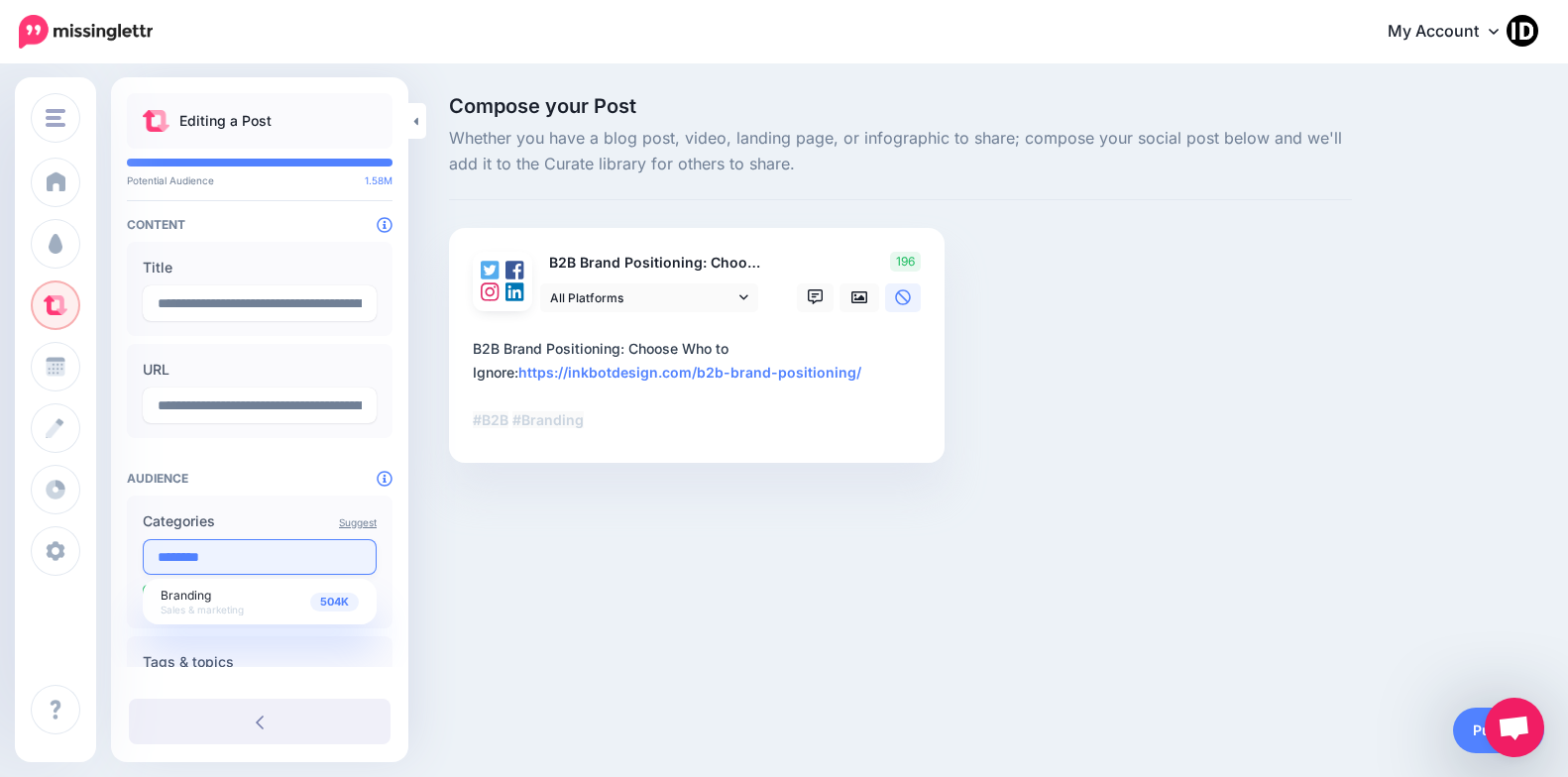 click on "********" at bounding box center [260, 557] 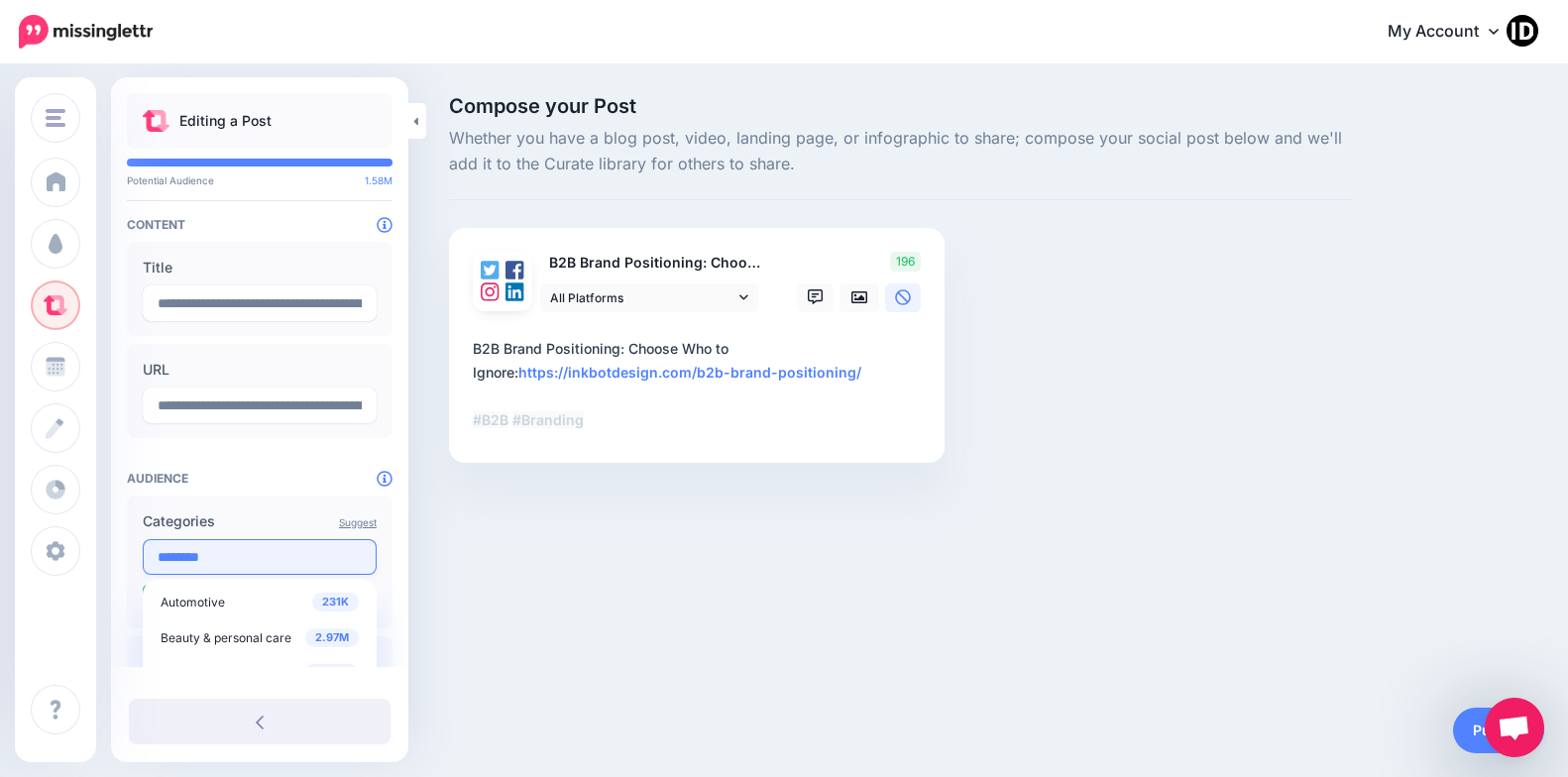 click on "********" at bounding box center (260, 557) 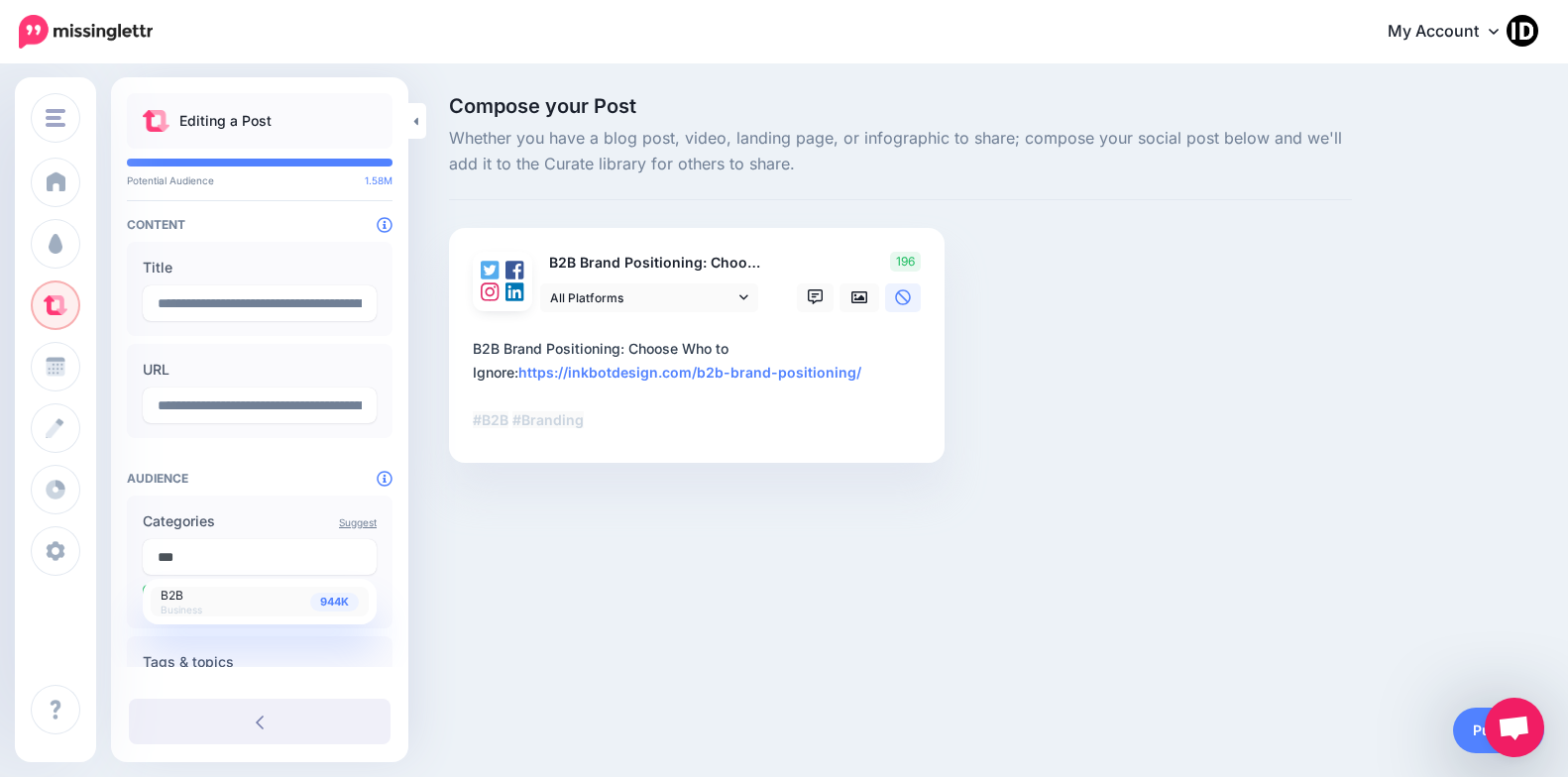 type on "***" 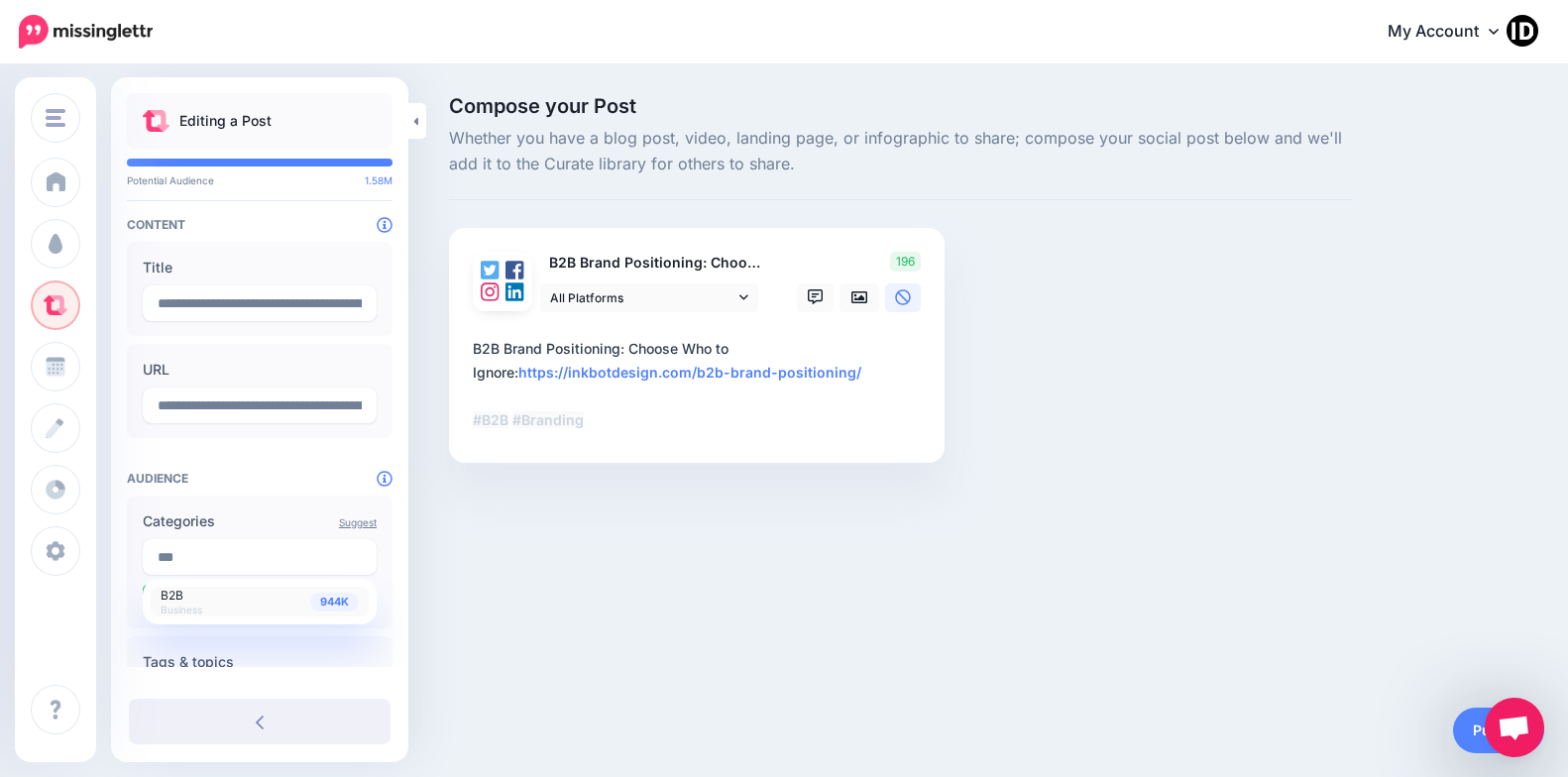 click on "944K
B2B
Business" at bounding box center (260, 602) 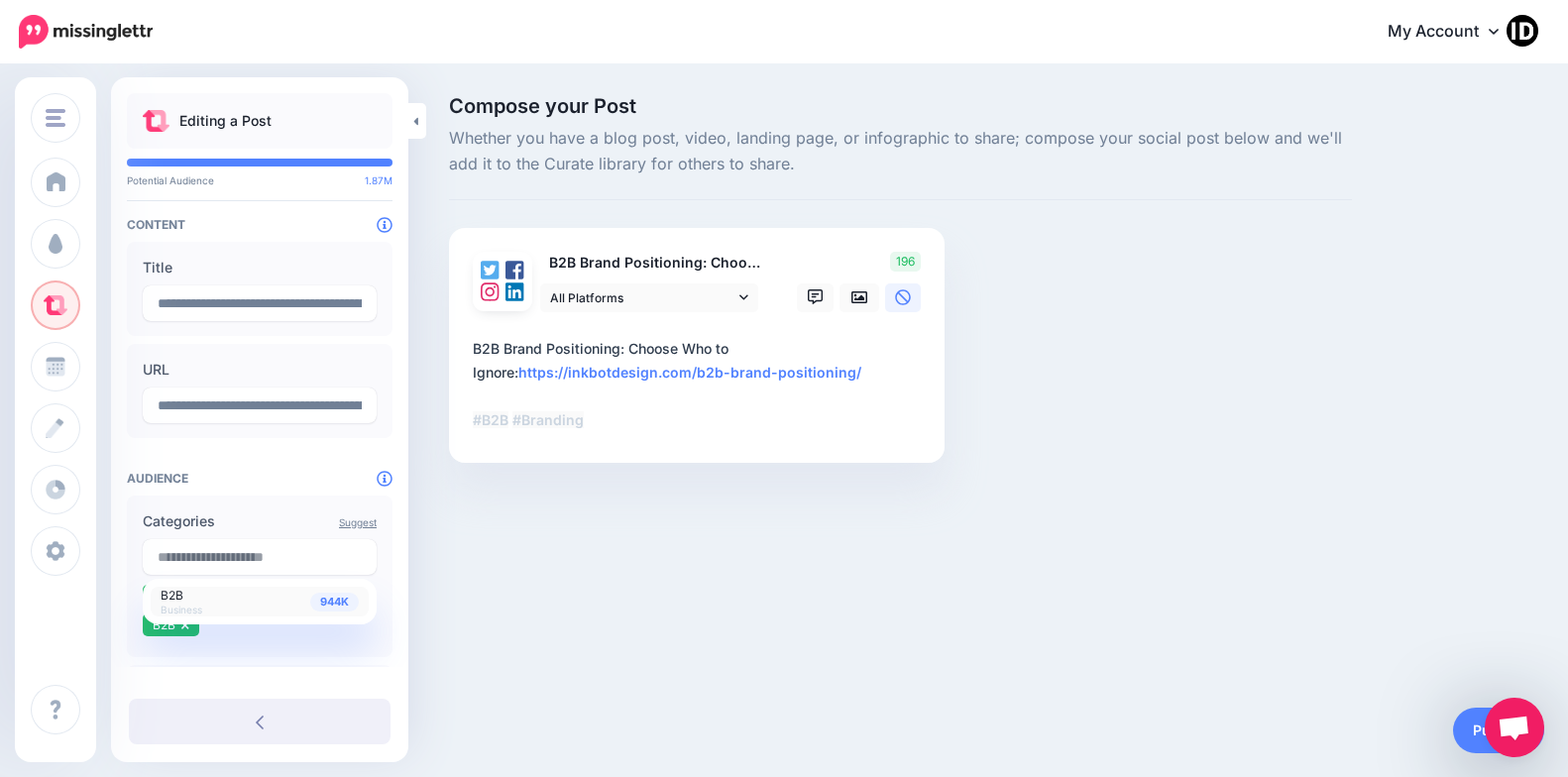 click on "944K
B2B
Business" at bounding box center (260, 602) 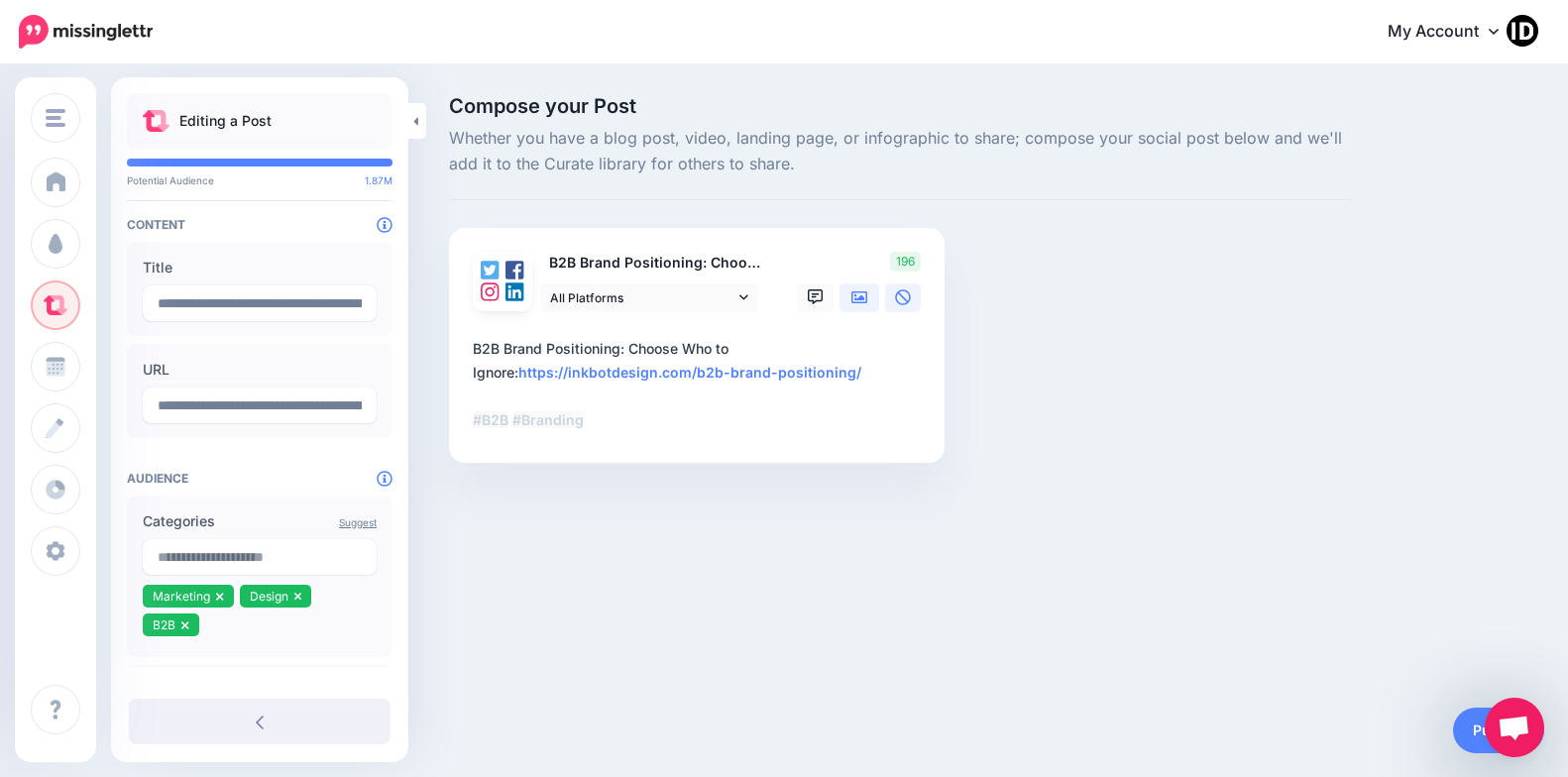 click 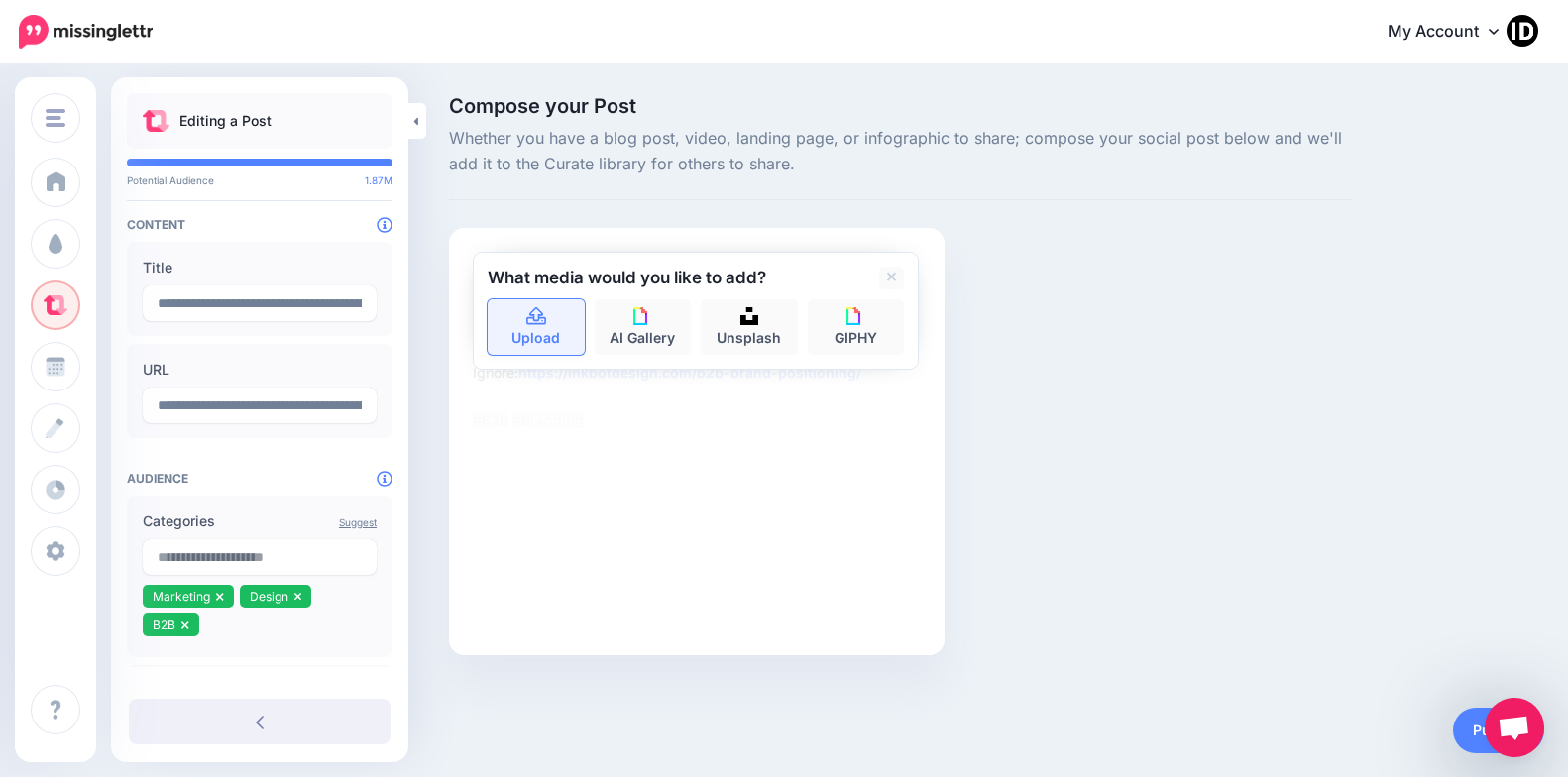 click on "Upload" at bounding box center (536, 327) 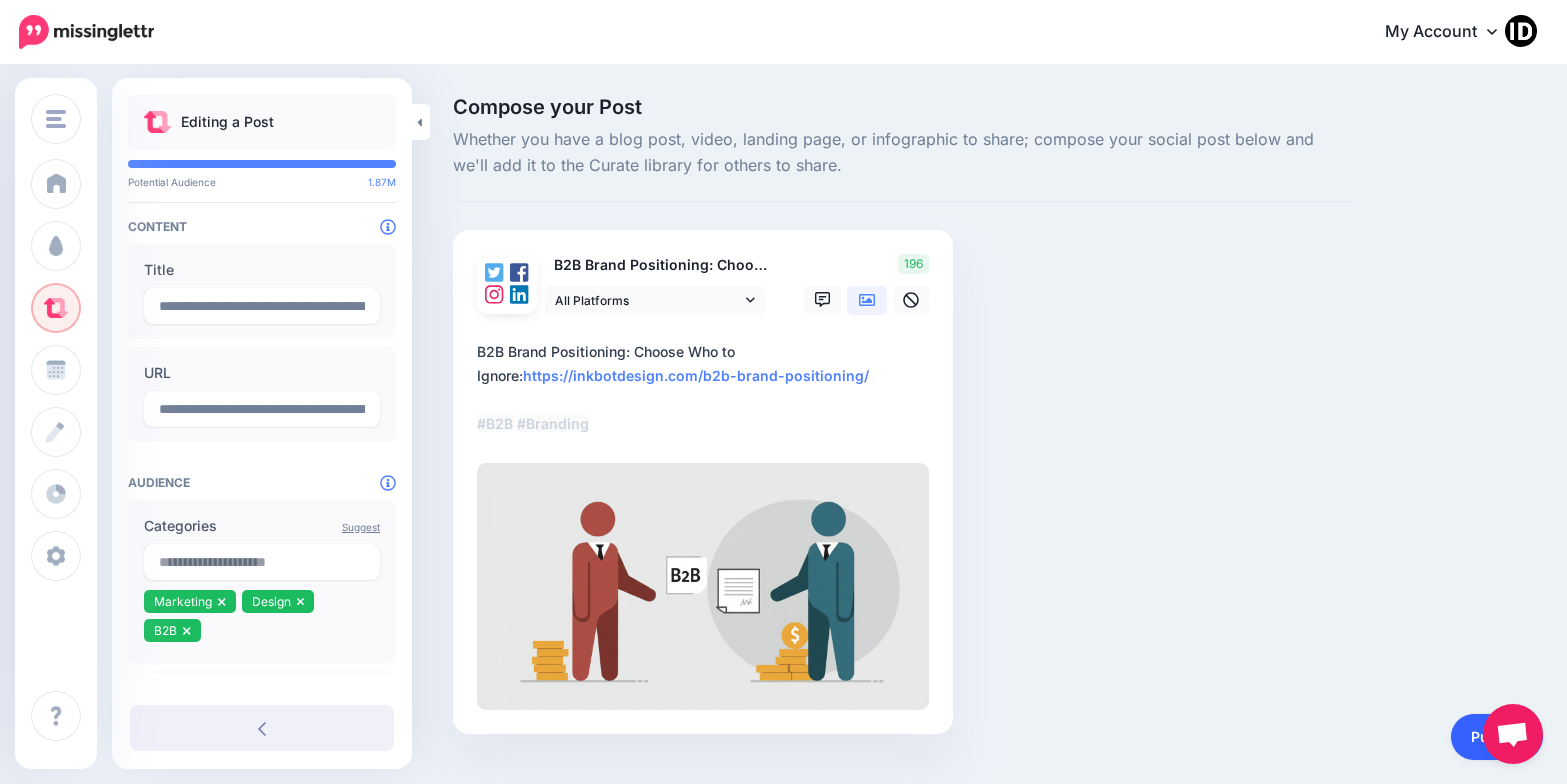 click on "Publish" at bounding box center [1497, 737] 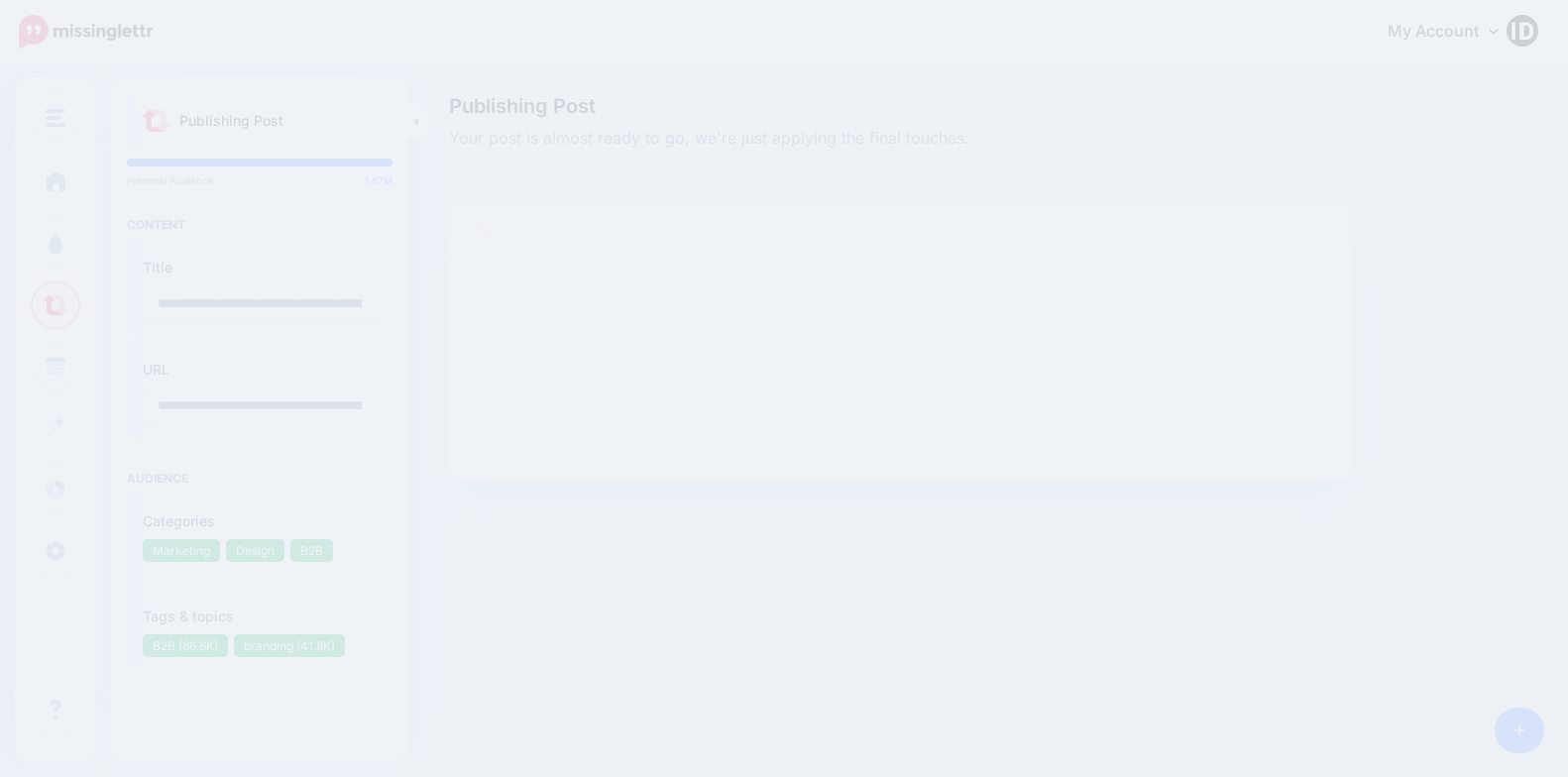 scroll, scrollTop: 0, scrollLeft: 0, axis: both 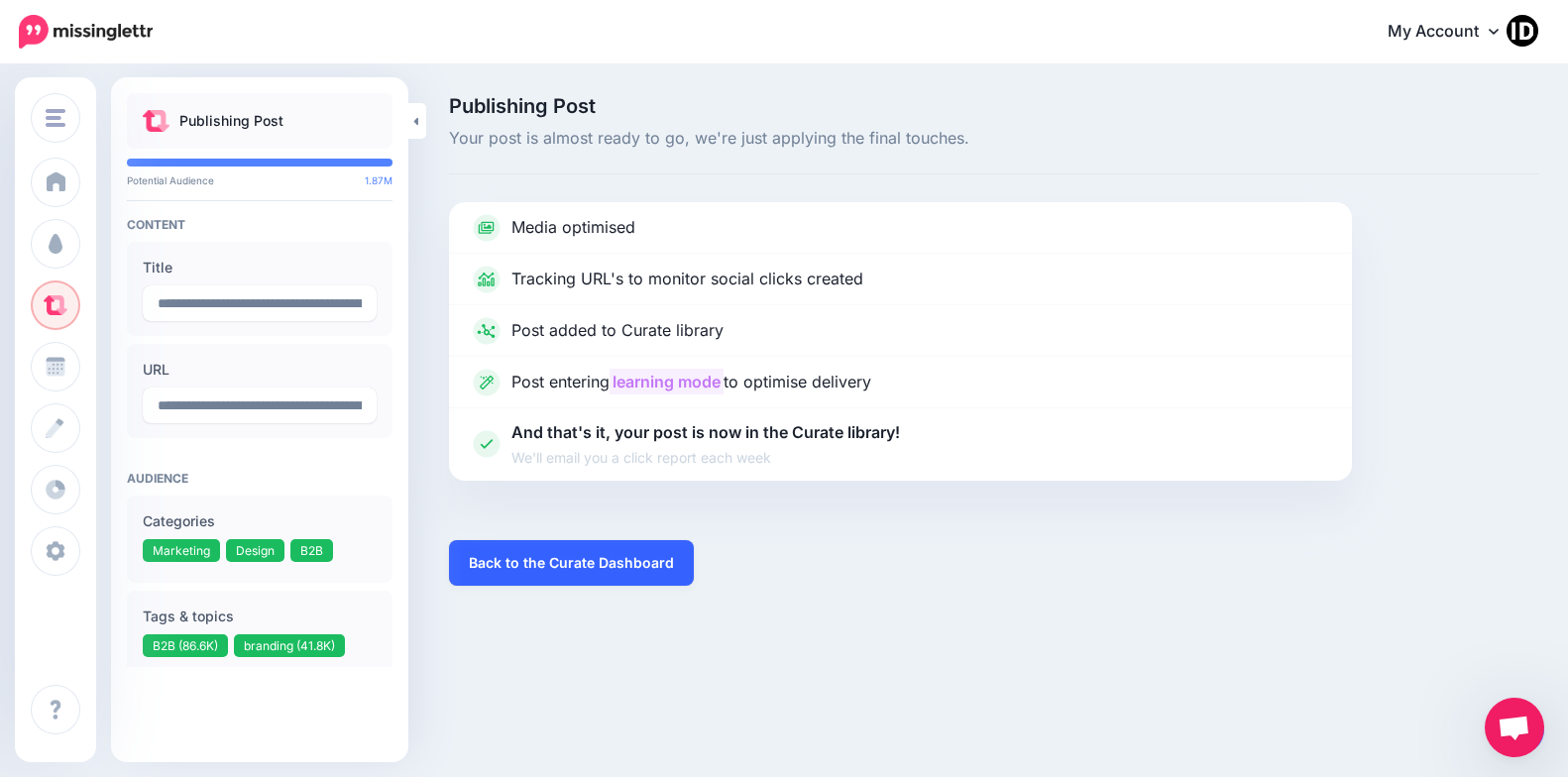 click on "Back to the Curate Dashboard" at bounding box center [571, 563] 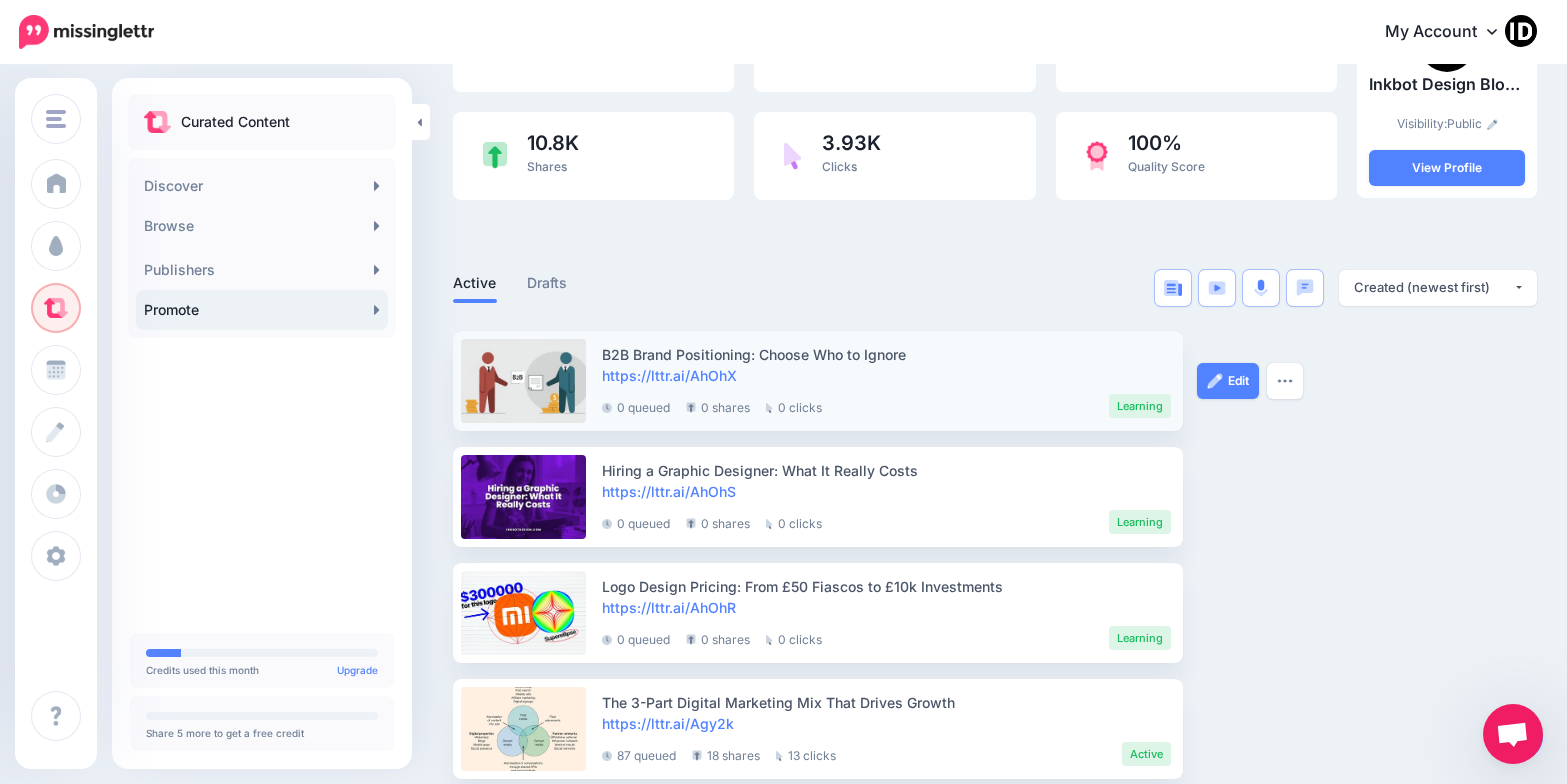 scroll, scrollTop: 0, scrollLeft: 0, axis: both 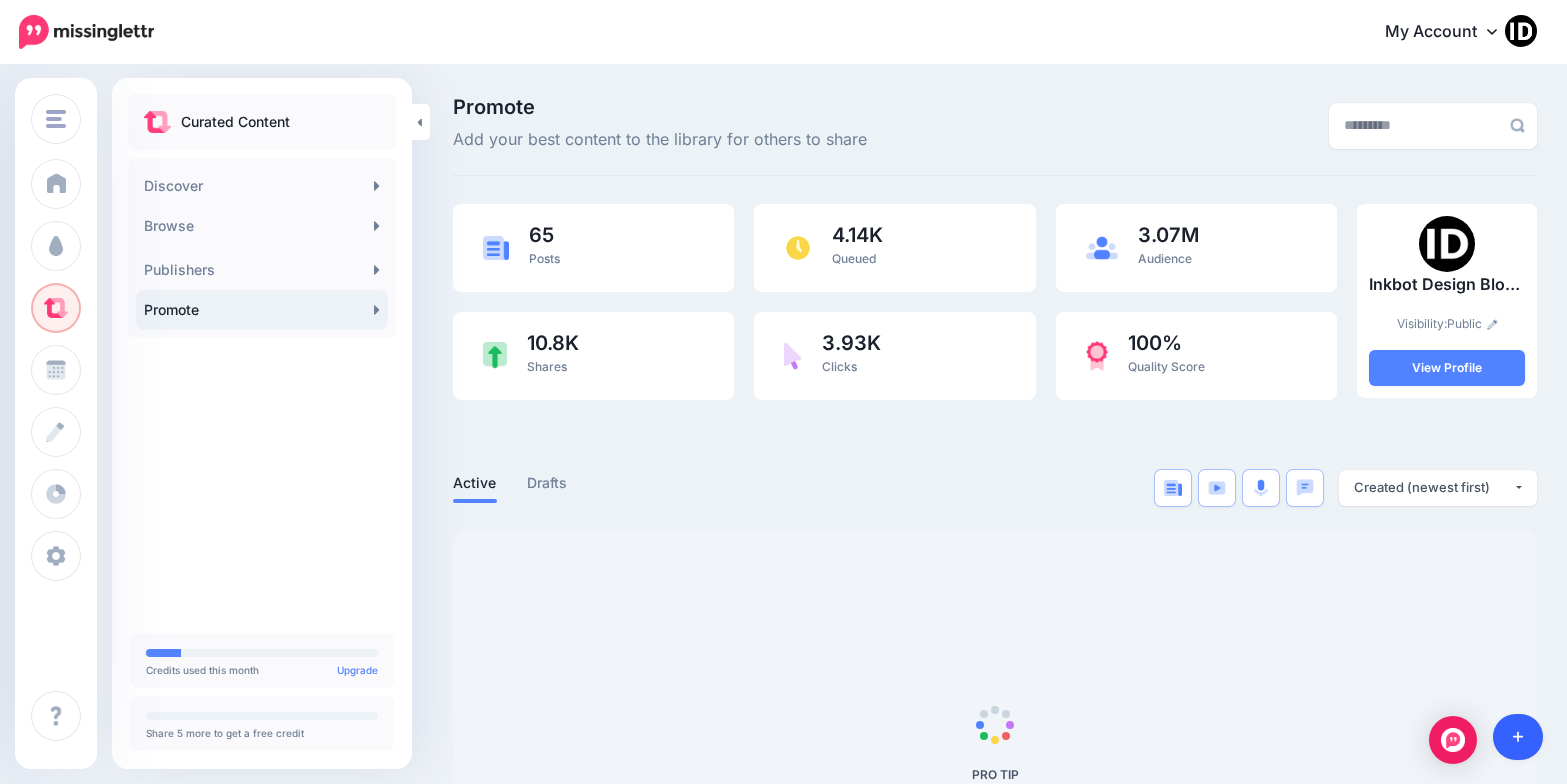 click at bounding box center [1518, 737] 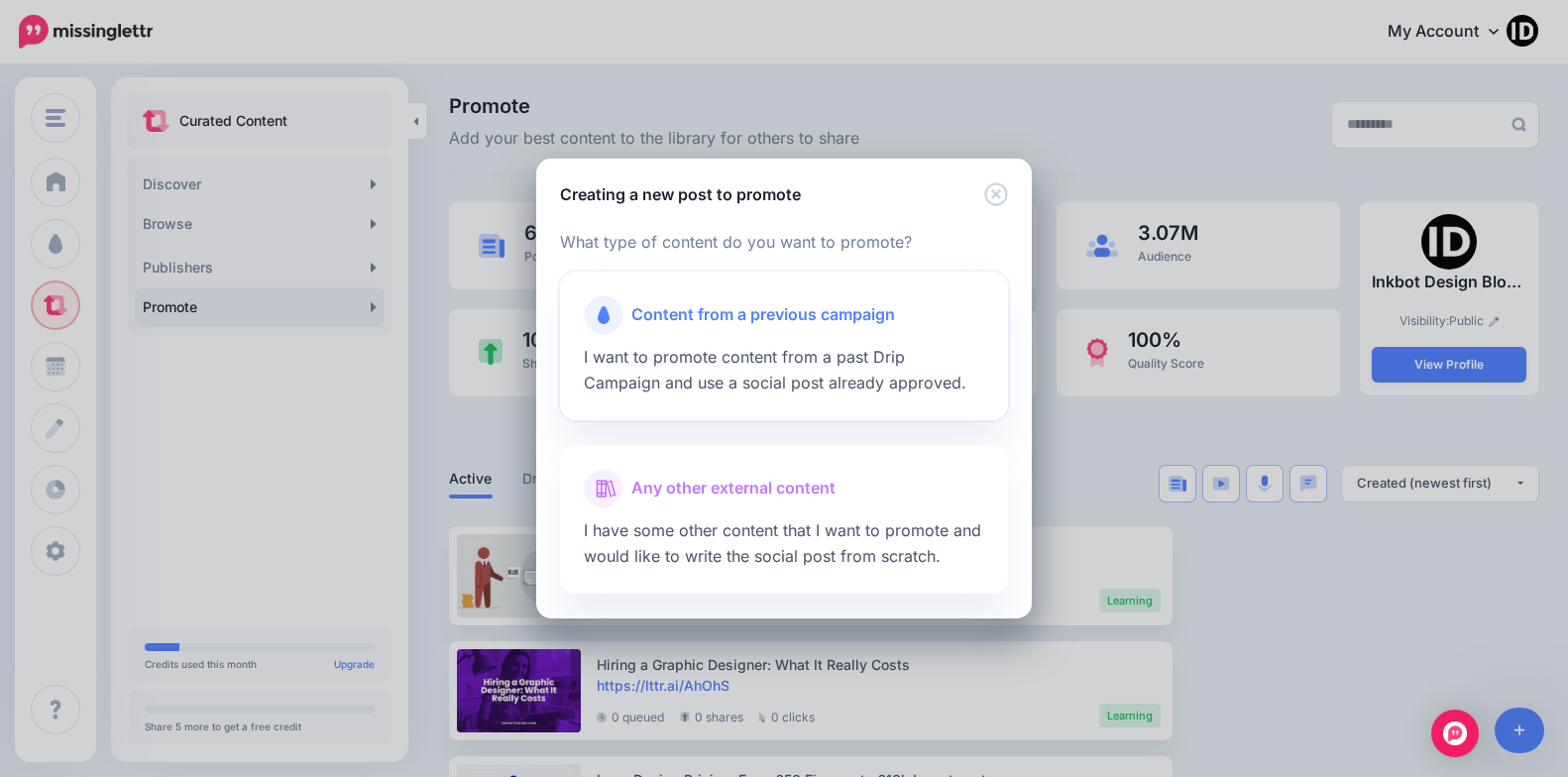 click on "Content from a previous campaign" at bounding box center [763, 315] 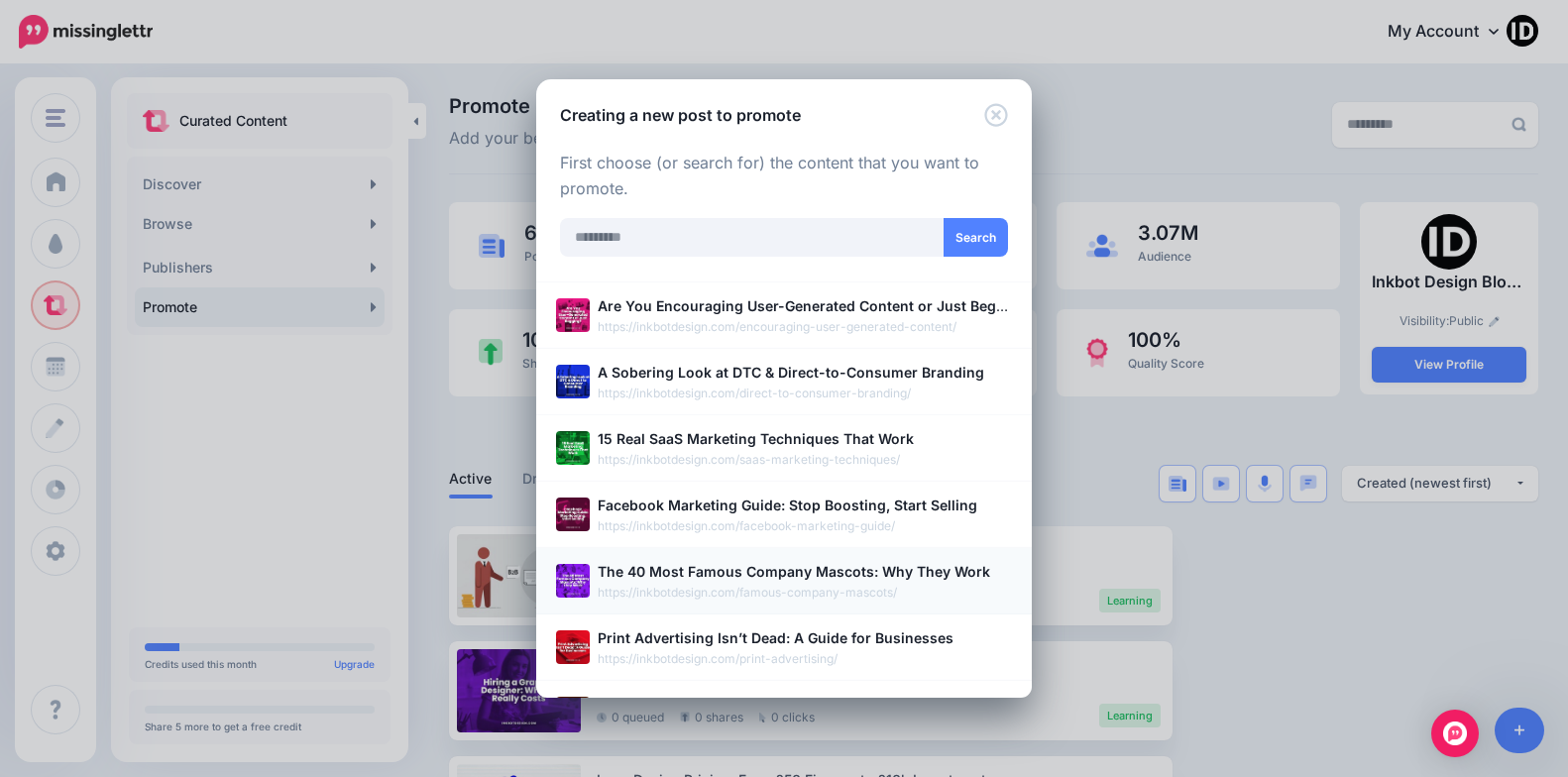 scroll, scrollTop: 396, scrollLeft: 0, axis: vertical 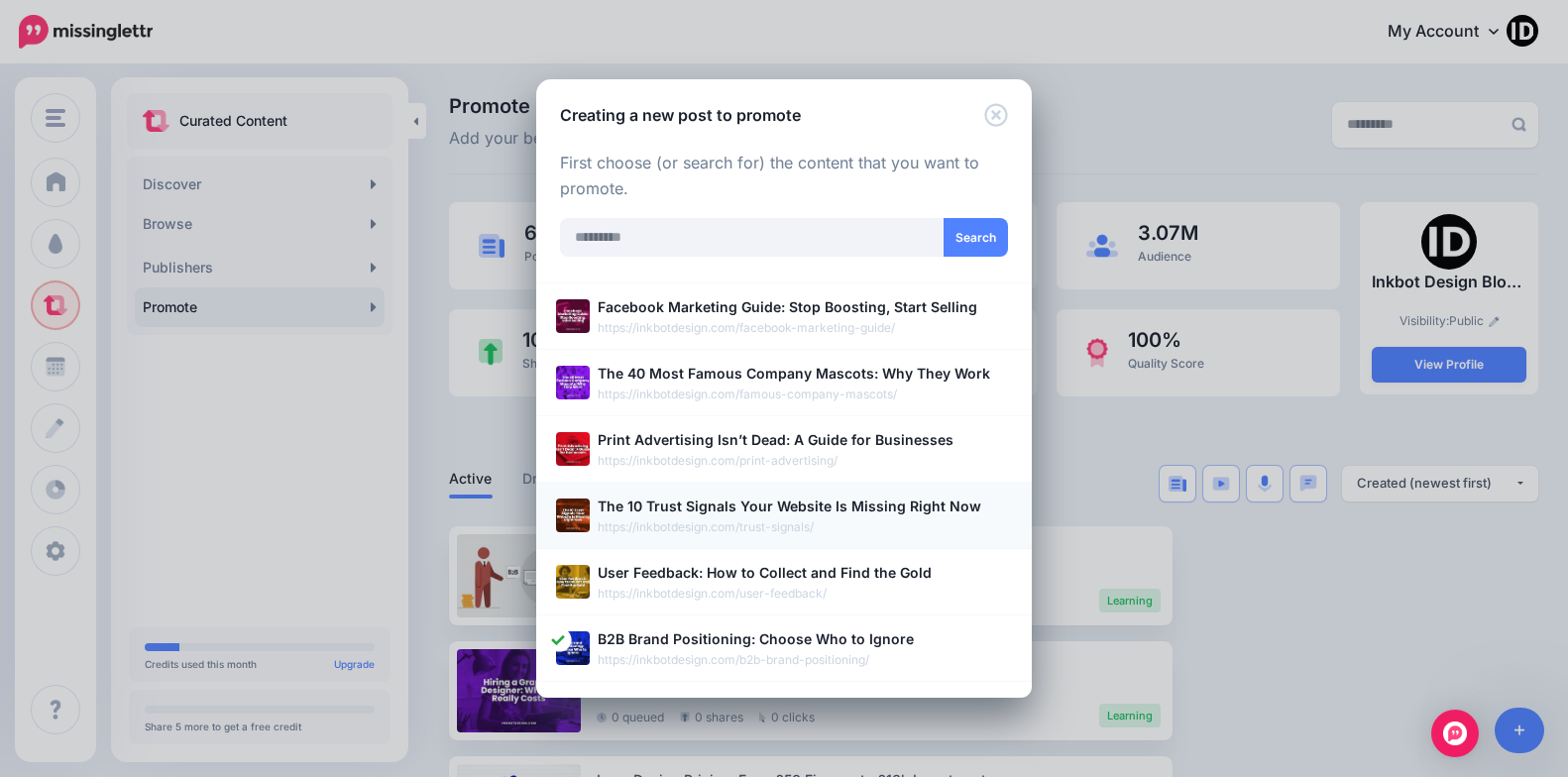 click on "The 10 Trust Signals Your Website Is Missing Right Now" at bounding box center (789, 505) 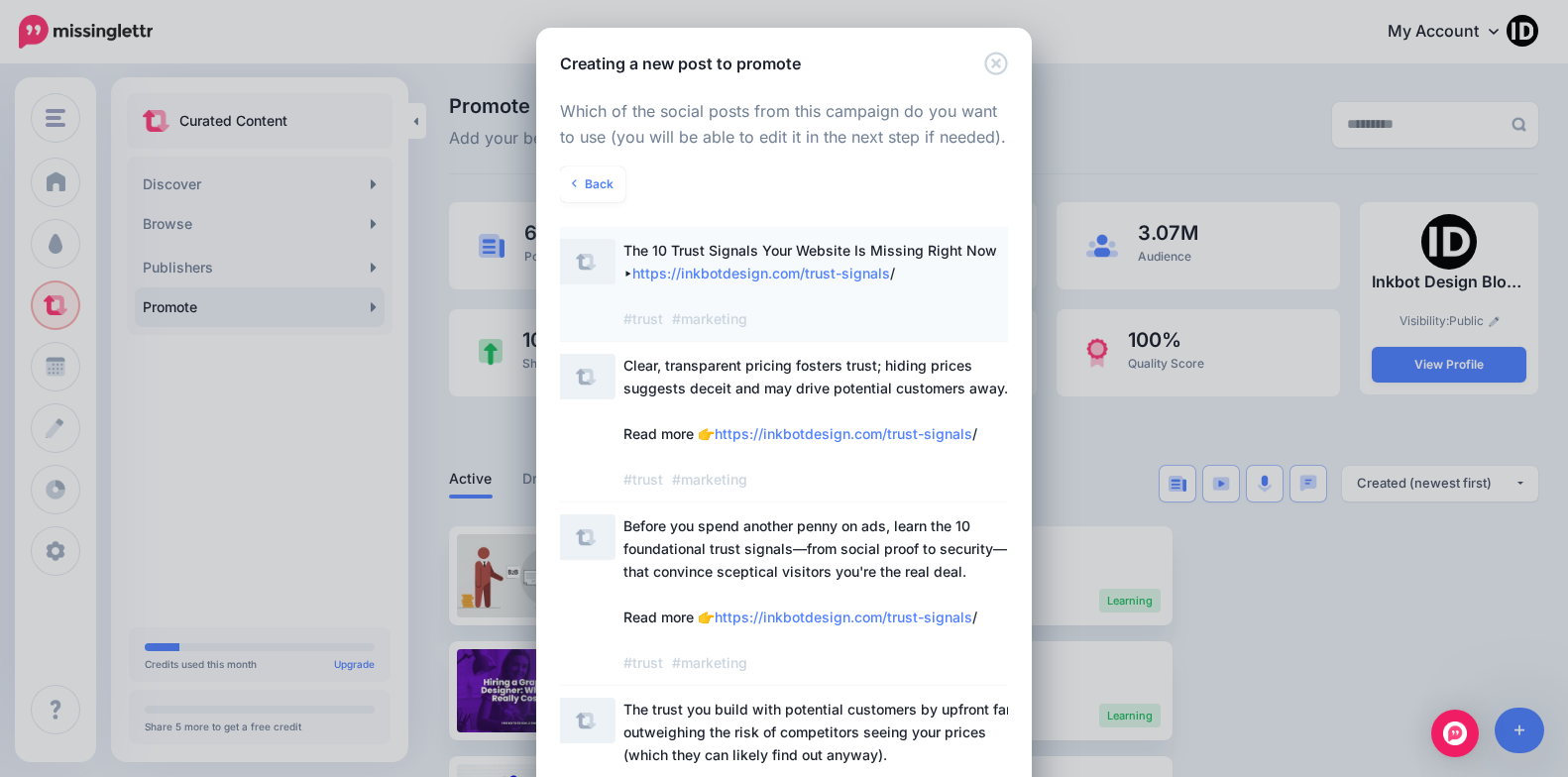 click on "The 10 Trust Signals Your Website Is Missing Right Now ▸  https://inkbotdesign.com/trust-signals / #trust   #marketing" at bounding box center [810, 284] 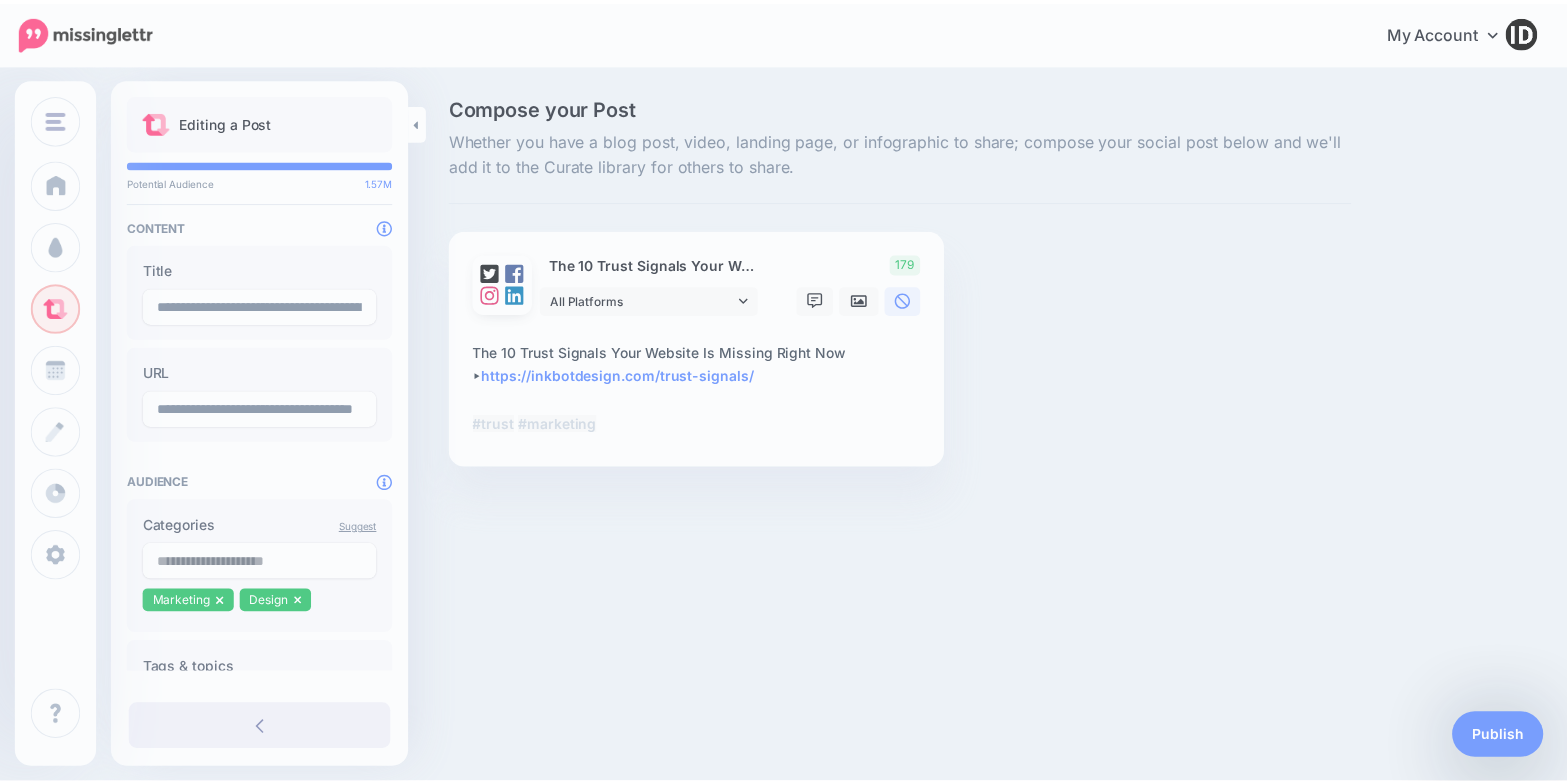 scroll, scrollTop: 0, scrollLeft: 0, axis: both 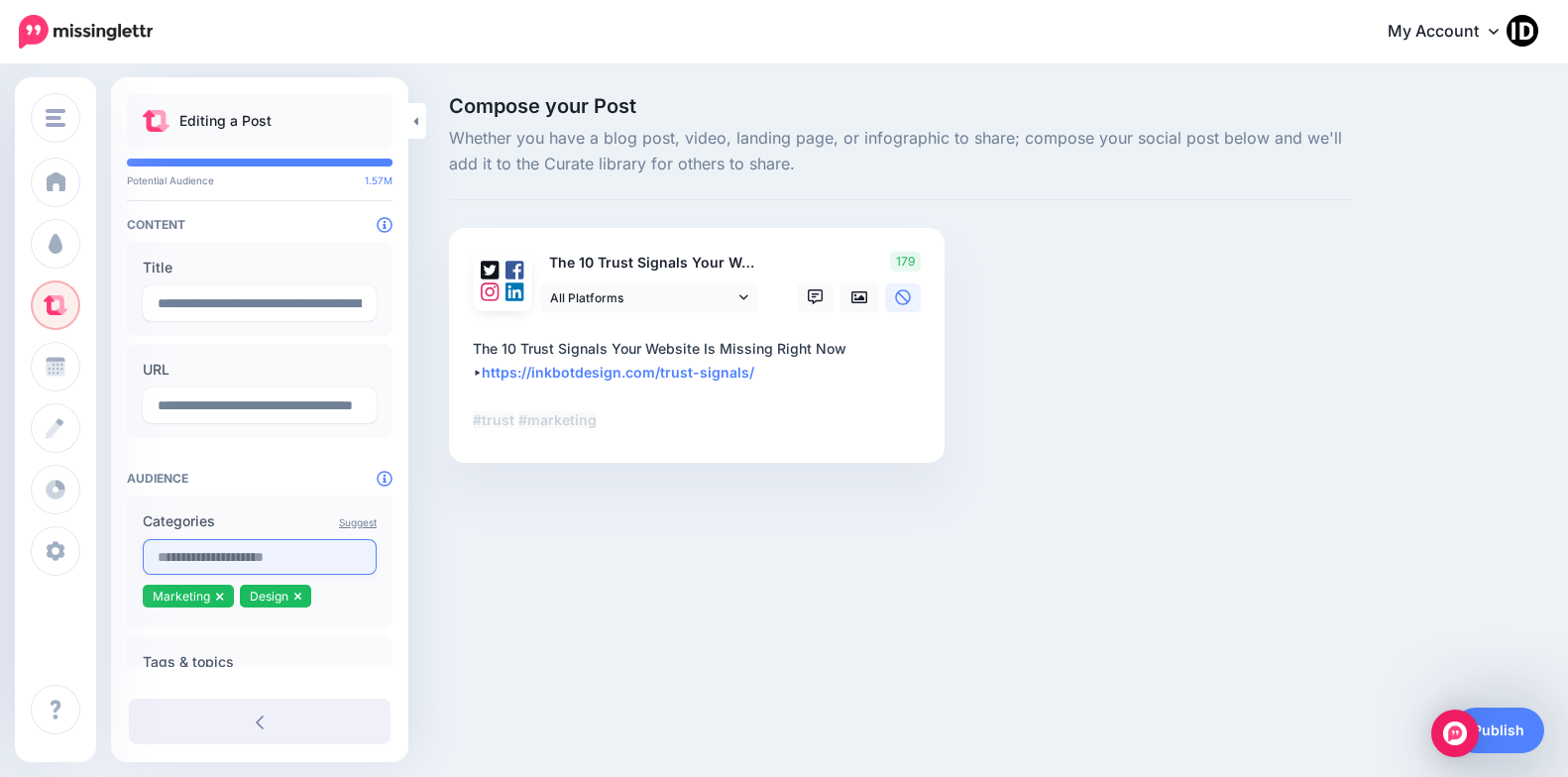 click at bounding box center (260, 557) 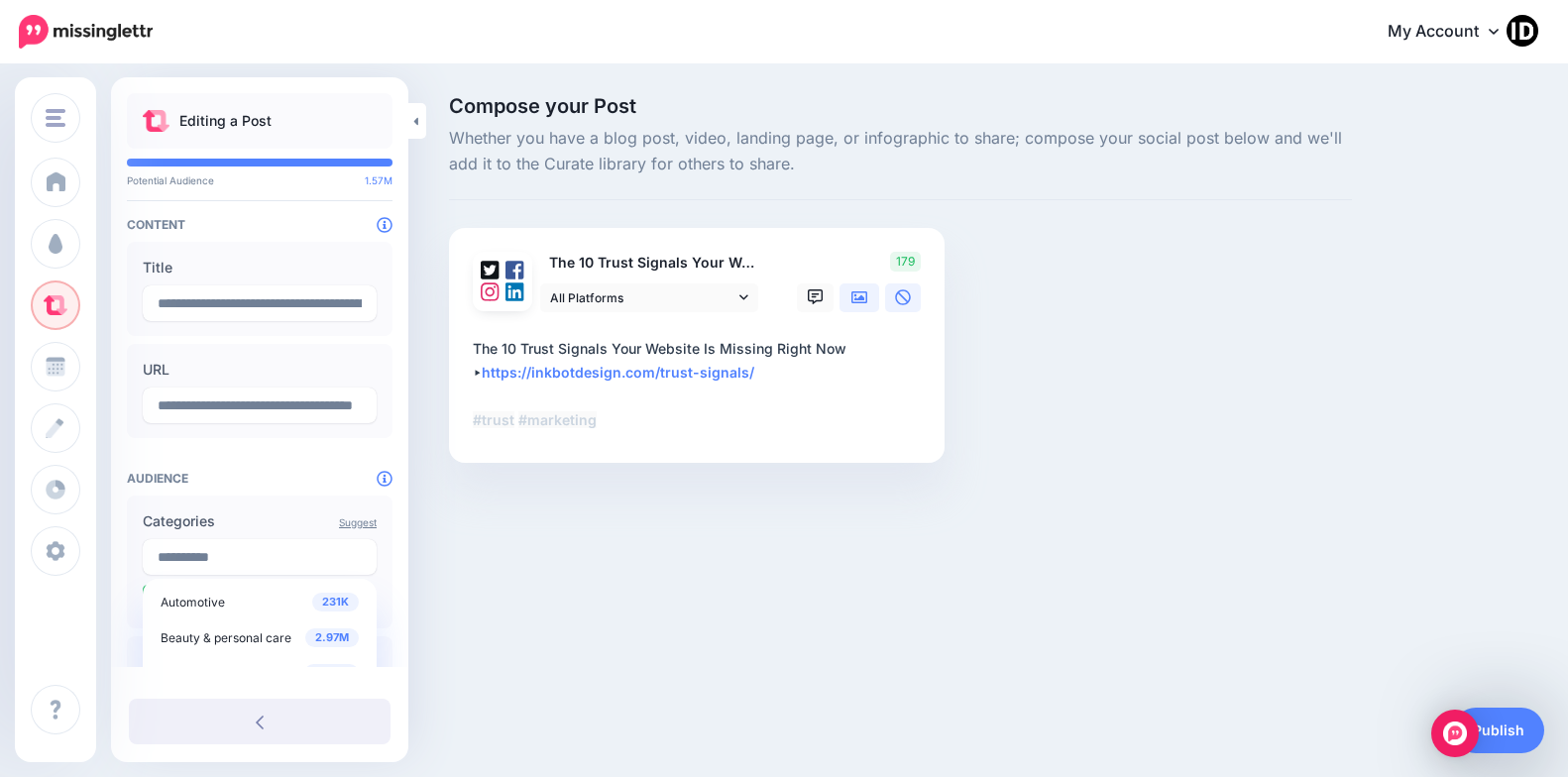 click at bounding box center [859, 297] 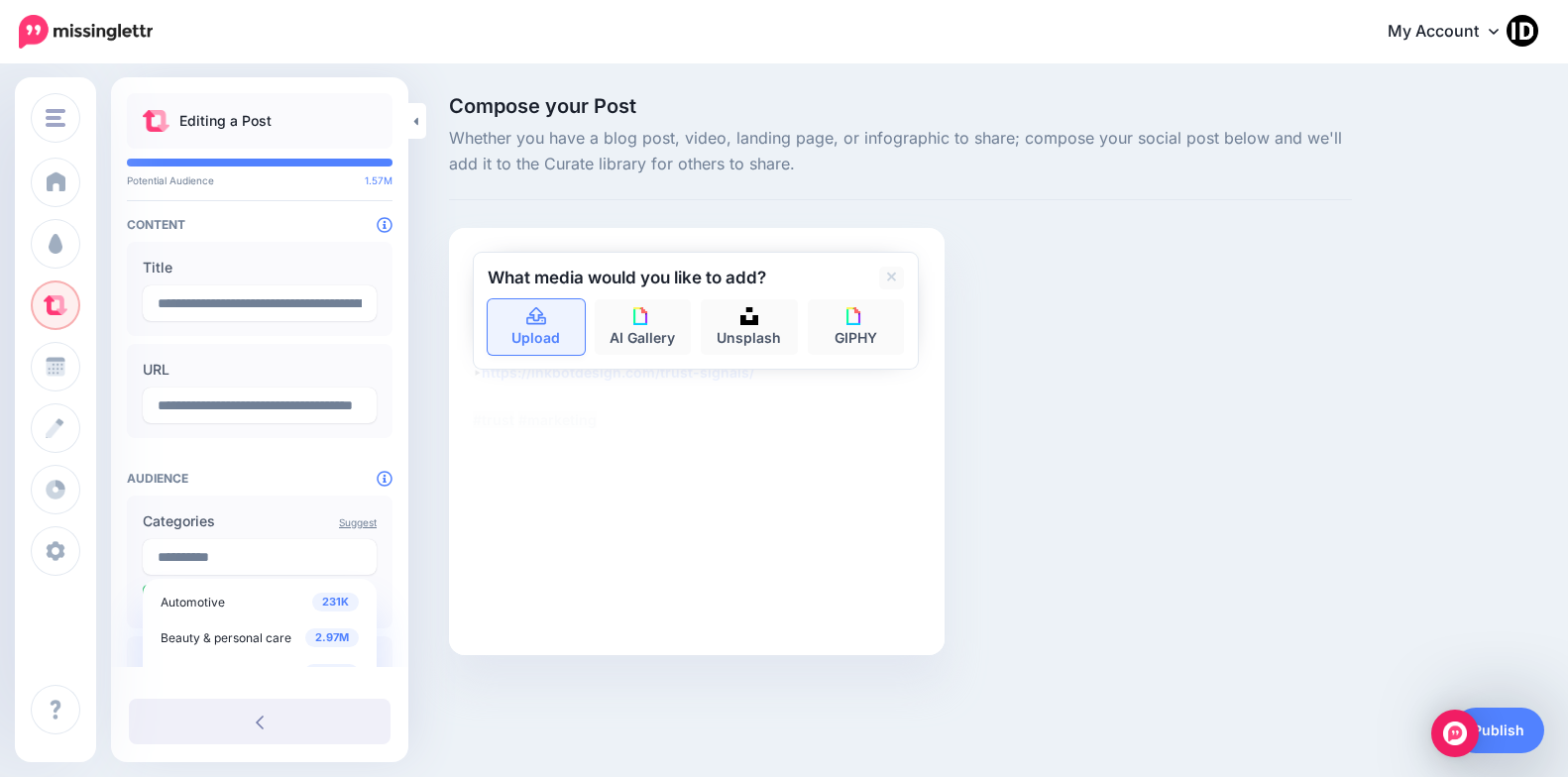 click on "Upload" at bounding box center [536, 327] 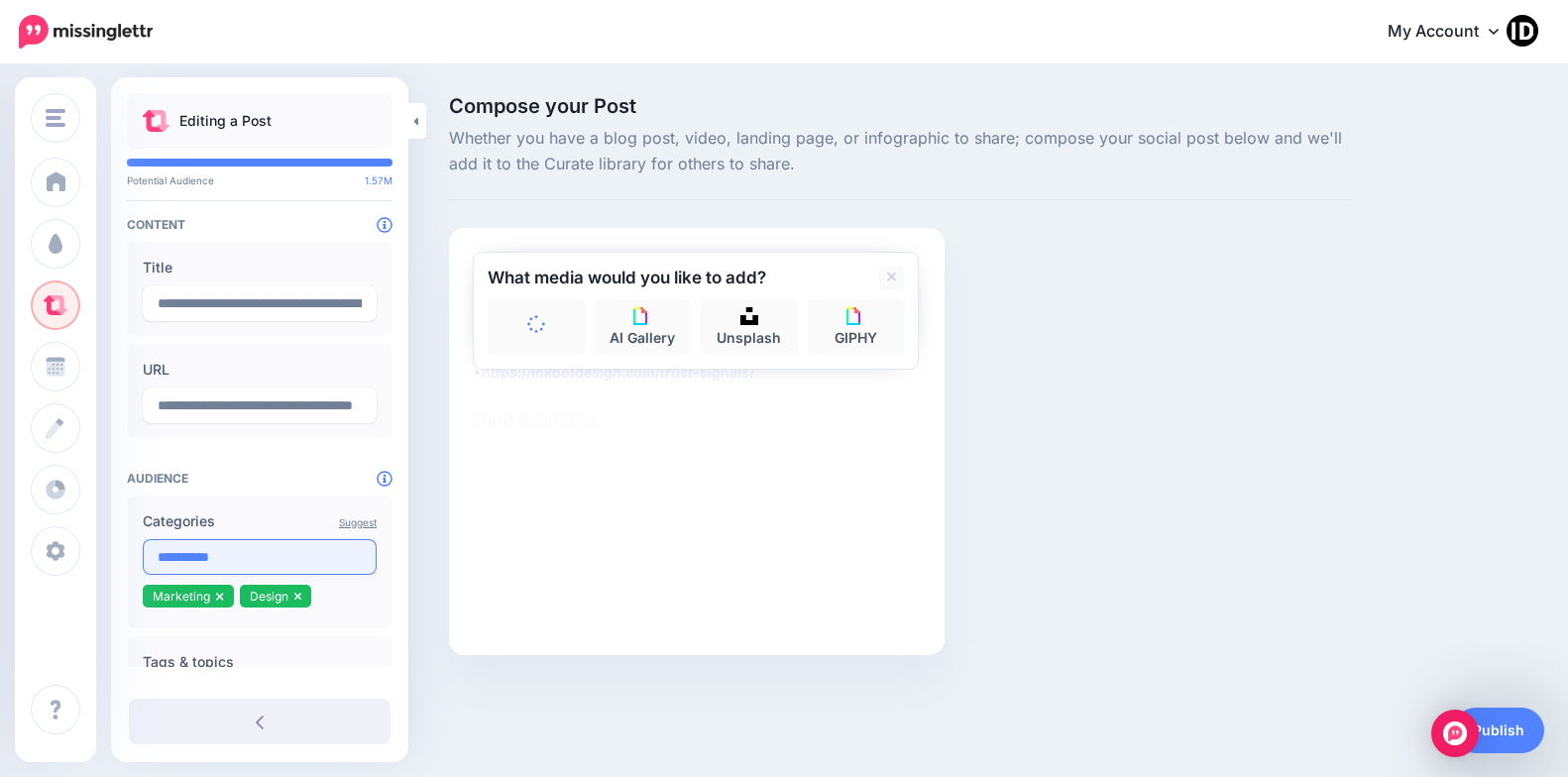 click on "**********" at bounding box center [260, 557] 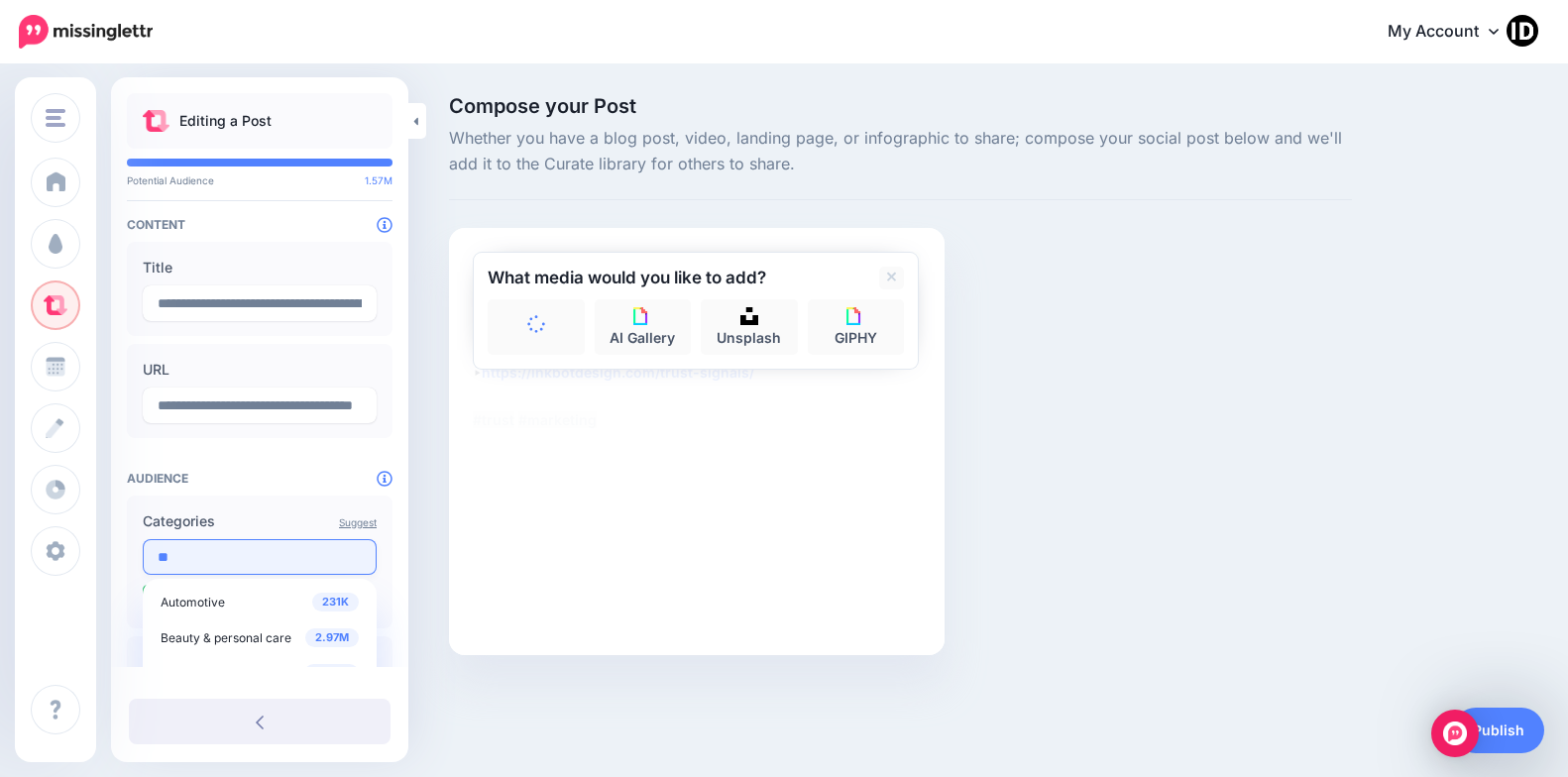 type on "*" 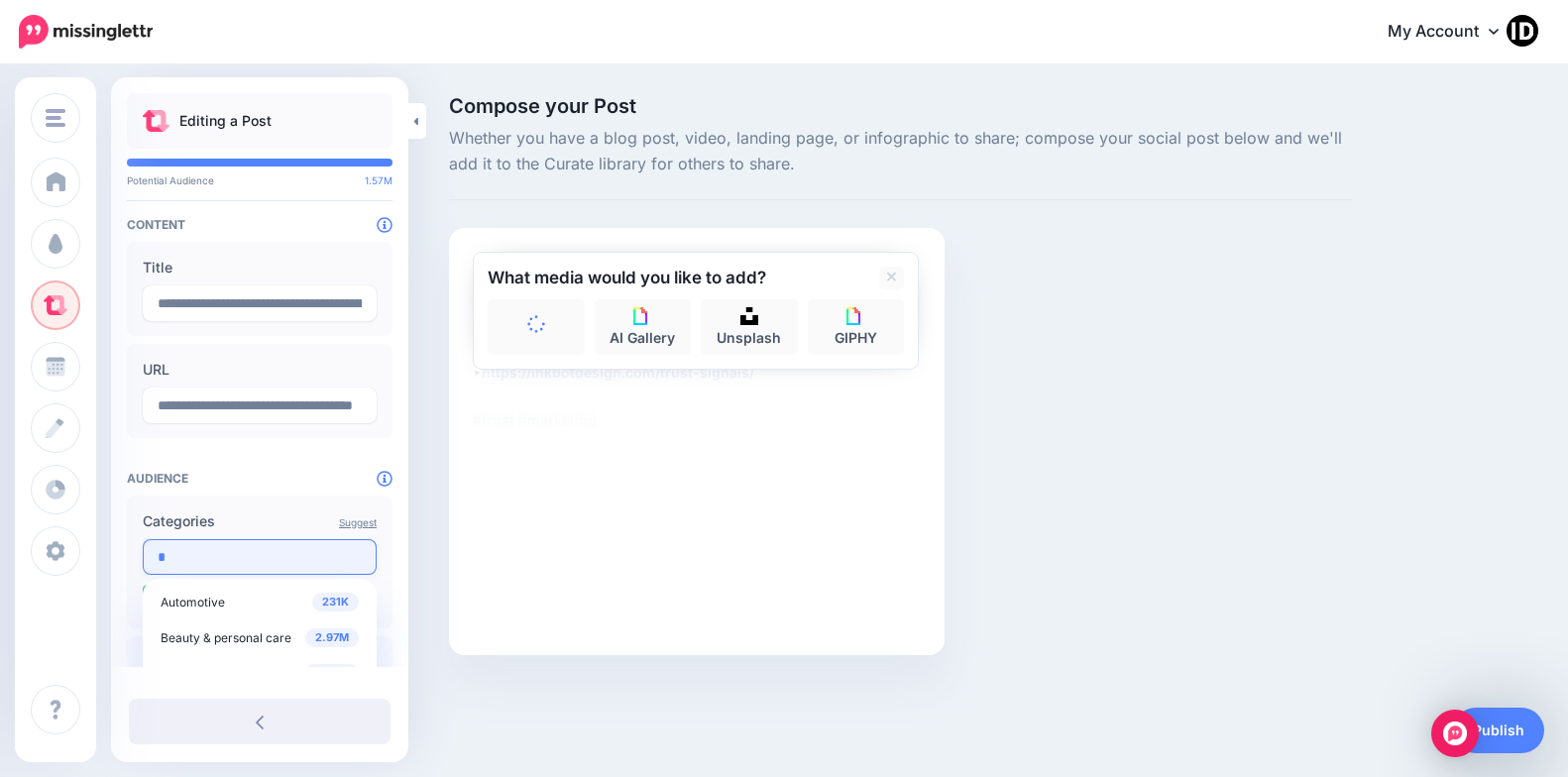 type 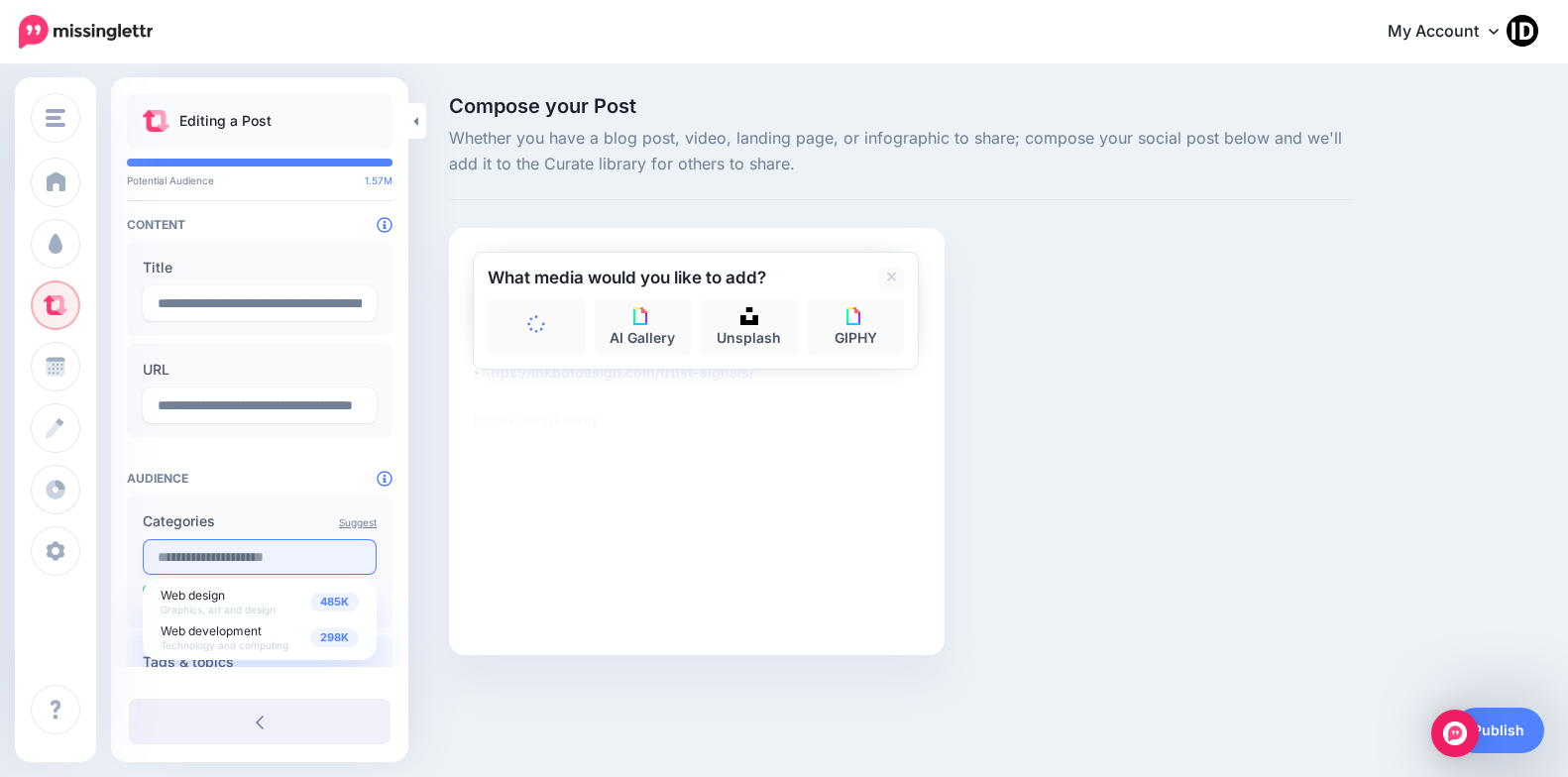 type on "**********" 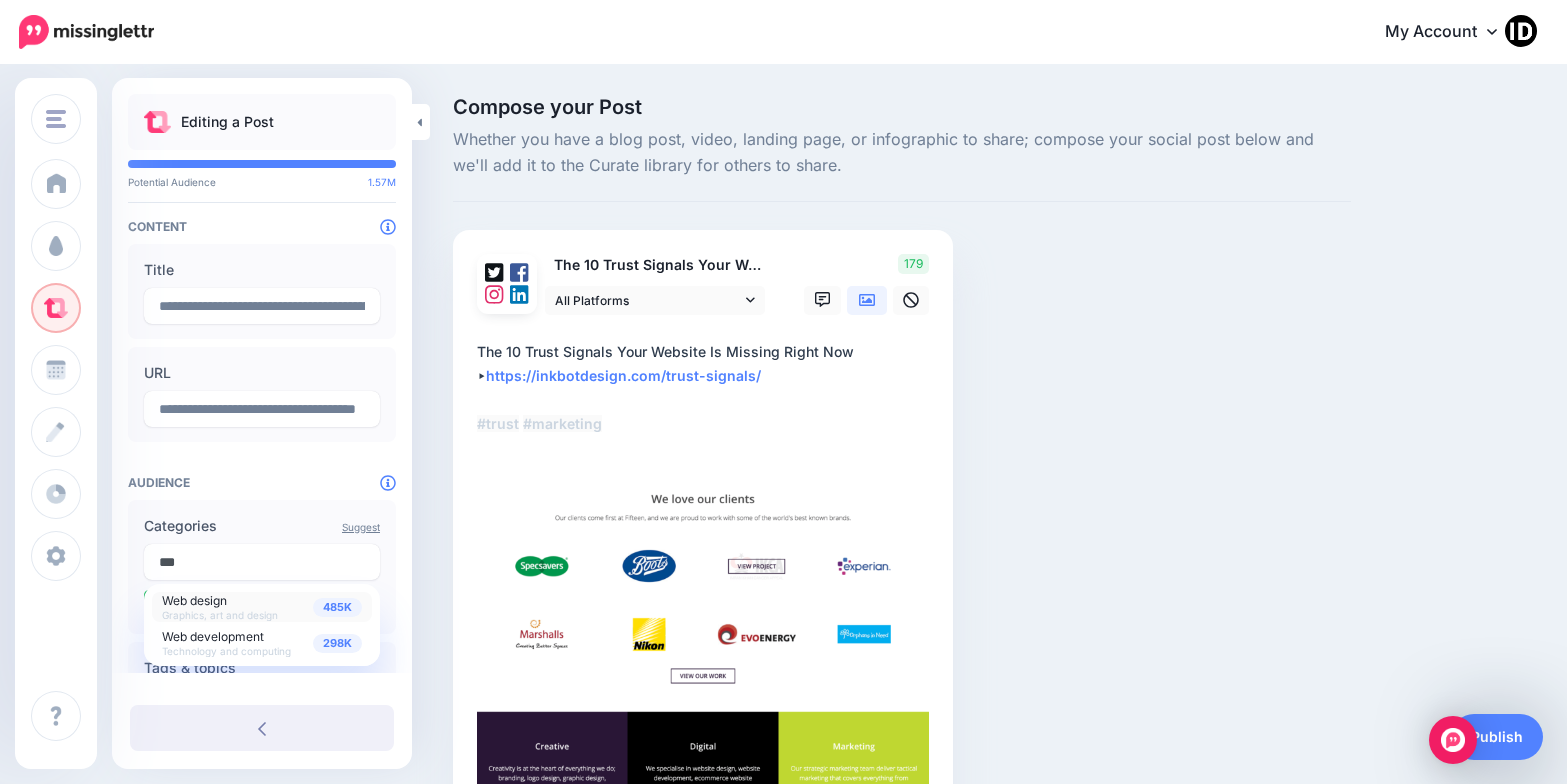 type on "***" 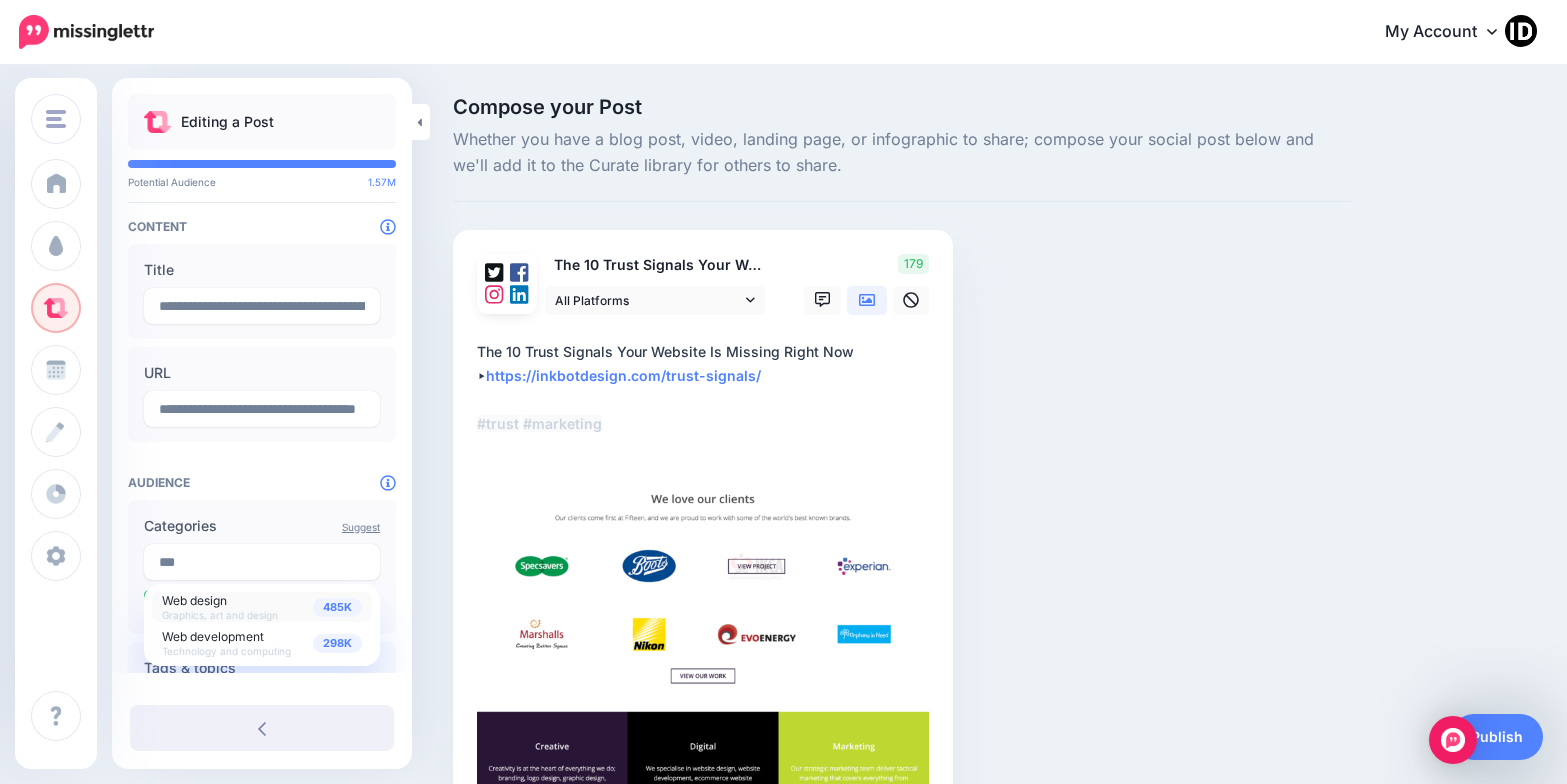 click on "Graphics, art and design" at bounding box center (220, 615) 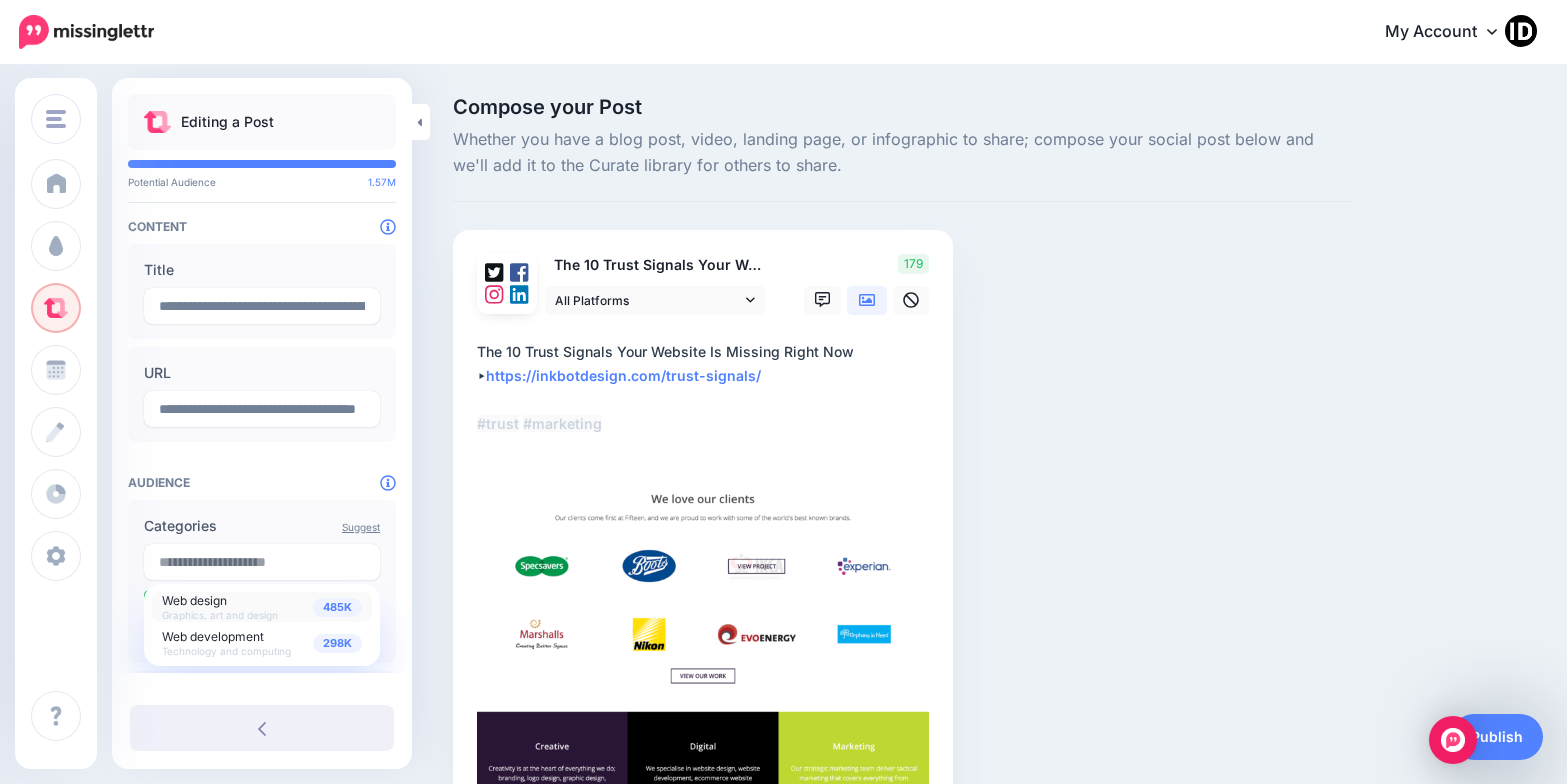 click on "Compose your Post
Whether you have a blog post, video, landing page, or infographic to share; compose your social post below and we'll add it to the Curate library for others to share.
The 10 Trust Signals Your Website Is Missing Right Now" at bounding box center [902, 522] 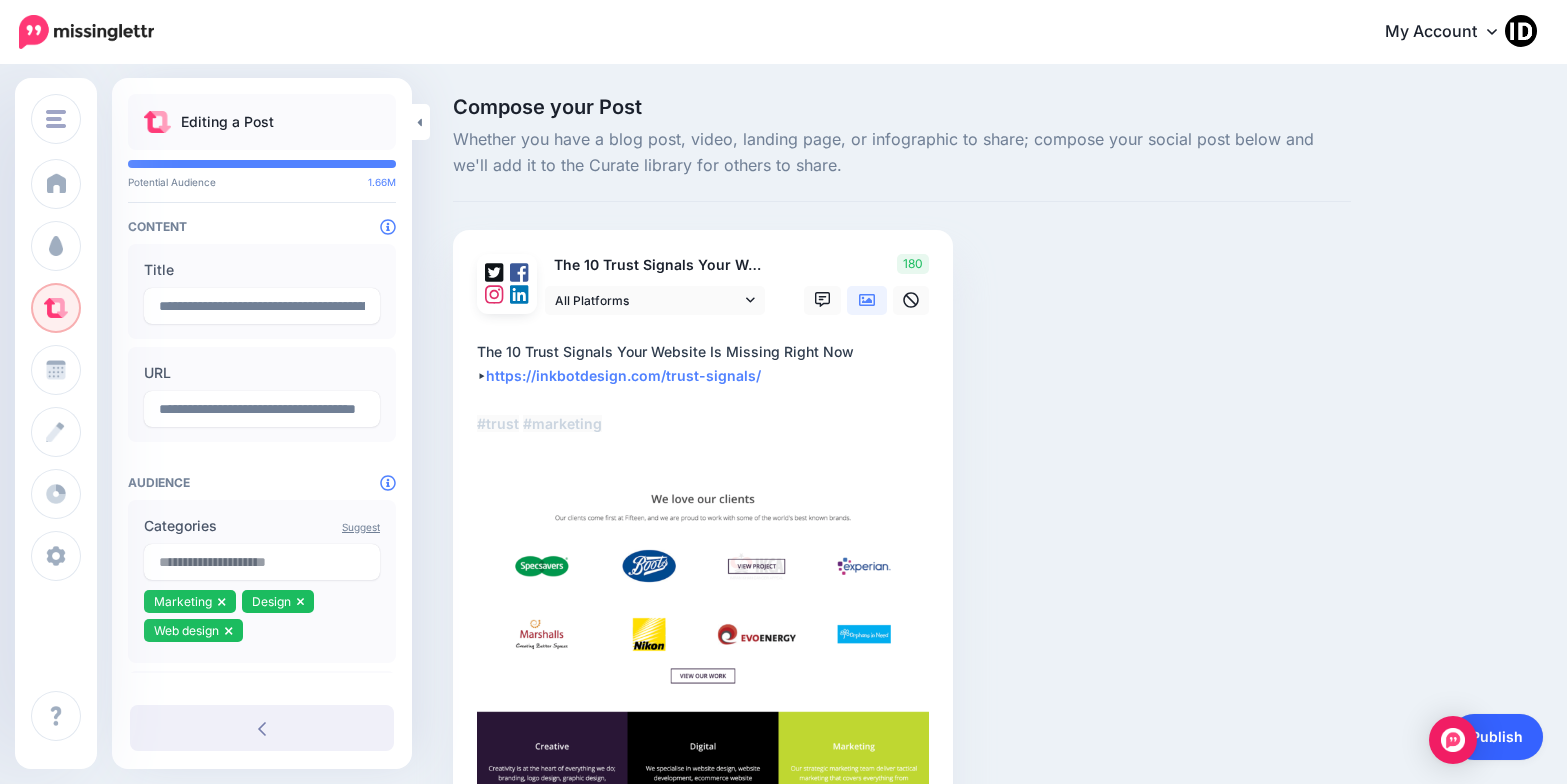 click on "Publish" at bounding box center [1497, 737] 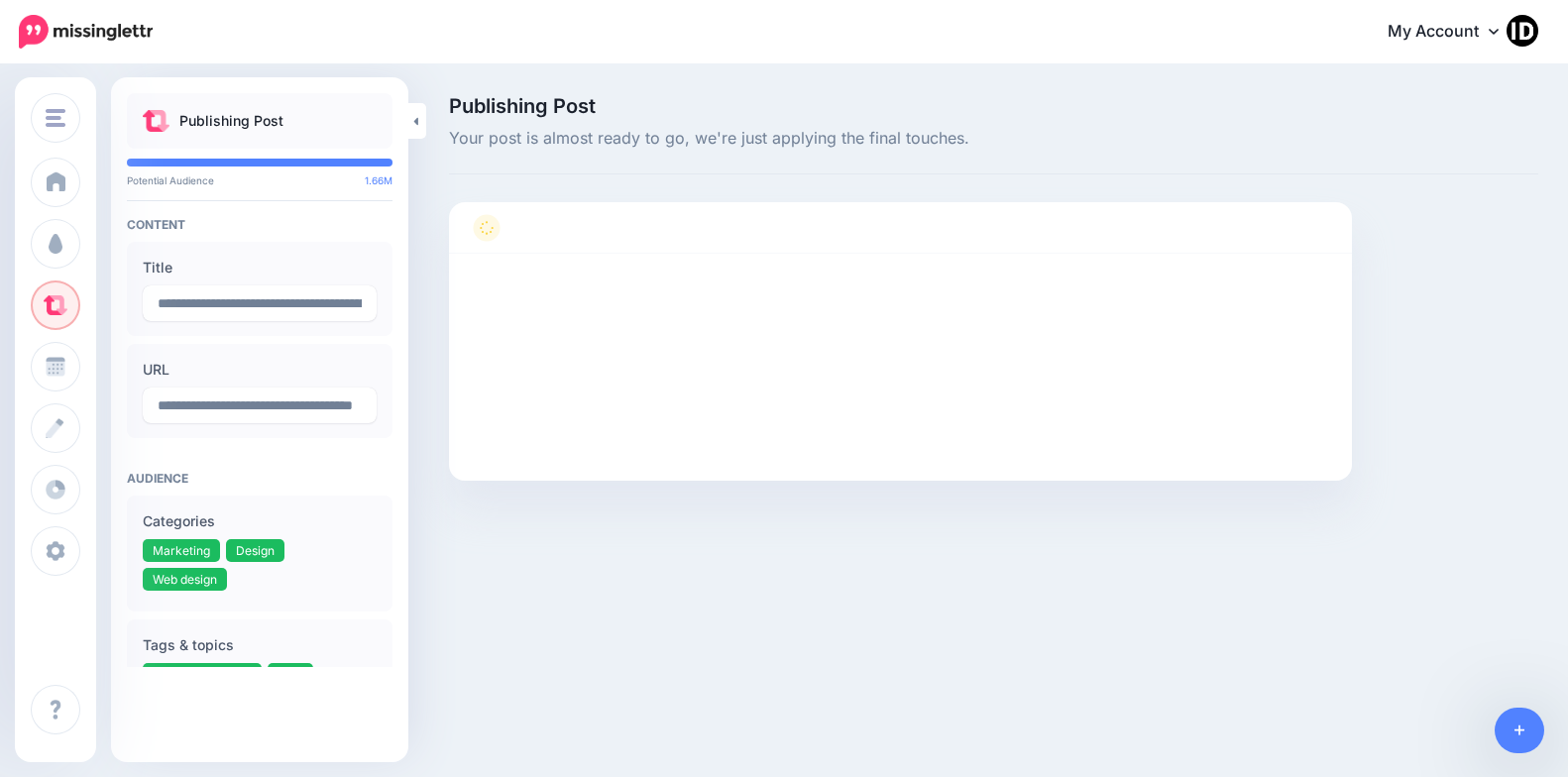 scroll, scrollTop: 0, scrollLeft: 0, axis: both 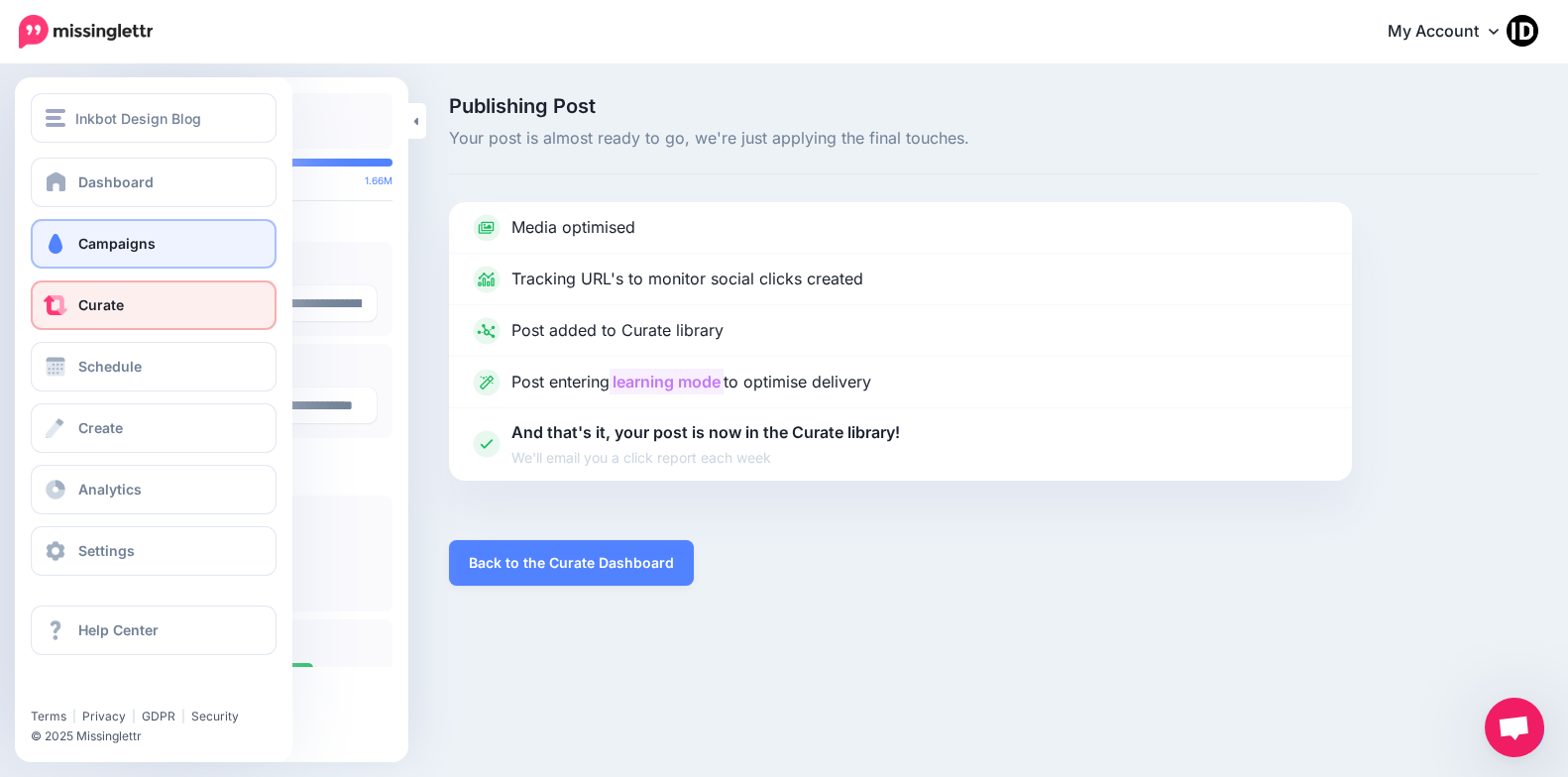 click on "Campaigns" at bounding box center (154, 244) 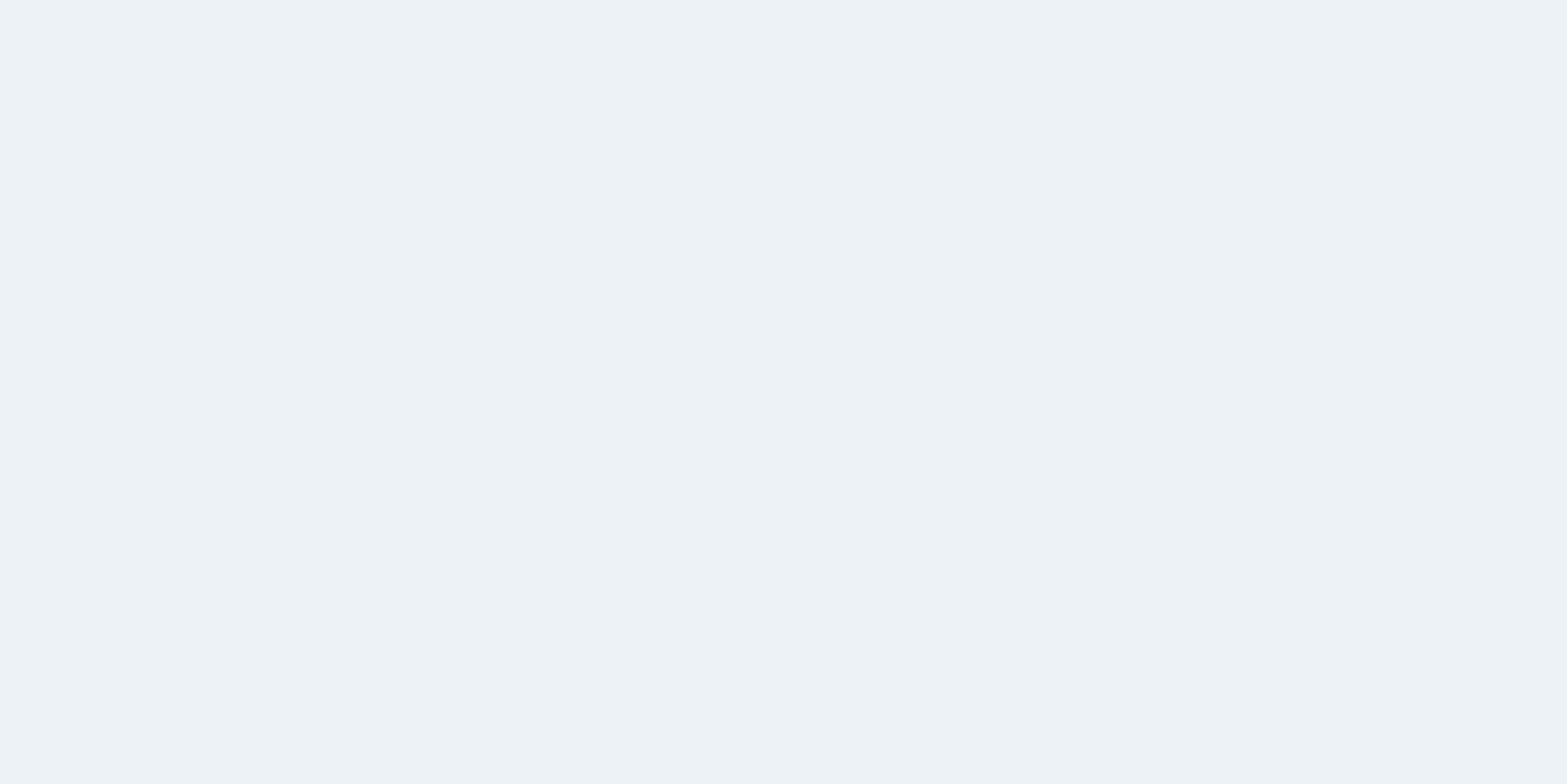 scroll, scrollTop: 0, scrollLeft: 0, axis: both 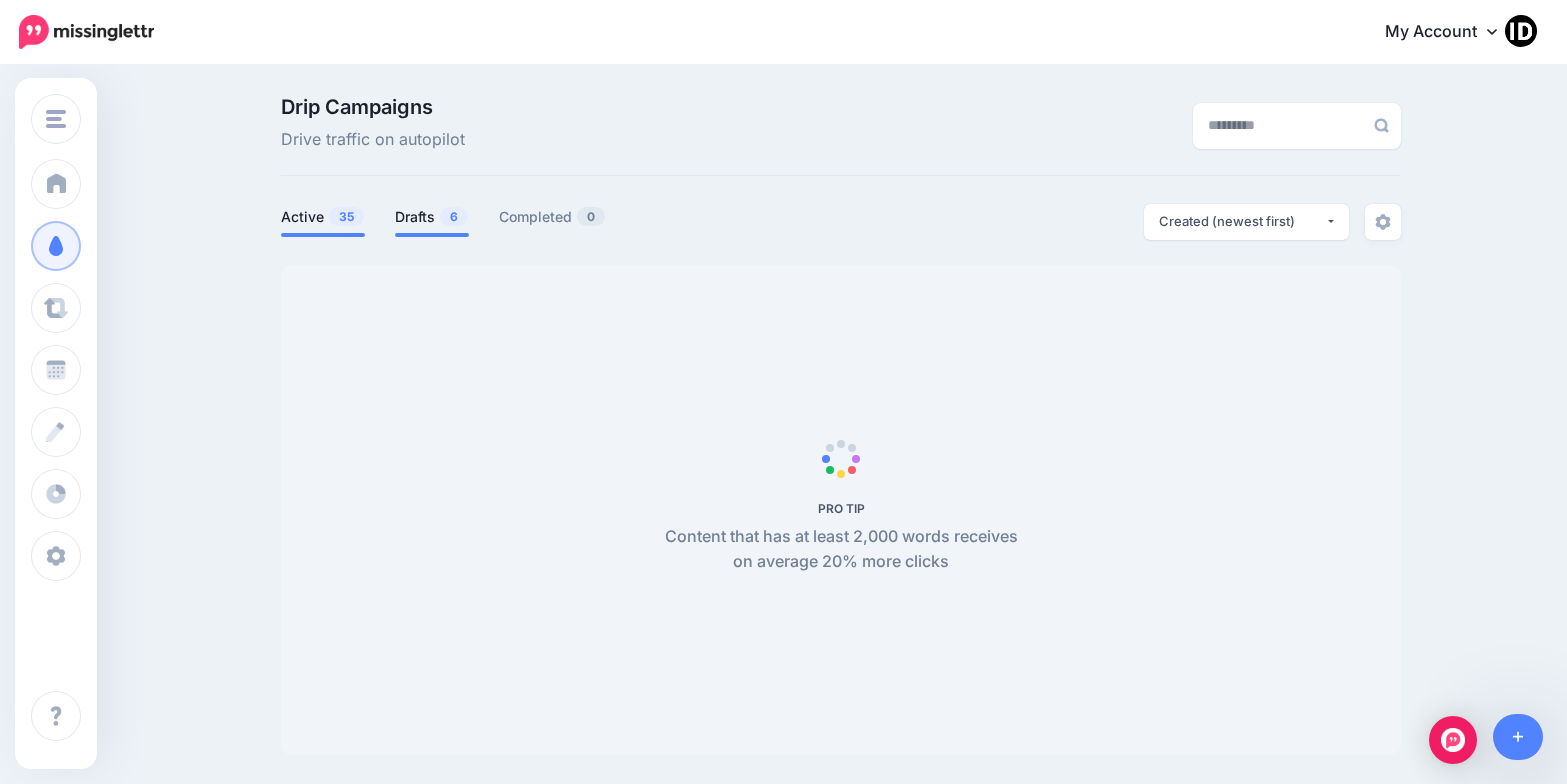 click on "6" at bounding box center (454, 216) 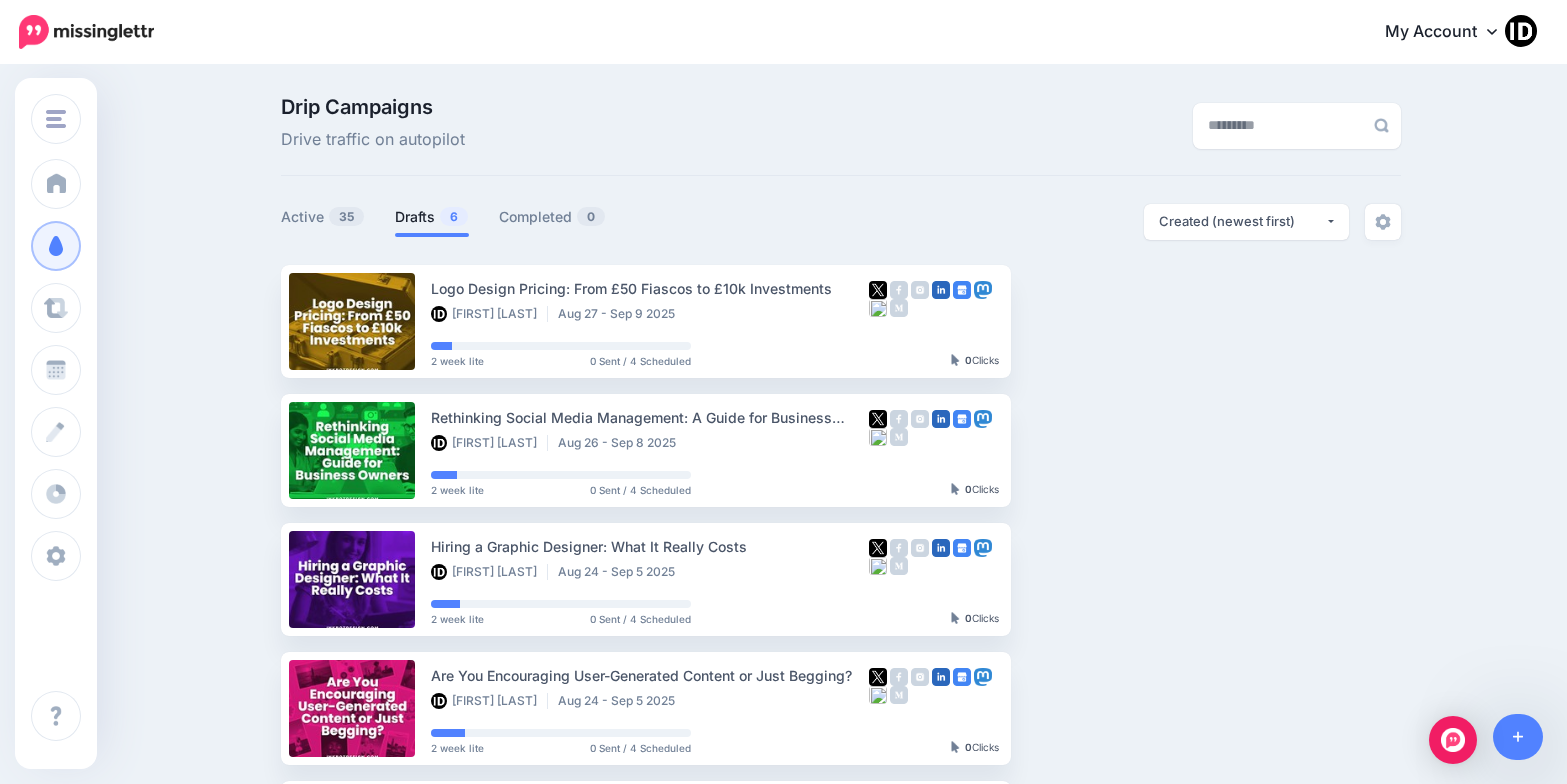 click on "Drafts  6" at bounding box center [432, 217] 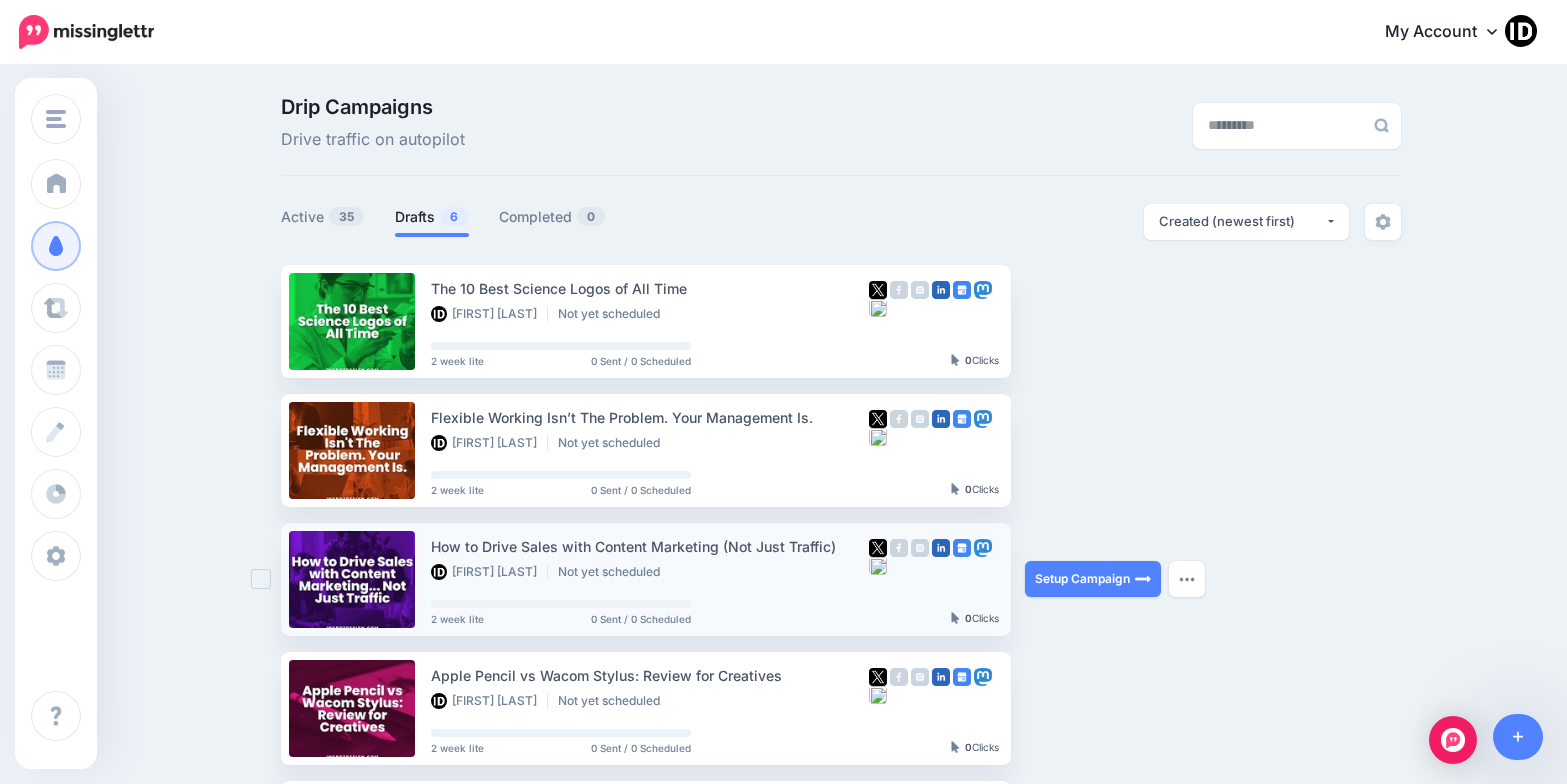scroll, scrollTop: 300, scrollLeft: 0, axis: vertical 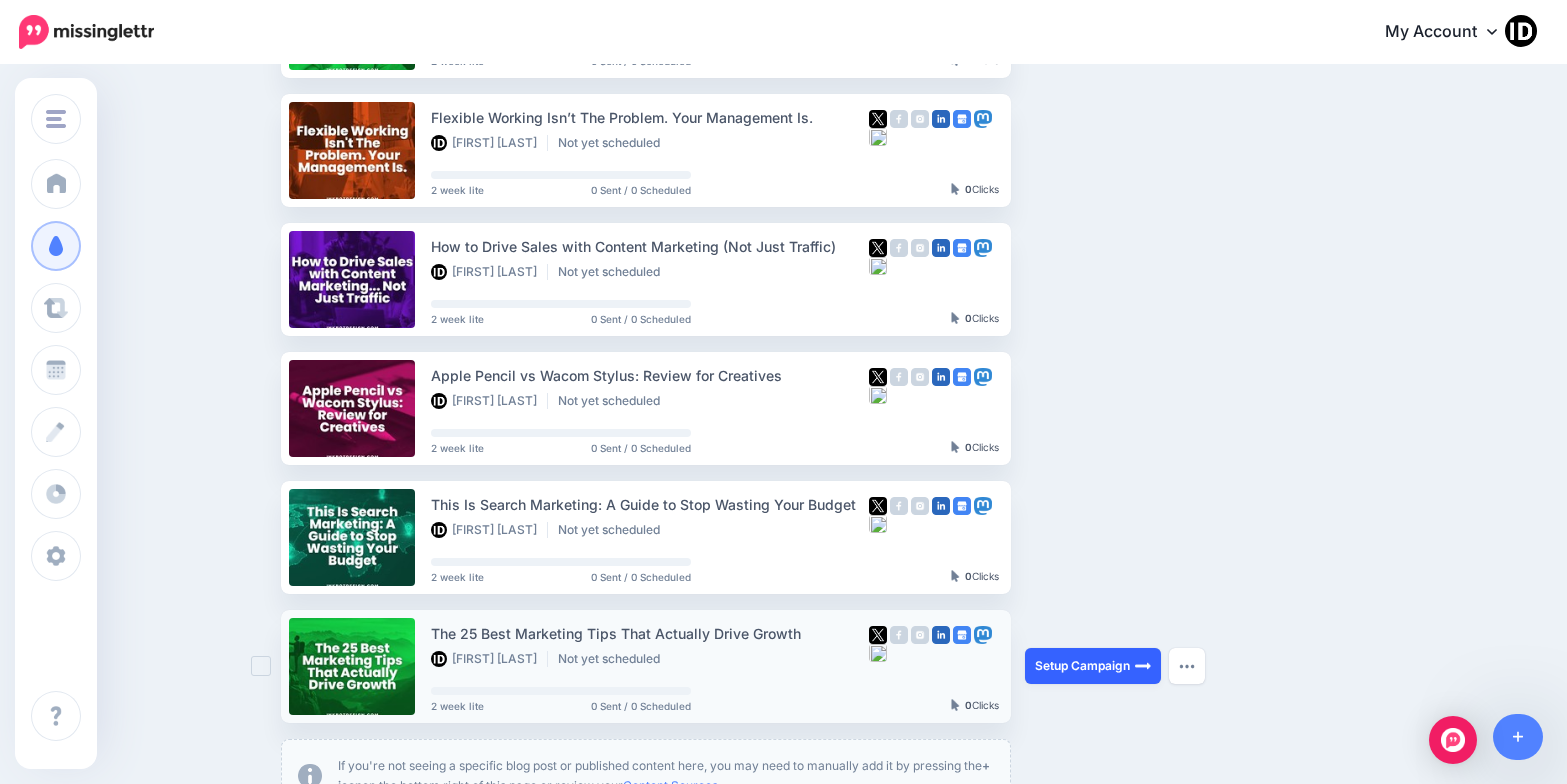 click at bounding box center [1143, 666] 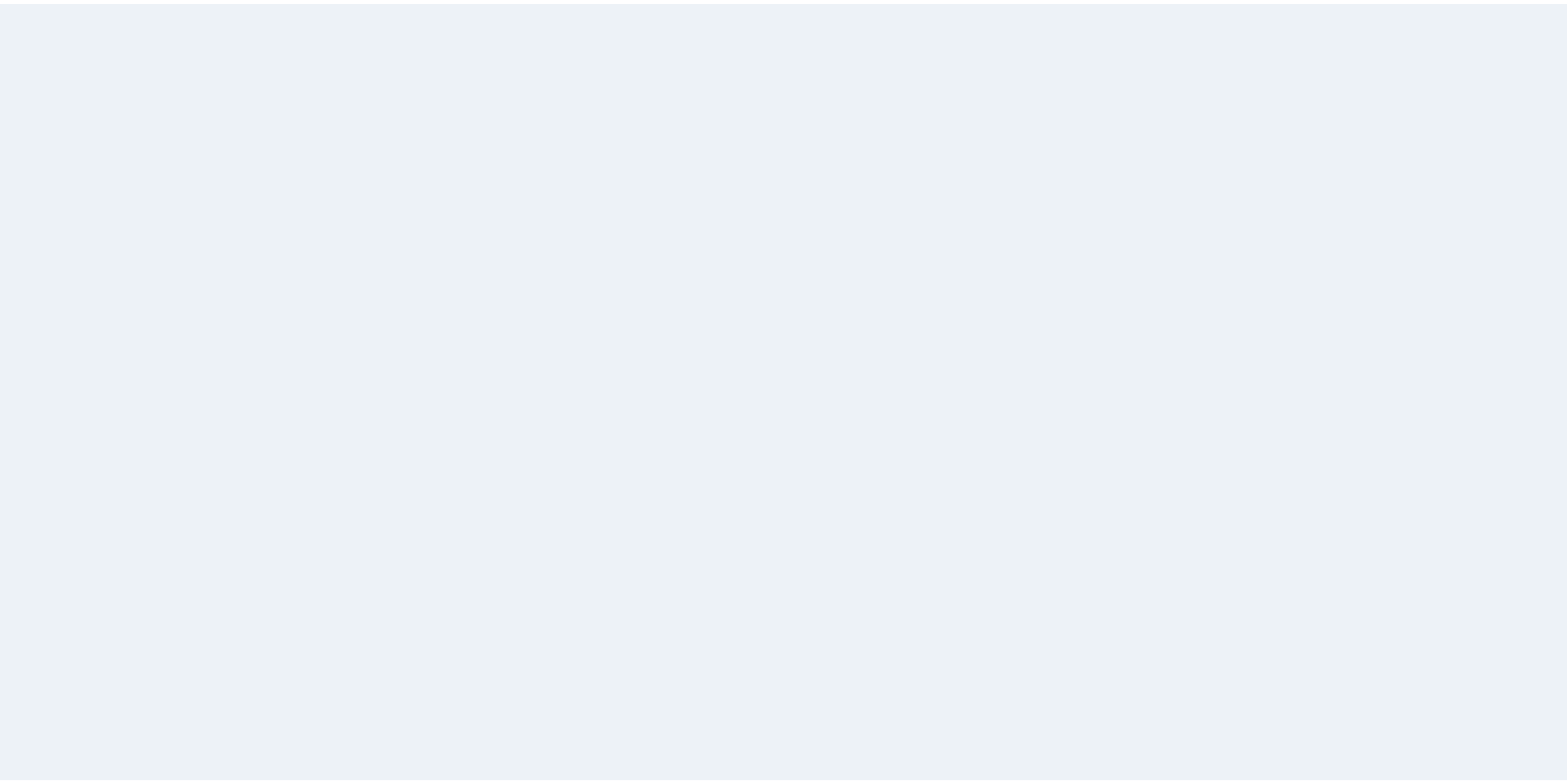 scroll, scrollTop: 0, scrollLeft: 0, axis: both 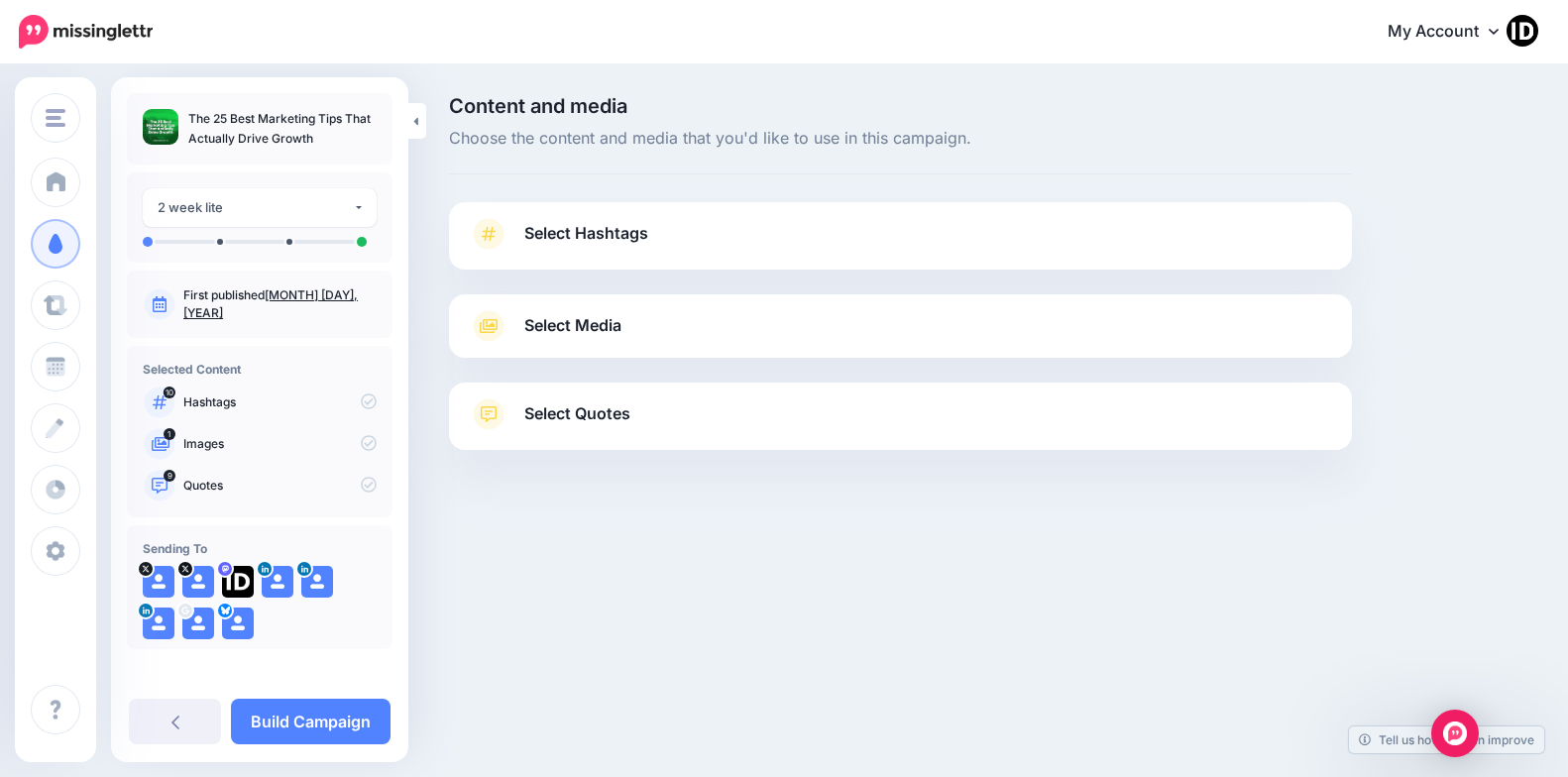 click on "Select Hashtags" at bounding box center (586, 233) 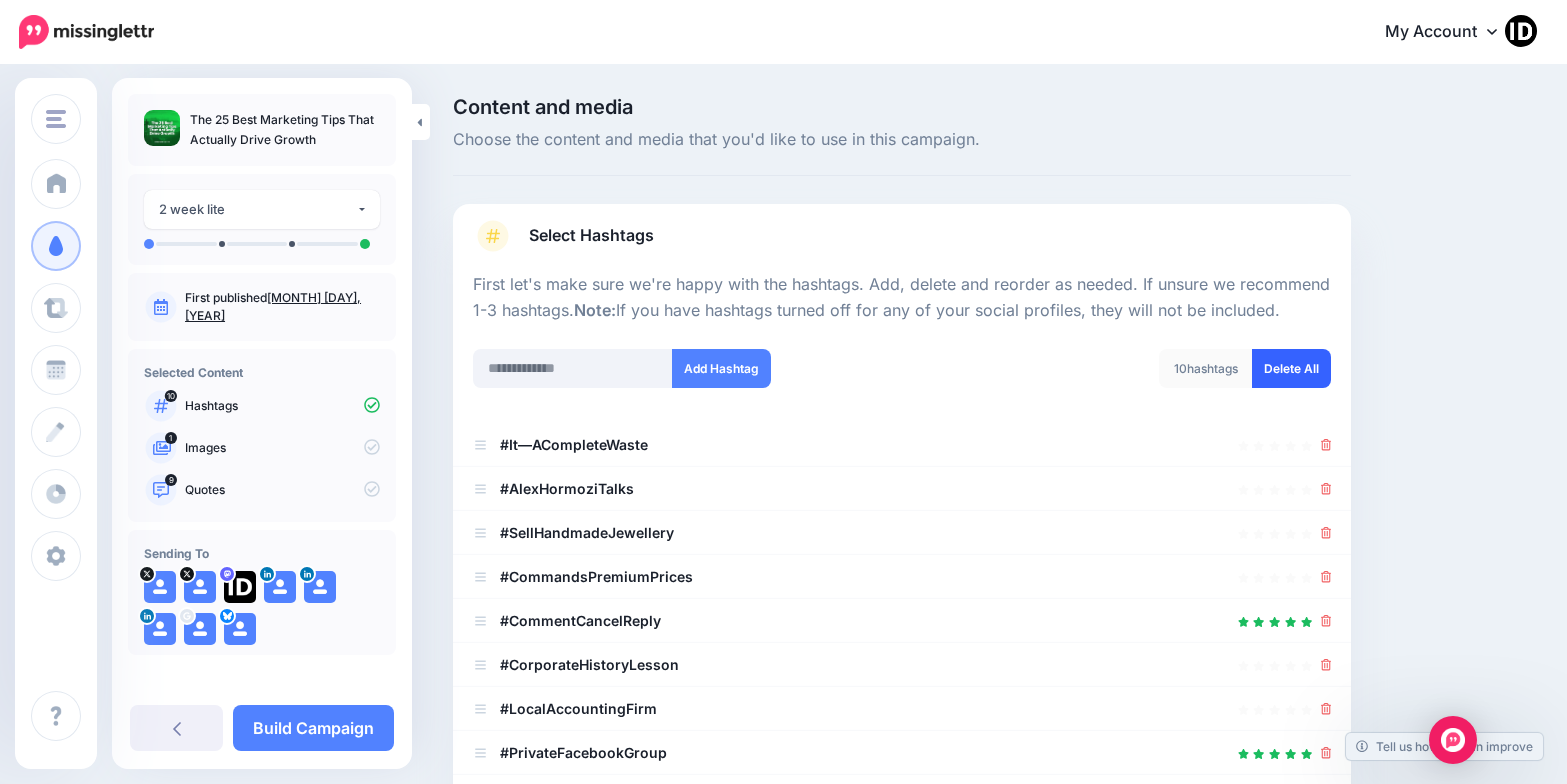click on "Delete All" at bounding box center (1291, 368) 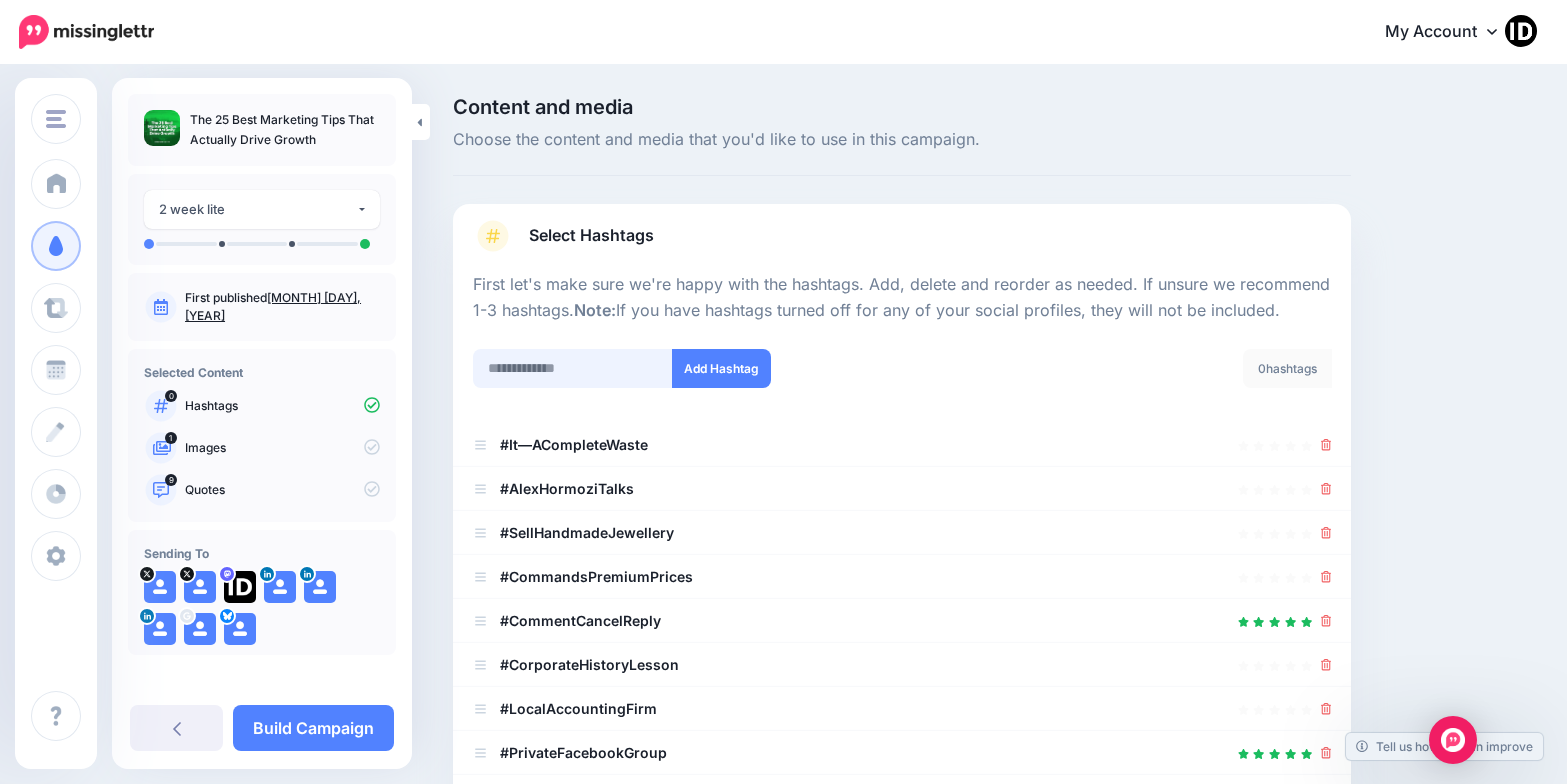 click at bounding box center [573, 368] 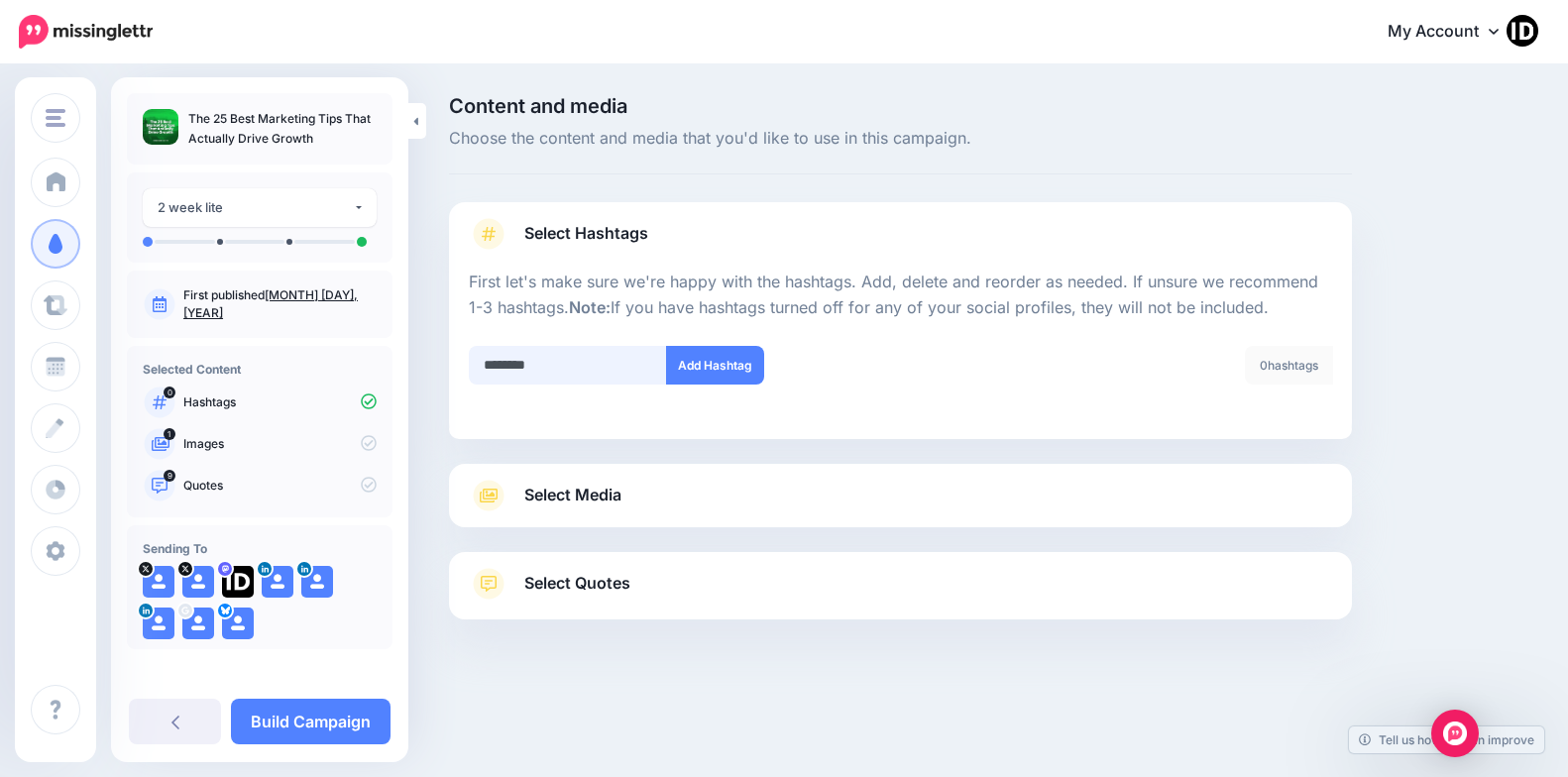 type on "*********" 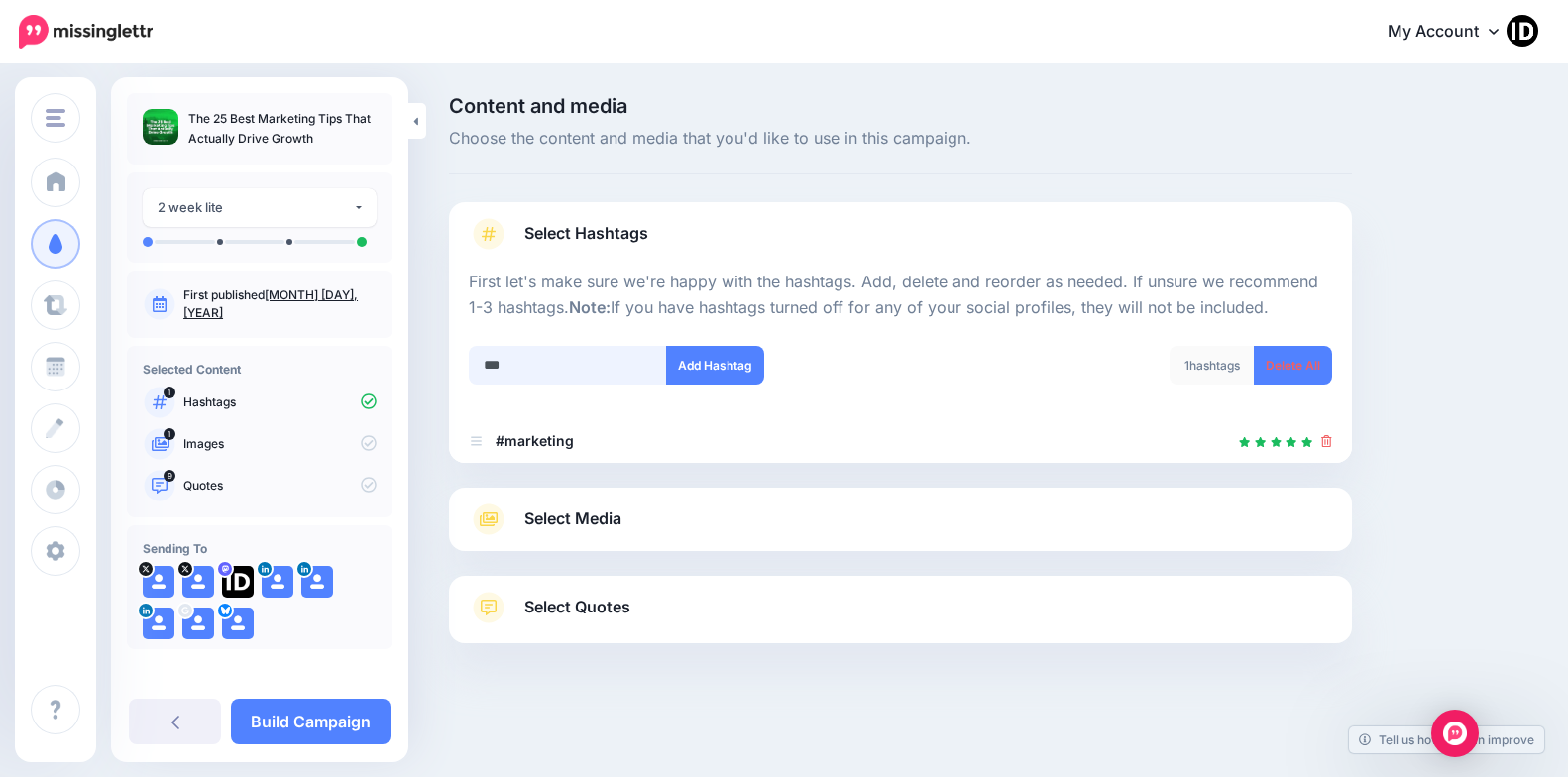 type on "****" 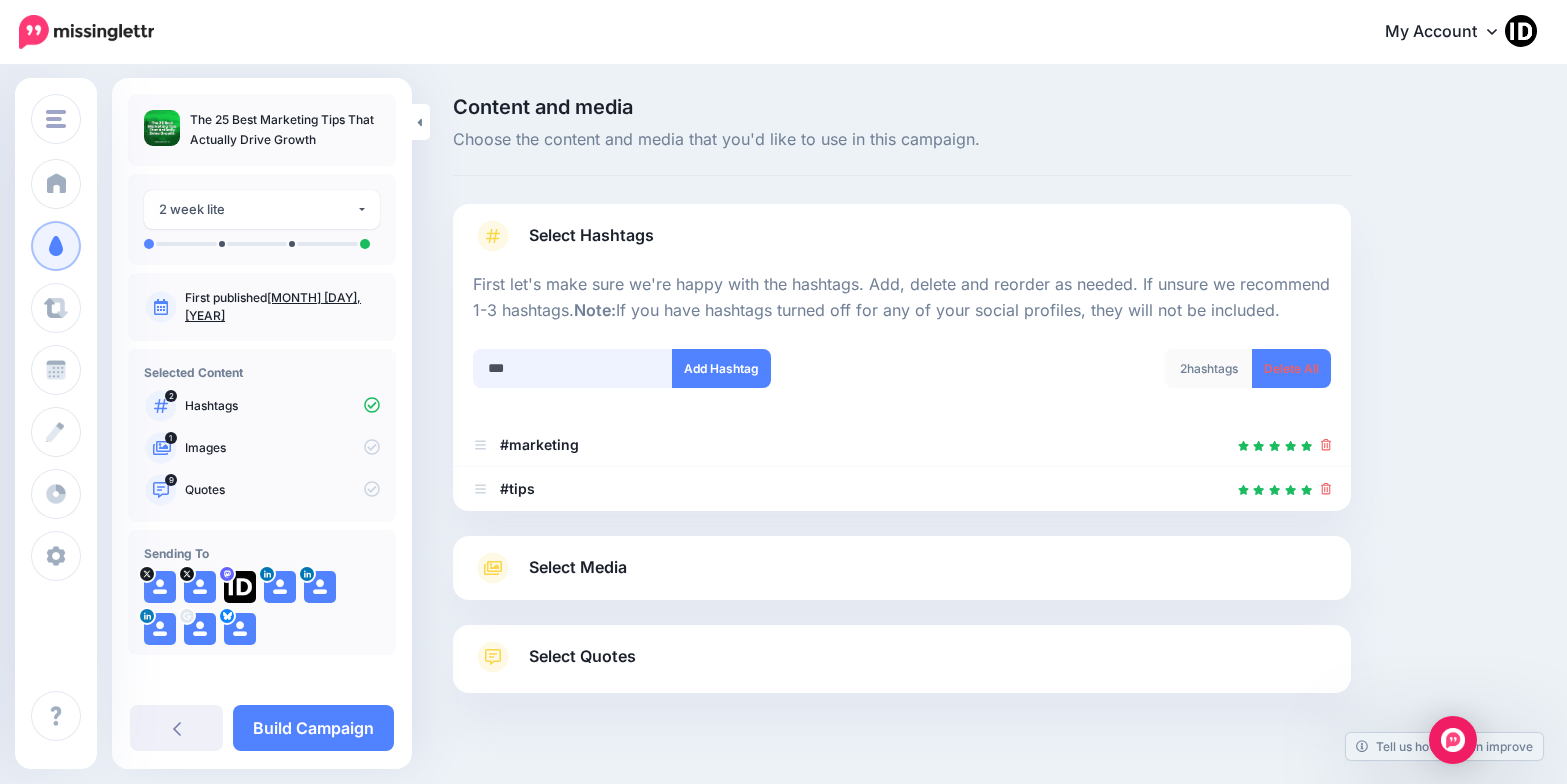 scroll, scrollTop: 39, scrollLeft: 0, axis: vertical 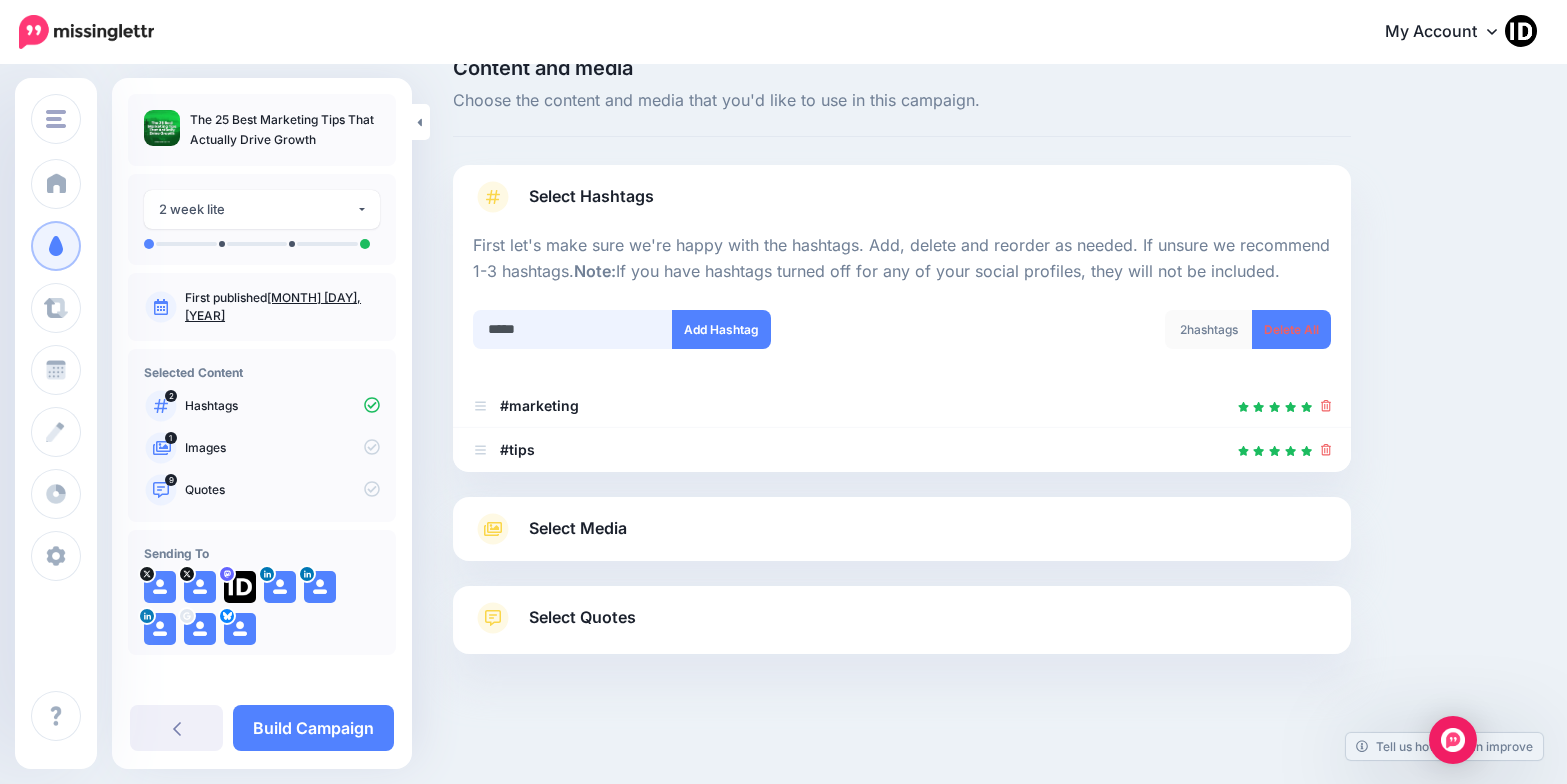 type on "******" 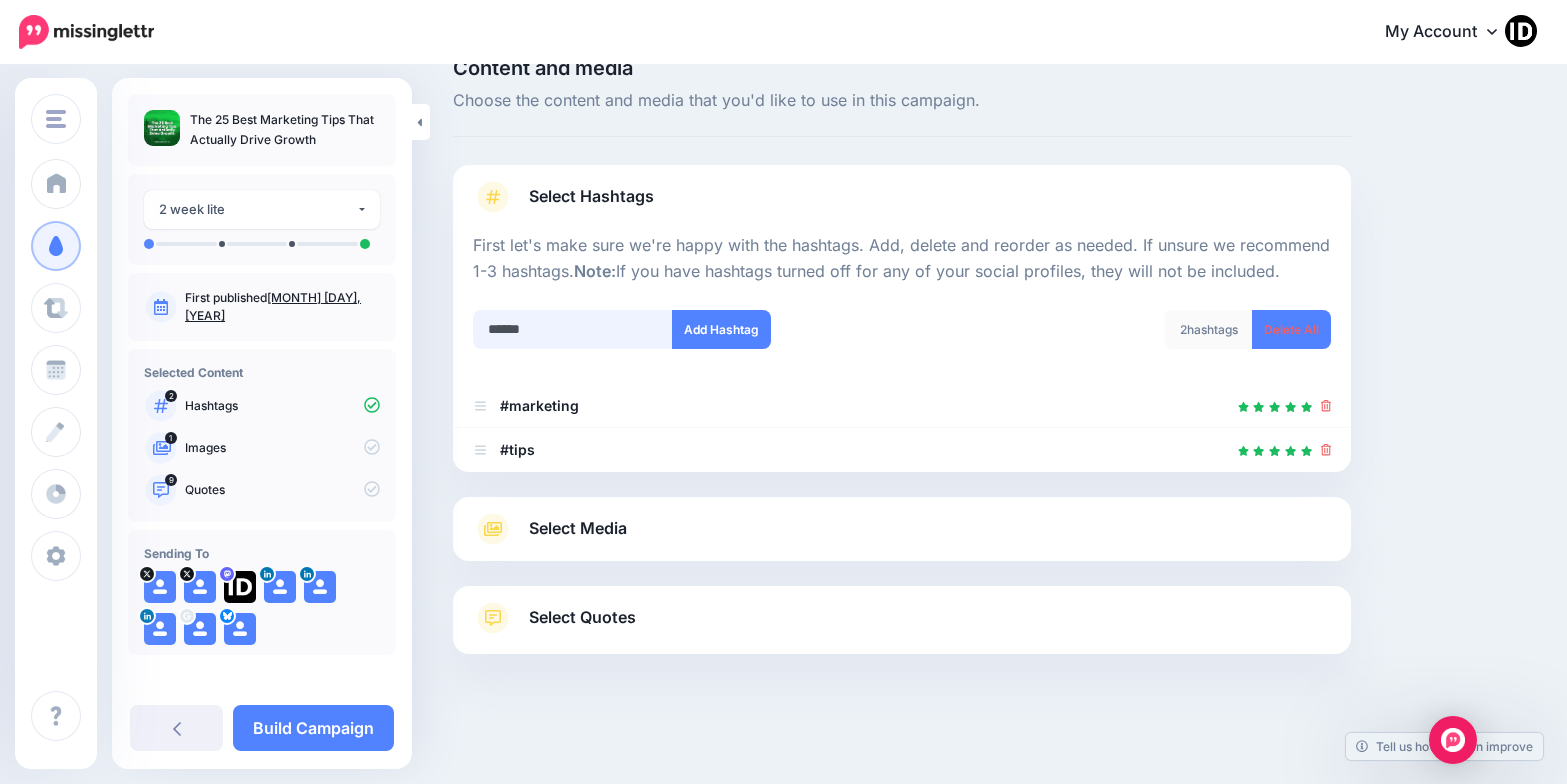 type 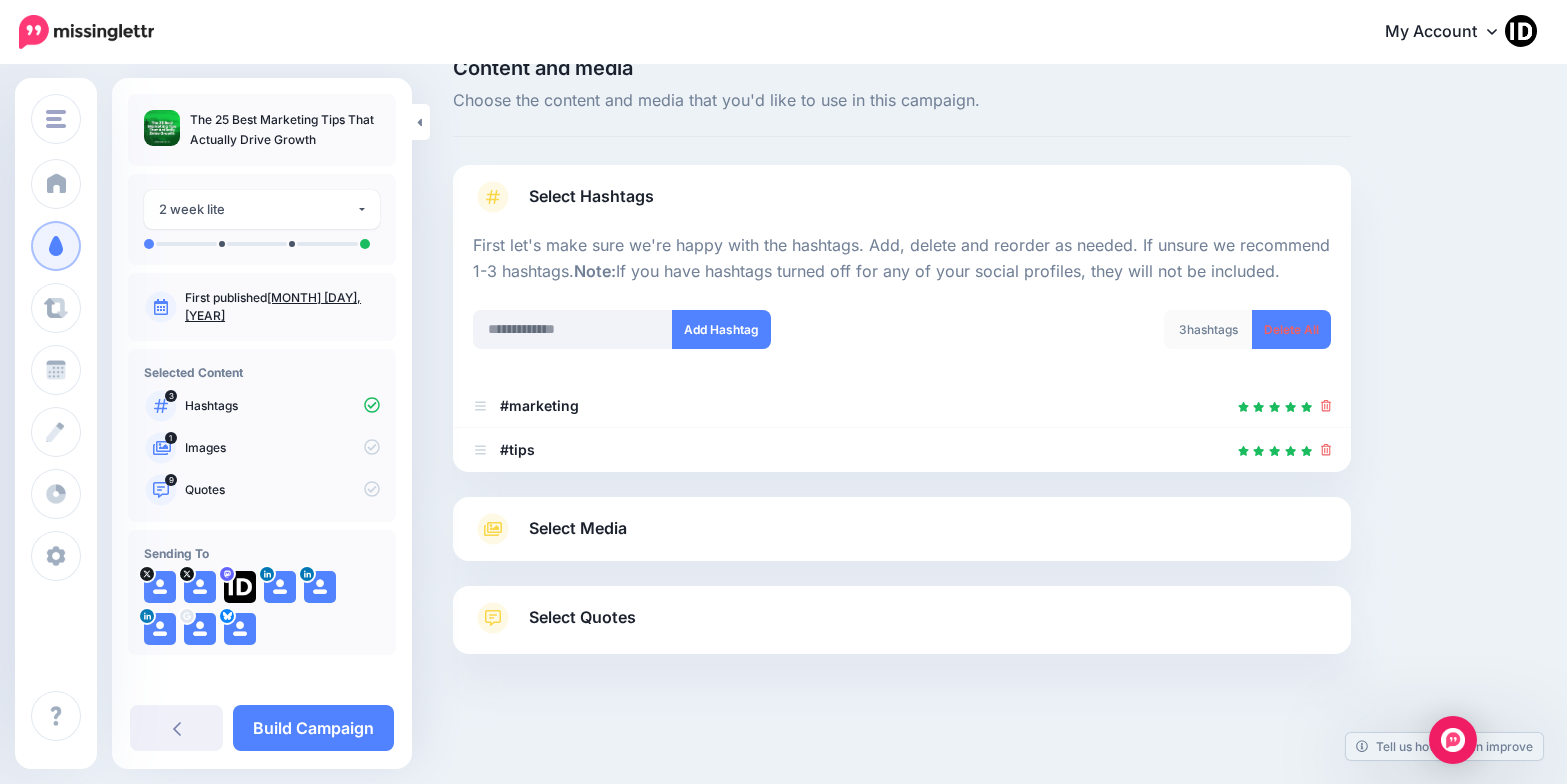 click on "Select Media" at bounding box center (578, 528) 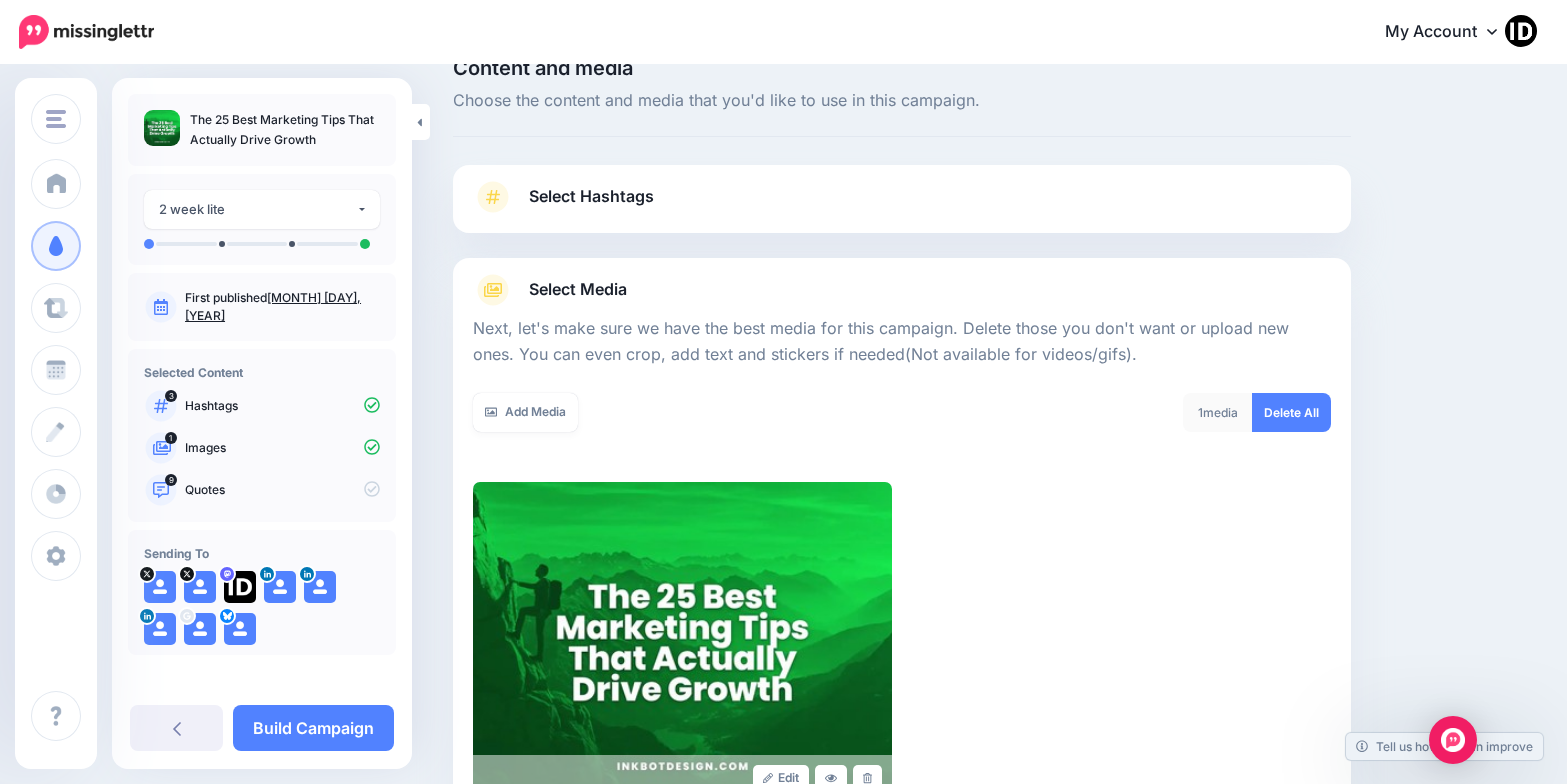 scroll, scrollTop: 0, scrollLeft: 0, axis: both 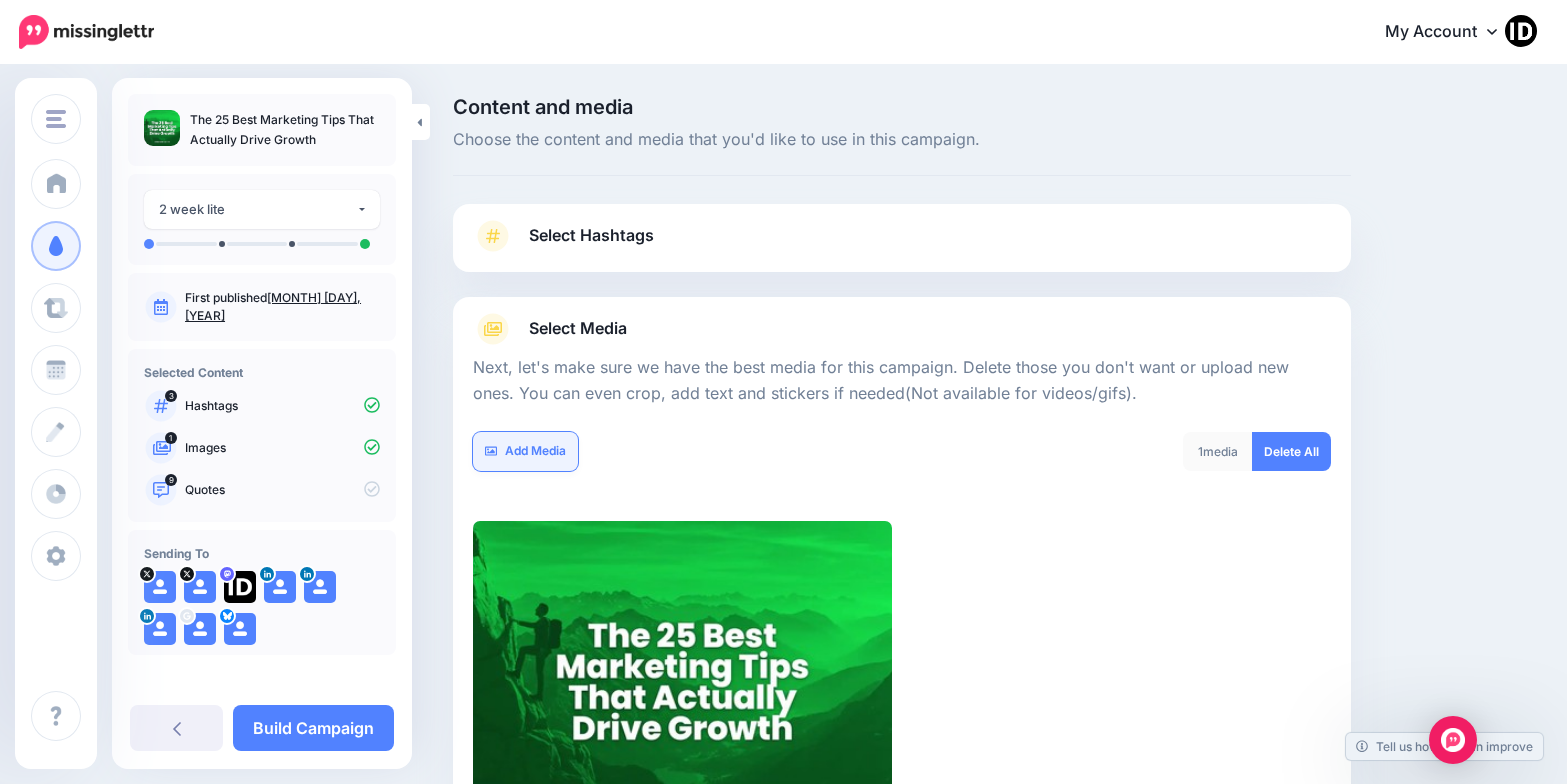 click on "Add Media" at bounding box center (525, 451) 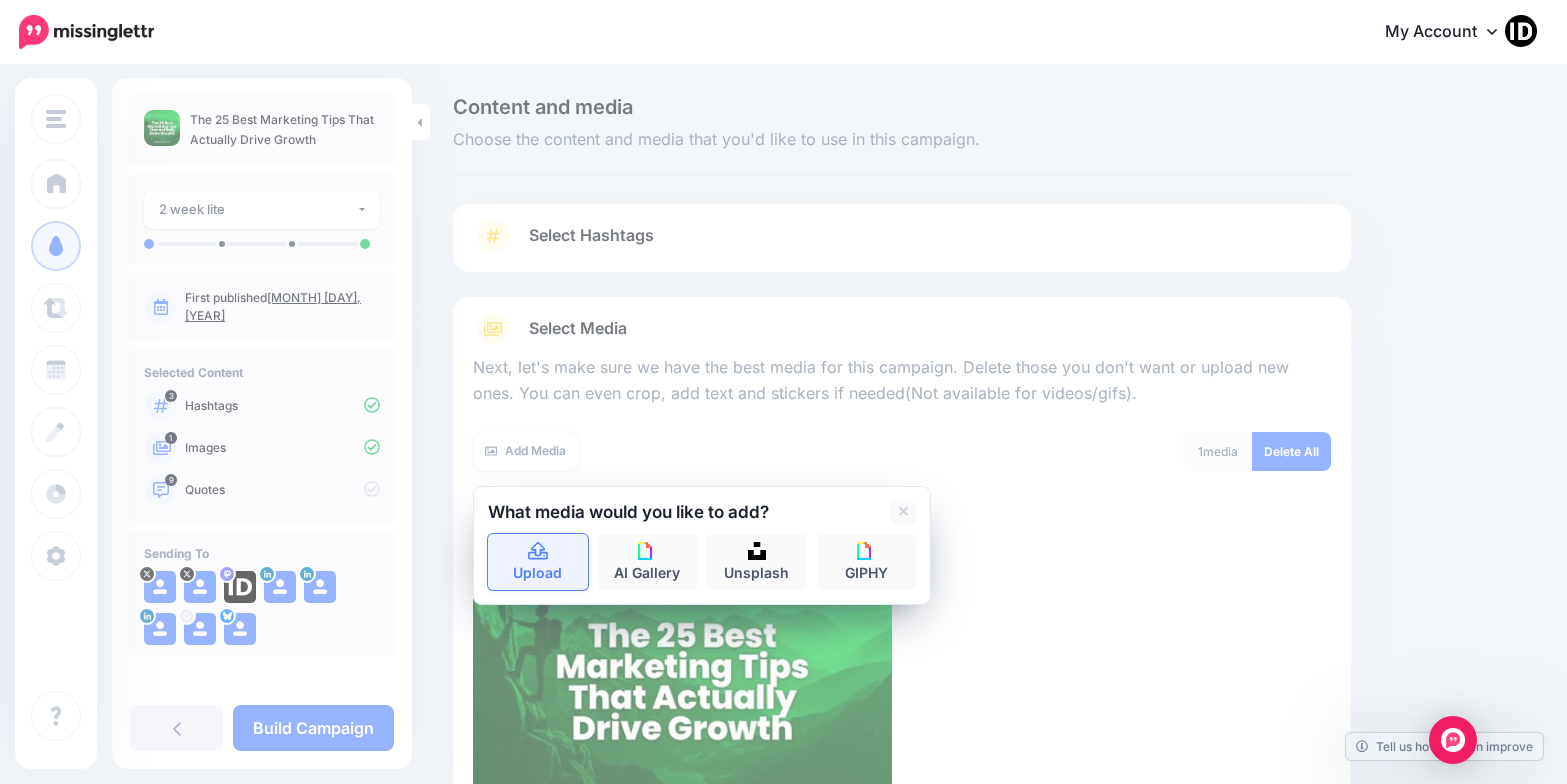 click on "Upload" at bounding box center (538, 562) 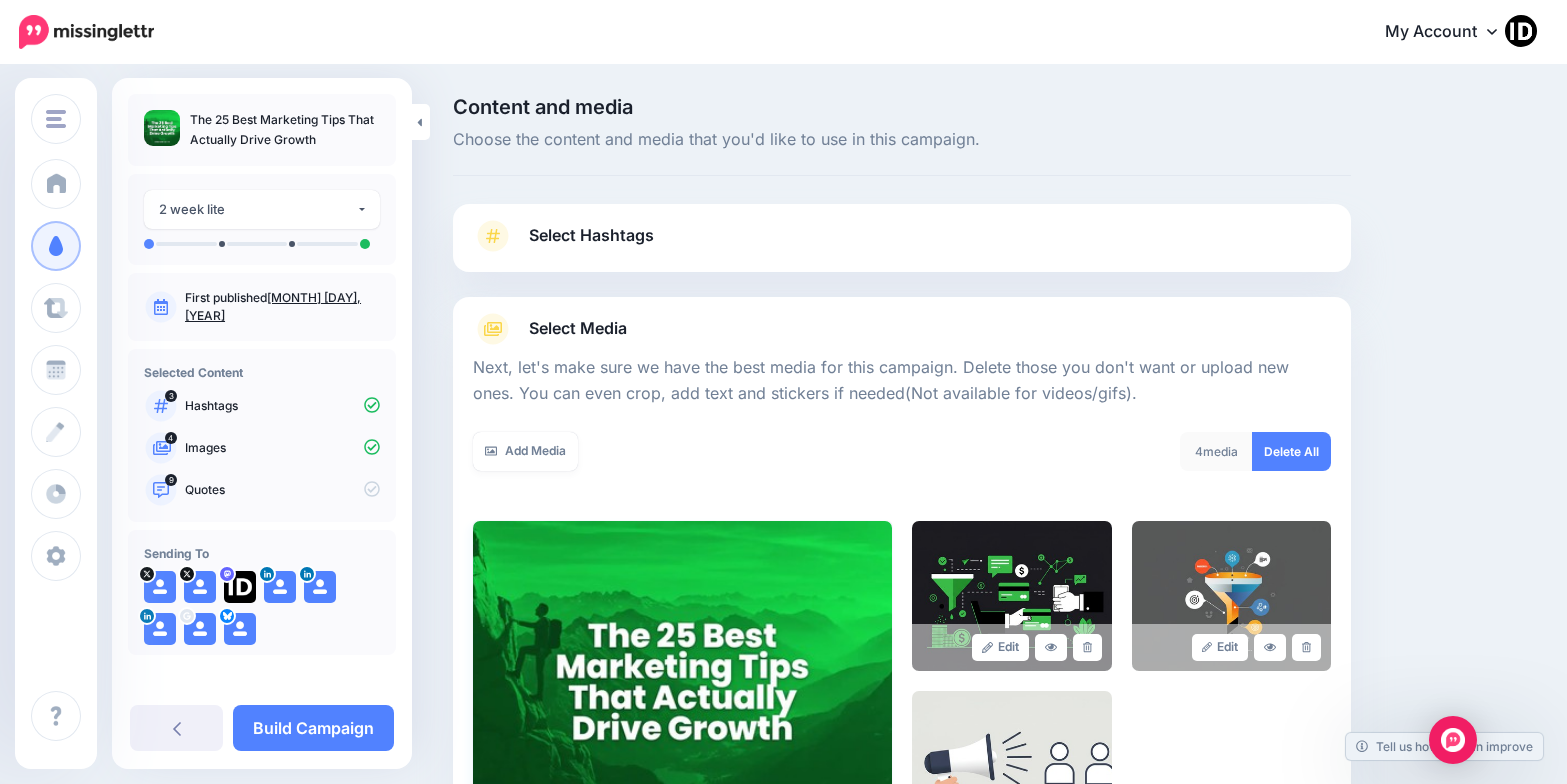 scroll, scrollTop: 296, scrollLeft: 0, axis: vertical 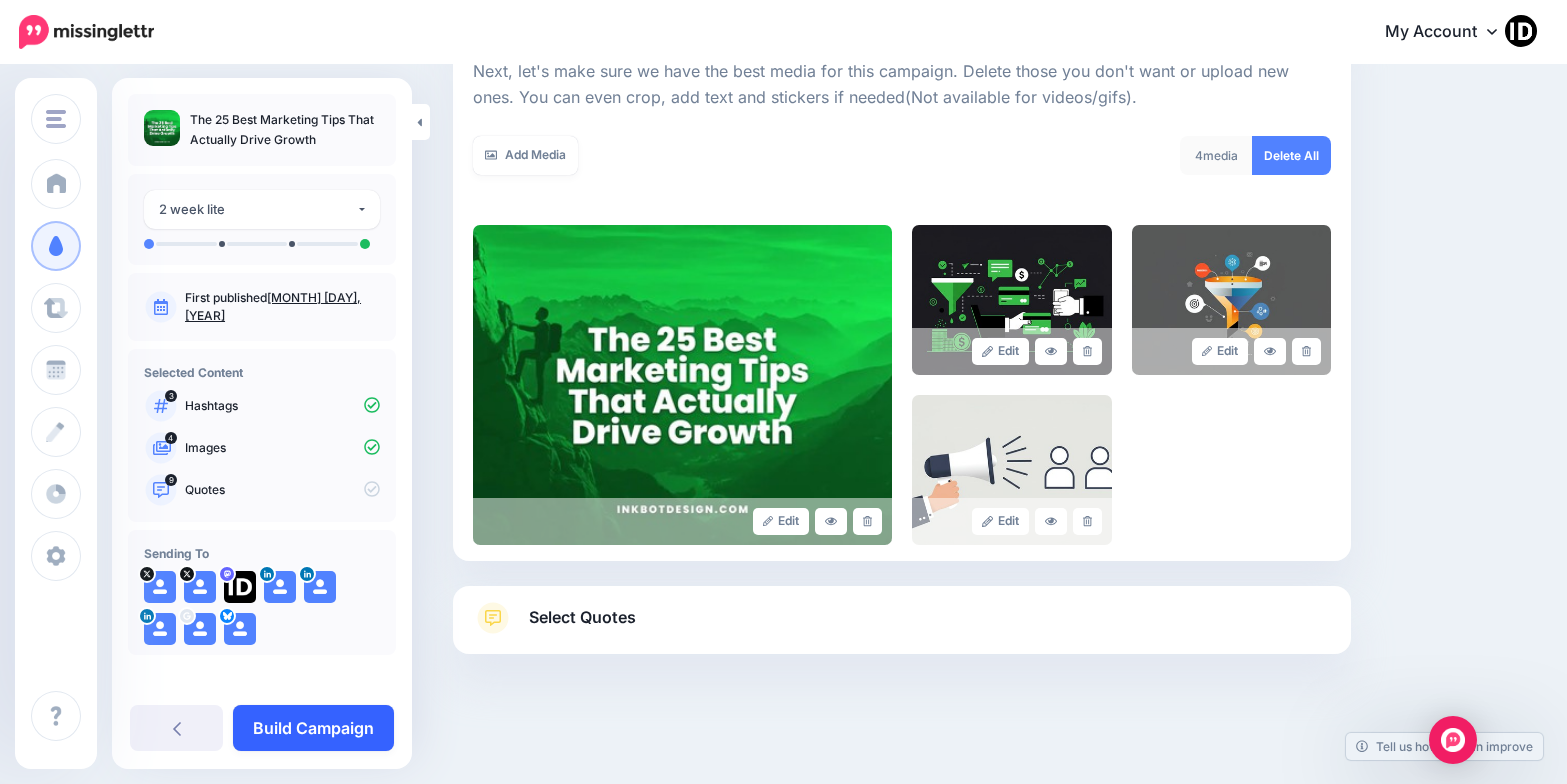click on "Build Campaign" at bounding box center [313, 728] 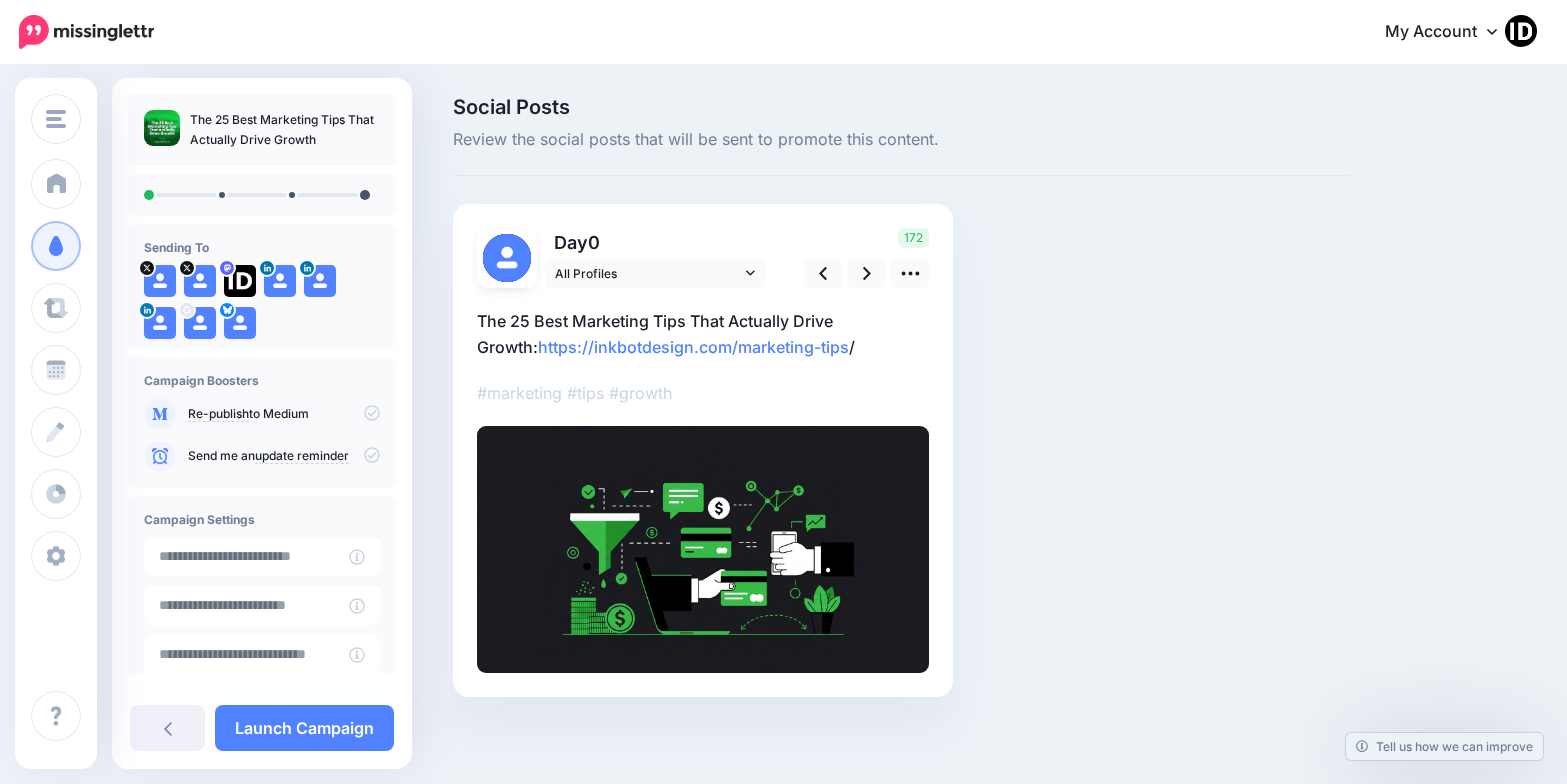 scroll, scrollTop: 0, scrollLeft: 0, axis: both 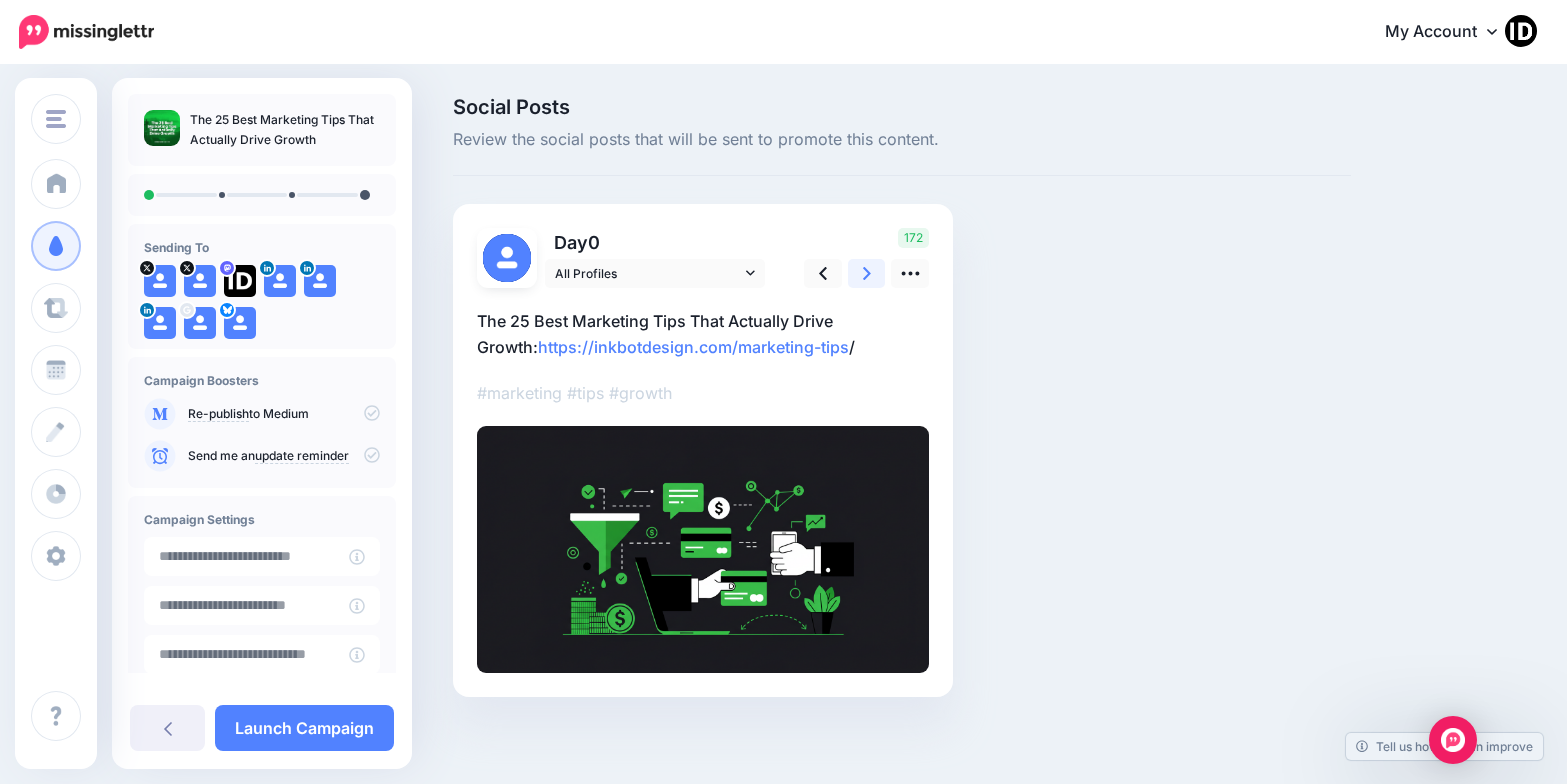 click 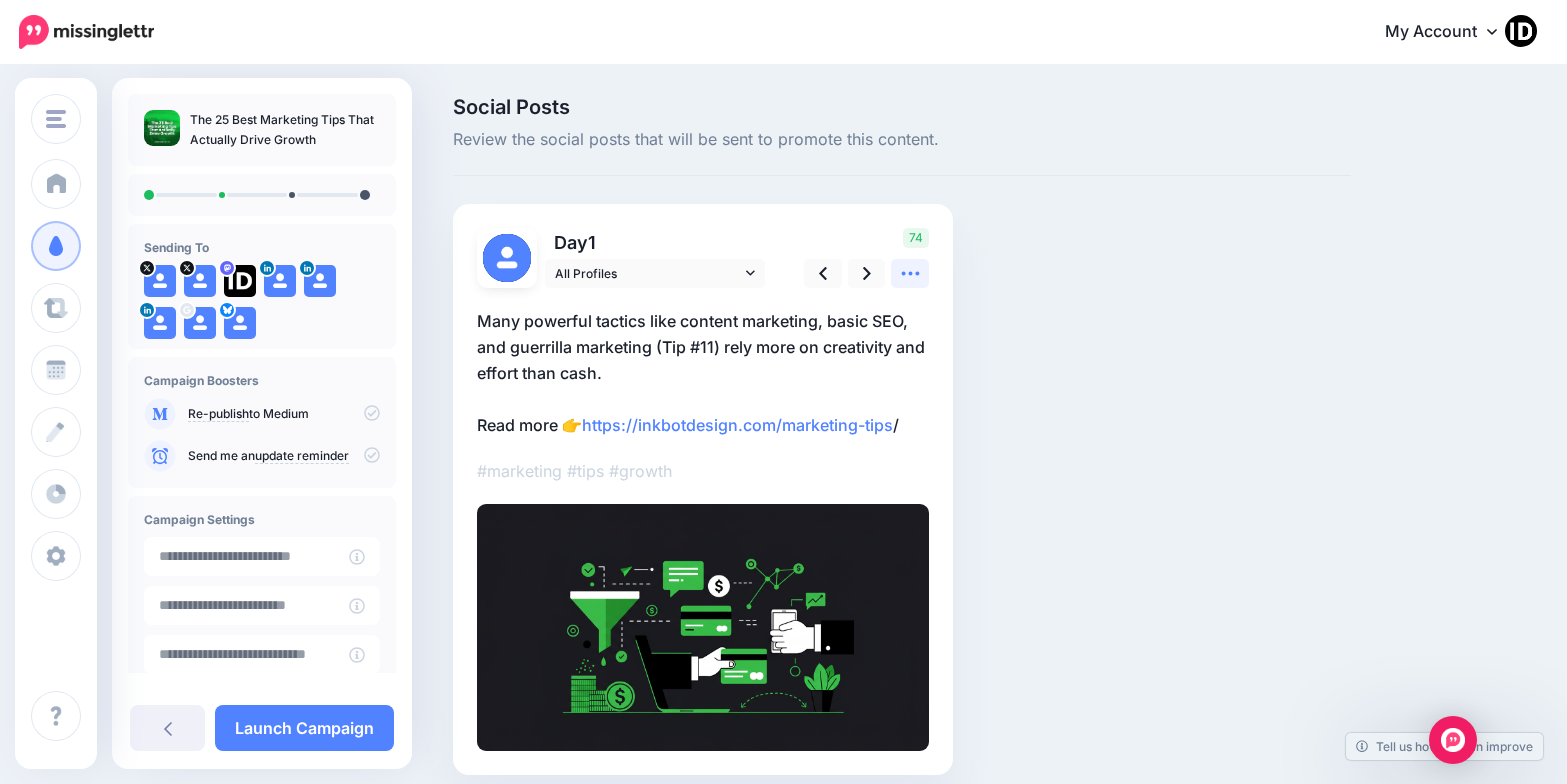 click 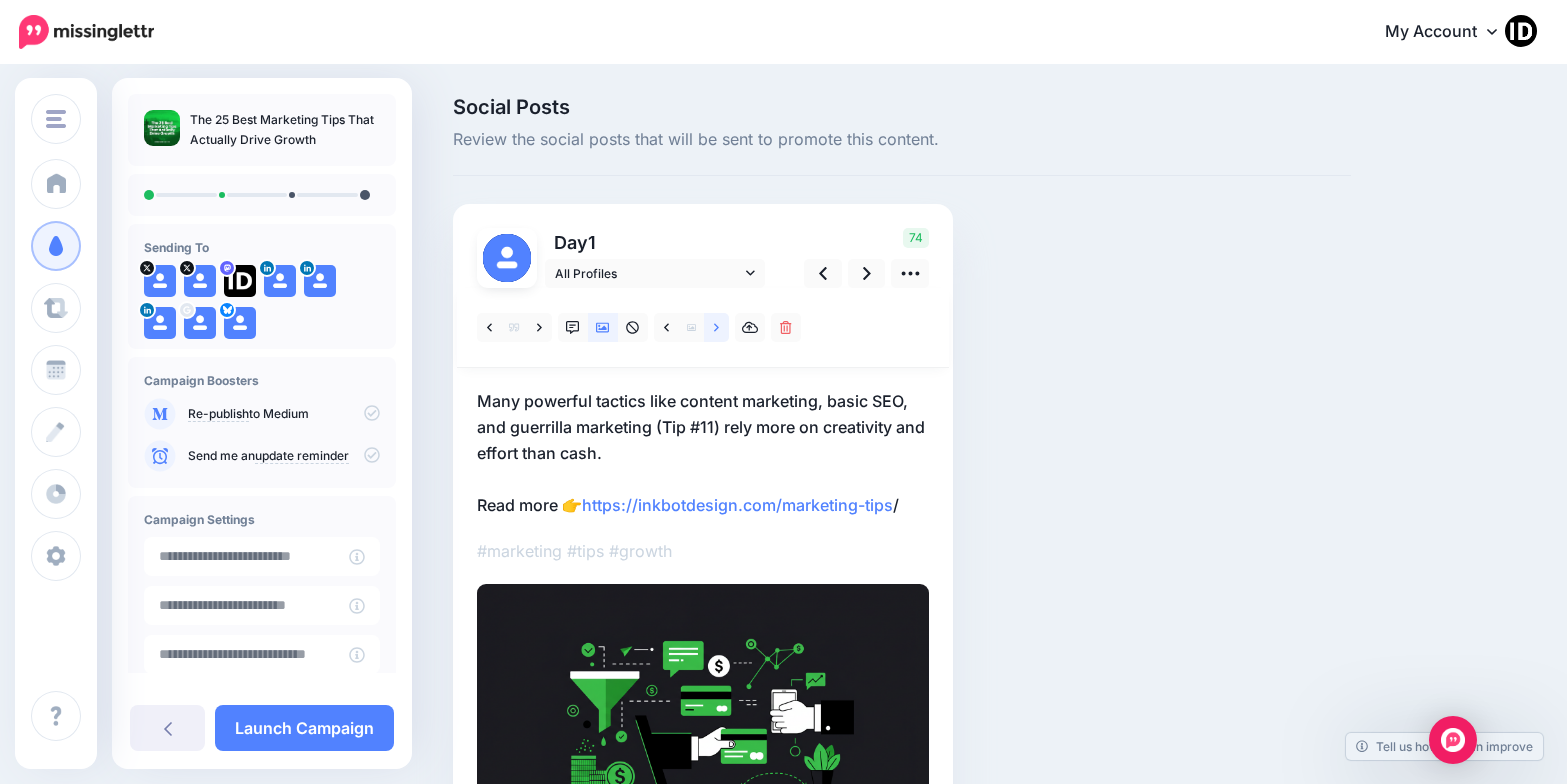 click 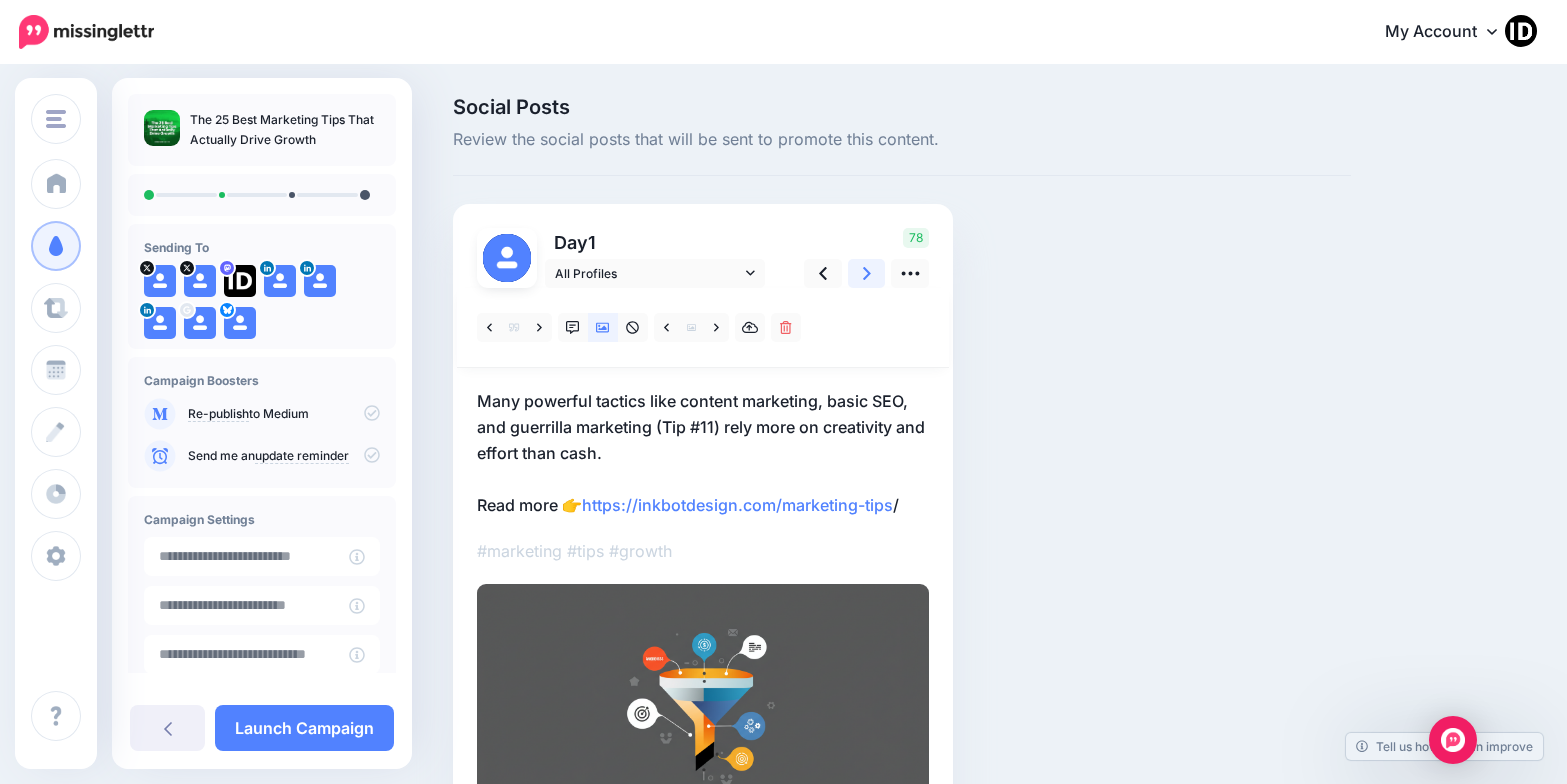 click 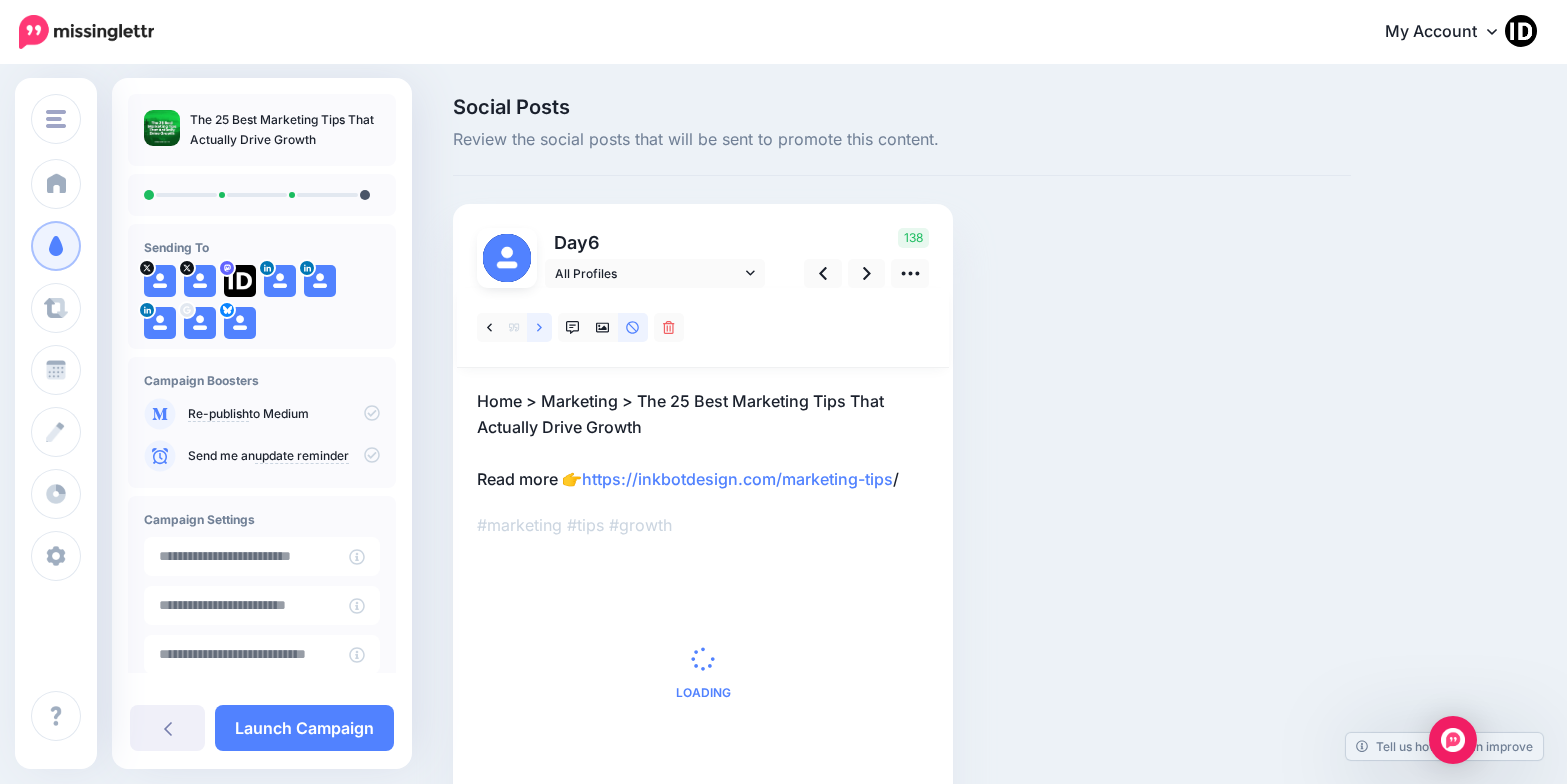 click 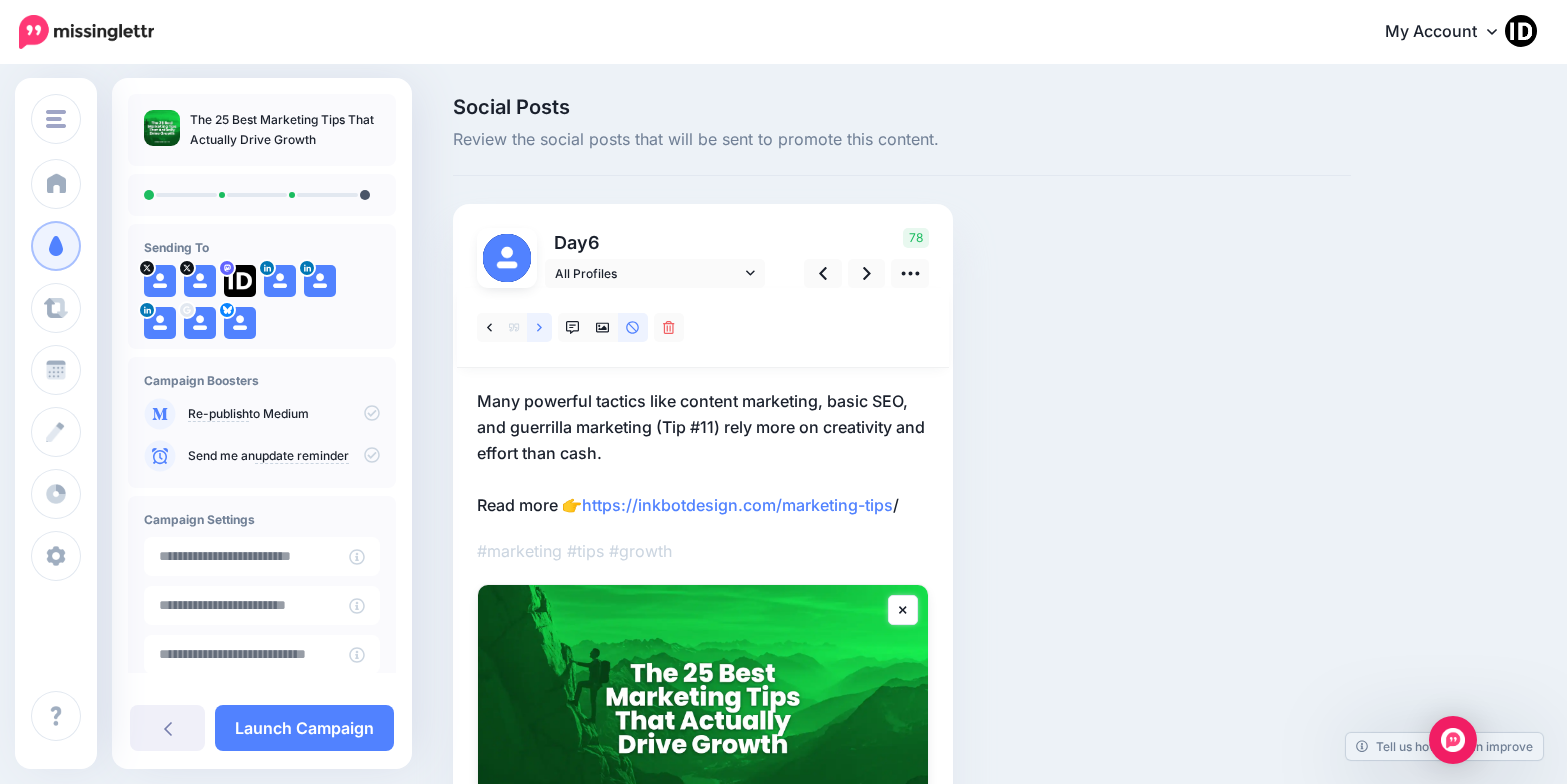 click 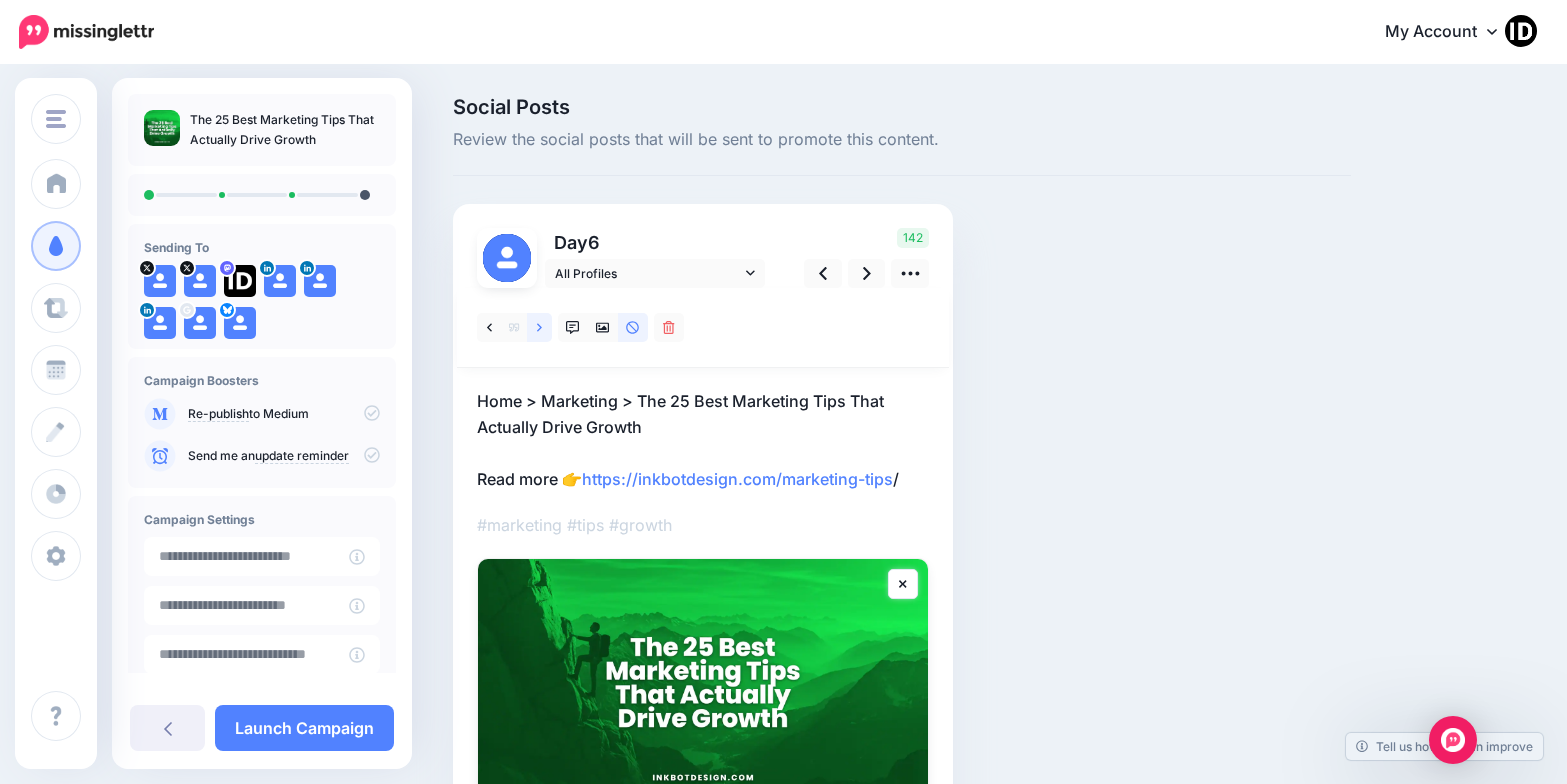 click 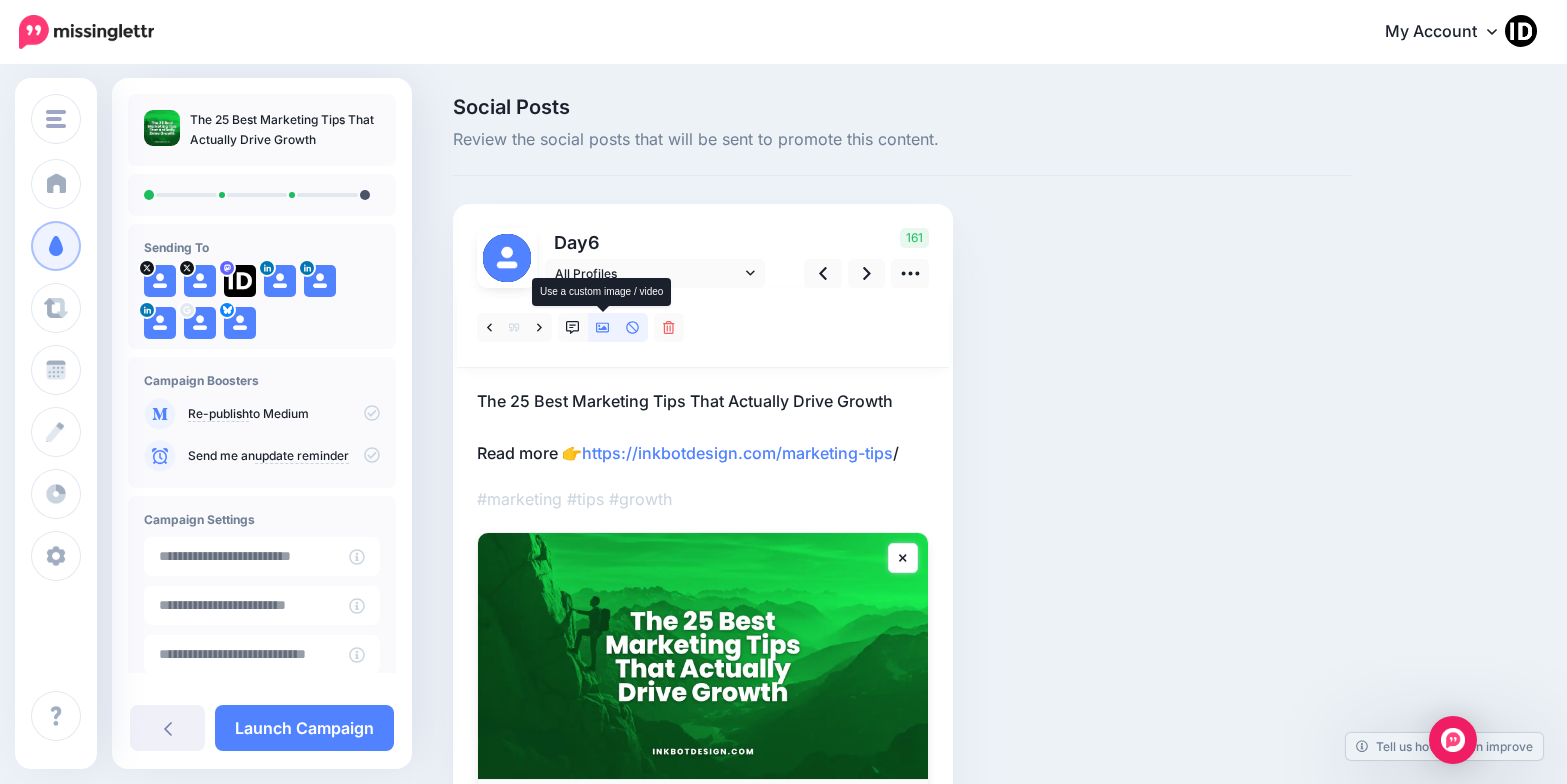 click 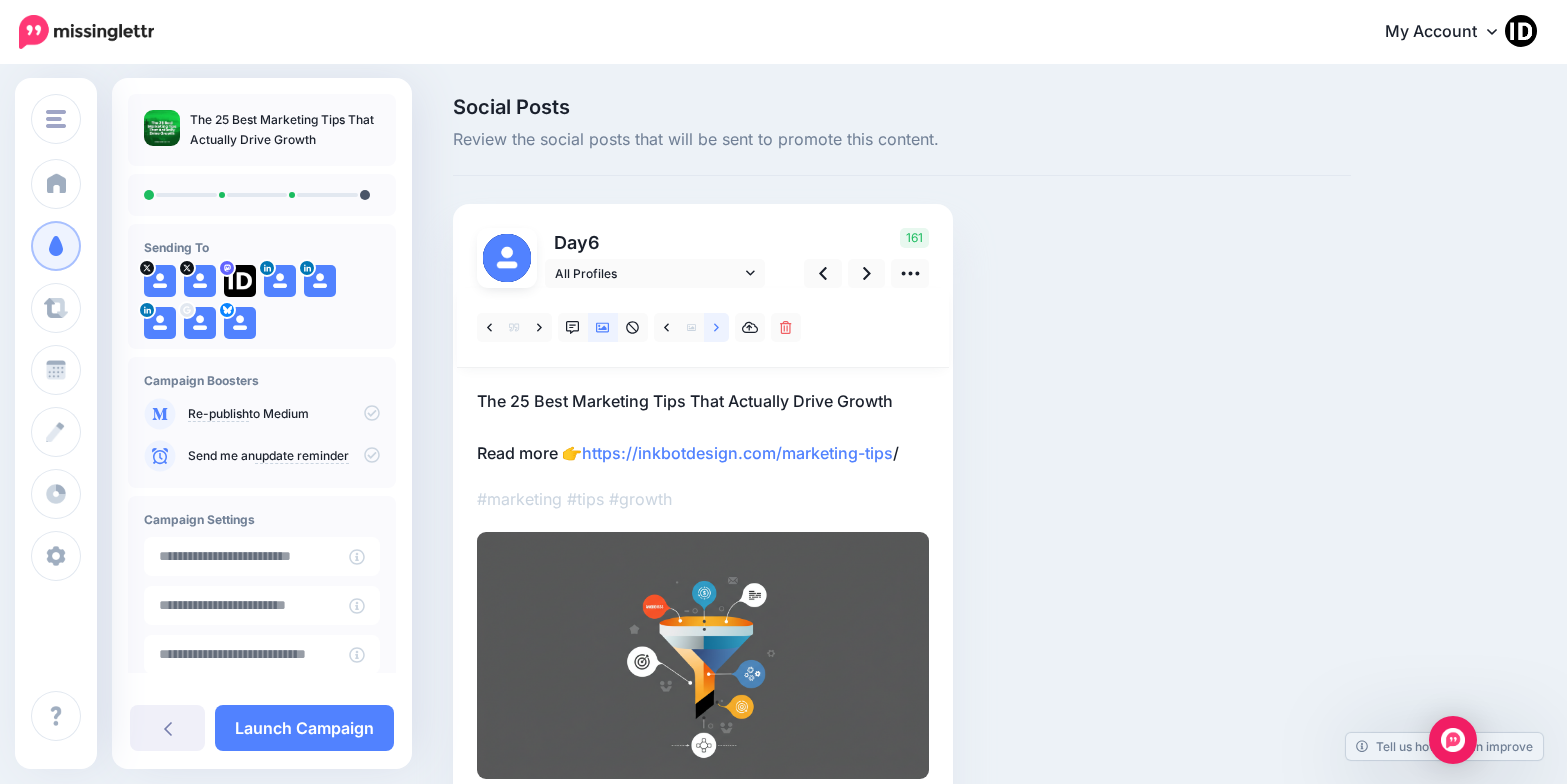 click 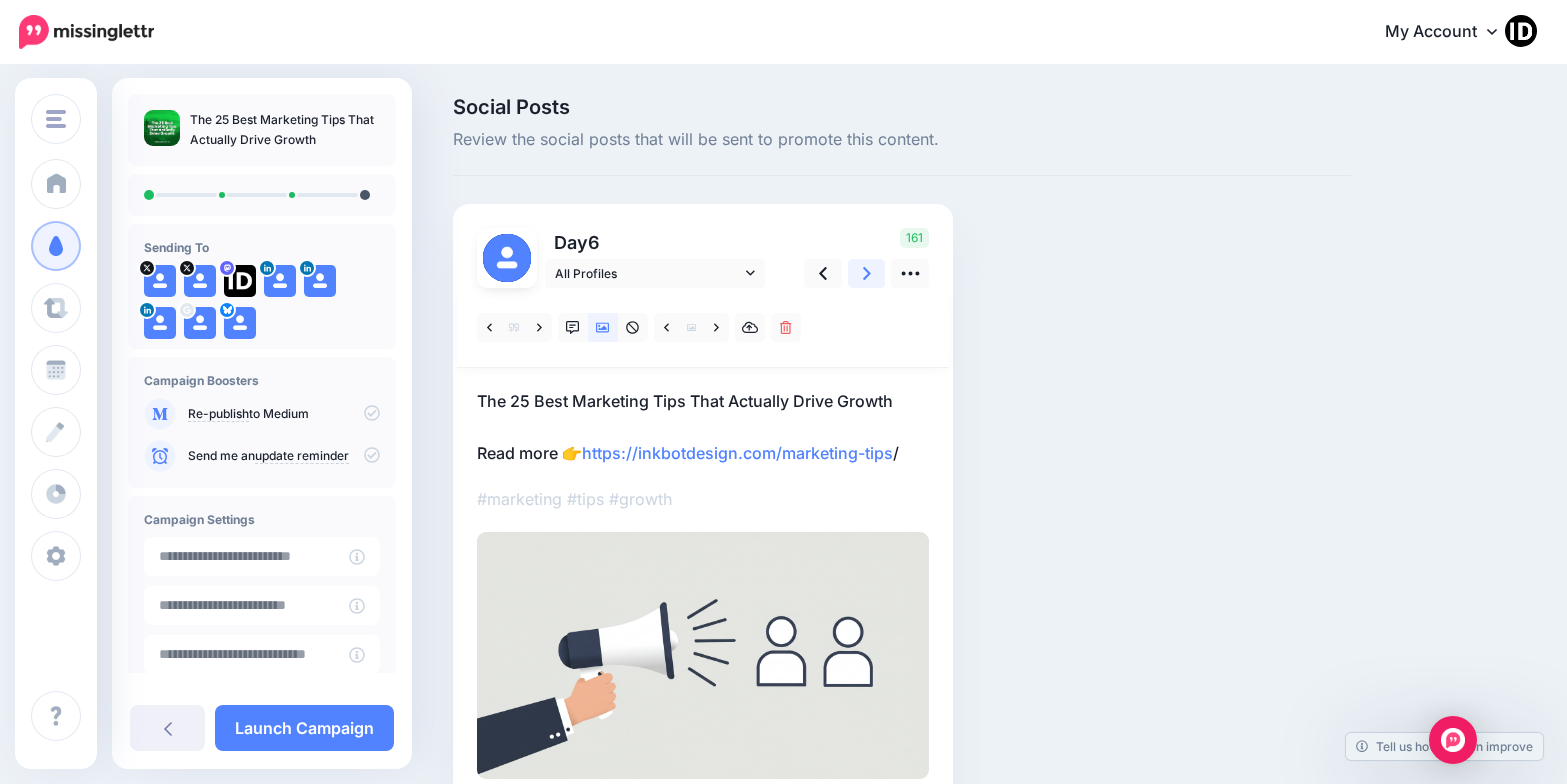 click at bounding box center [867, 273] 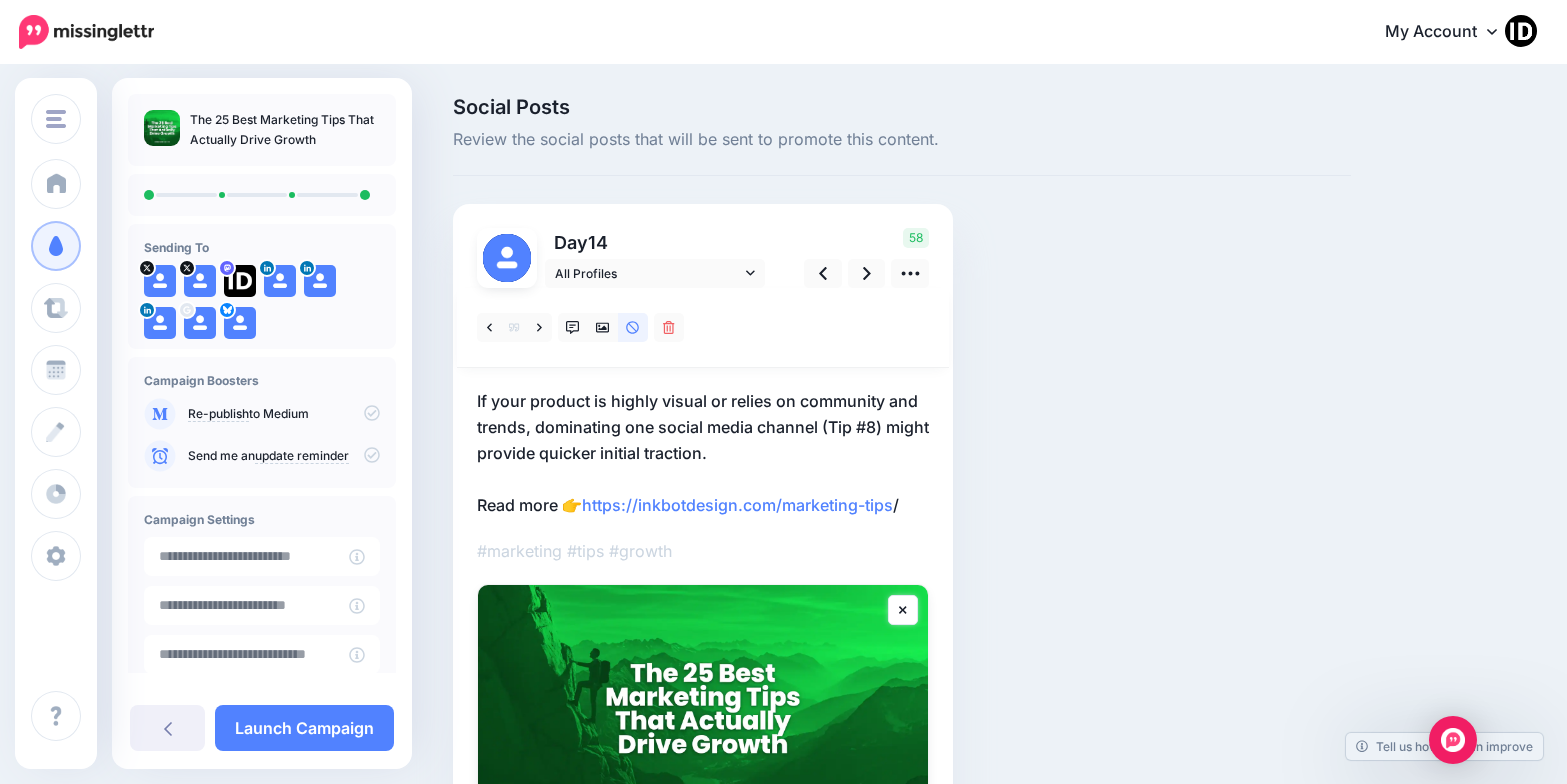 click 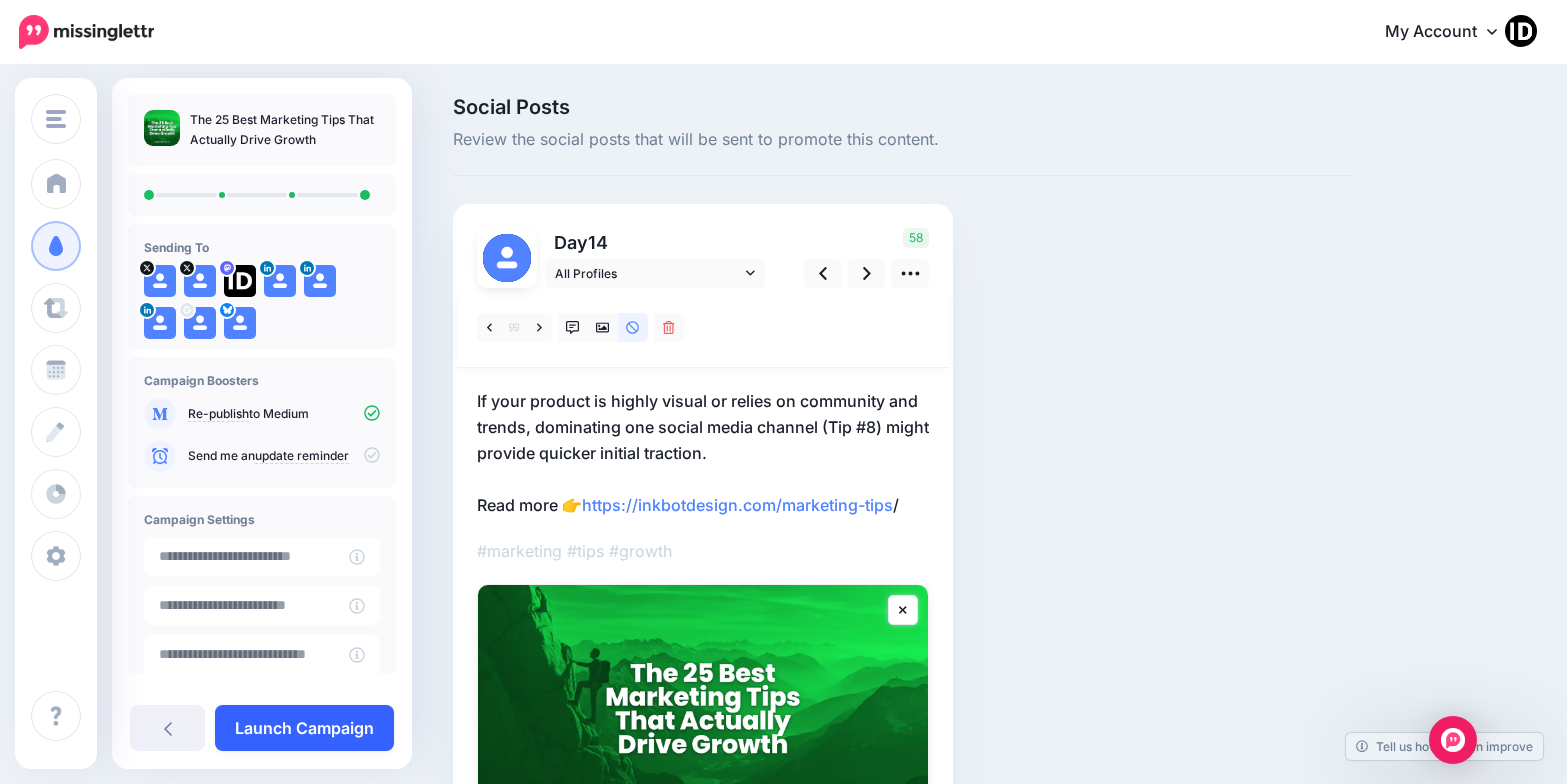 click on "Launch Campaign" at bounding box center [304, 728] 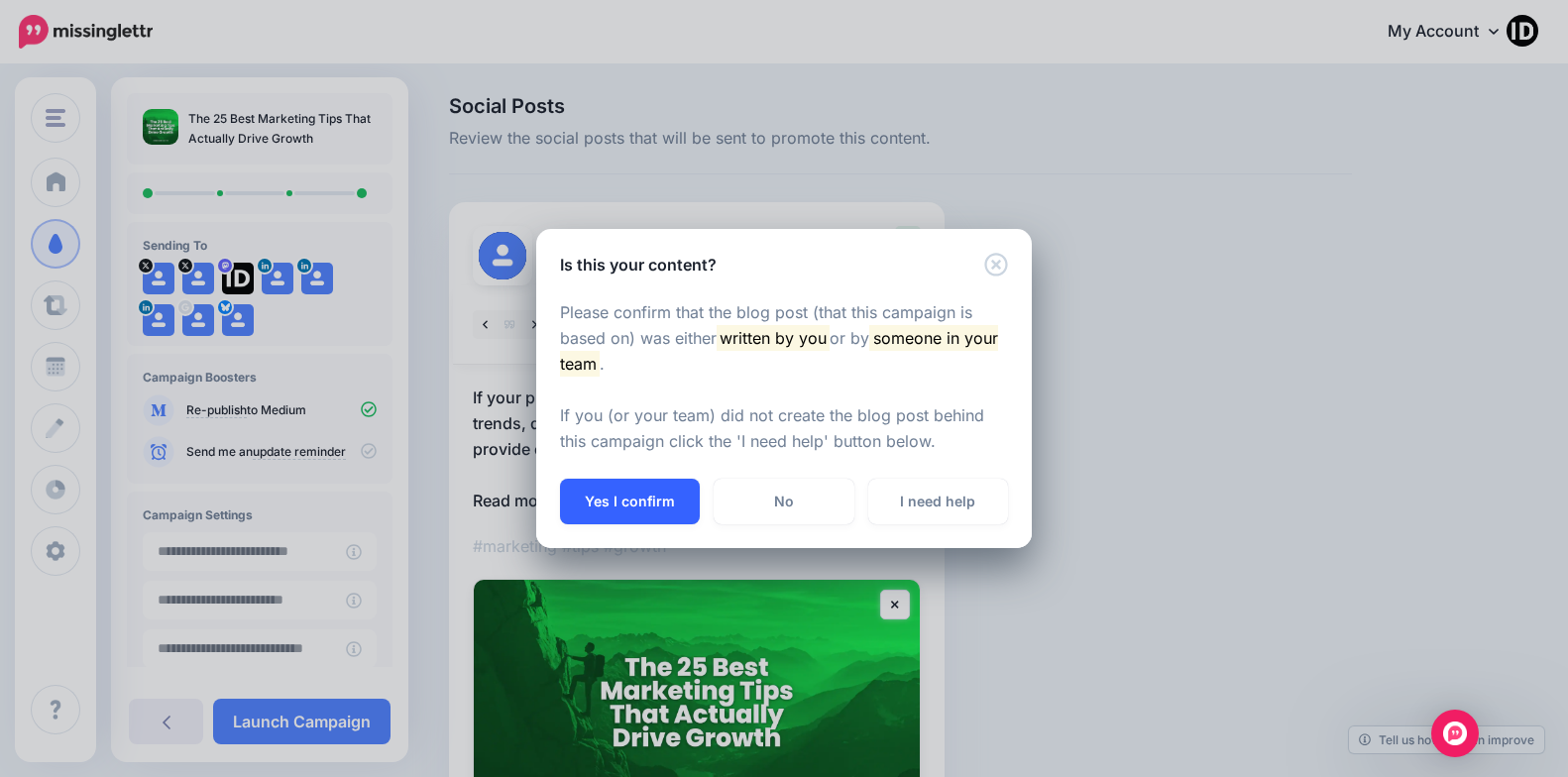 click on "Yes I confirm" at bounding box center (629, 501) 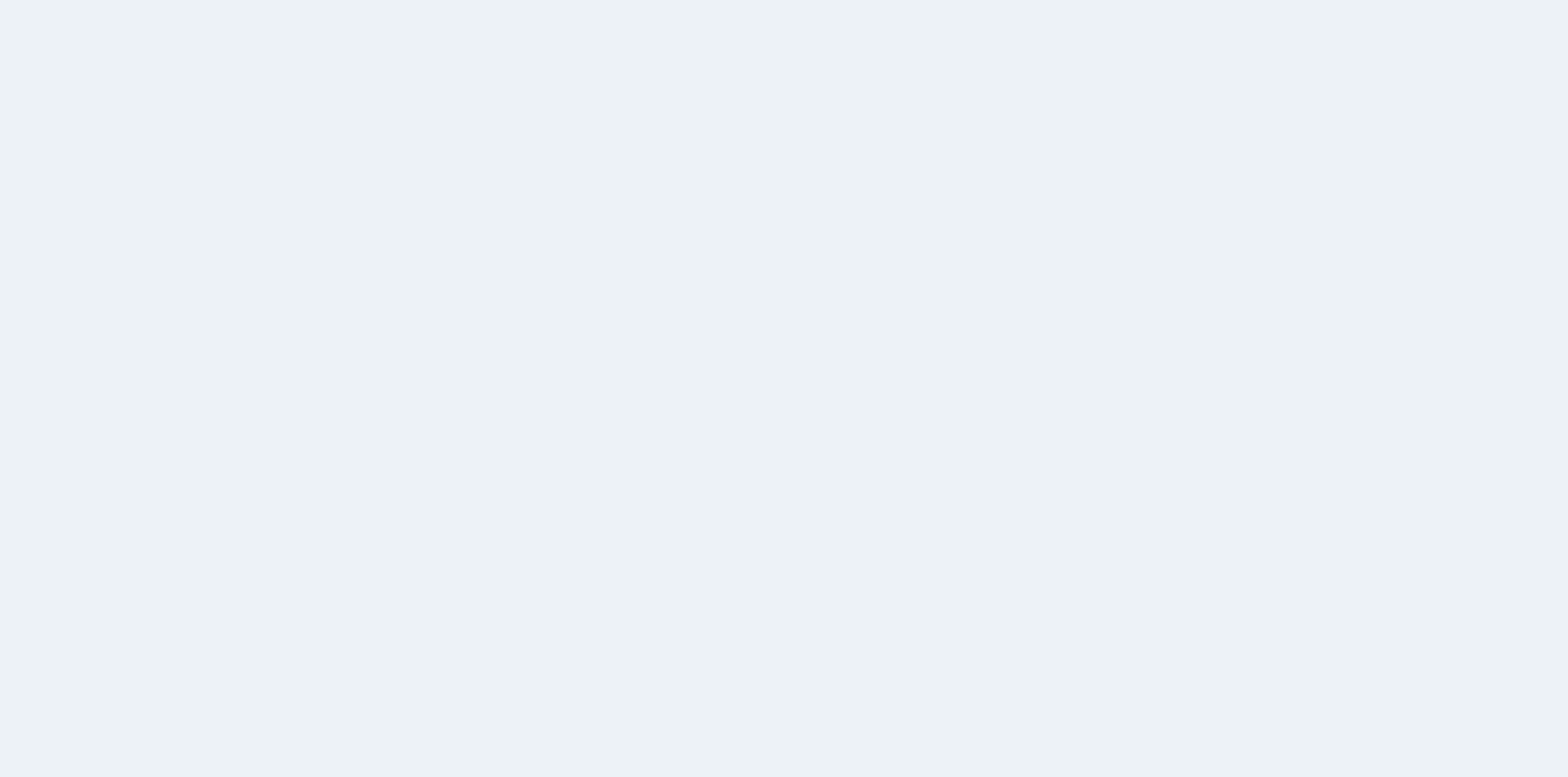 scroll, scrollTop: 0, scrollLeft: 0, axis: both 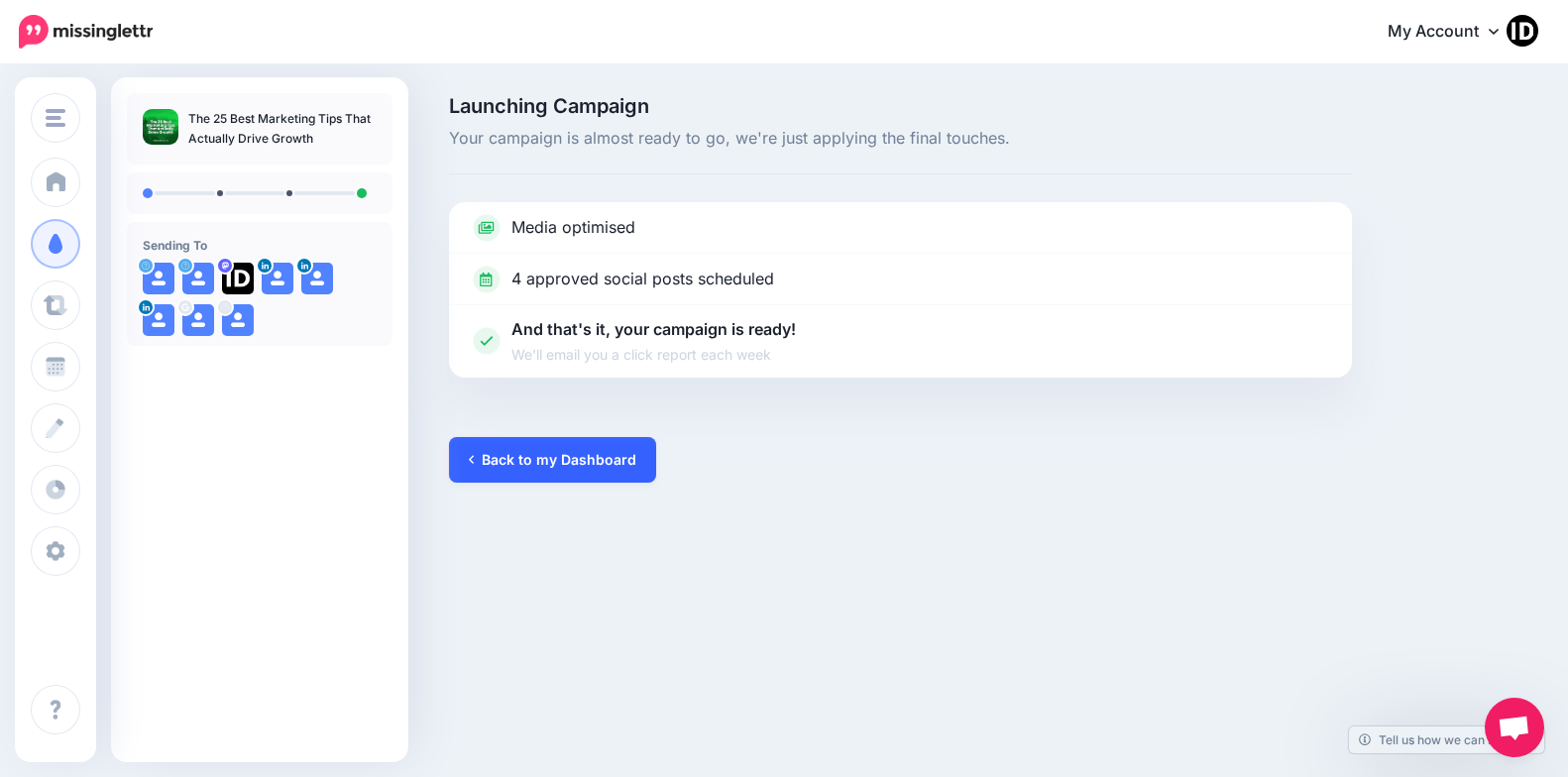 click on "Back to my Dashboard" at bounding box center (552, 460) 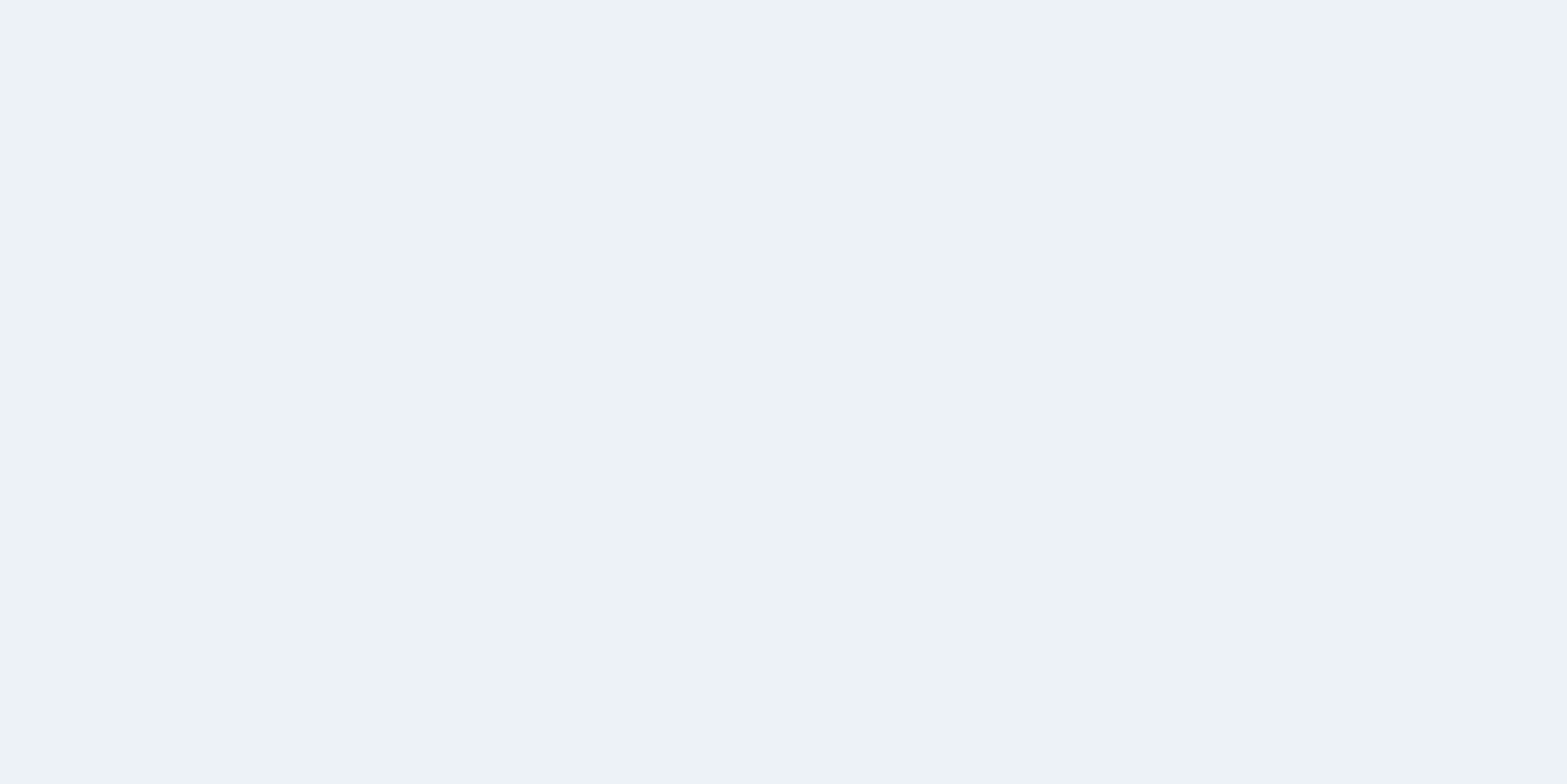 scroll, scrollTop: 0, scrollLeft: 0, axis: both 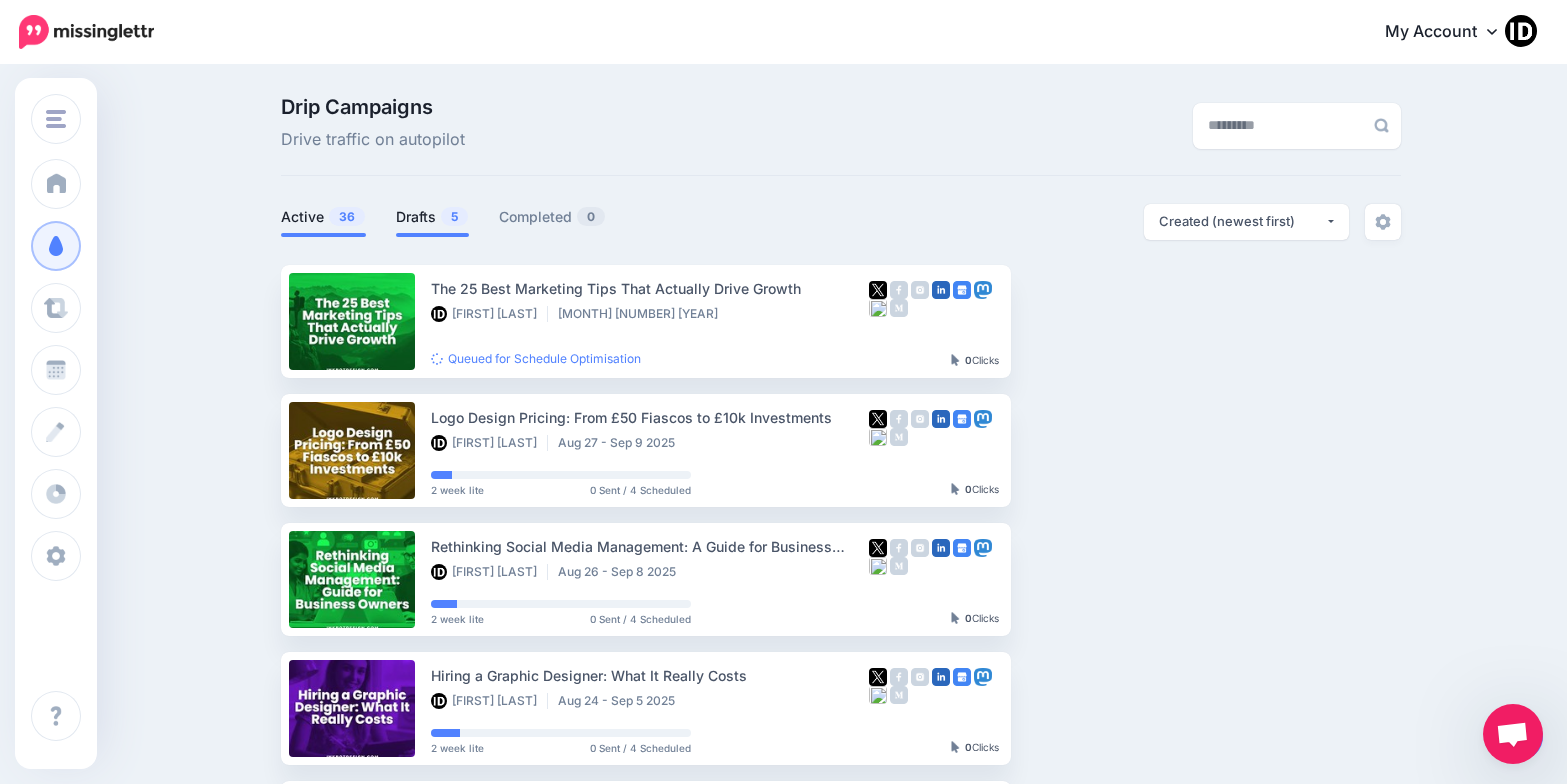 click on "Drafts  5" at bounding box center (432, 217) 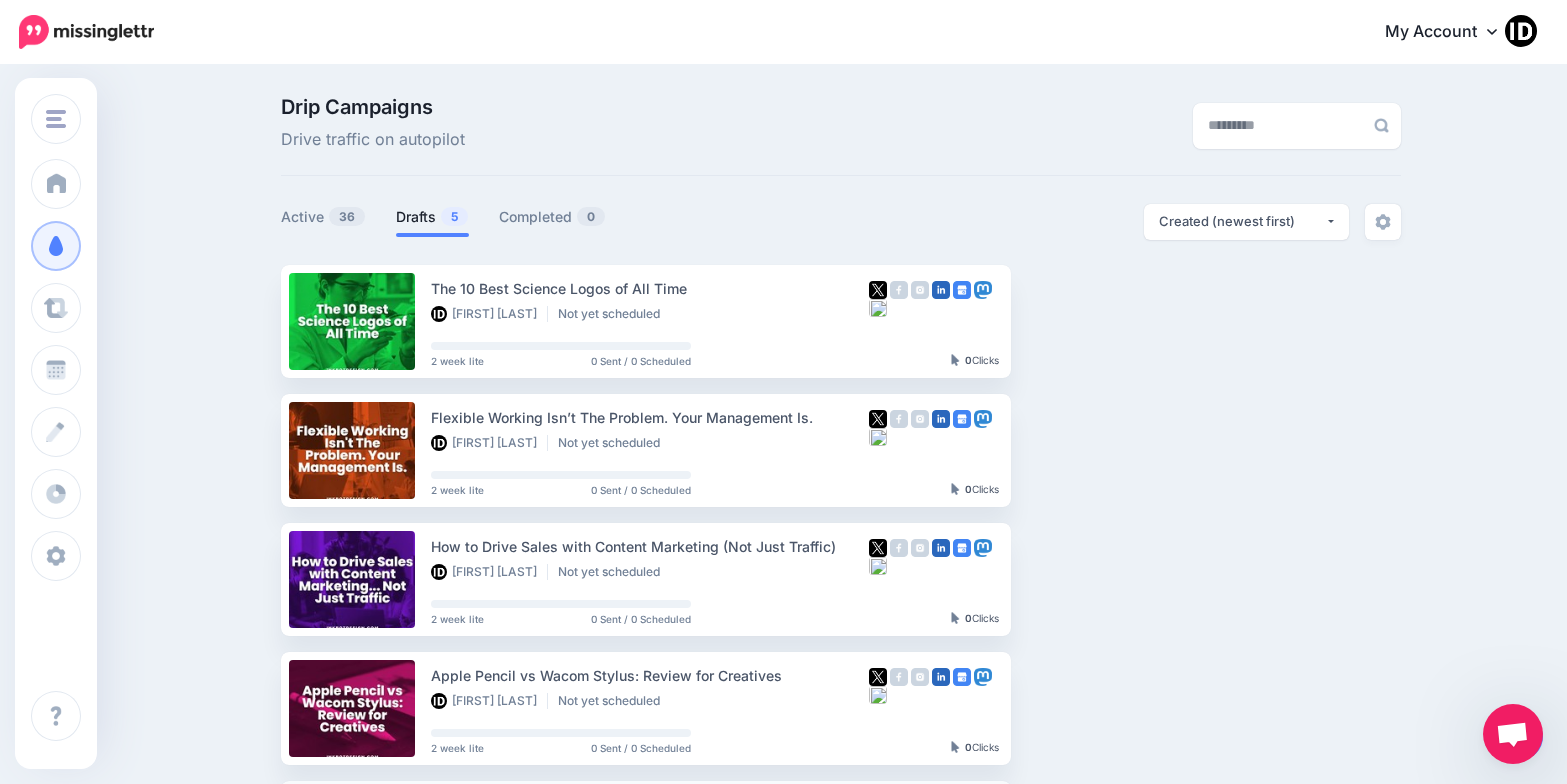scroll, scrollTop: 300, scrollLeft: 0, axis: vertical 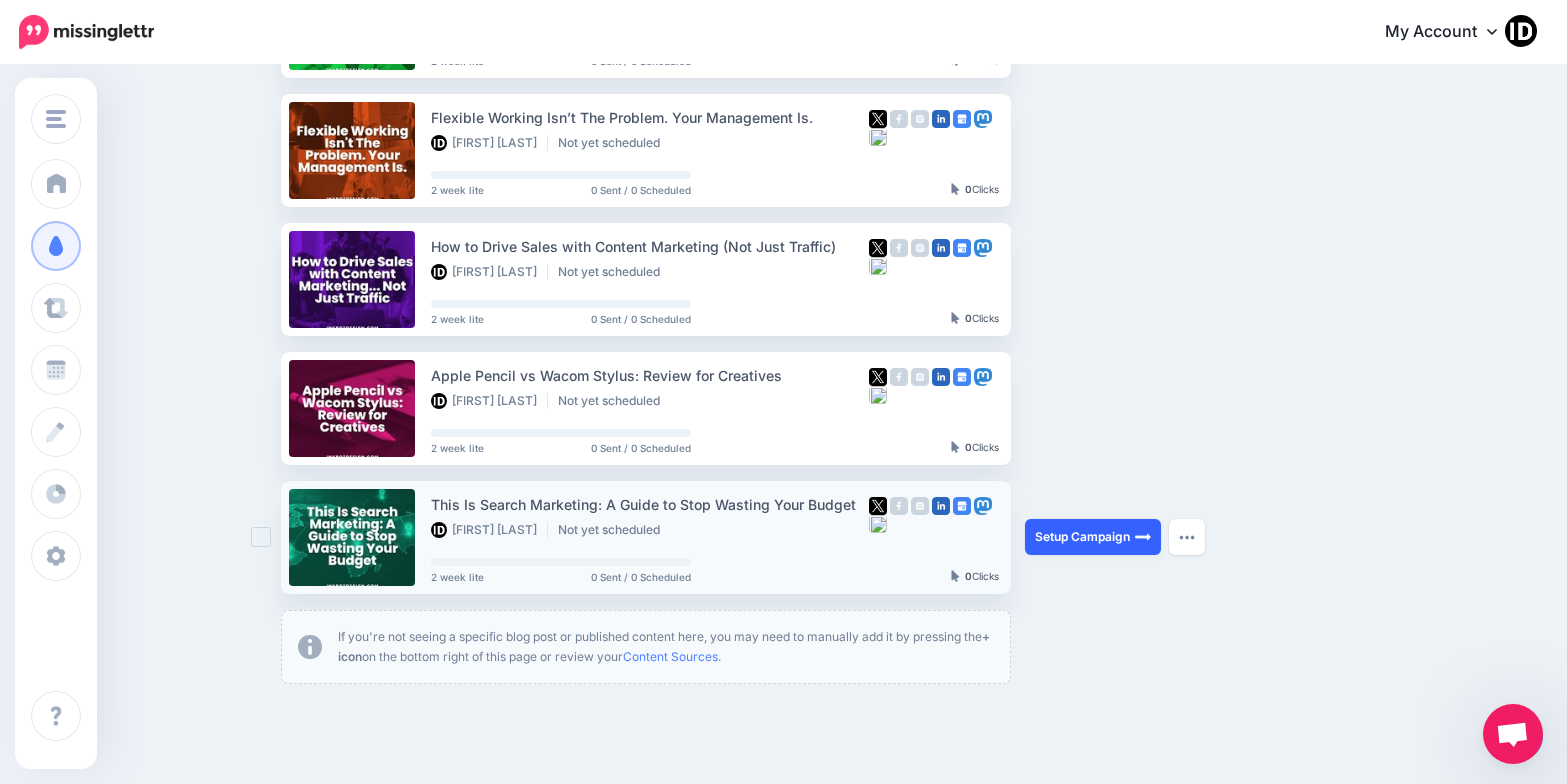 click on "Setup Campaign" at bounding box center (1093, 537) 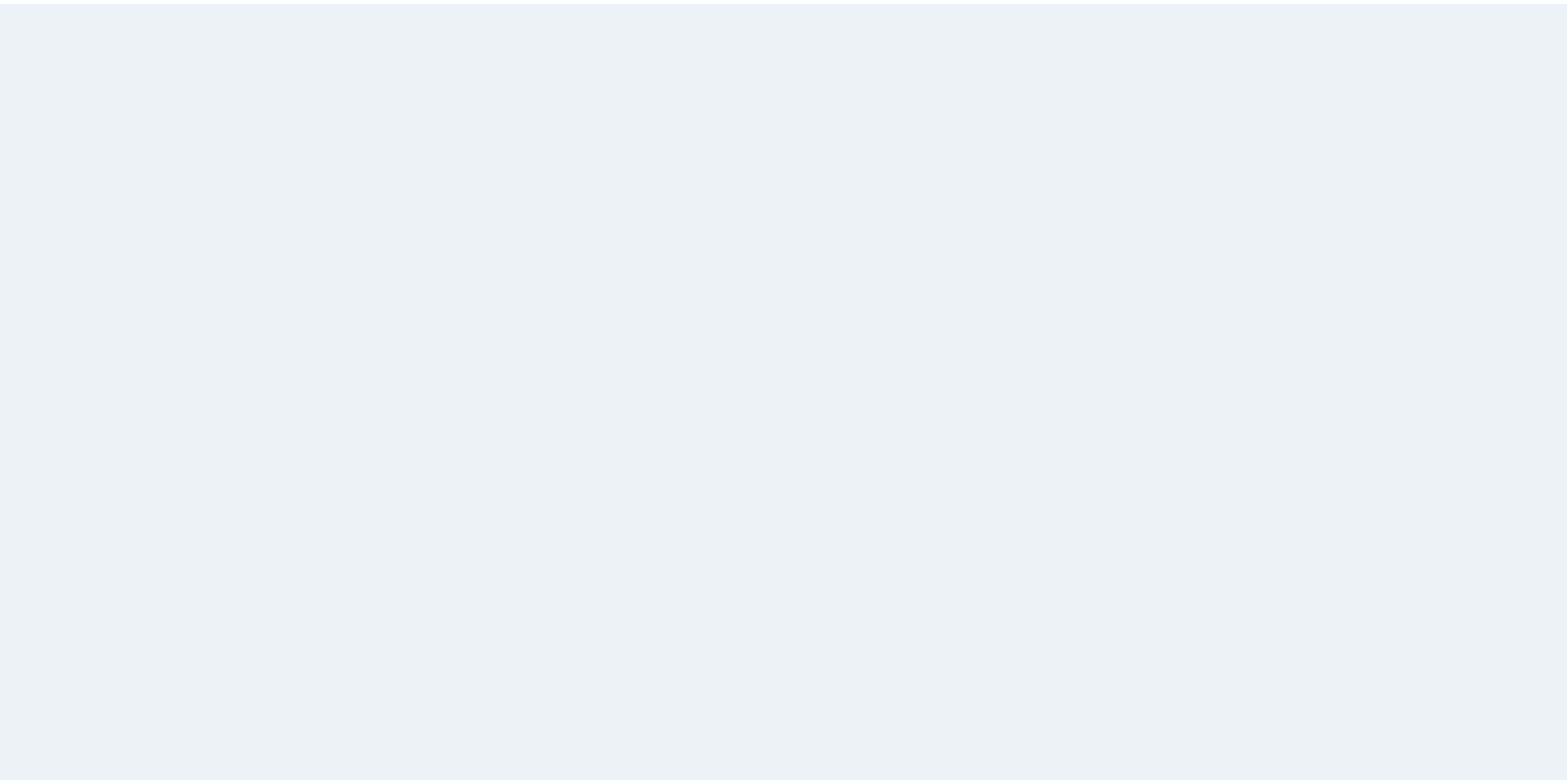 scroll, scrollTop: 0, scrollLeft: 0, axis: both 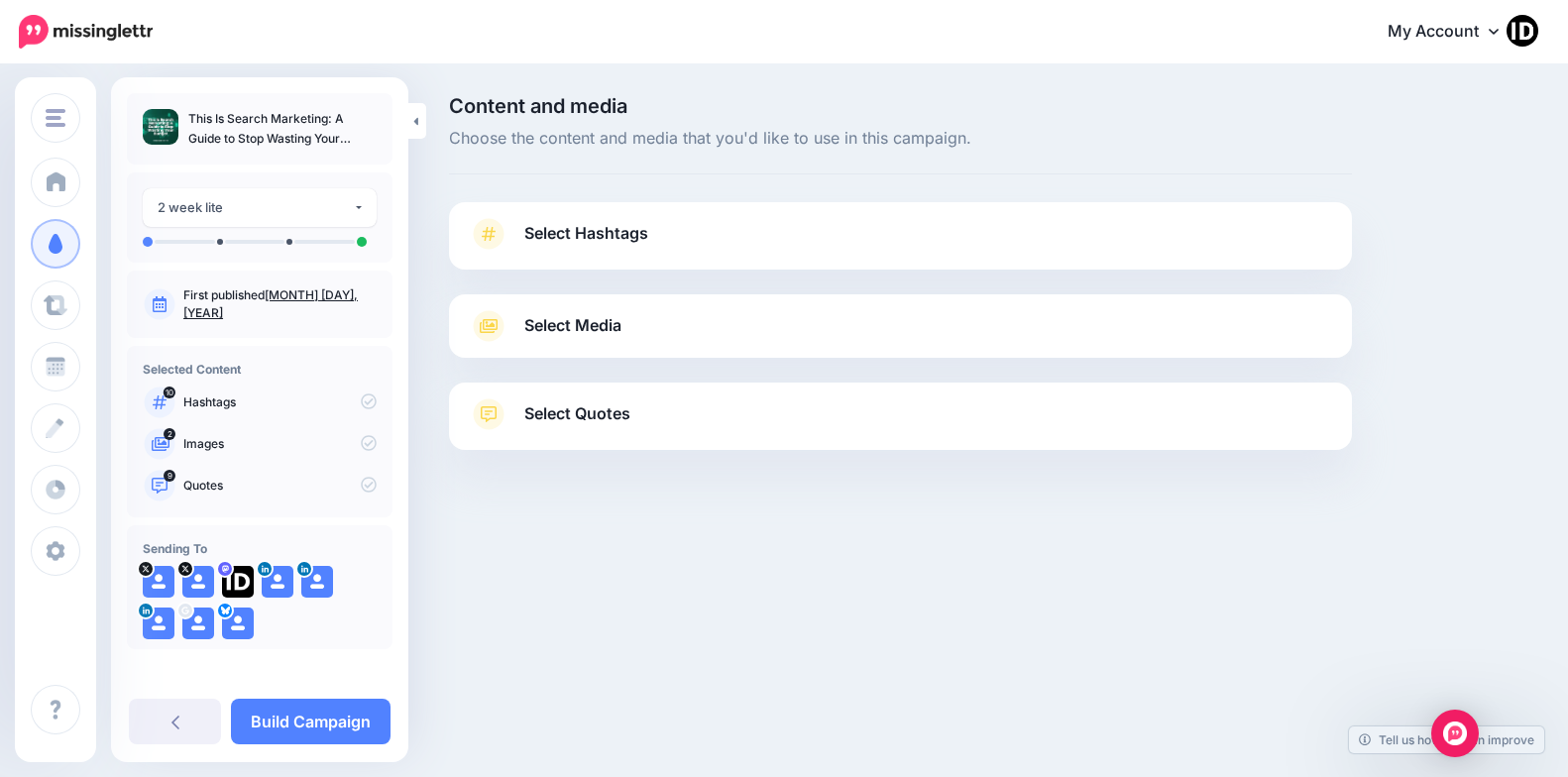 click on "Select Hashtags" at bounding box center (586, 233) 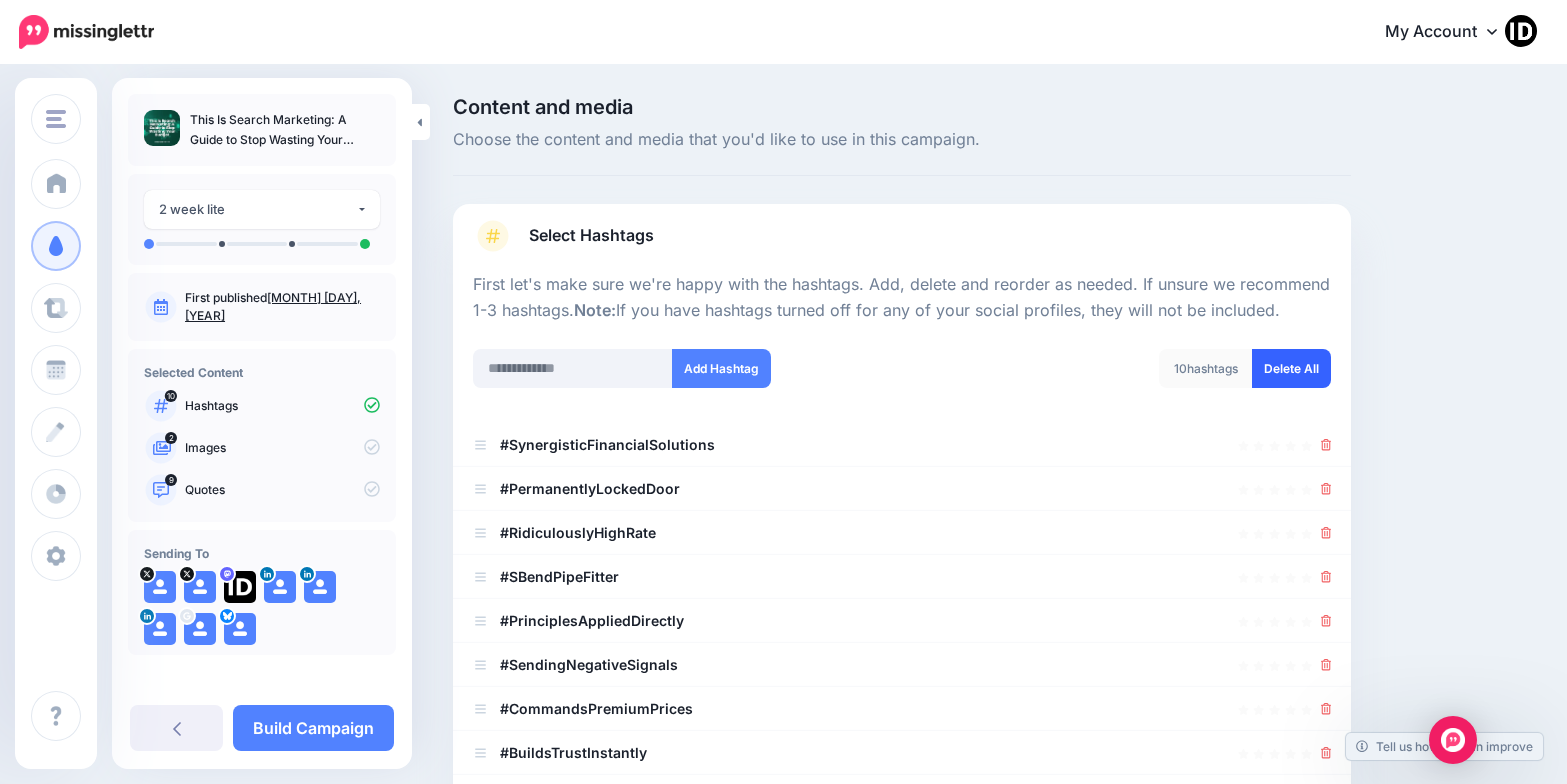 click on "Delete All" at bounding box center (1291, 368) 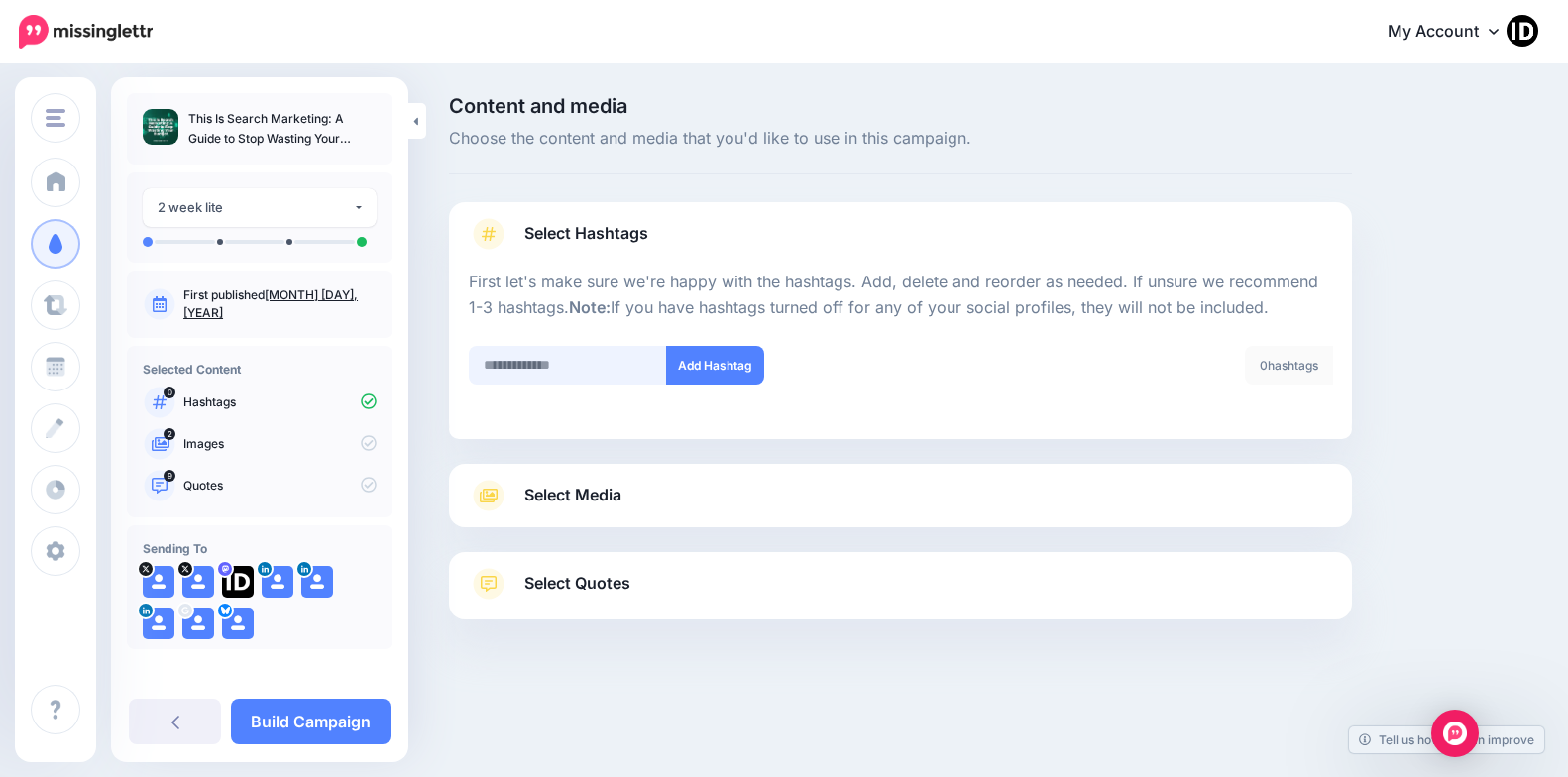 click at bounding box center (568, 365) 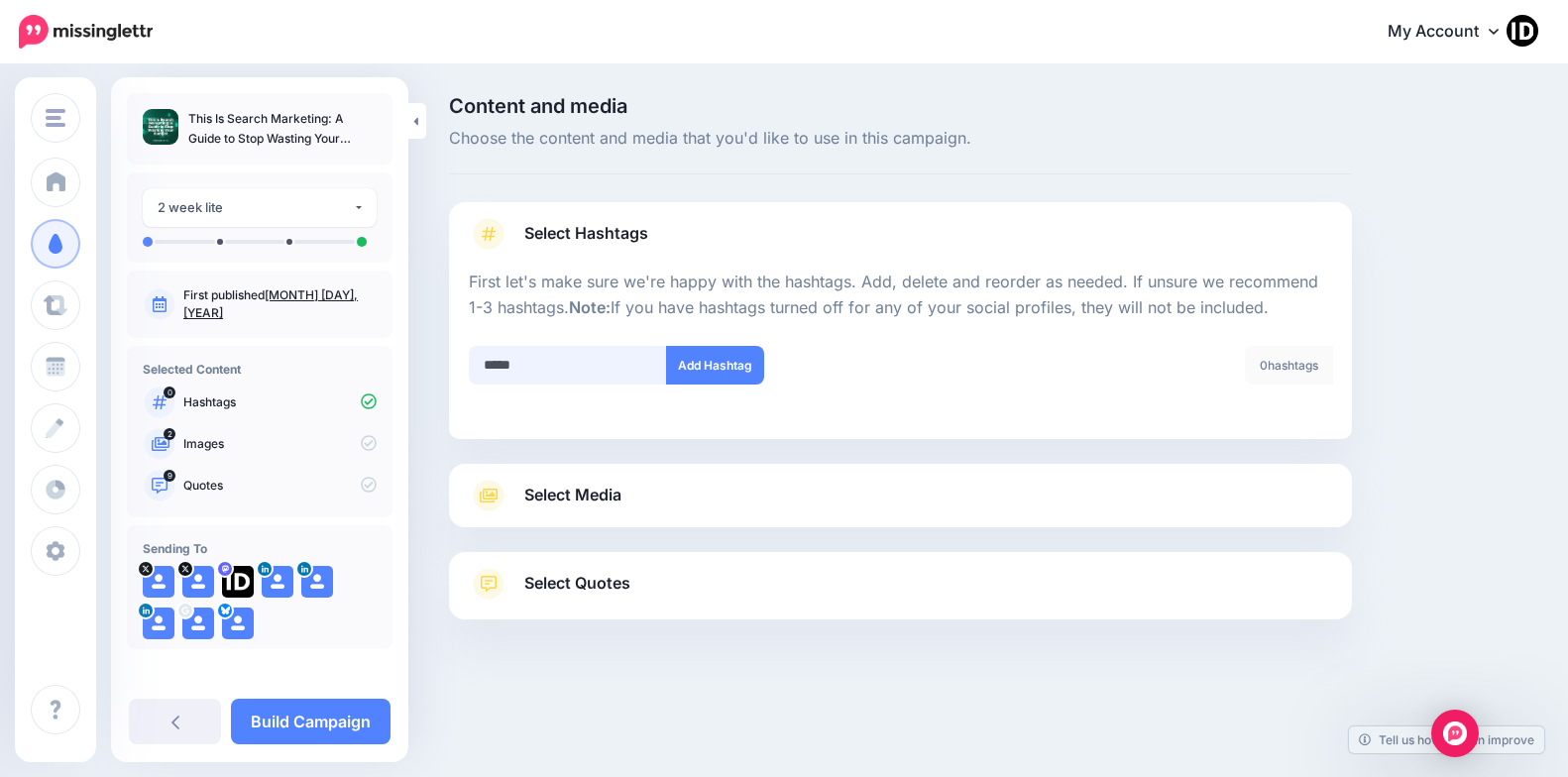 type on "******" 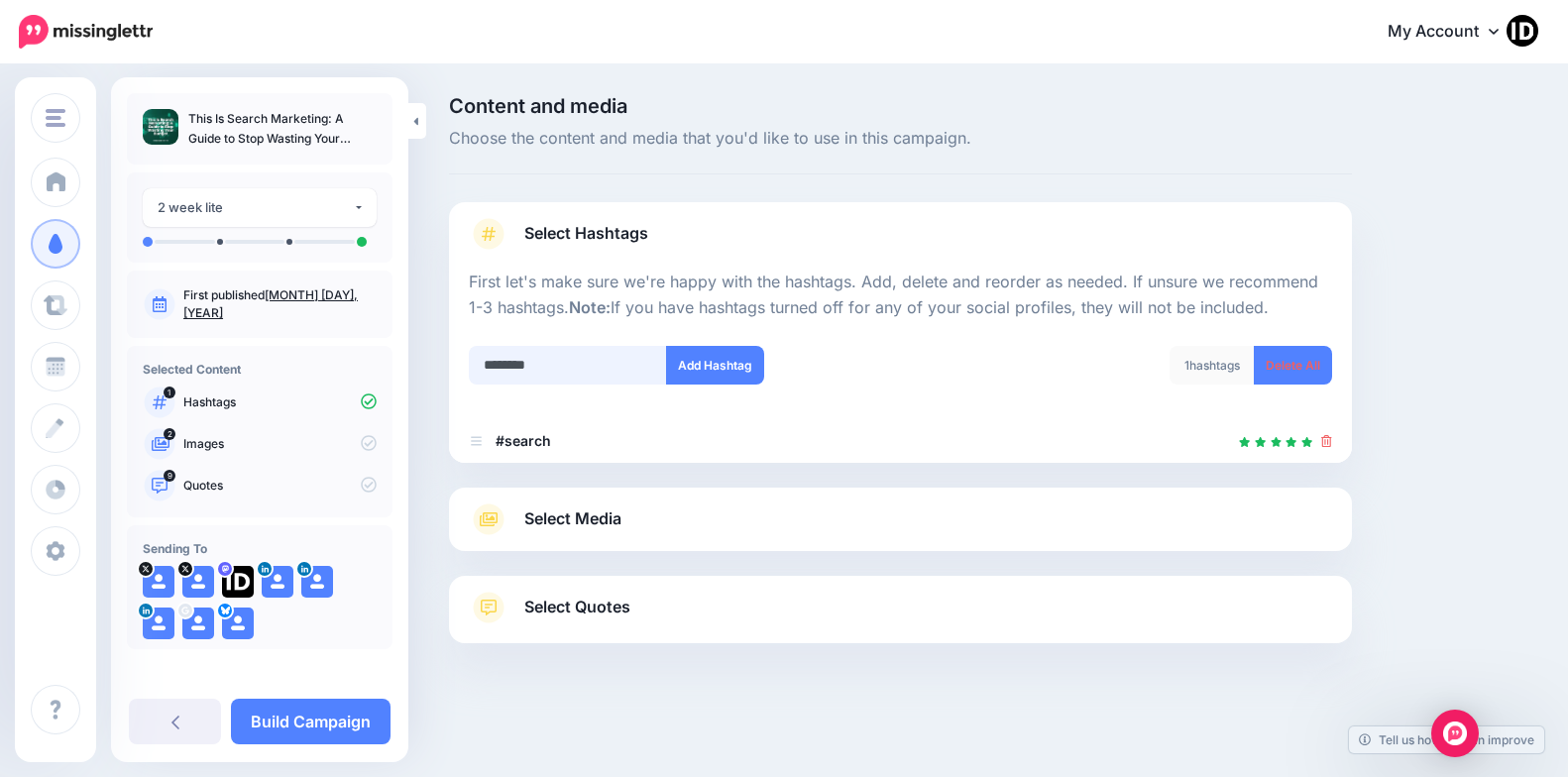 type on "*********" 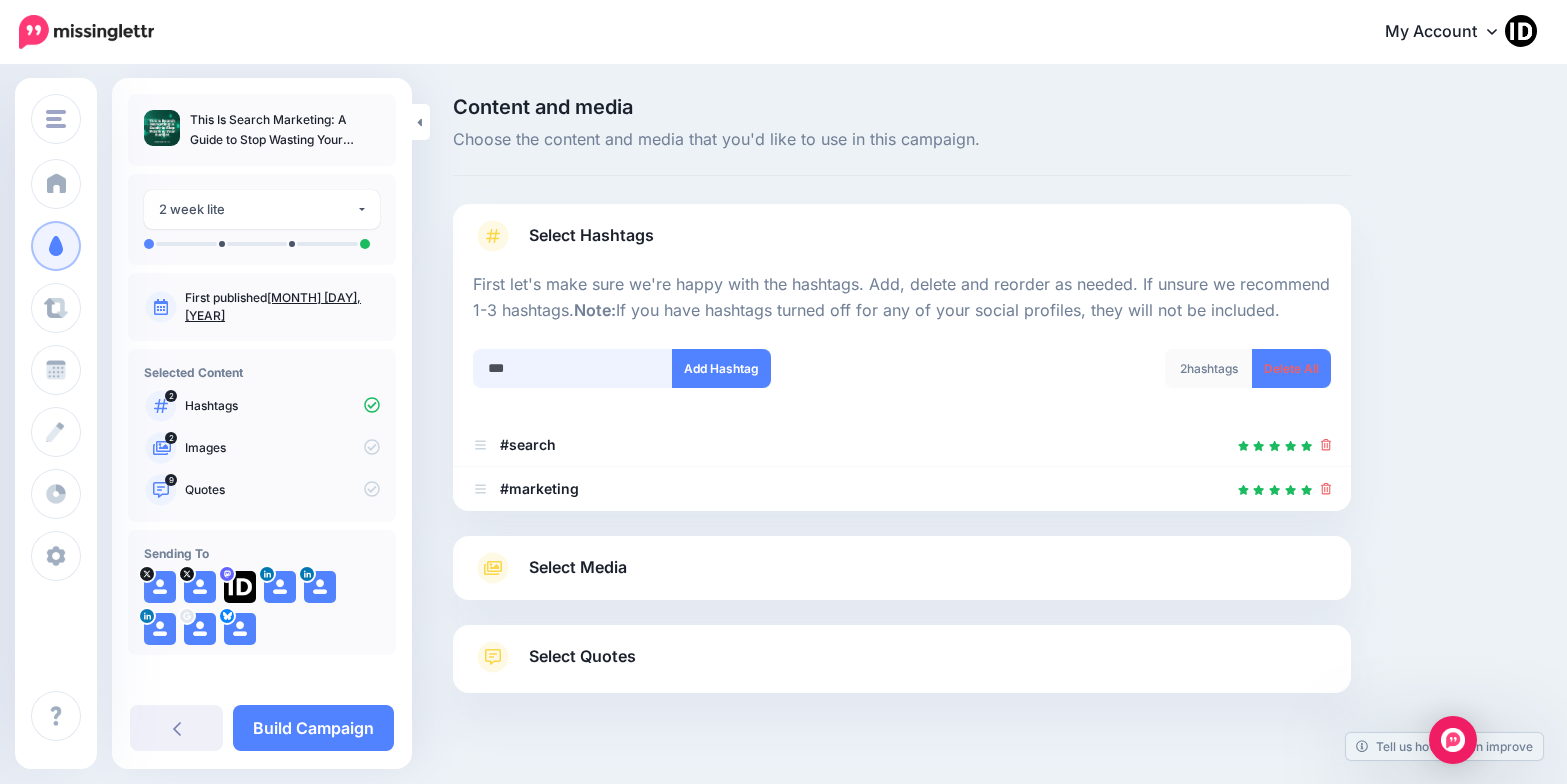 scroll, scrollTop: 39, scrollLeft: 0, axis: vertical 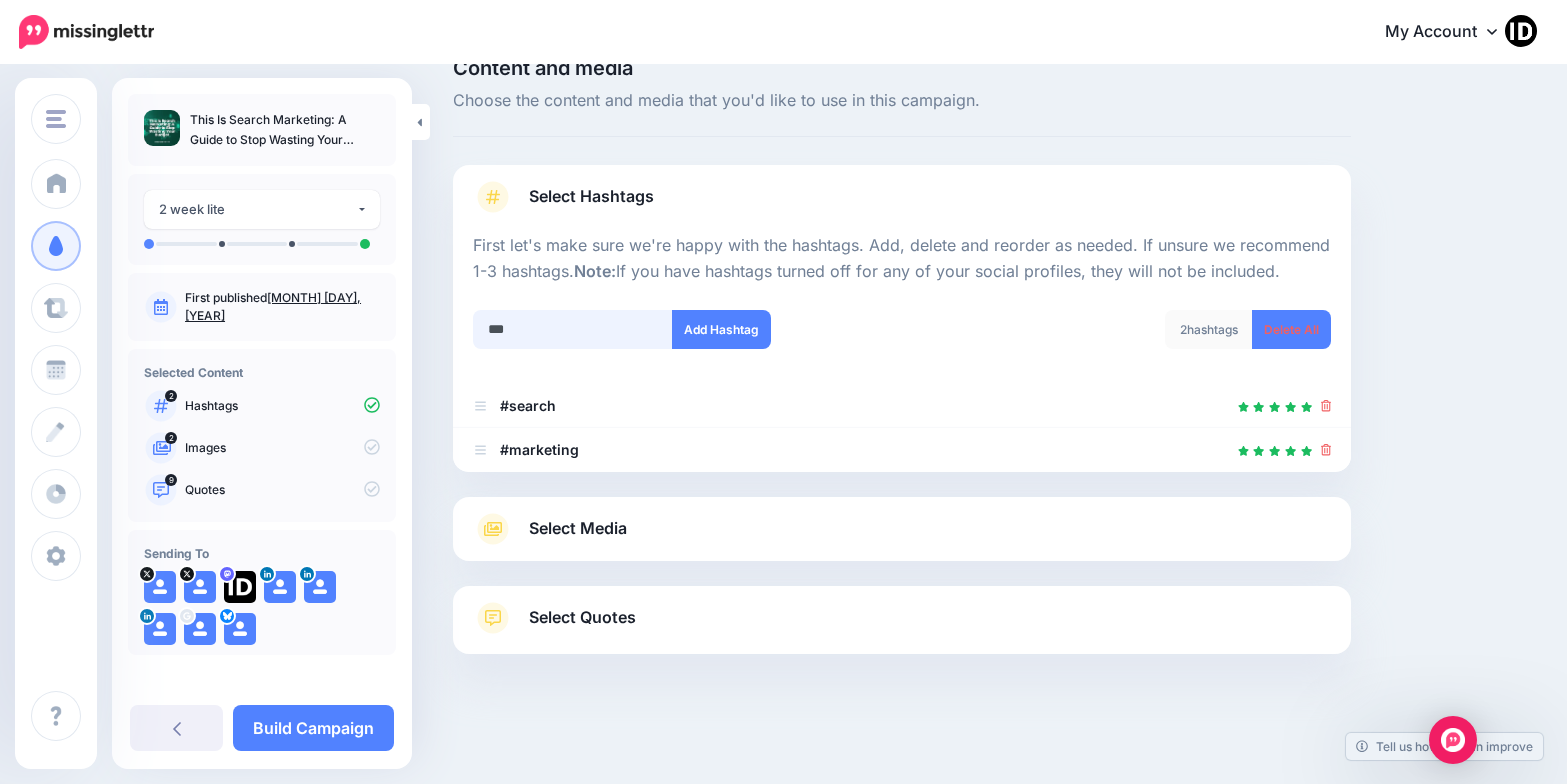 type on "***" 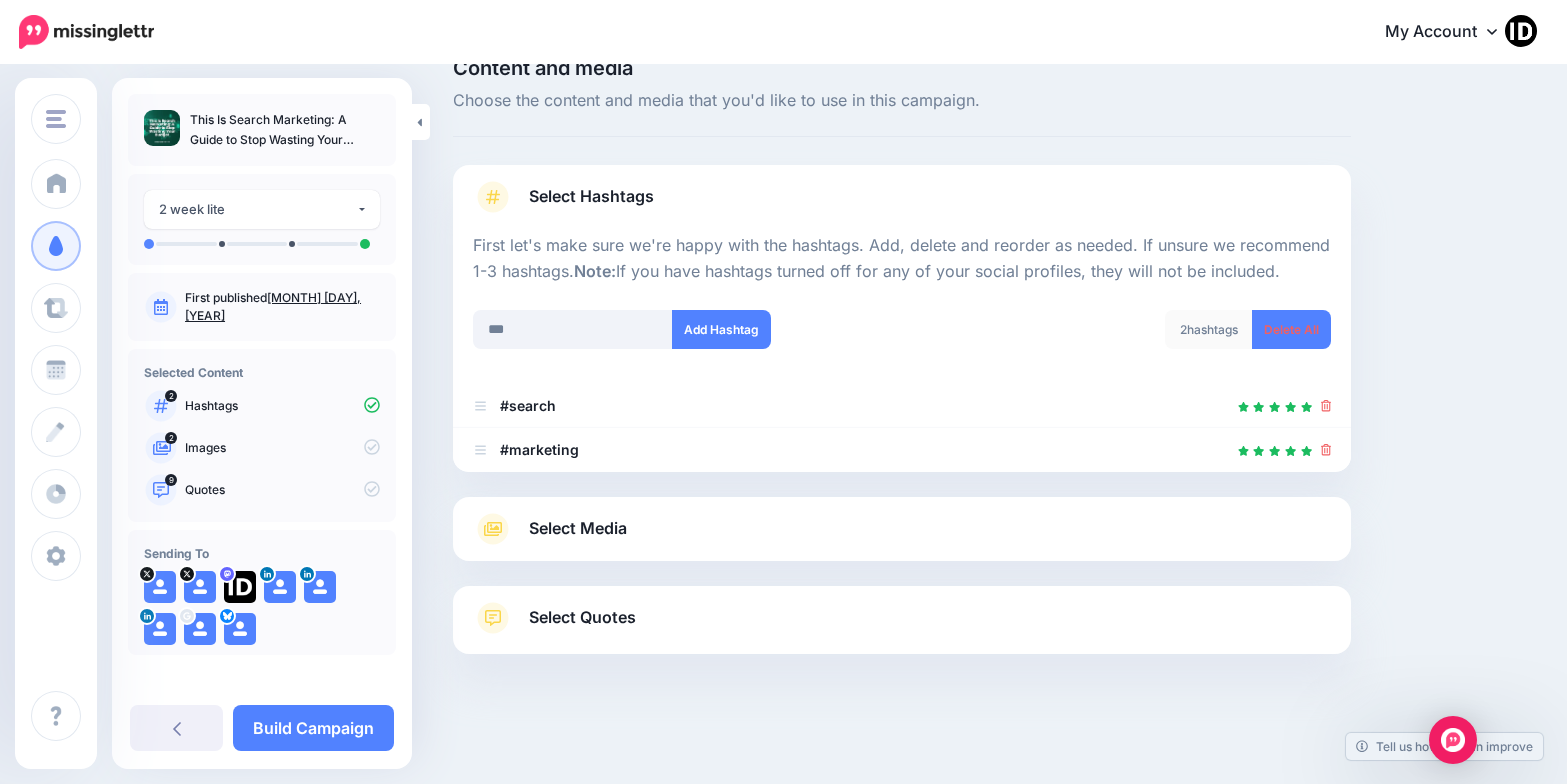click on "Select Media" at bounding box center [578, 528] 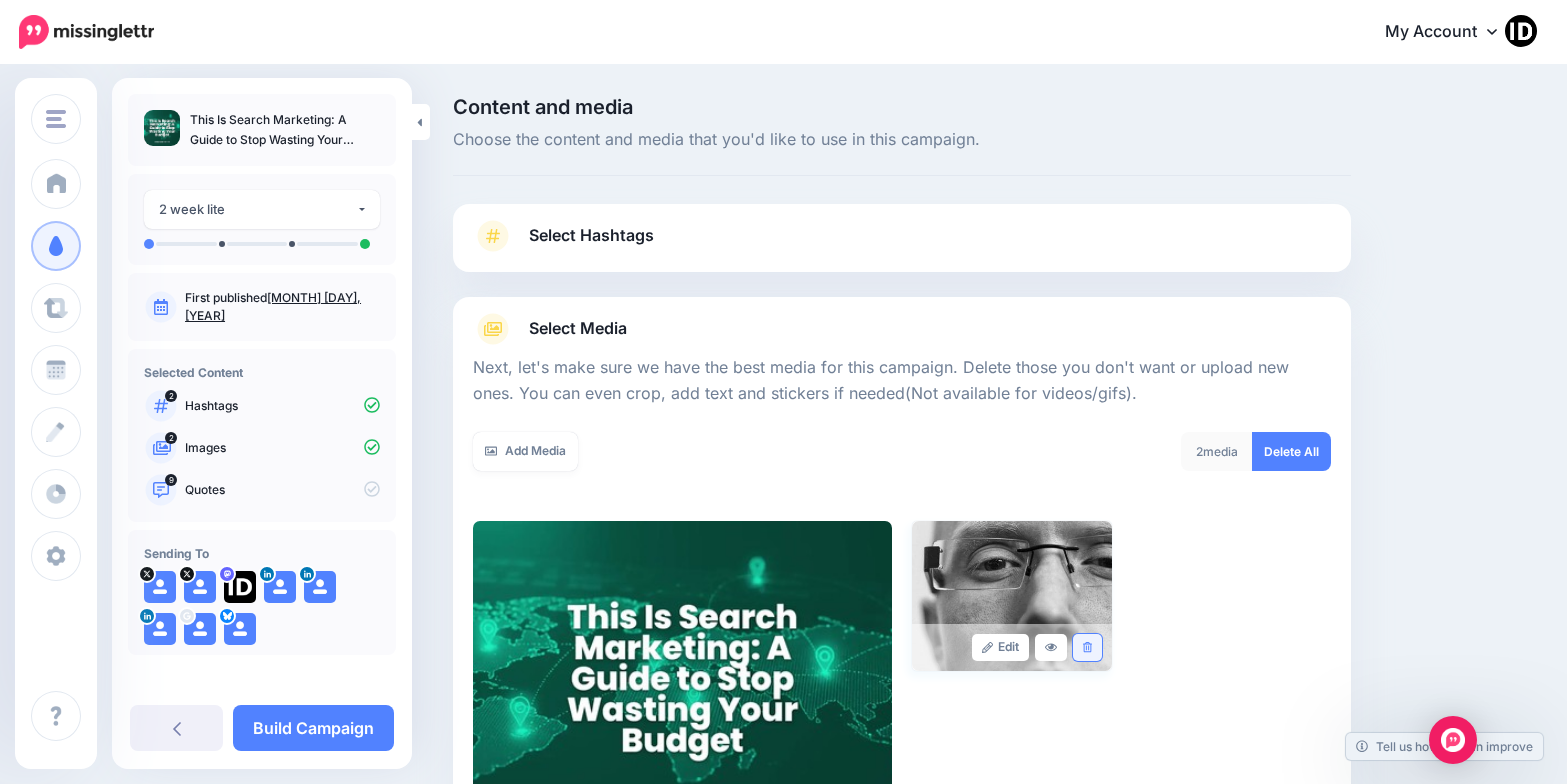 click at bounding box center [1087, 647] 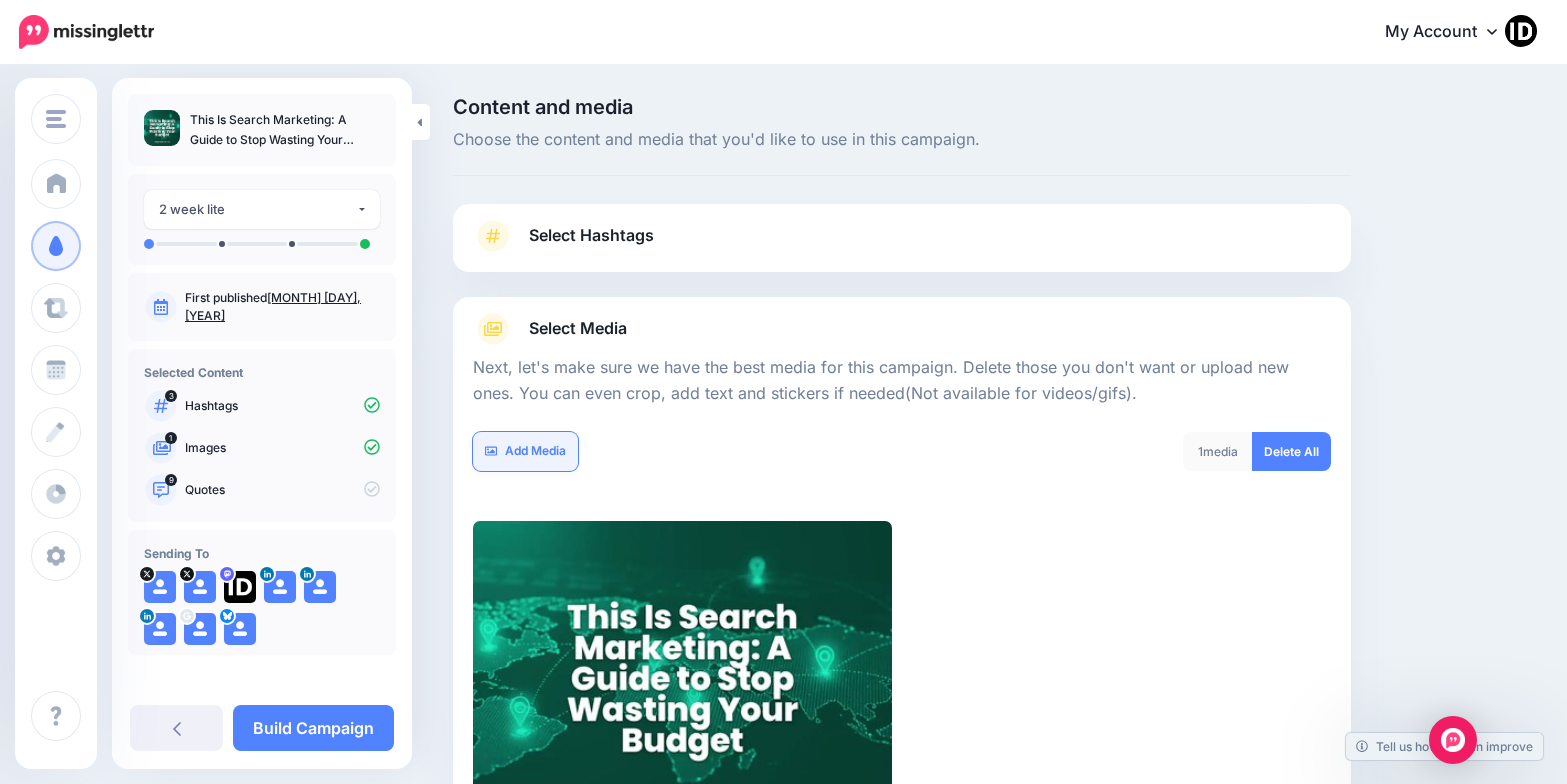 click on "Add Media" at bounding box center [525, 451] 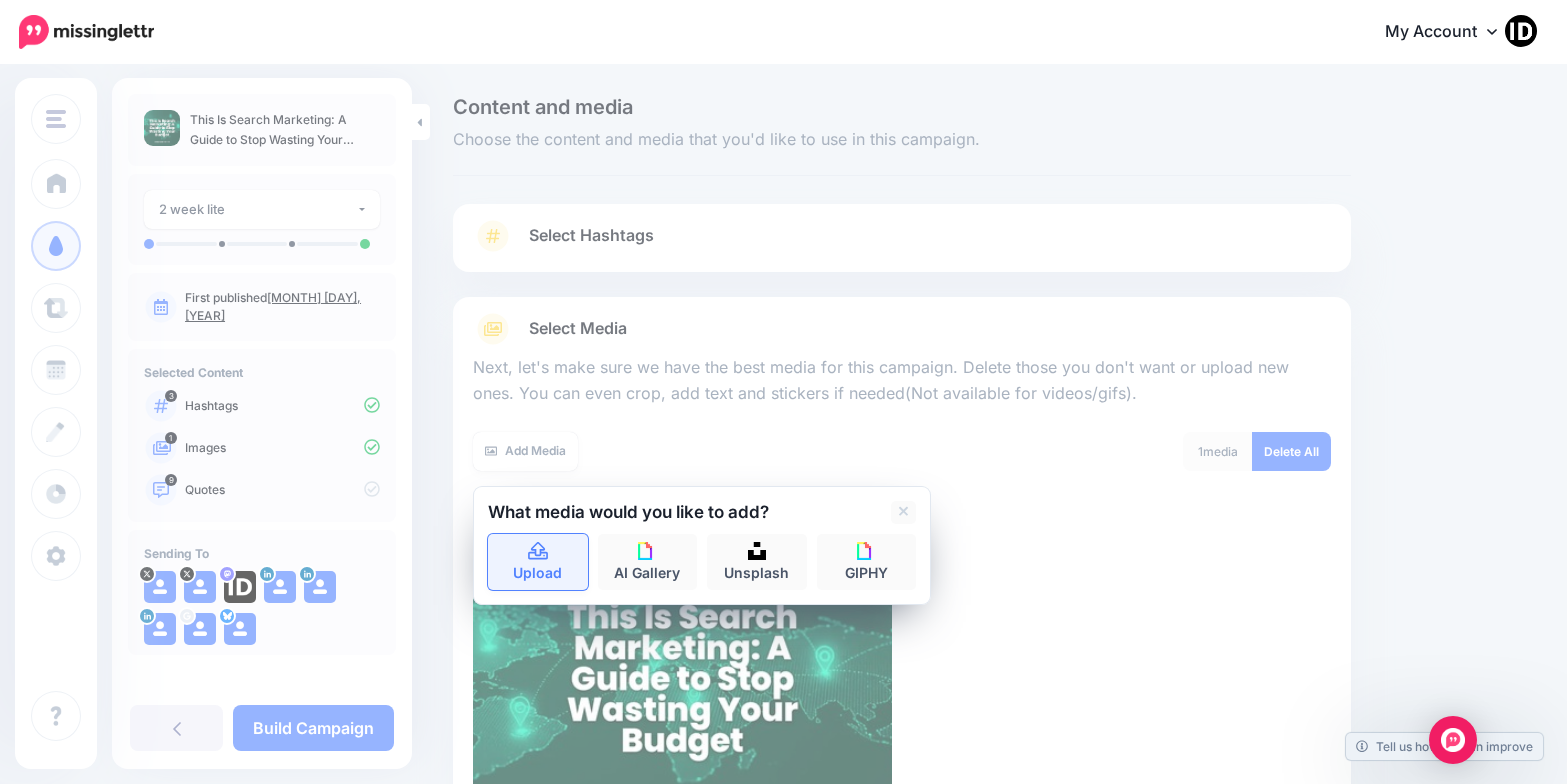 click on "Upload" at bounding box center (538, 562) 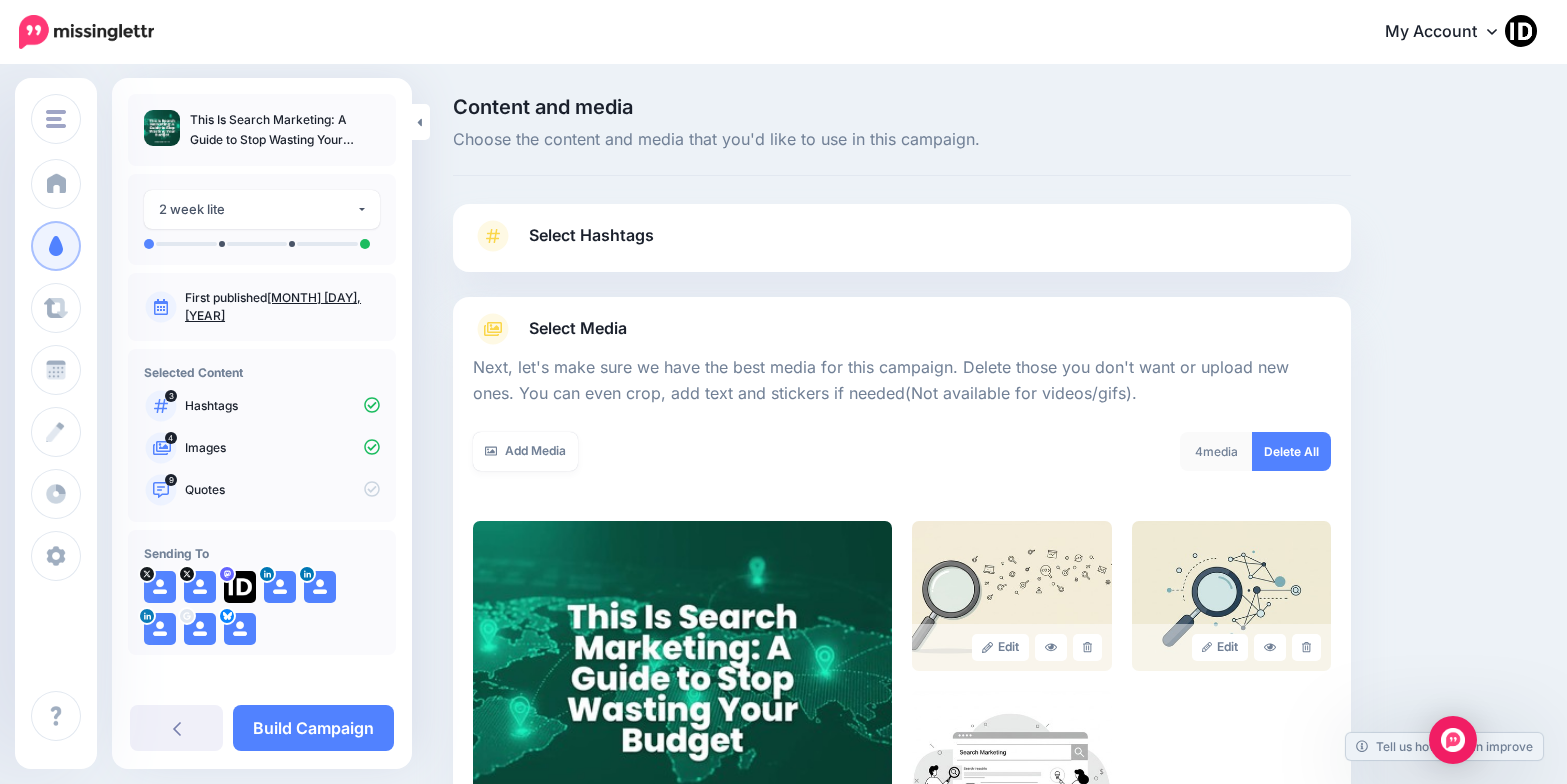 scroll, scrollTop: 296, scrollLeft: 0, axis: vertical 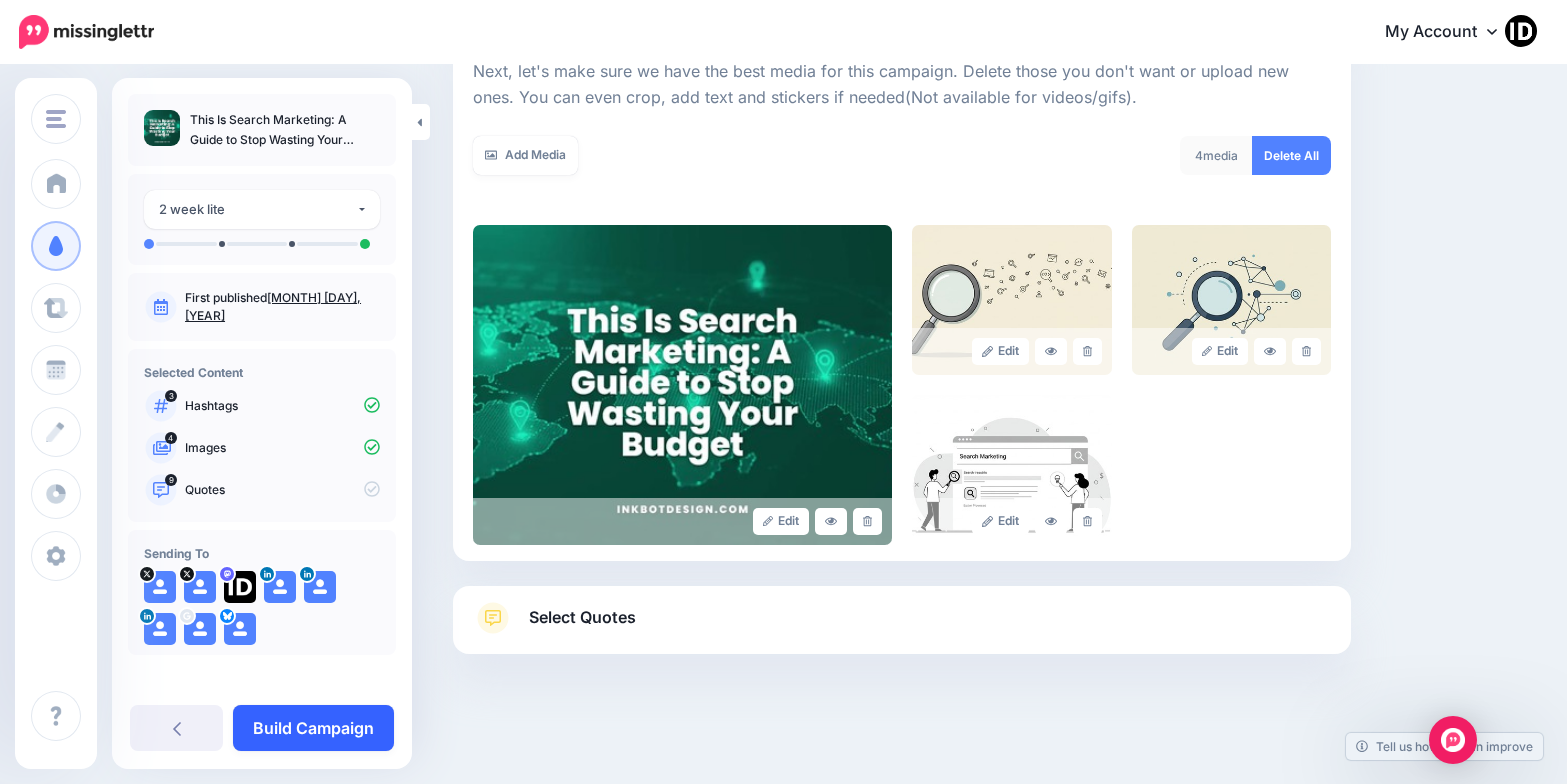 click on "Build Campaign" at bounding box center [313, 728] 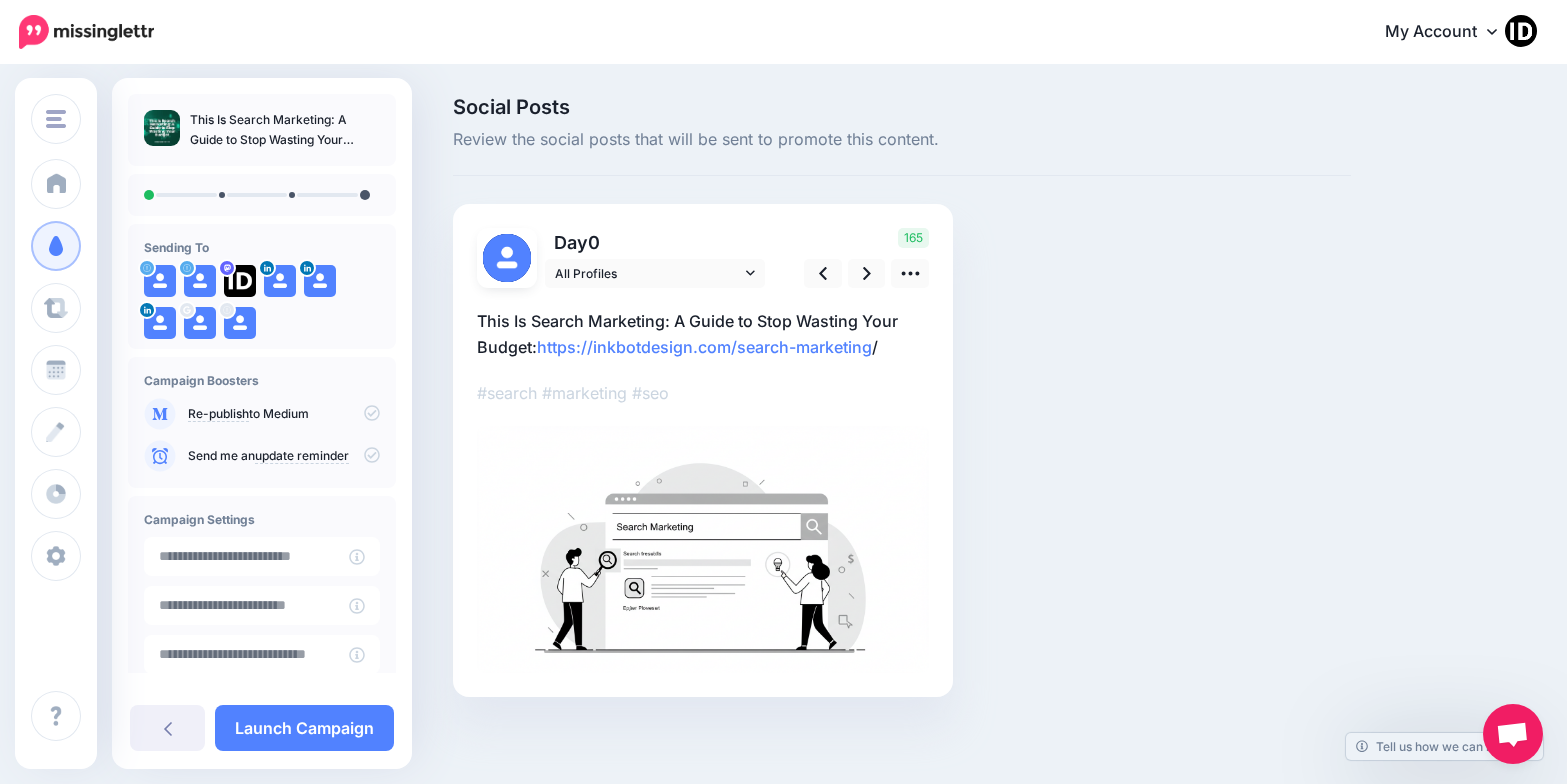 scroll, scrollTop: 0, scrollLeft: 0, axis: both 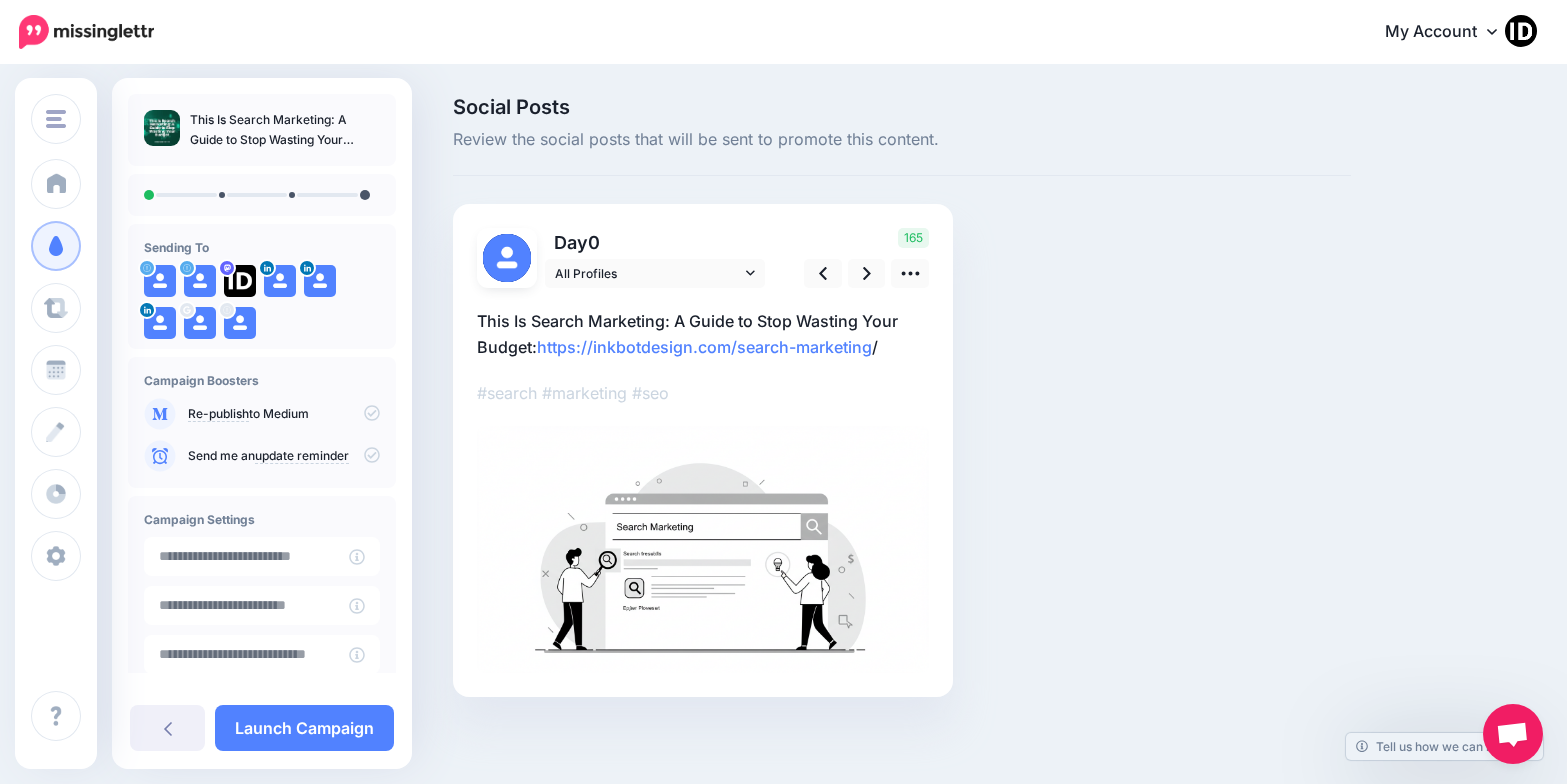 click 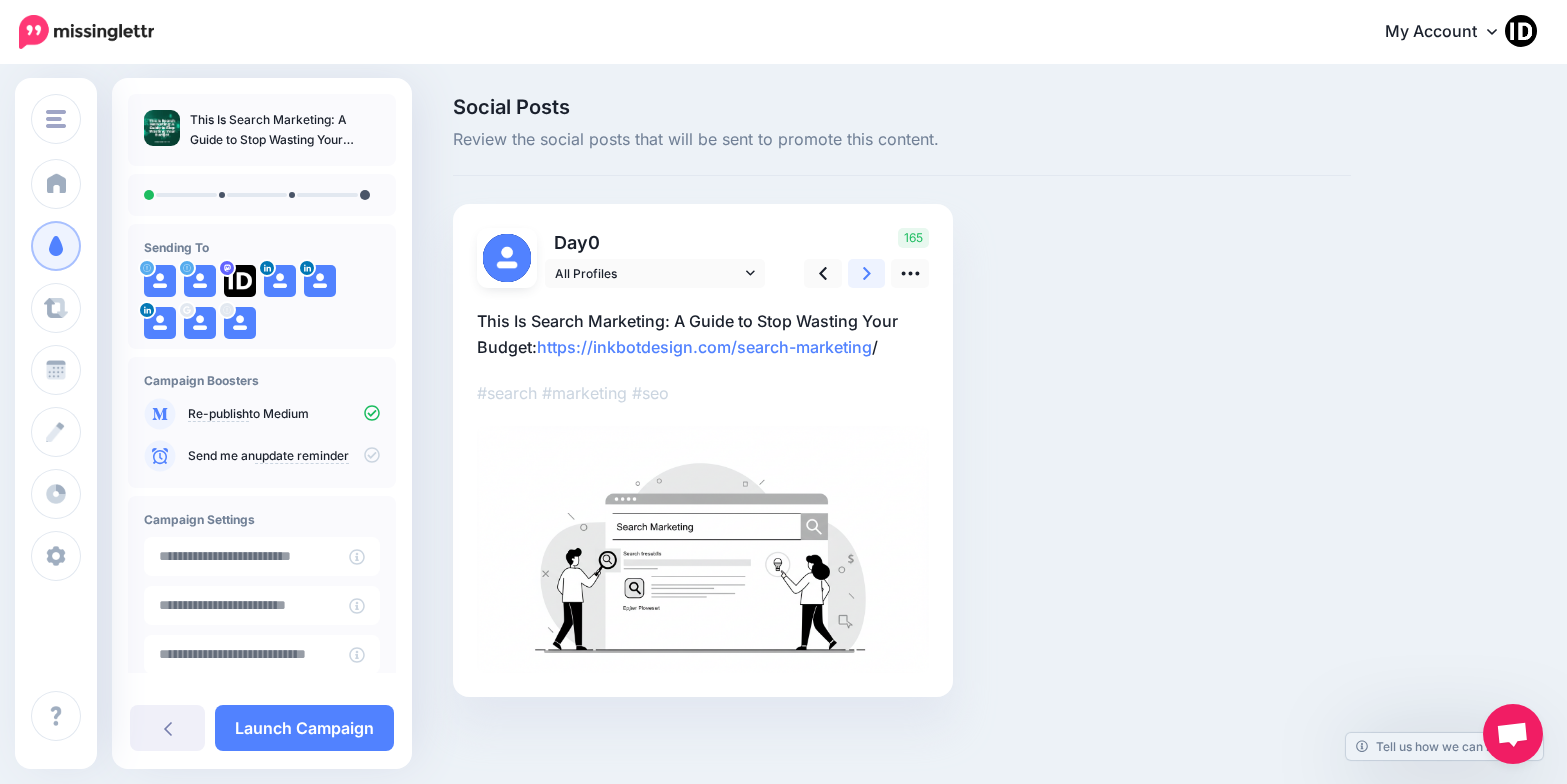 click 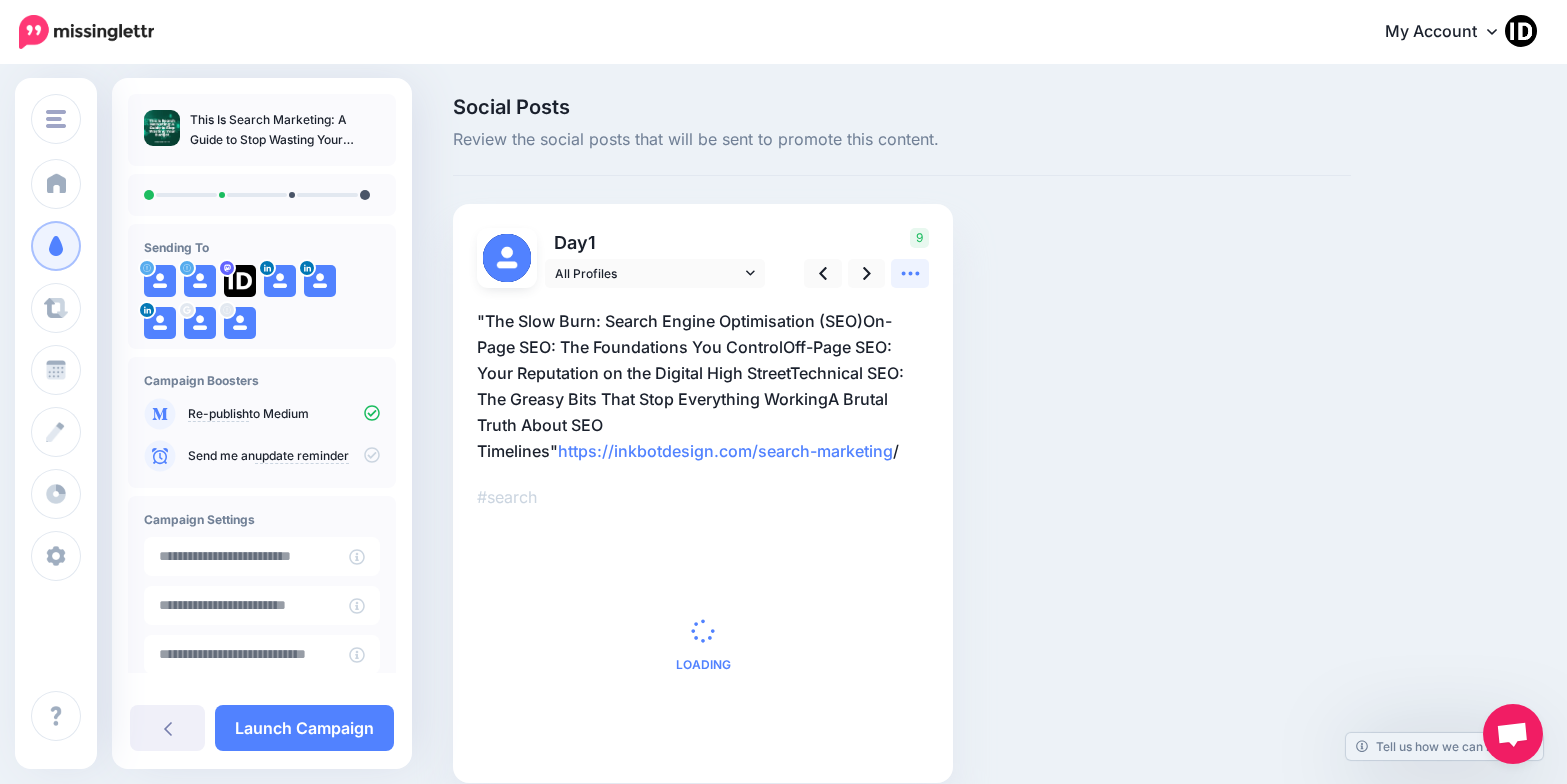 click 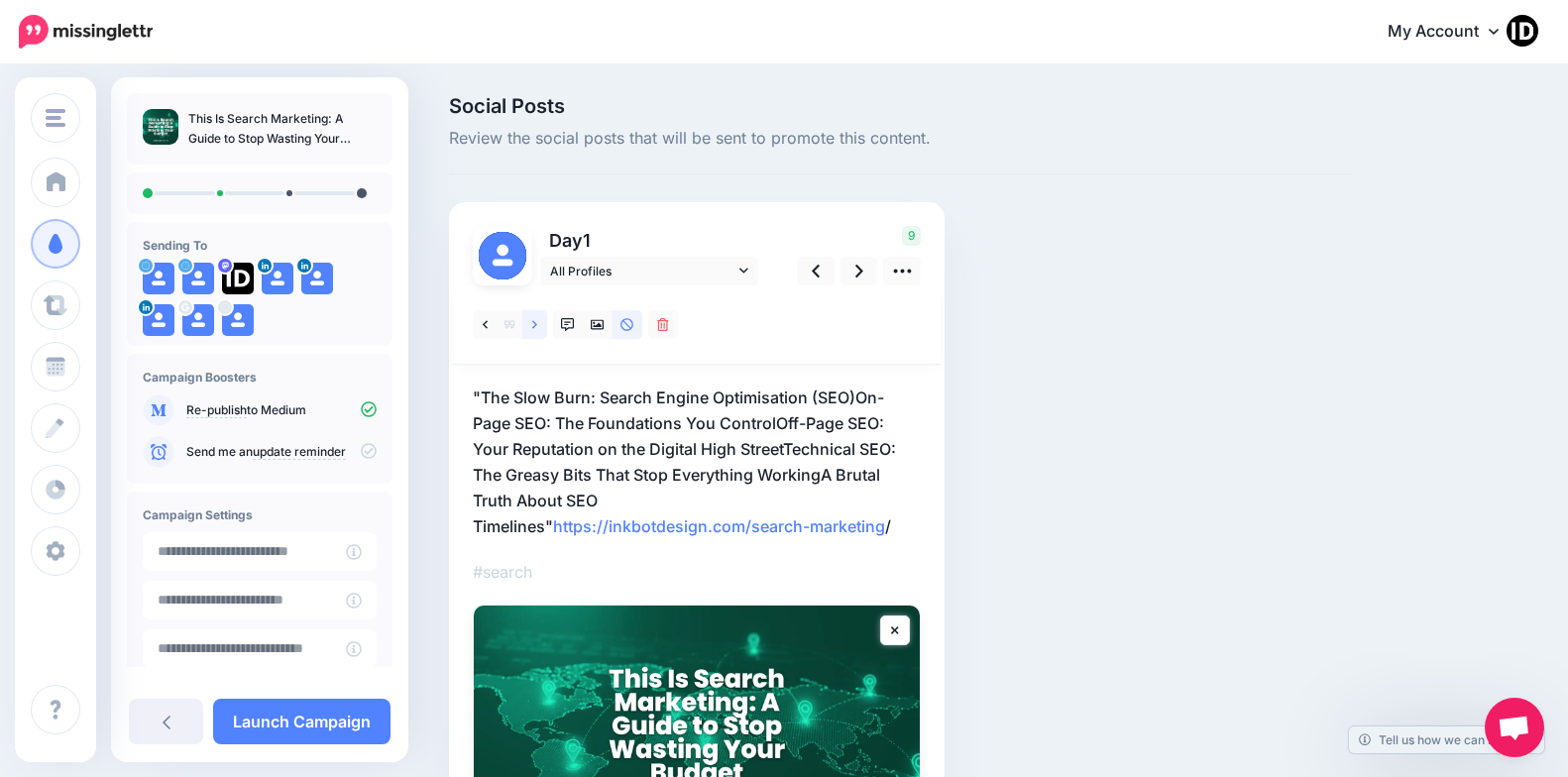 click 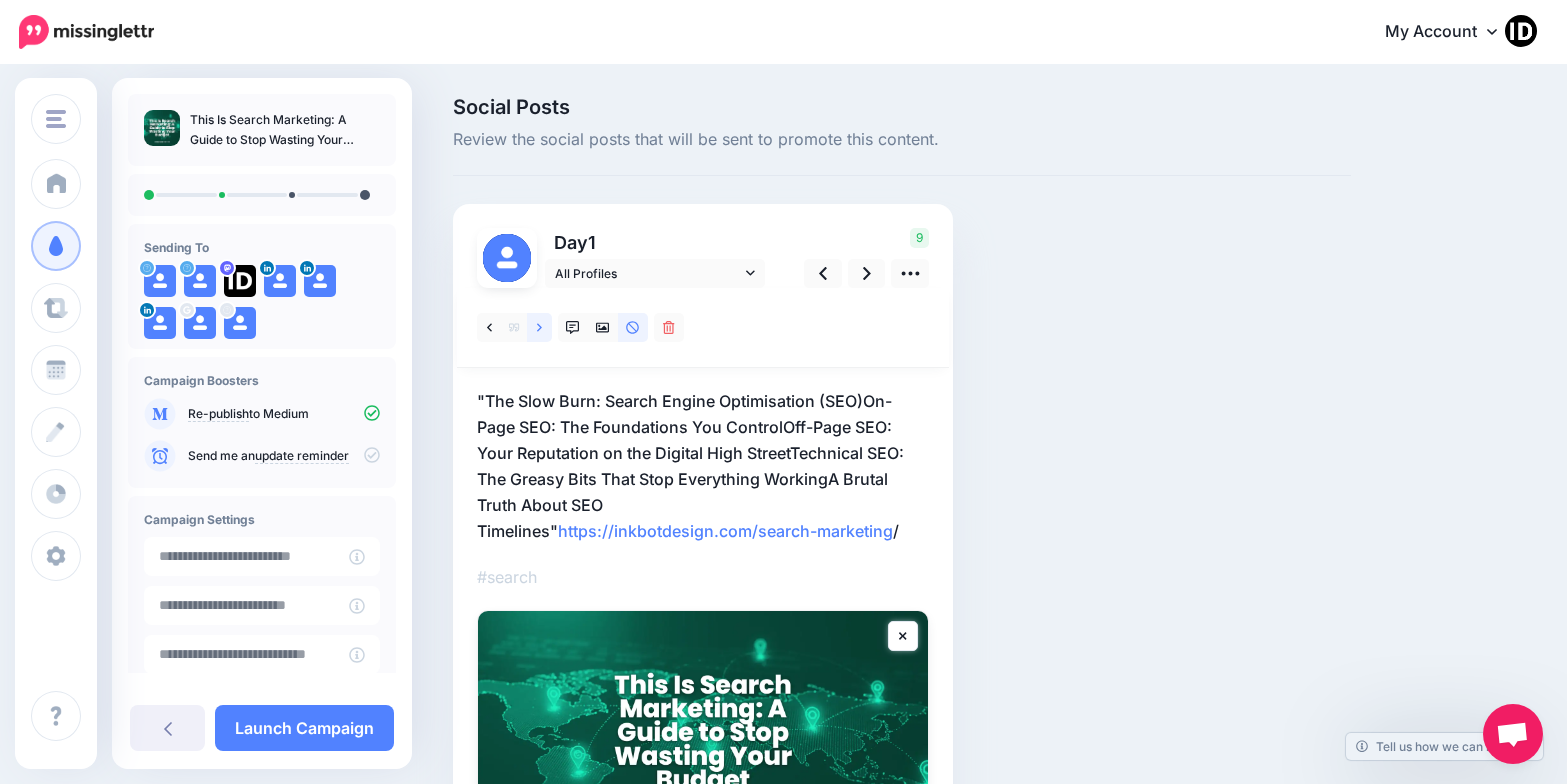 click 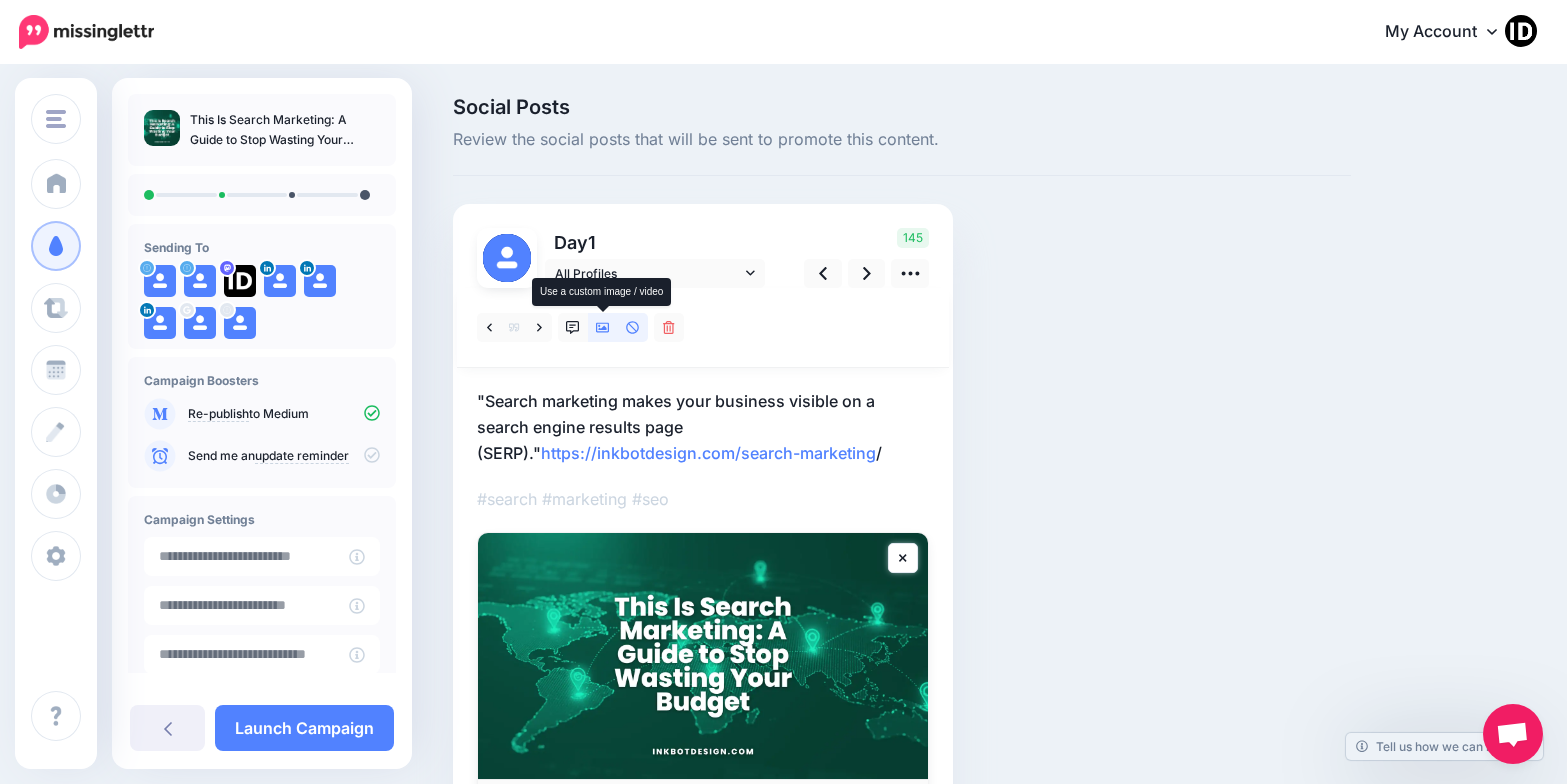 click 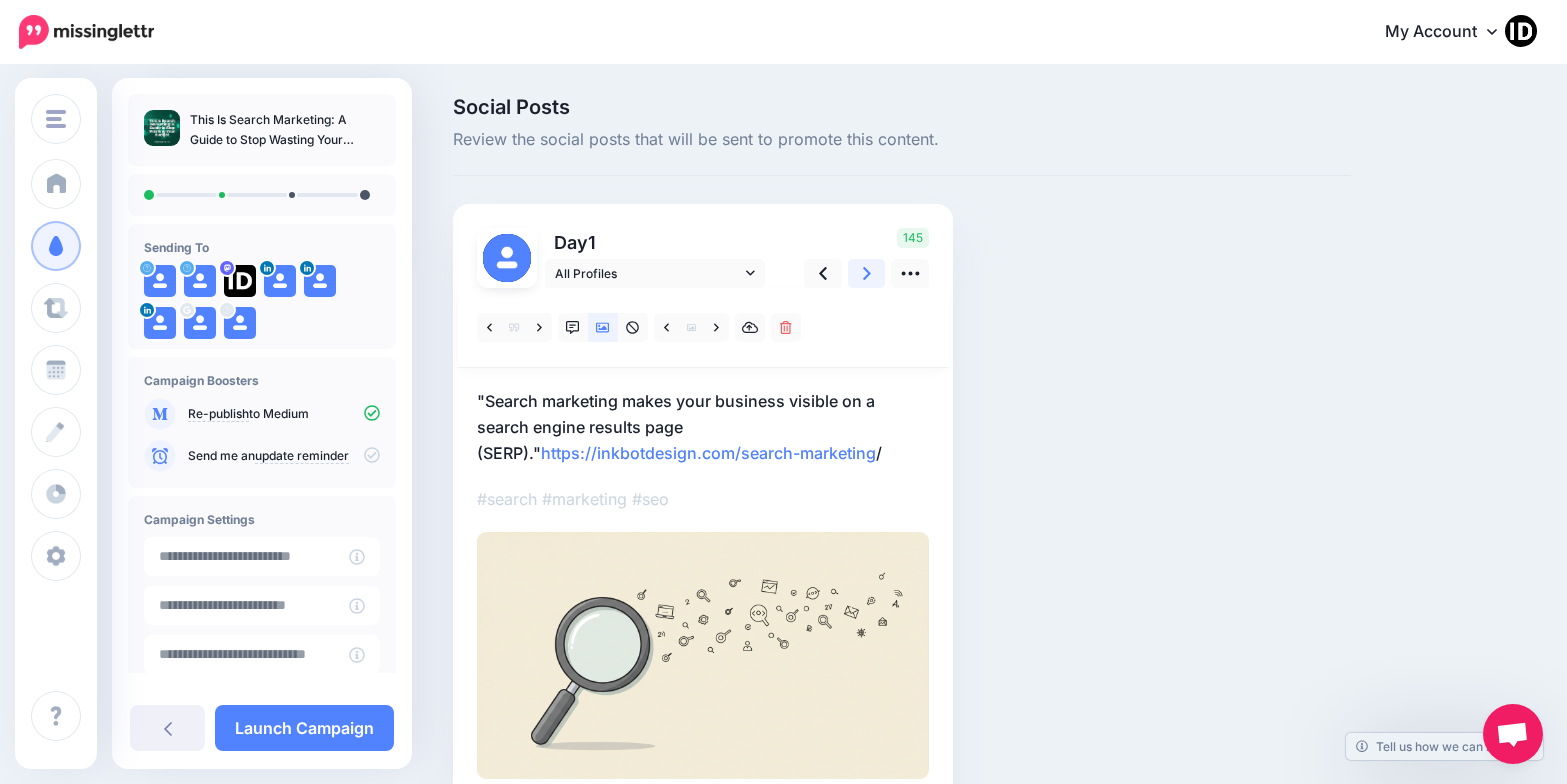 click 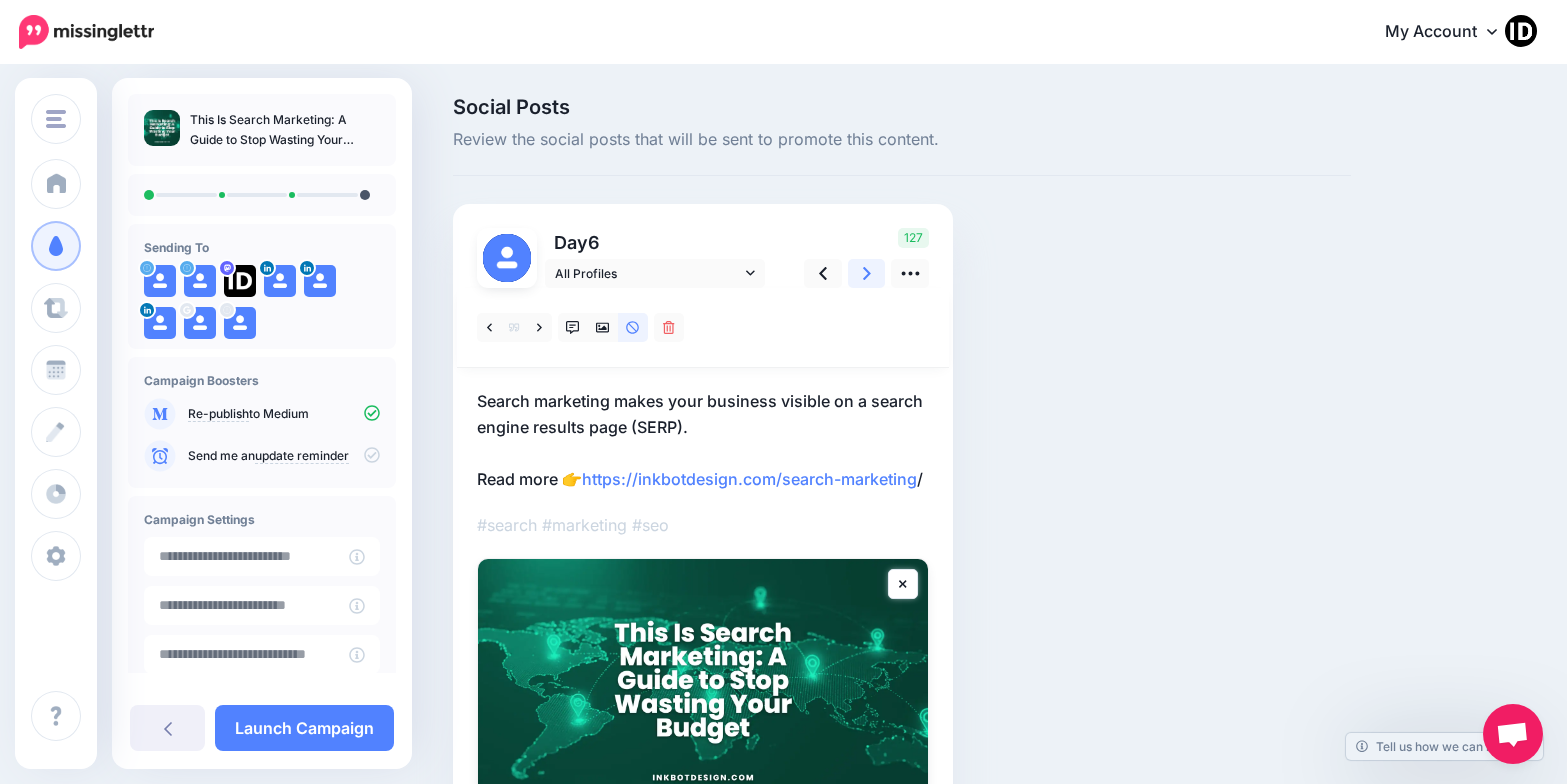 click 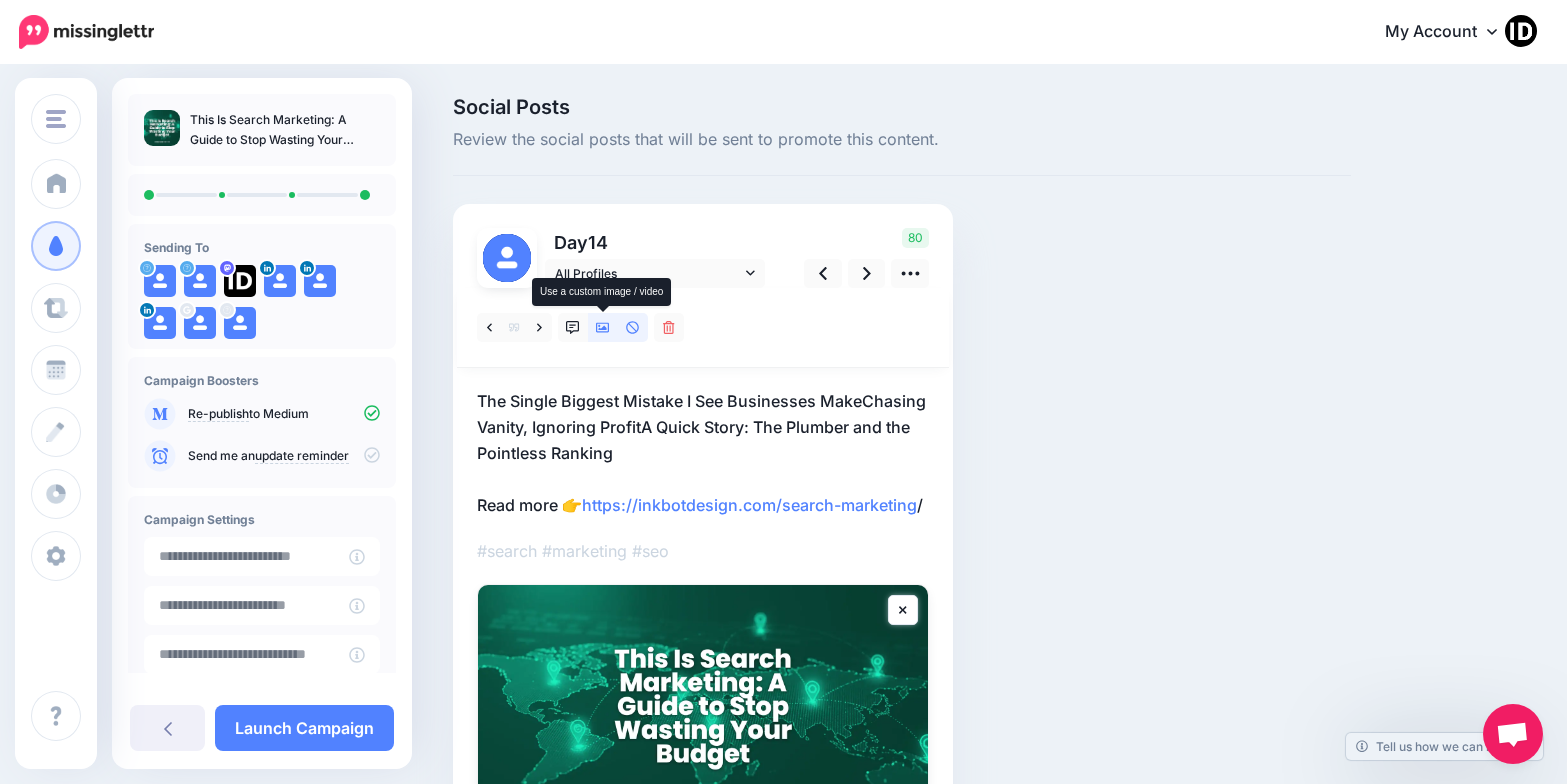 click 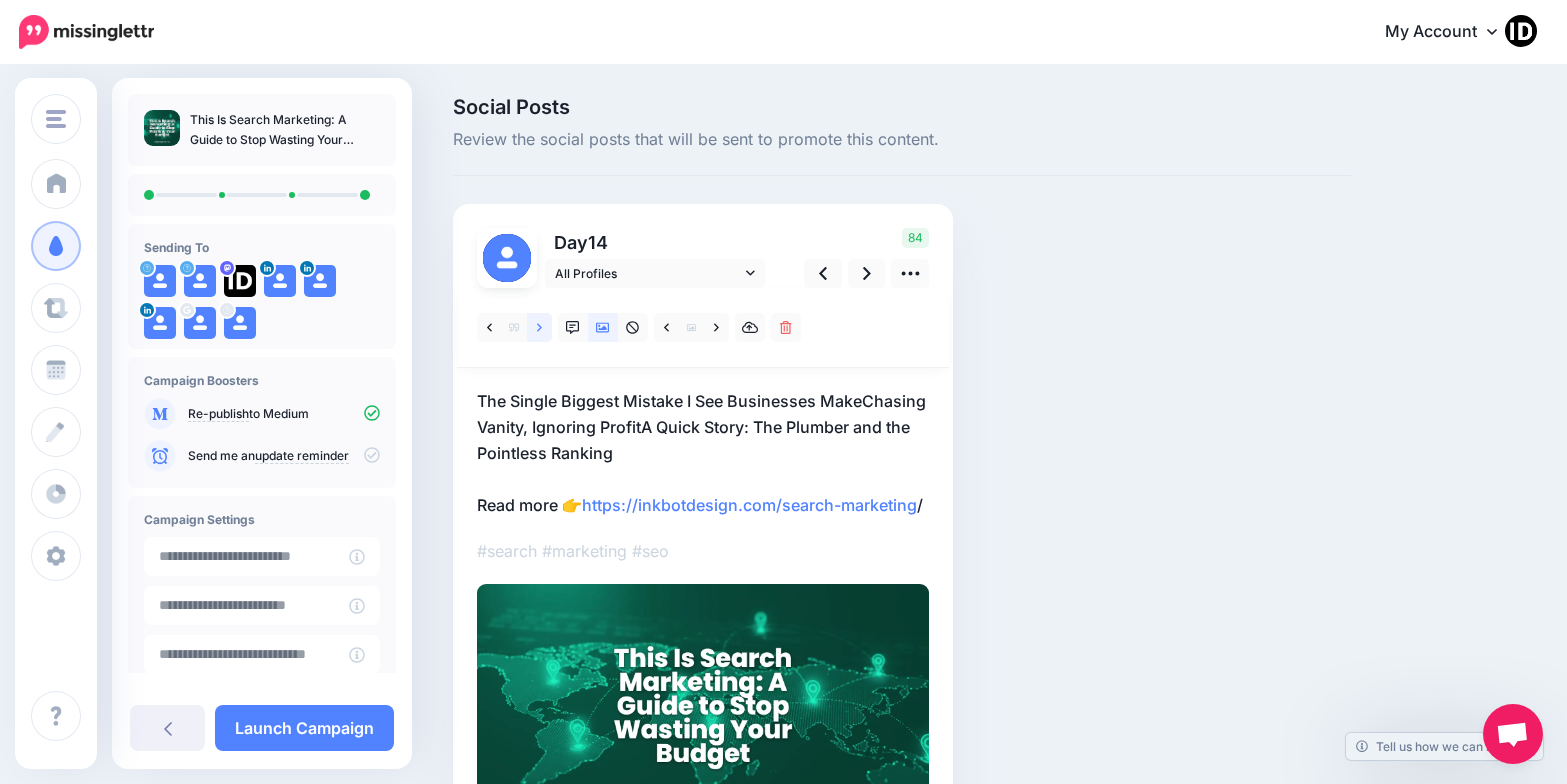 click at bounding box center (539, 327) 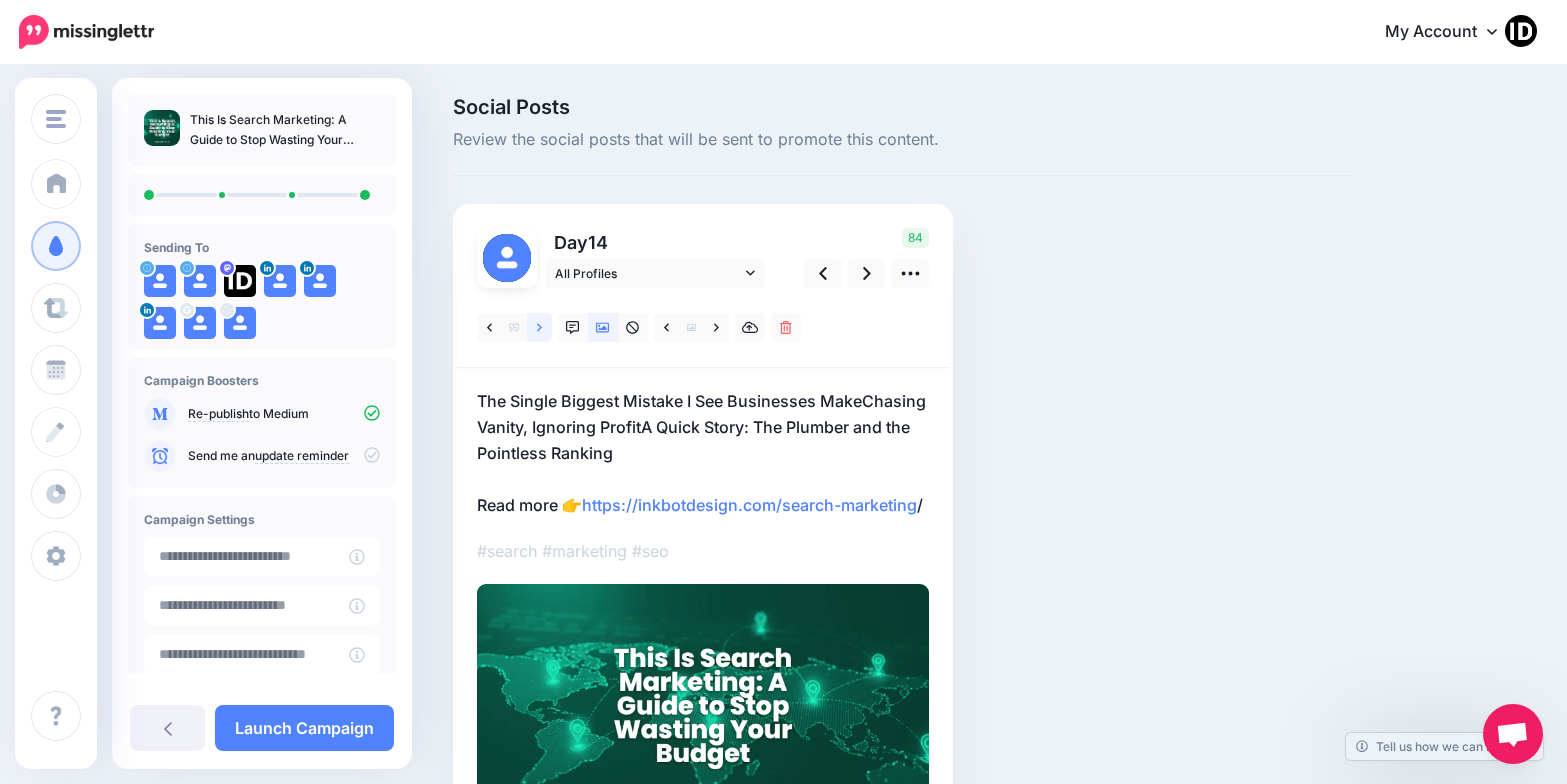 click 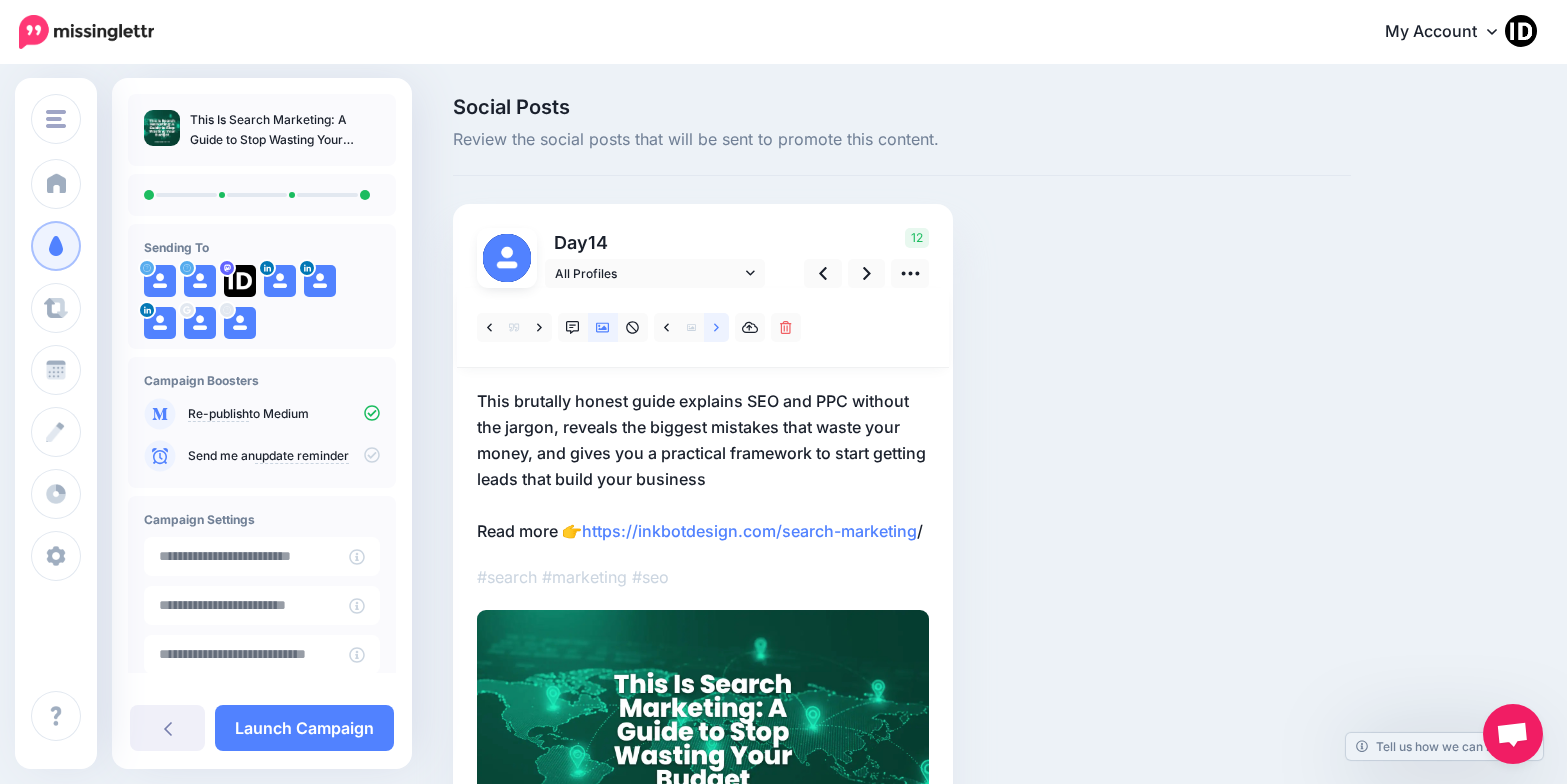 click 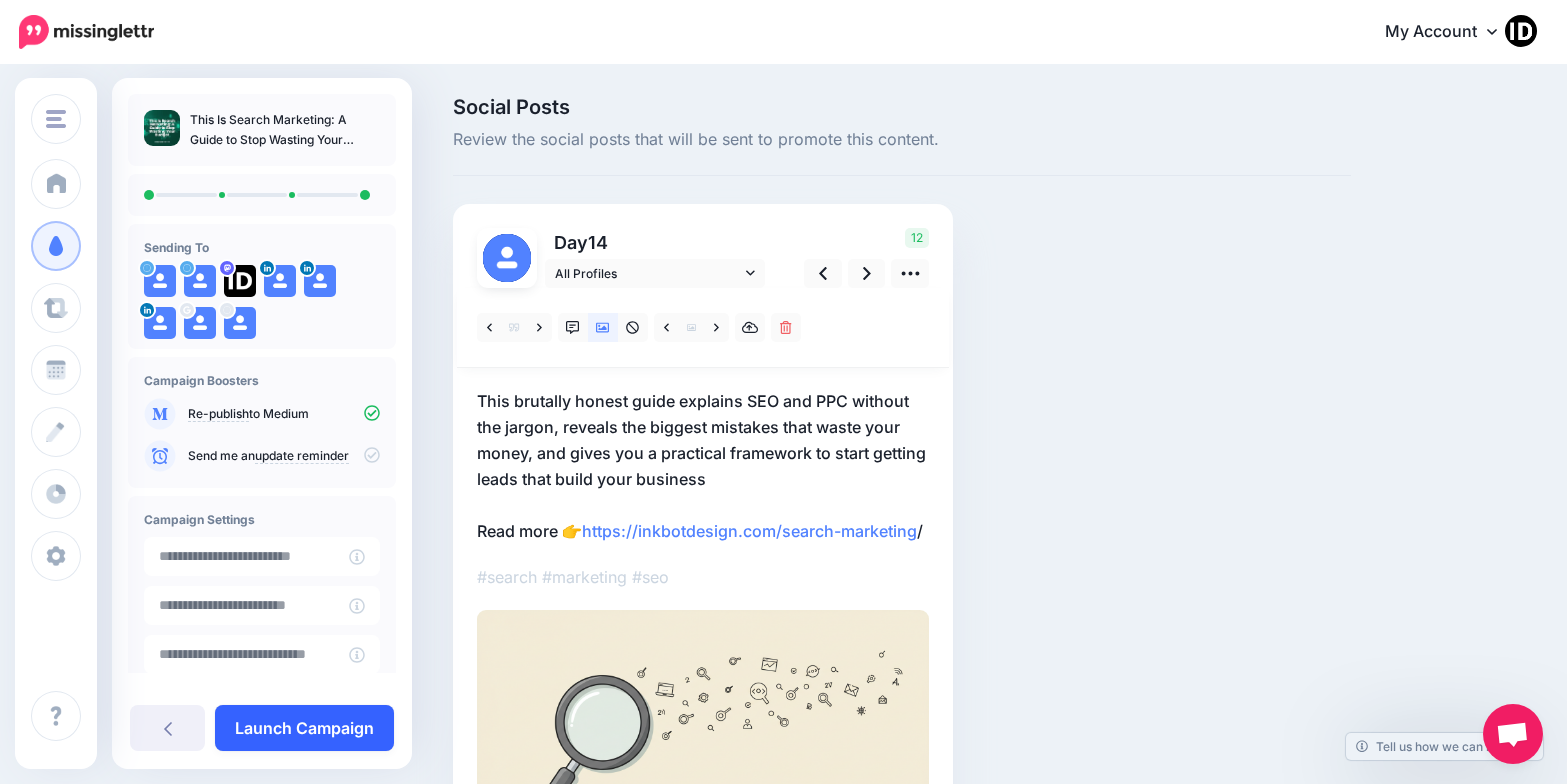 click on "Launch Campaign" at bounding box center (304, 728) 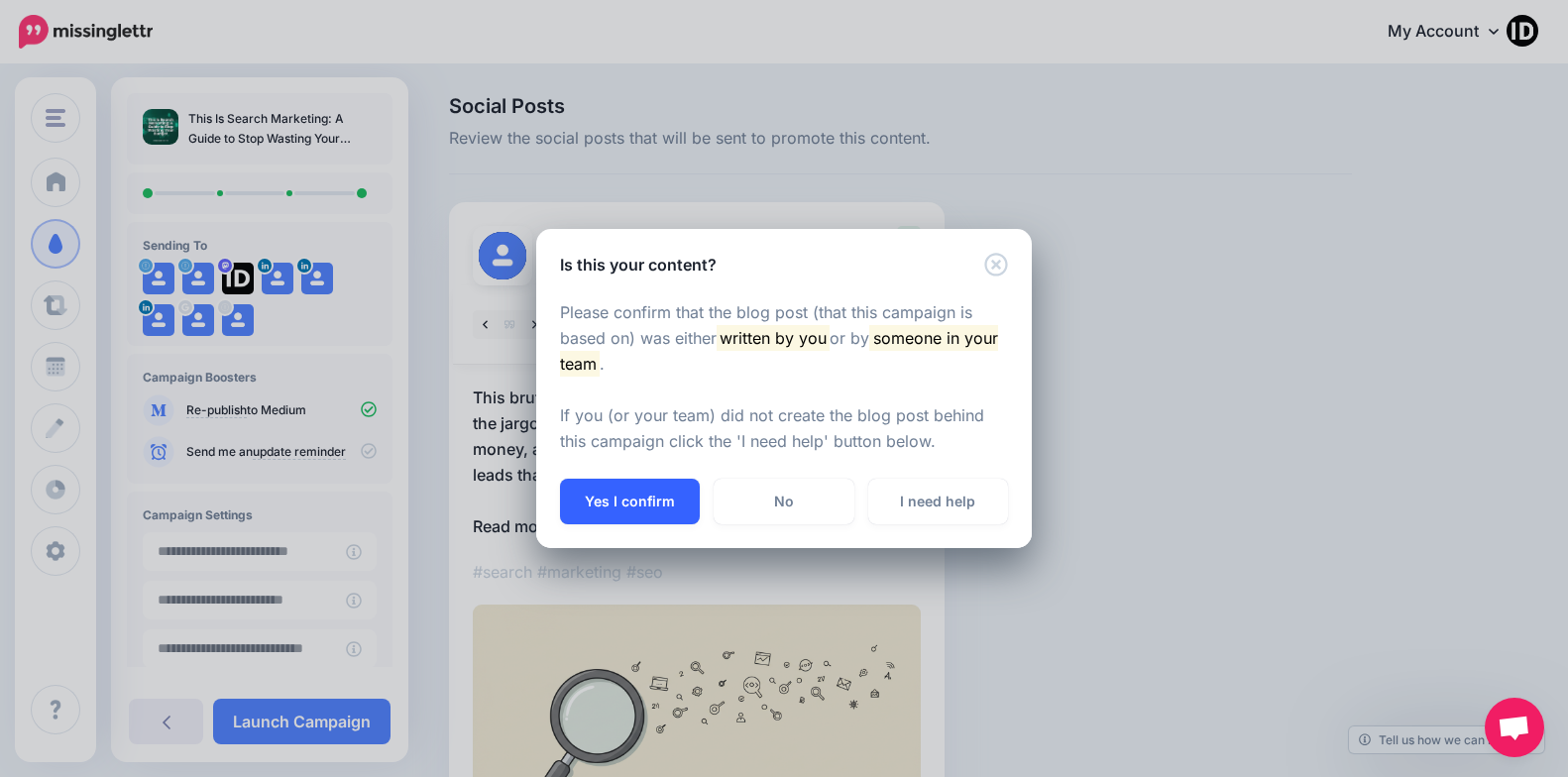 click on "Yes I confirm" at bounding box center [629, 501] 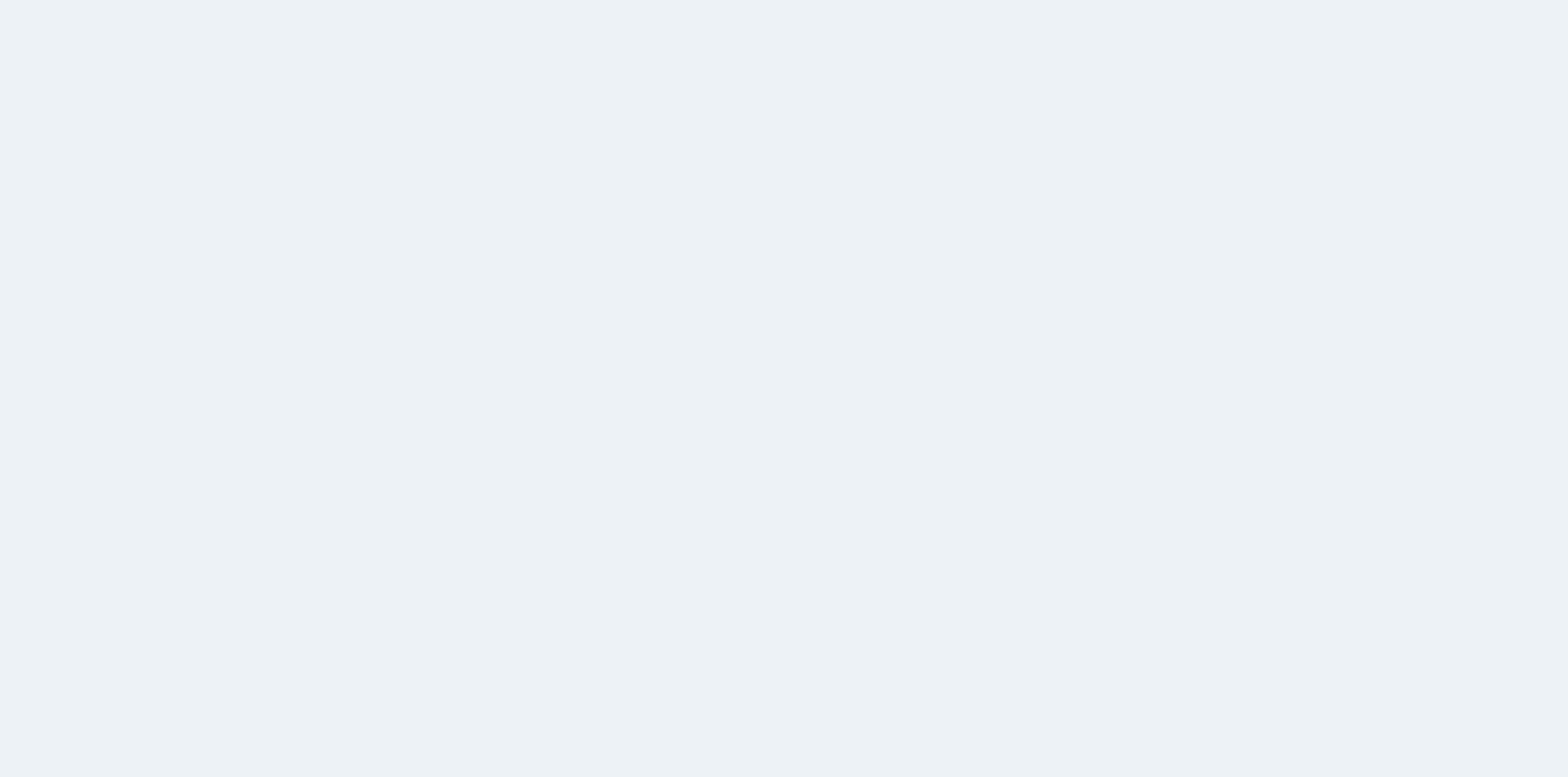 scroll, scrollTop: 0, scrollLeft: 0, axis: both 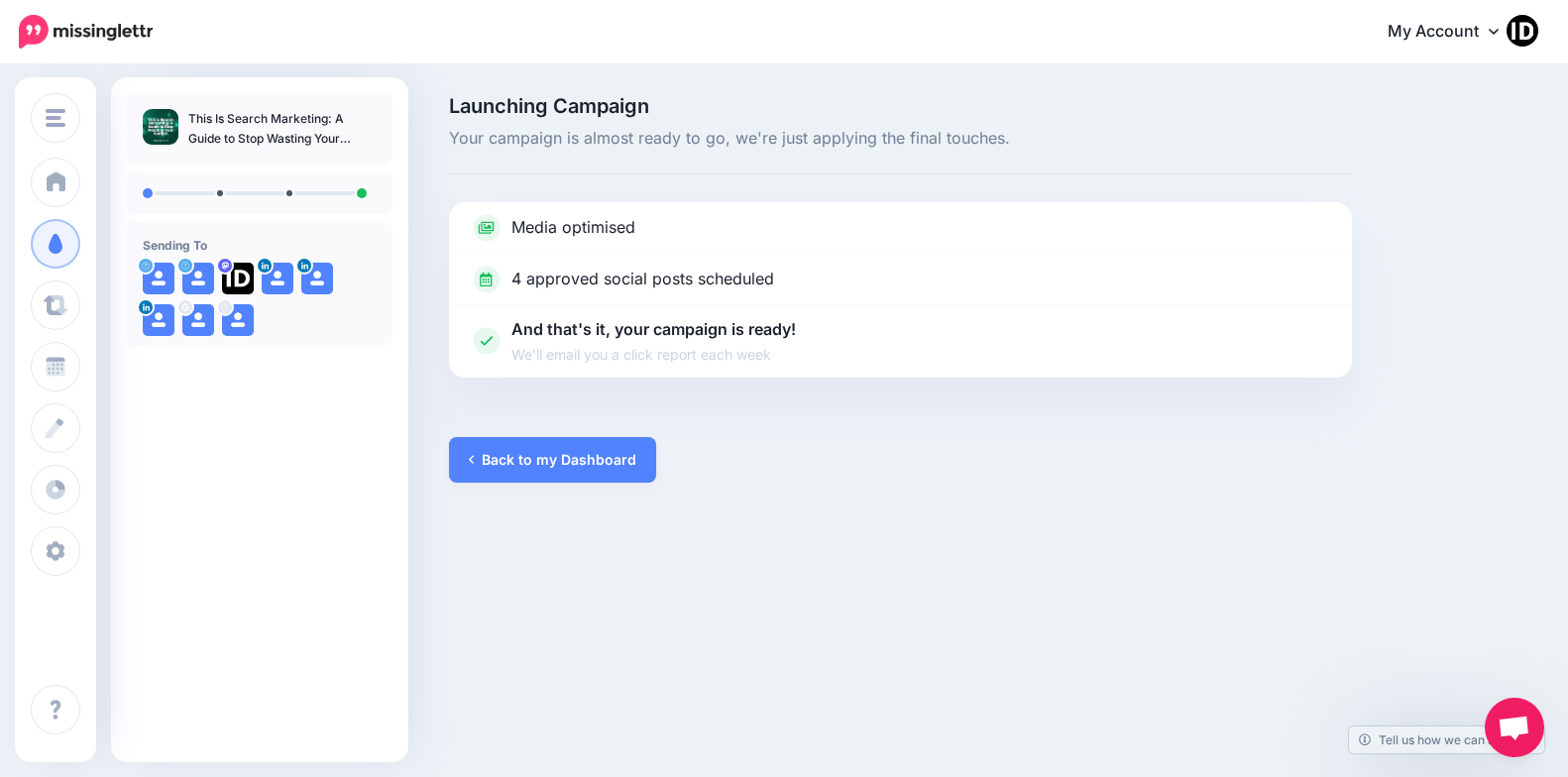 click on "Launching Campaign
Your campaign is almost ready to go, we're just applying the final touches.
Media optimised
4 approved social posts scheduled" at bounding box center (900, 289) 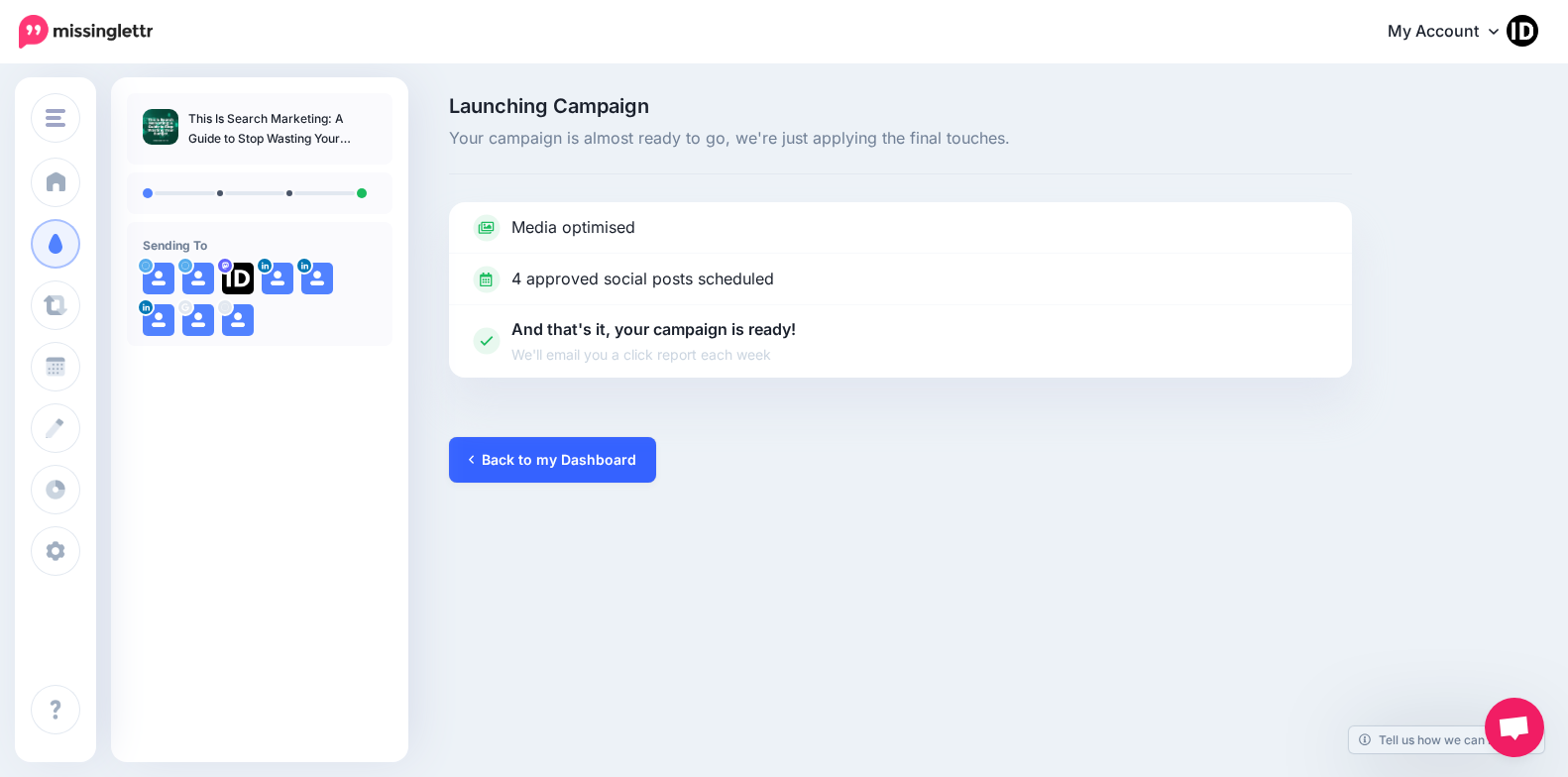 click on "Back to my Dashboard" at bounding box center [552, 460] 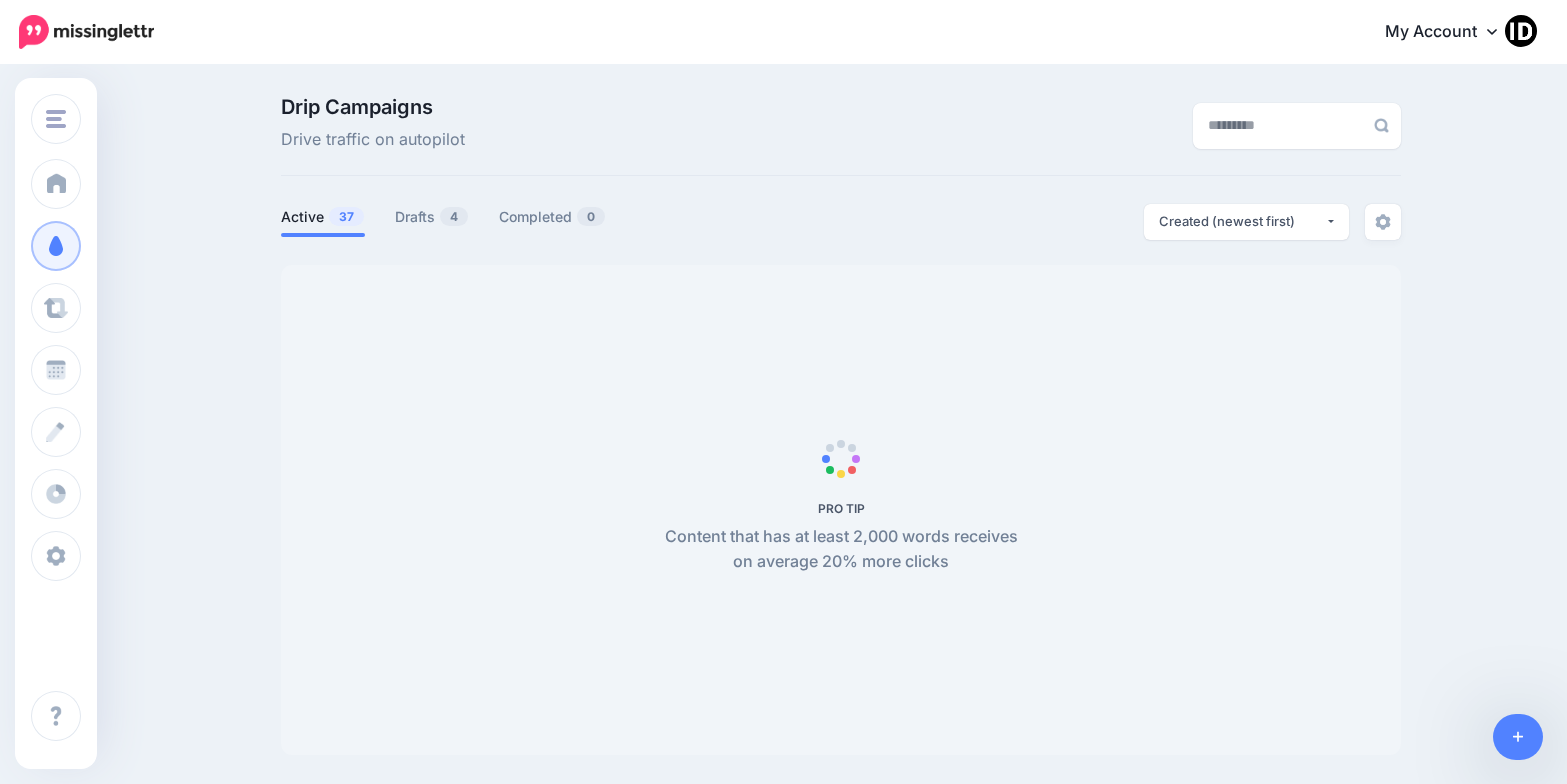 scroll, scrollTop: 0, scrollLeft: 0, axis: both 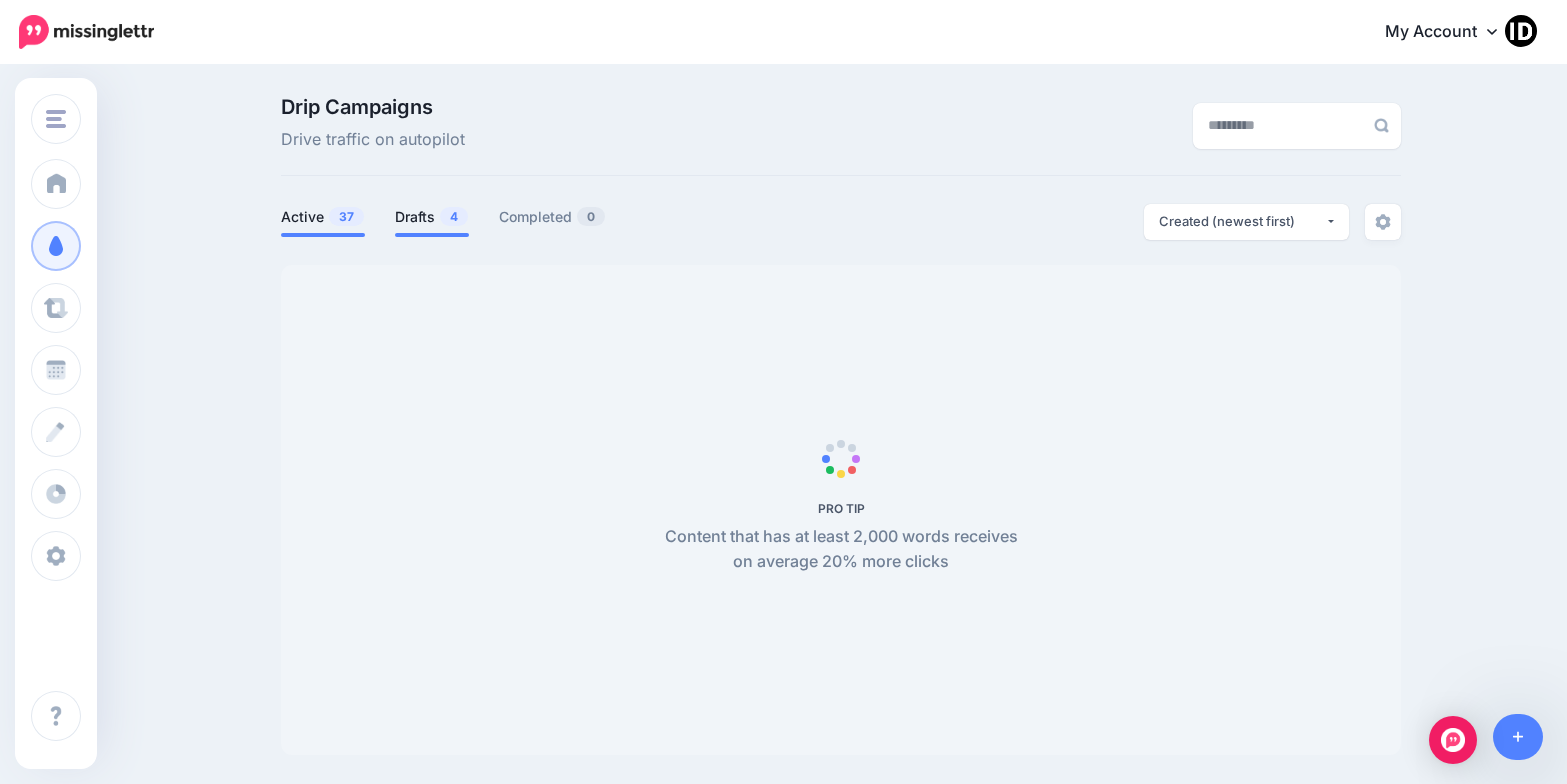 click on "Drafts  4" at bounding box center (432, 217) 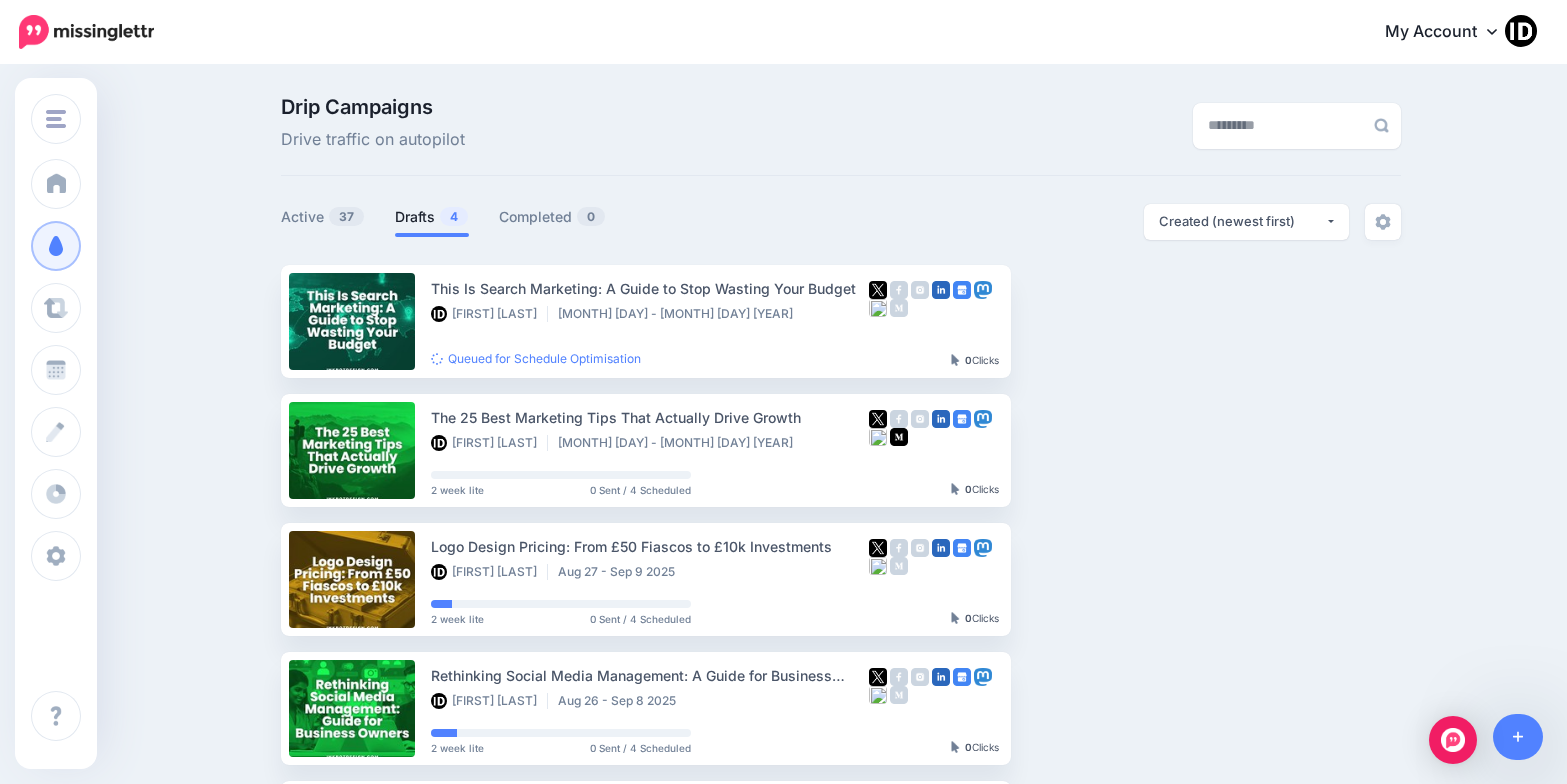 click on "Drafts  4" at bounding box center (432, 217) 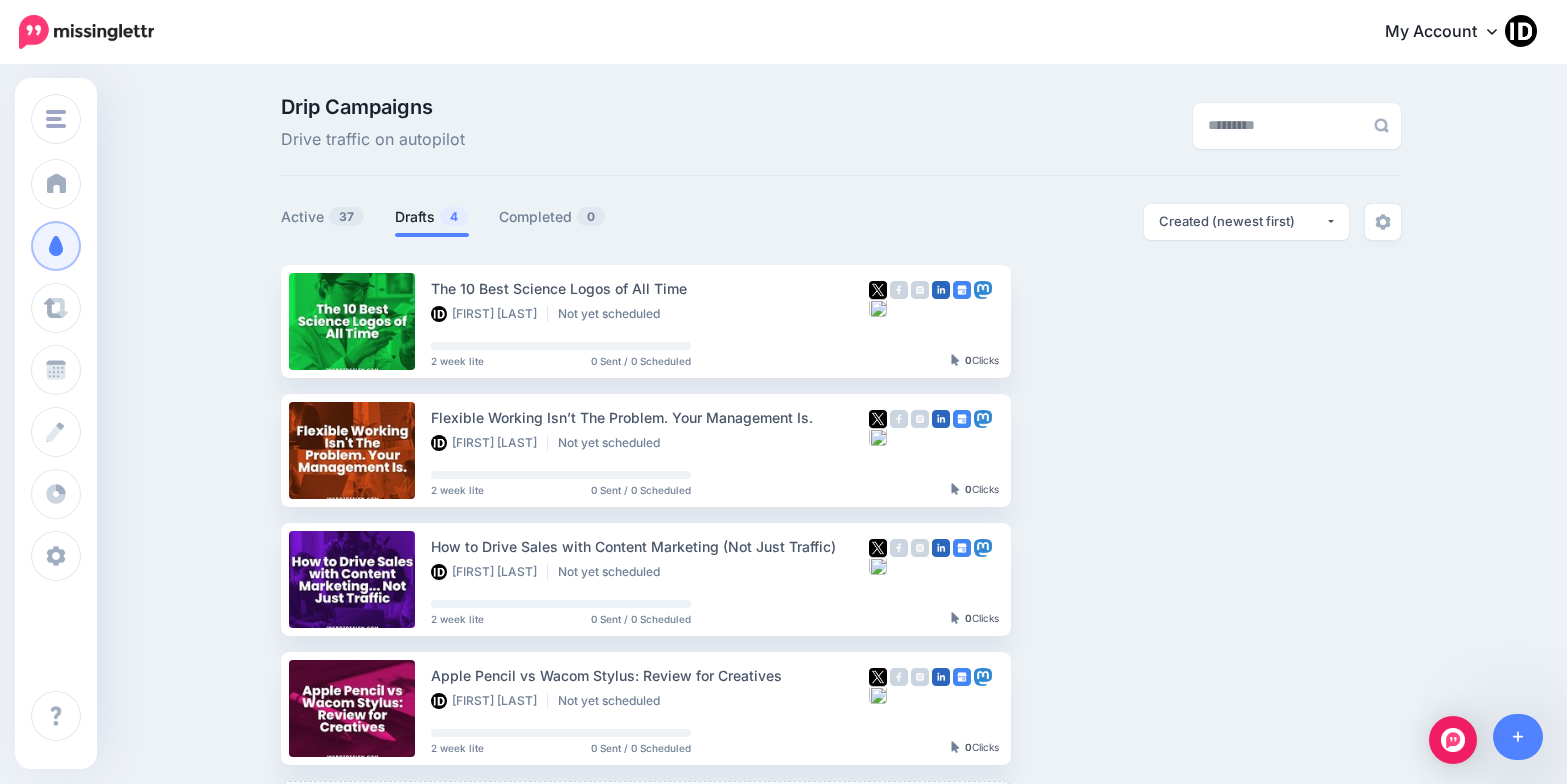 scroll, scrollTop: 272, scrollLeft: 0, axis: vertical 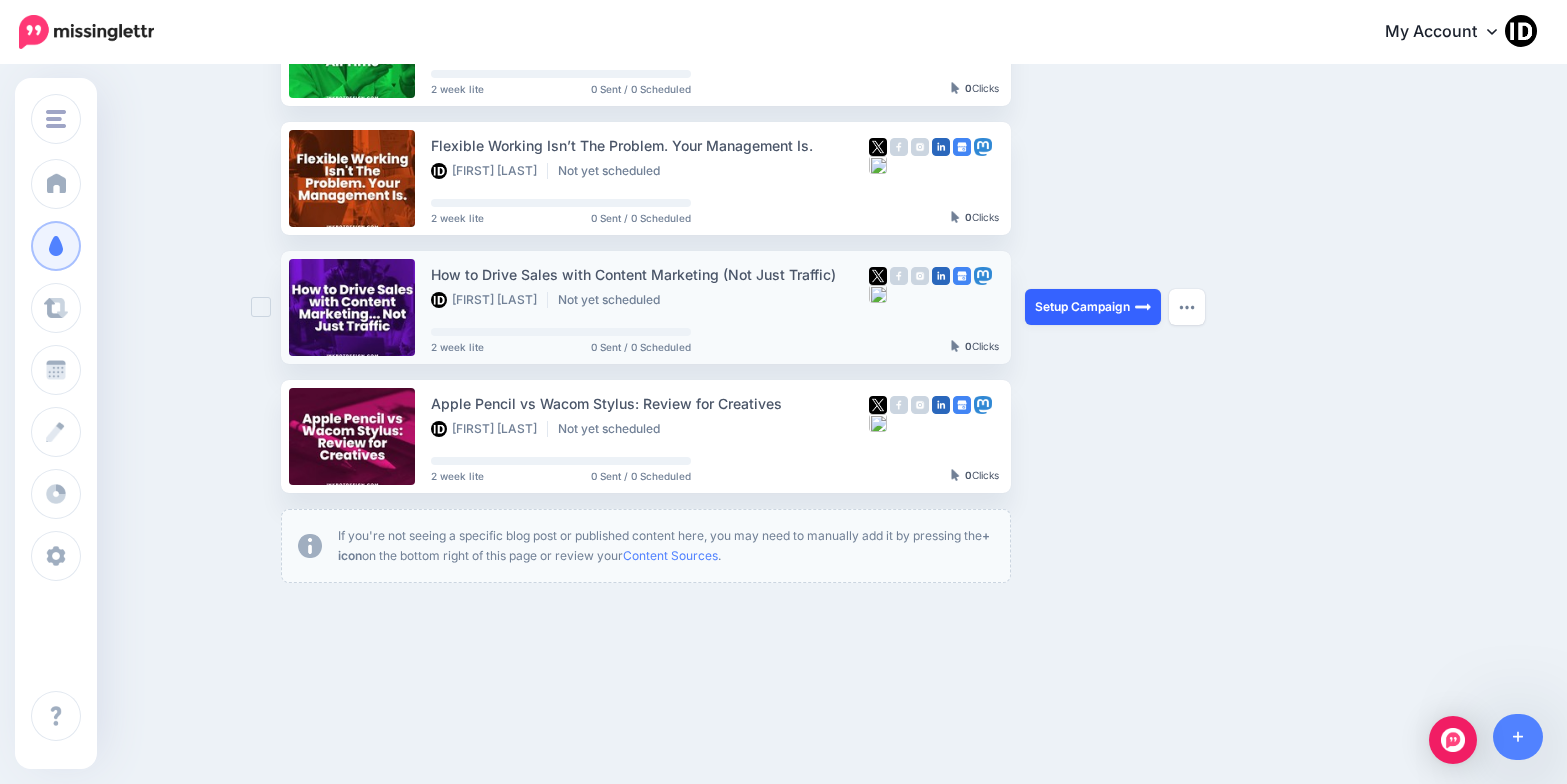 click on "Setup Campaign" at bounding box center [1093, 307] 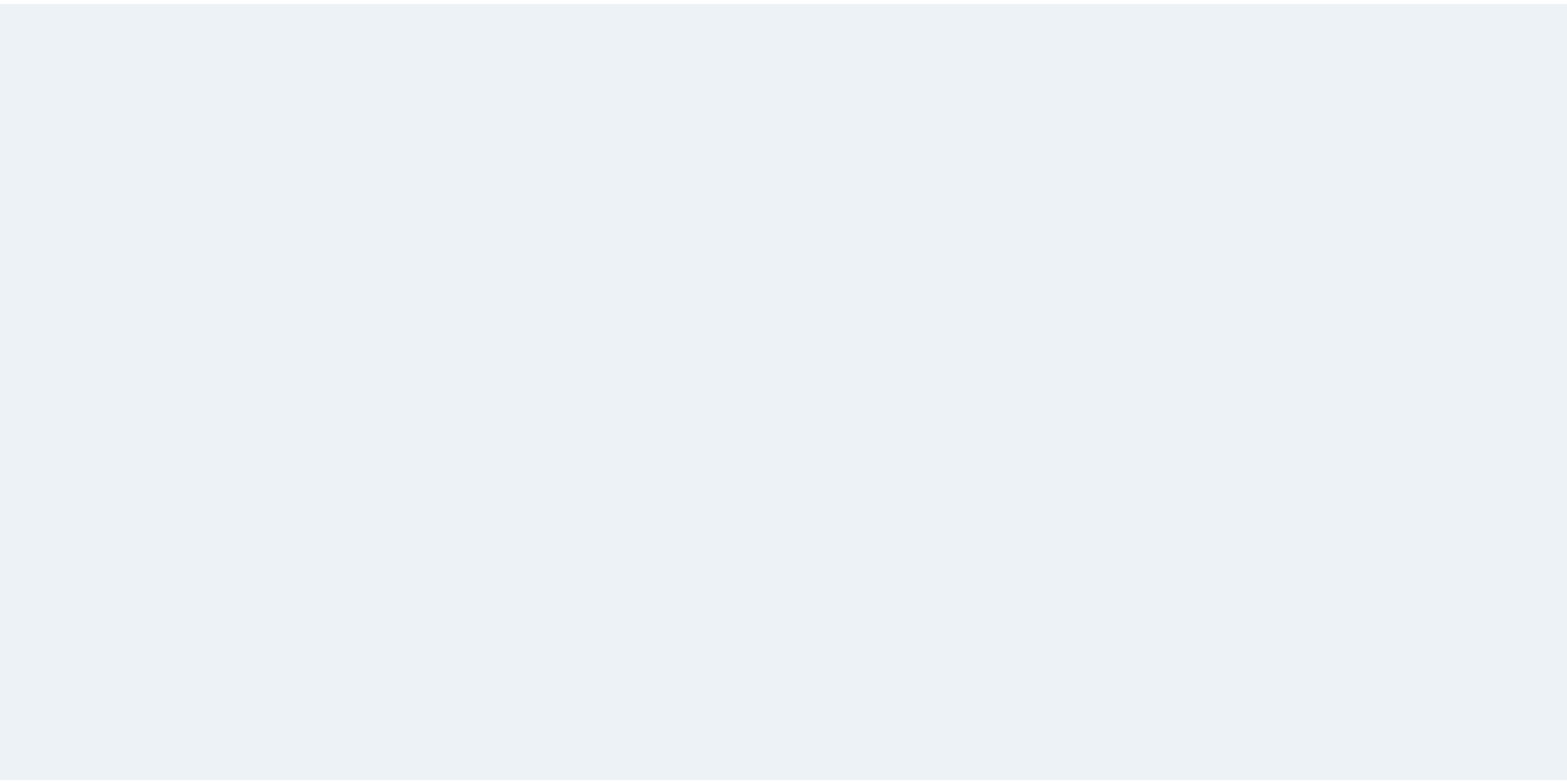 scroll, scrollTop: 0, scrollLeft: 0, axis: both 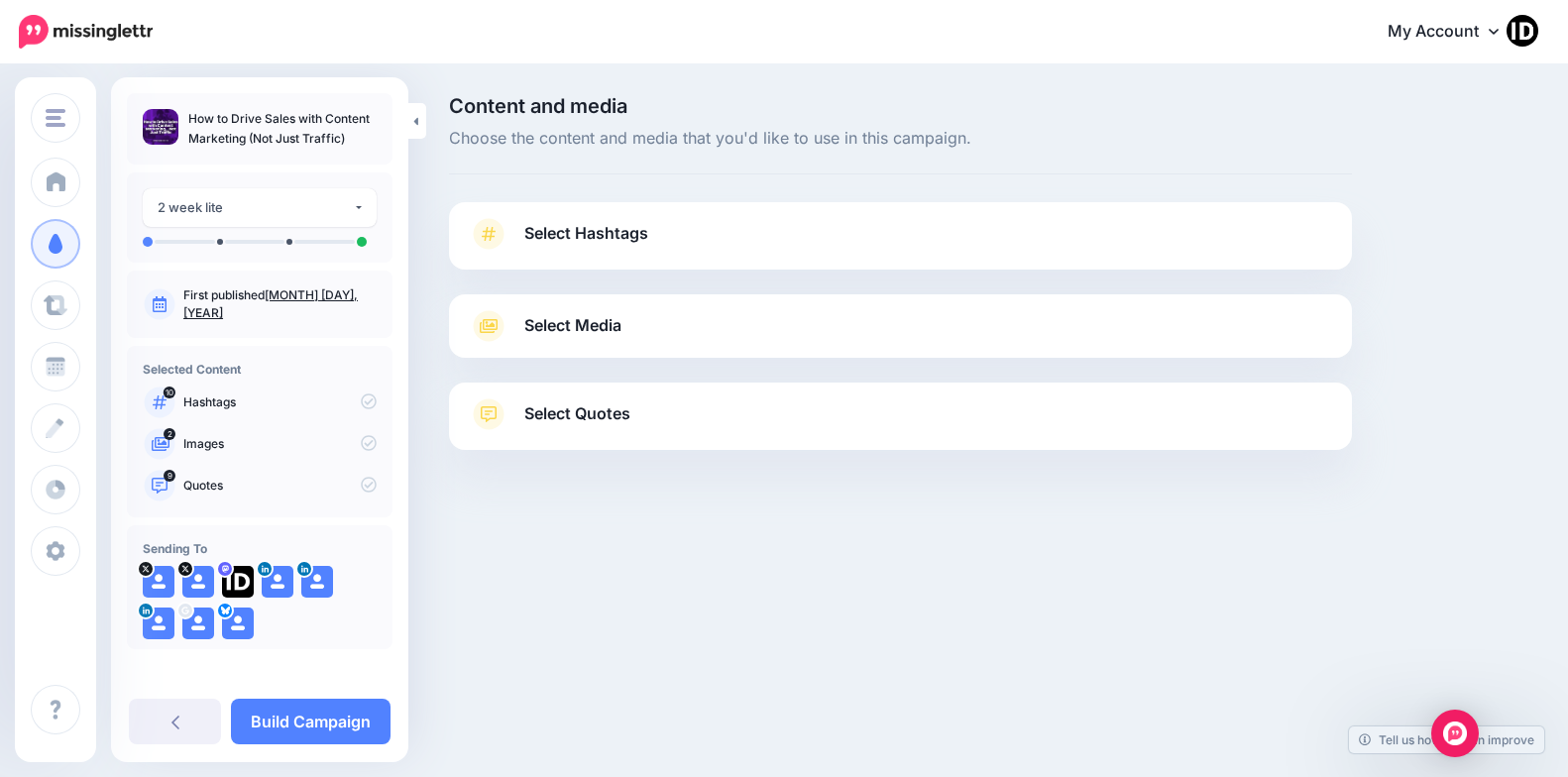 click on "Select Hashtags" at bounding box center [900, 244] 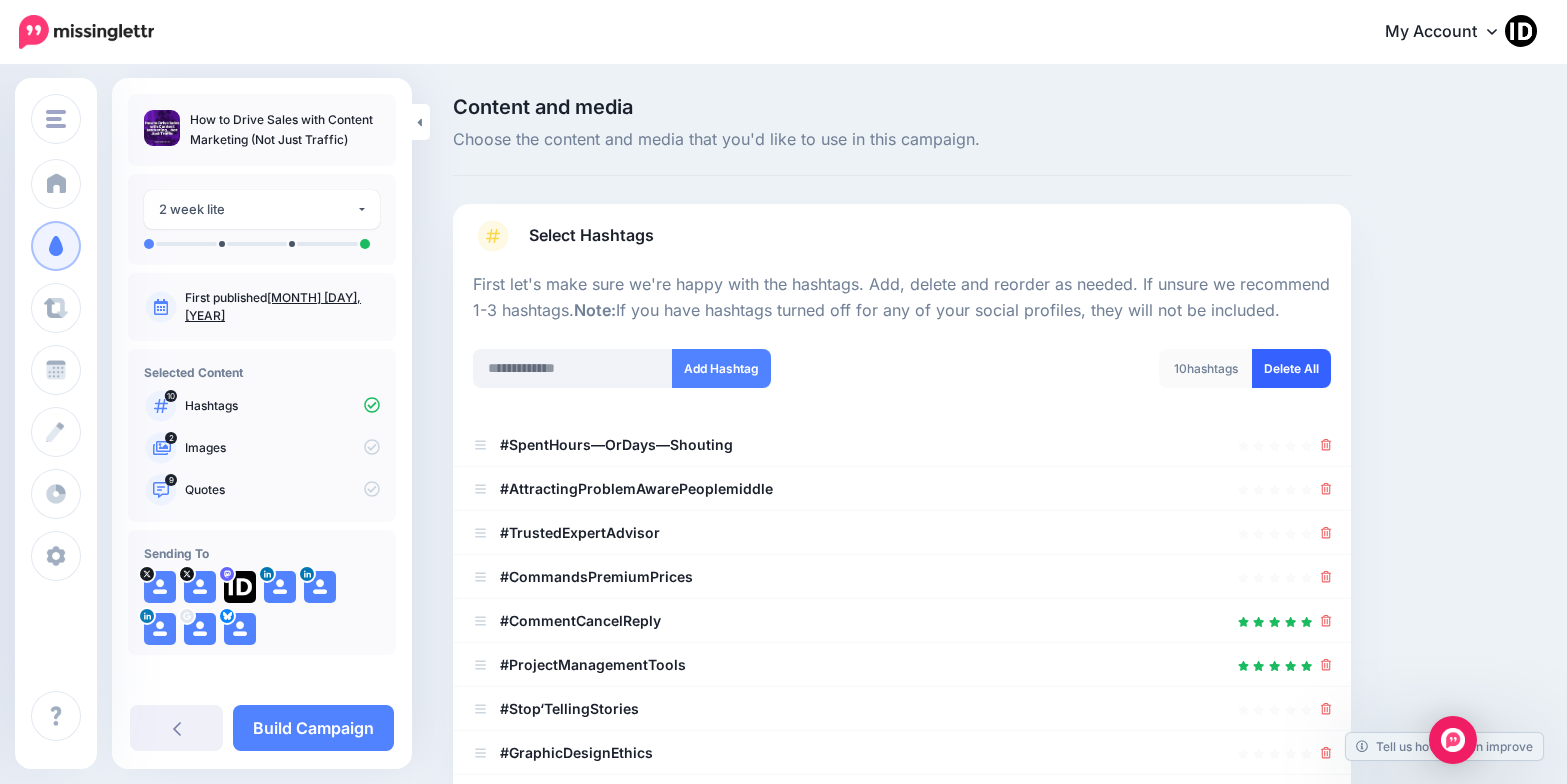 click on "Delete All" at bounding box center [1291, 368] 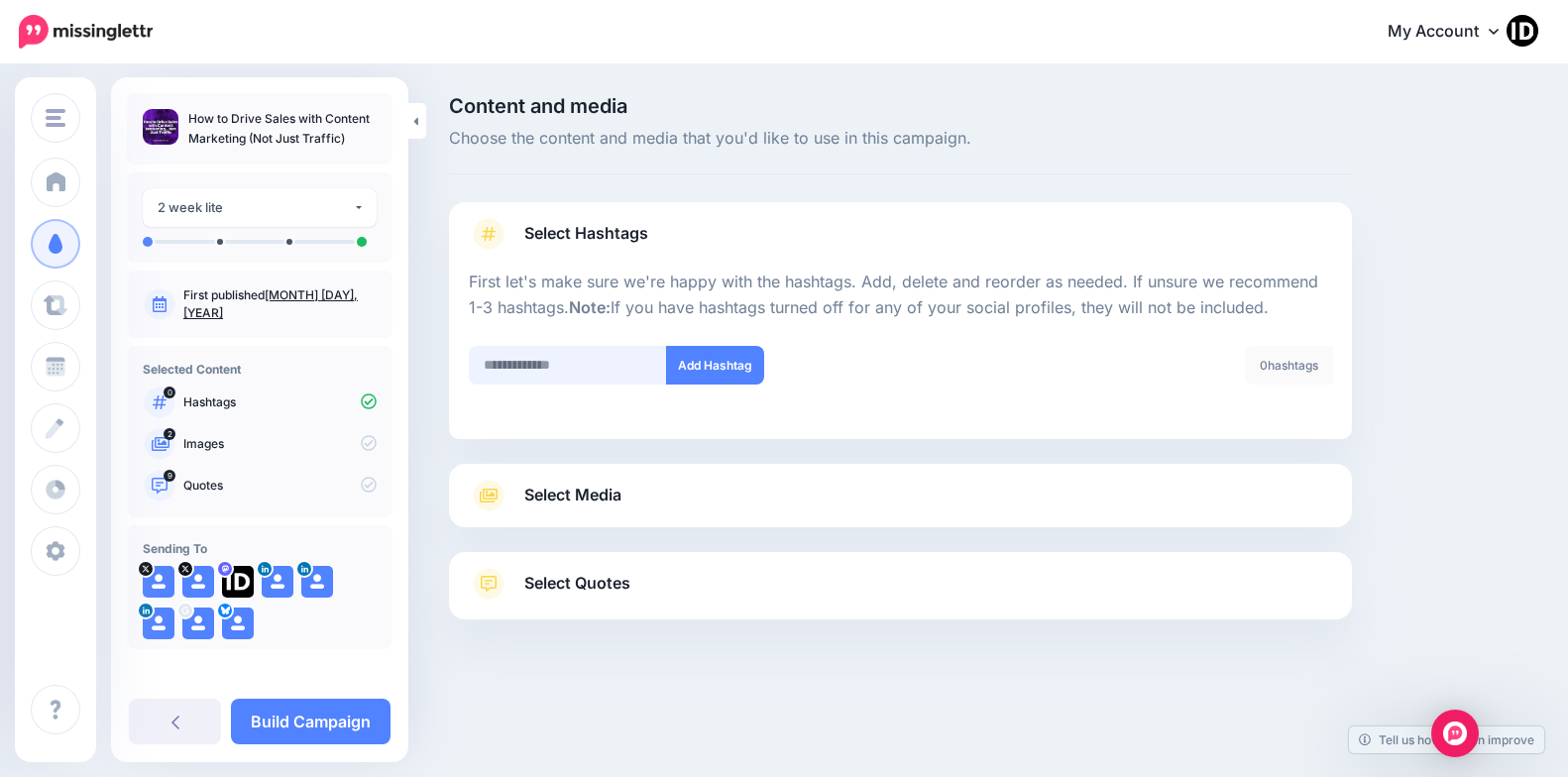 click at bounding box center (568, 365) 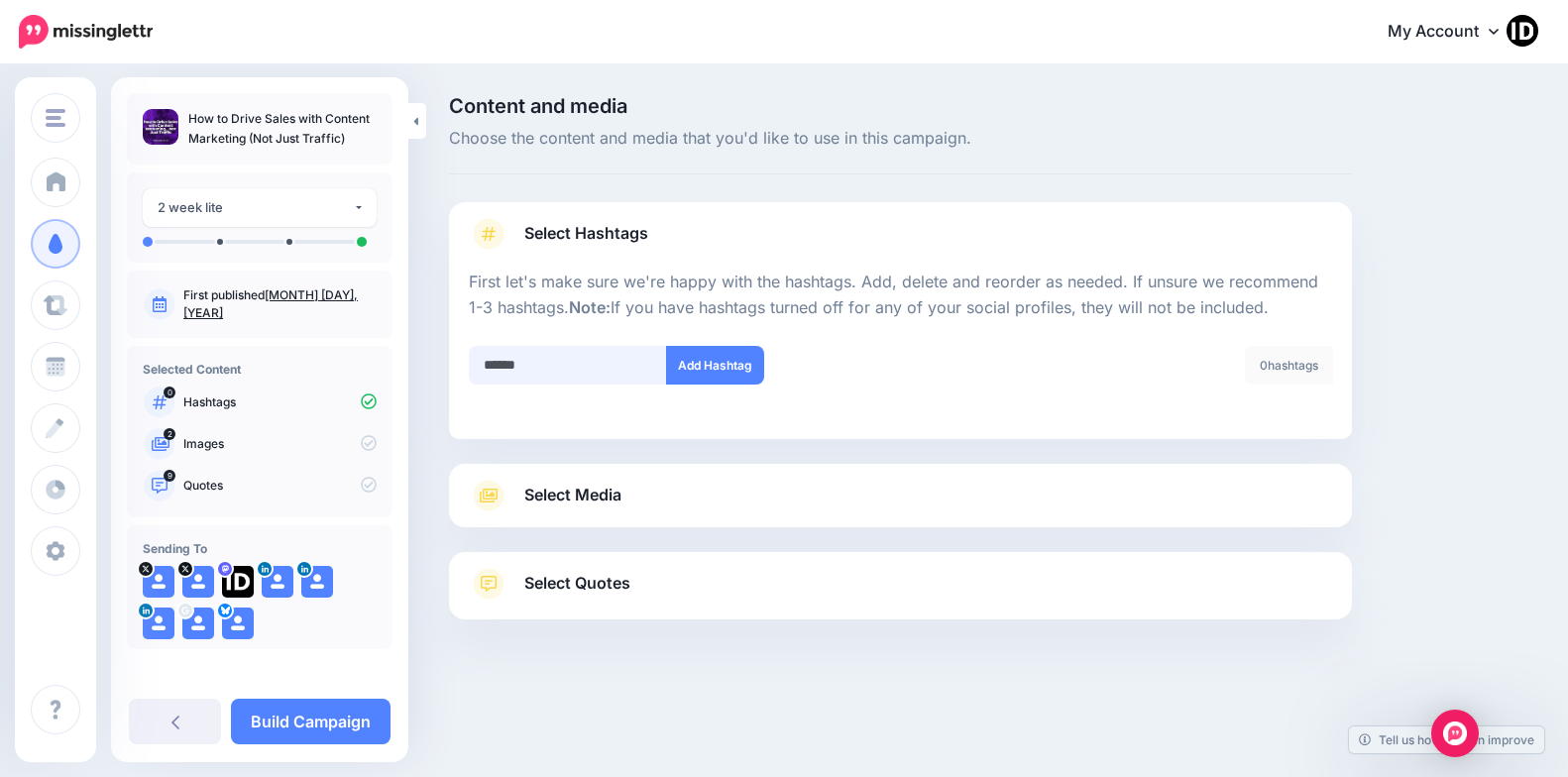 type on "*******" 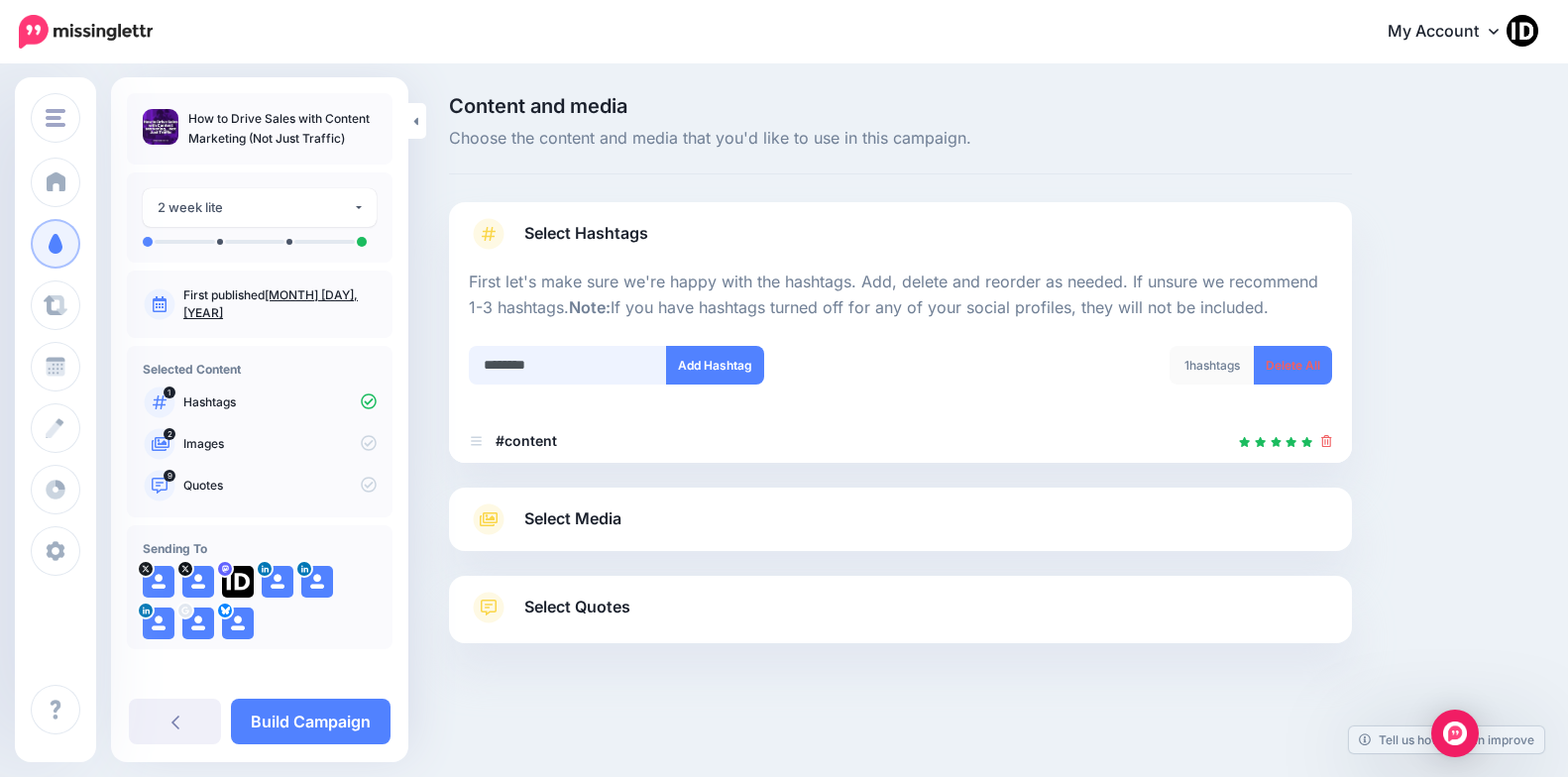 type on "*********" 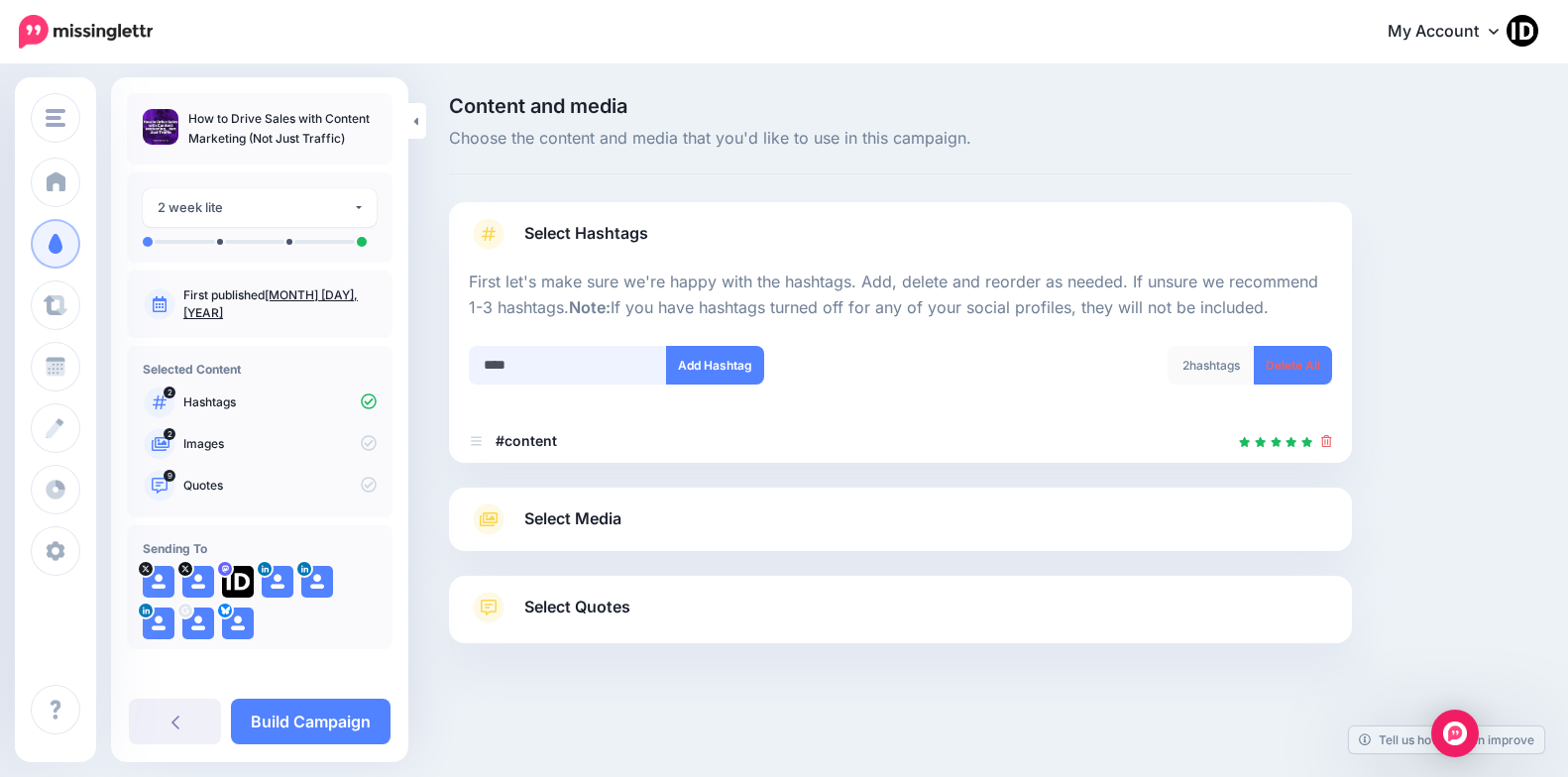 type on "*****" 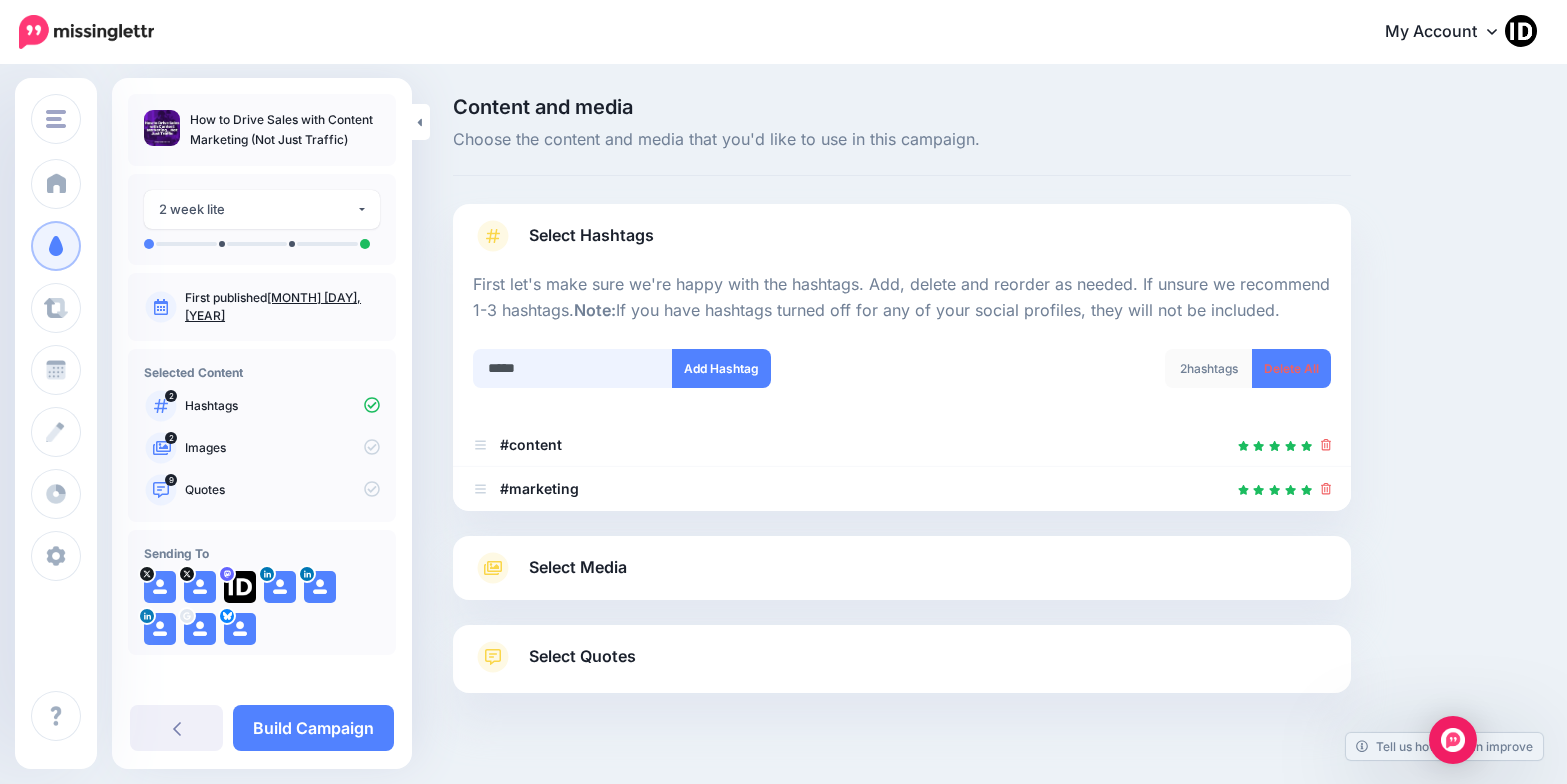 scroll, scrollTop: 39, scrollLeft: 0, axis: vertical 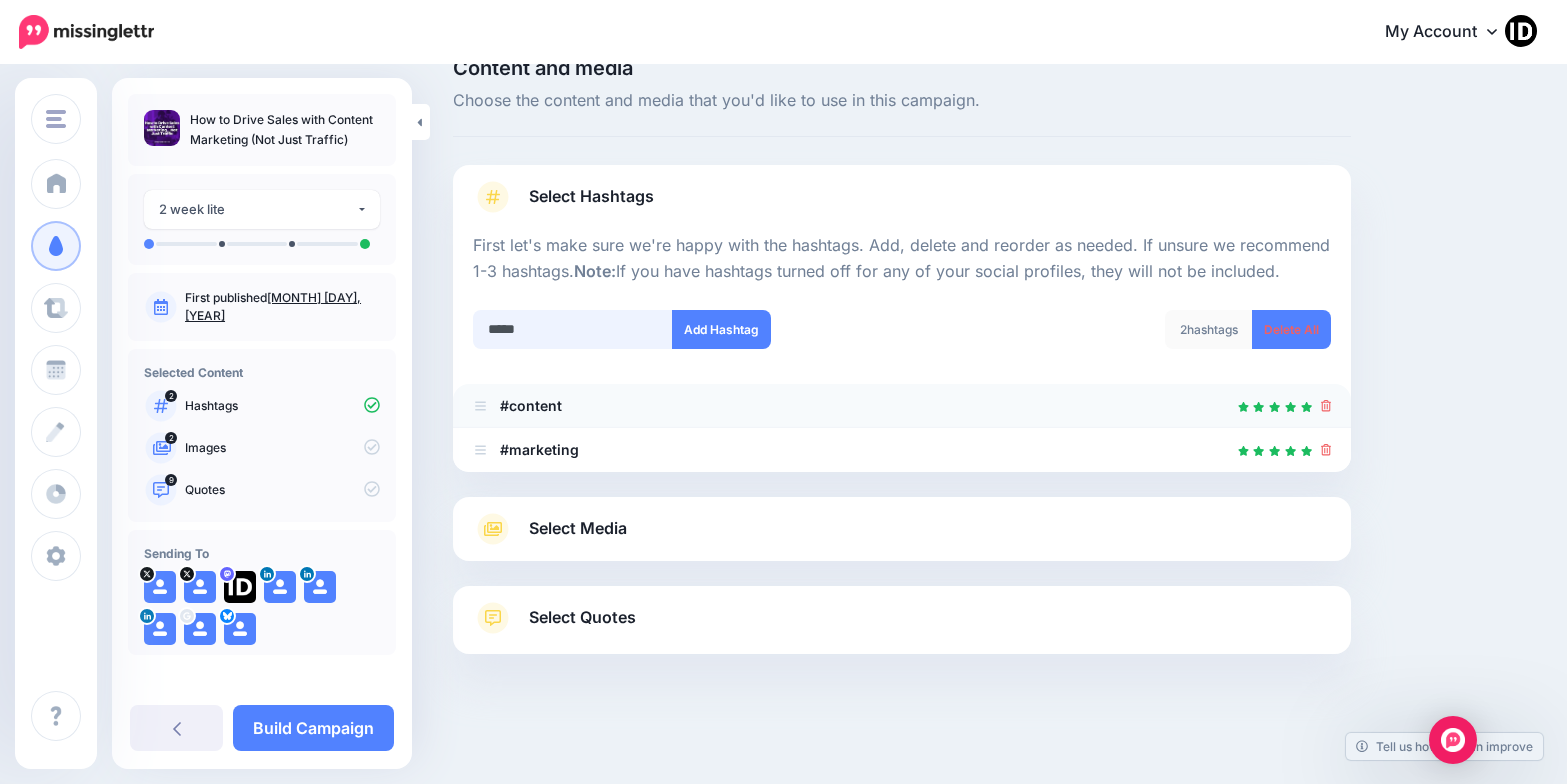 type 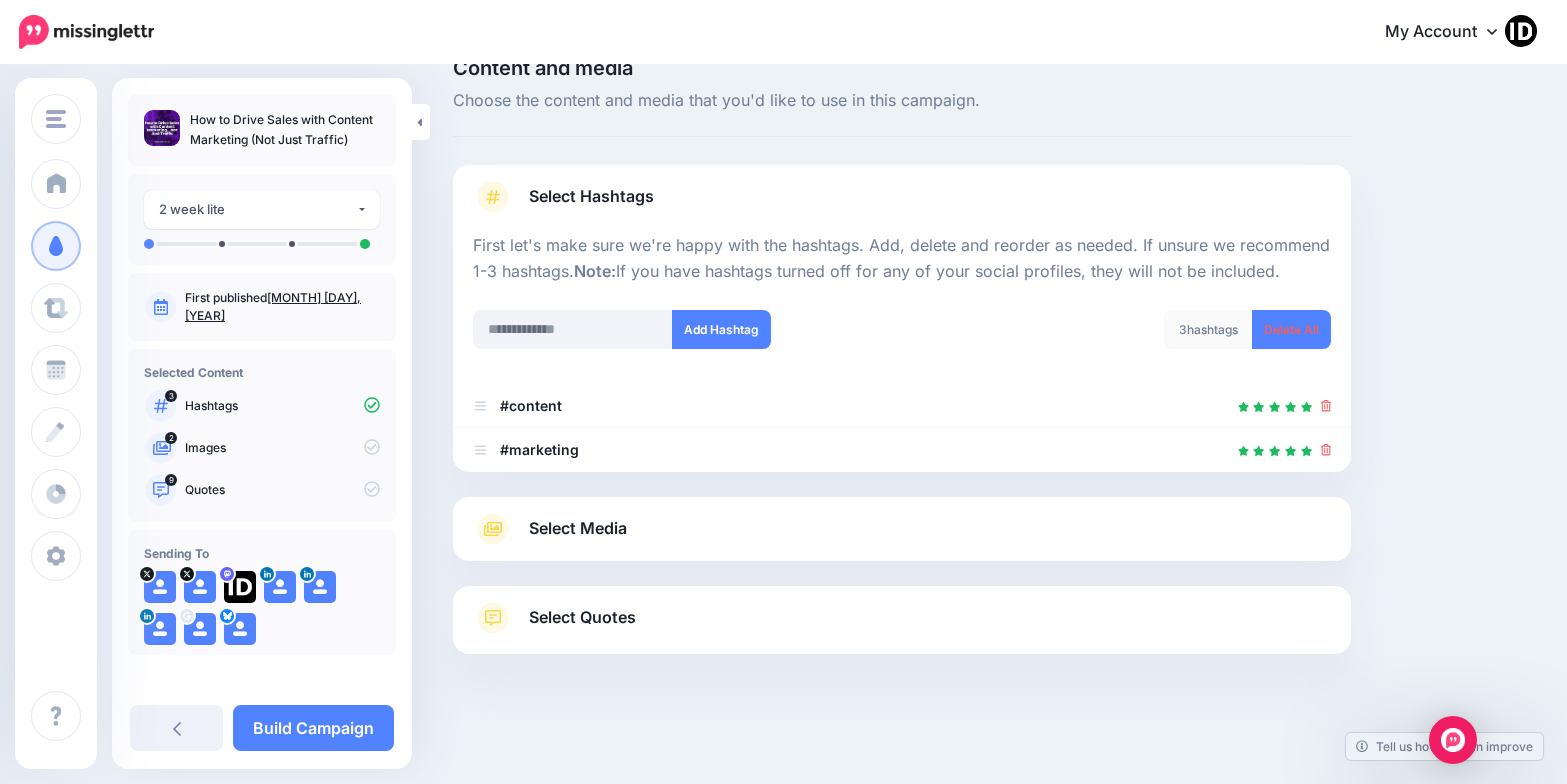 click on "Select Media" at bounding box center [578, 528] 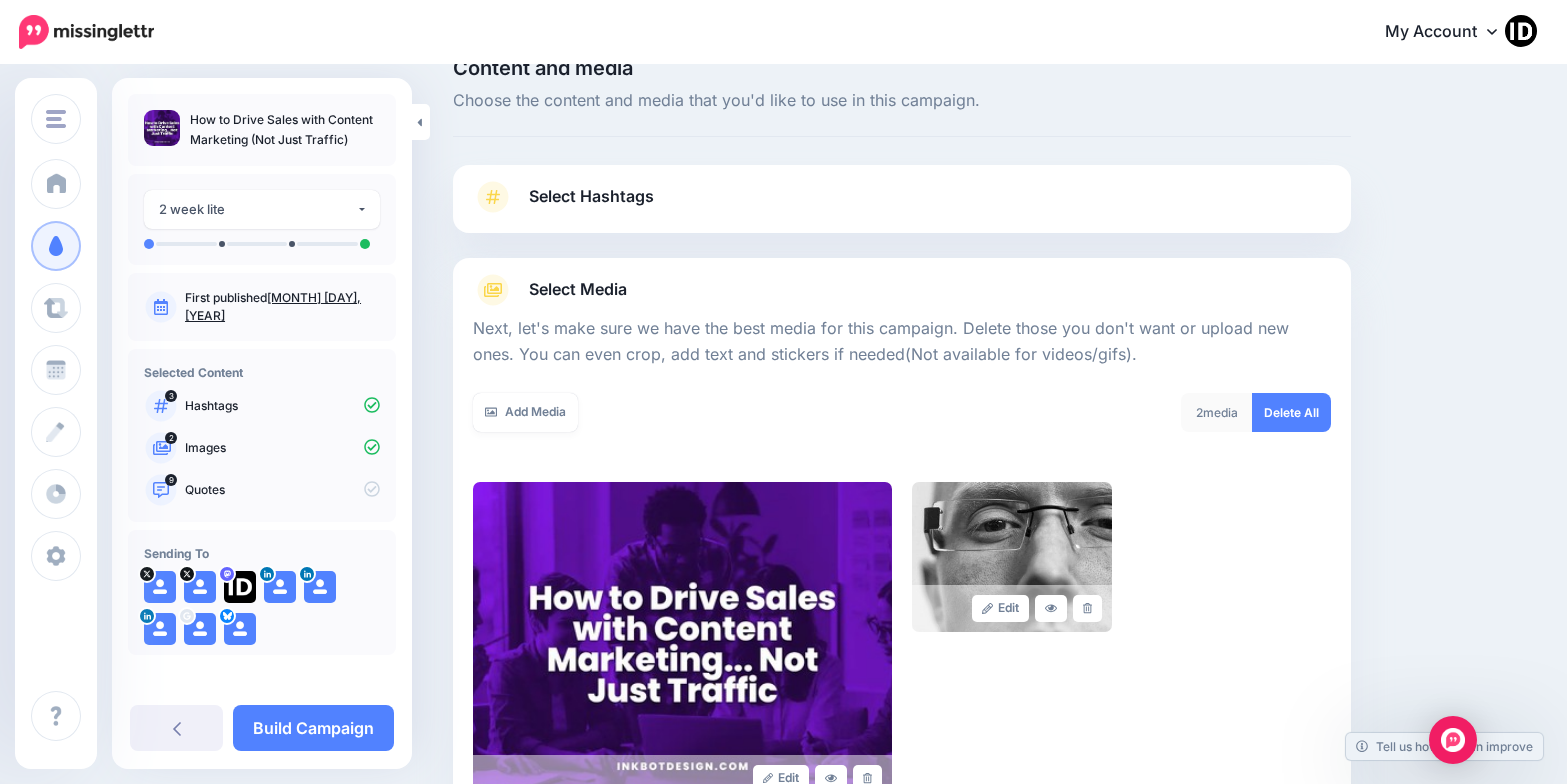 scroll, scrollTop: 0, scrollLeft: 0, axis: both 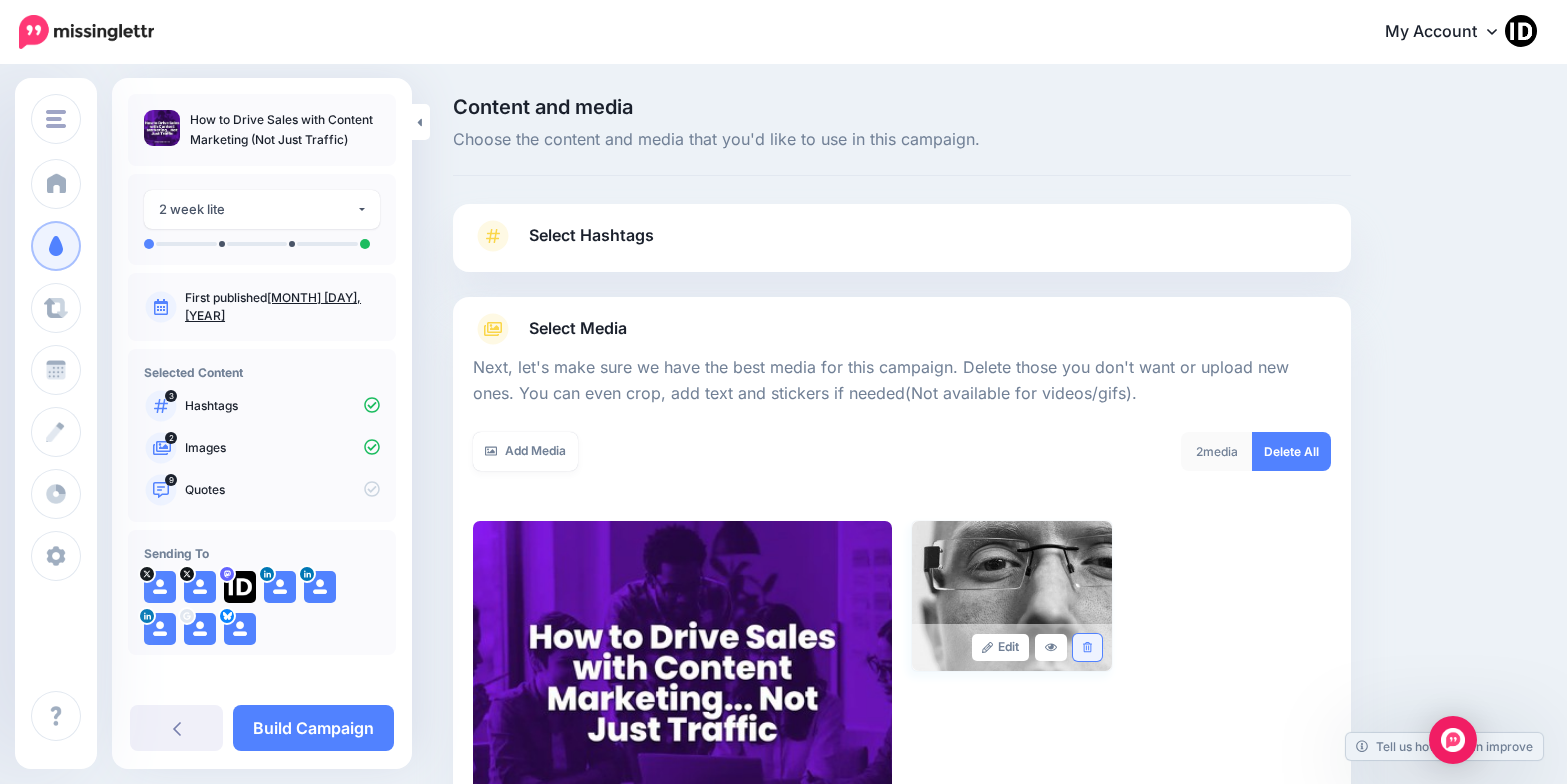 click at bounding box center (1087, 647) 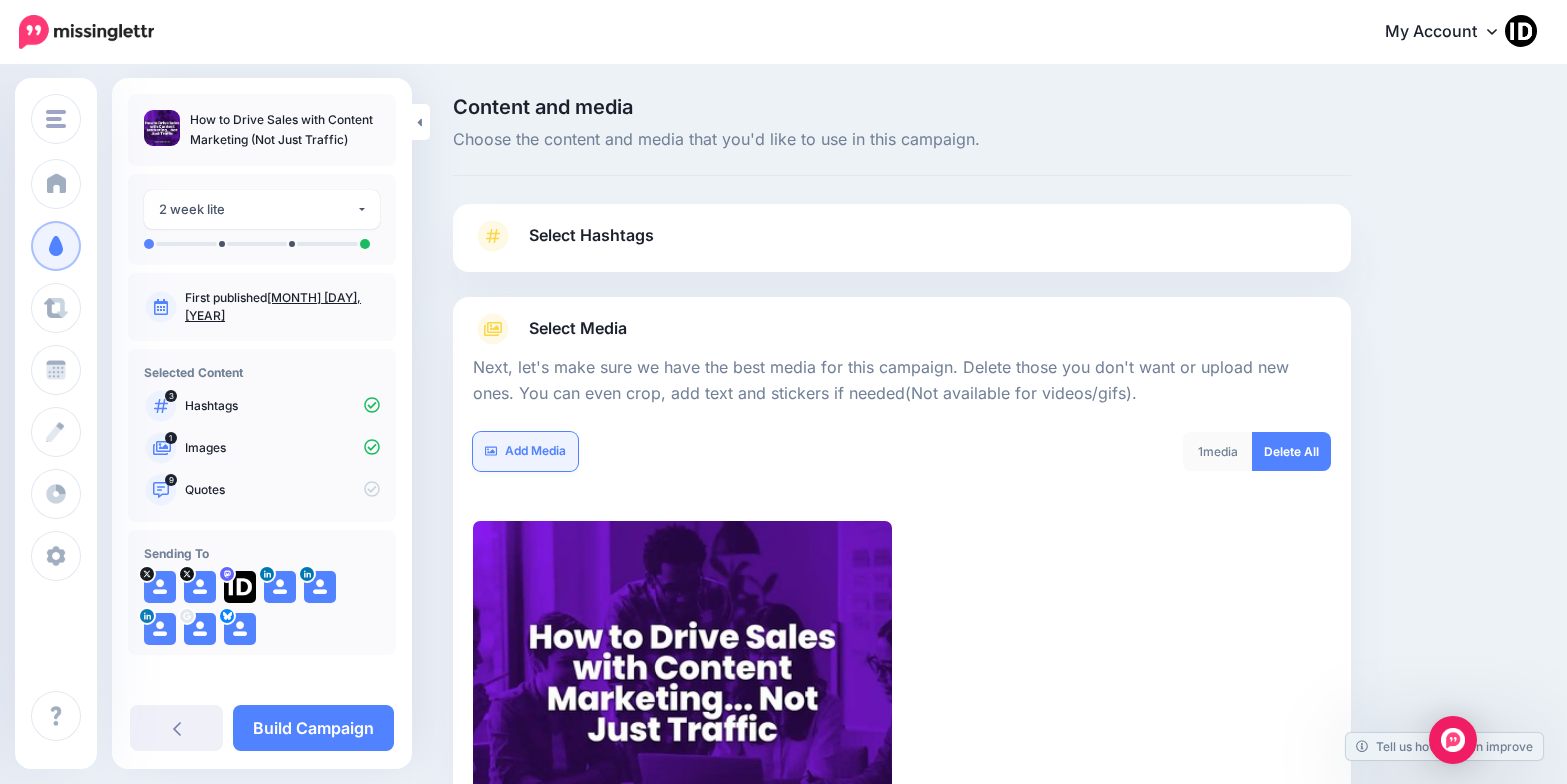 click on "Add Media" at bounding box center (525, 451) 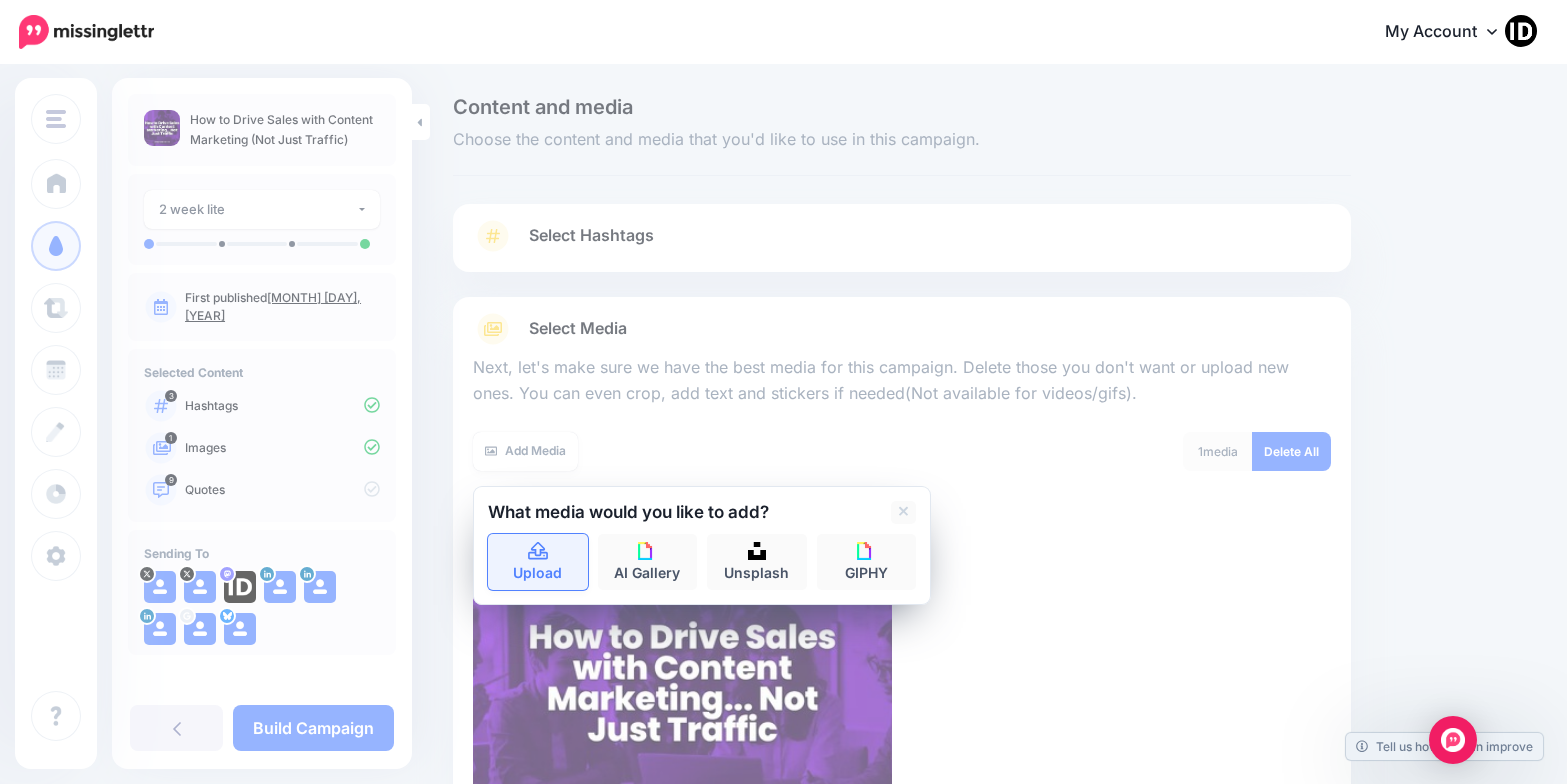 click on "Upload" at bounding box center (538, 562) 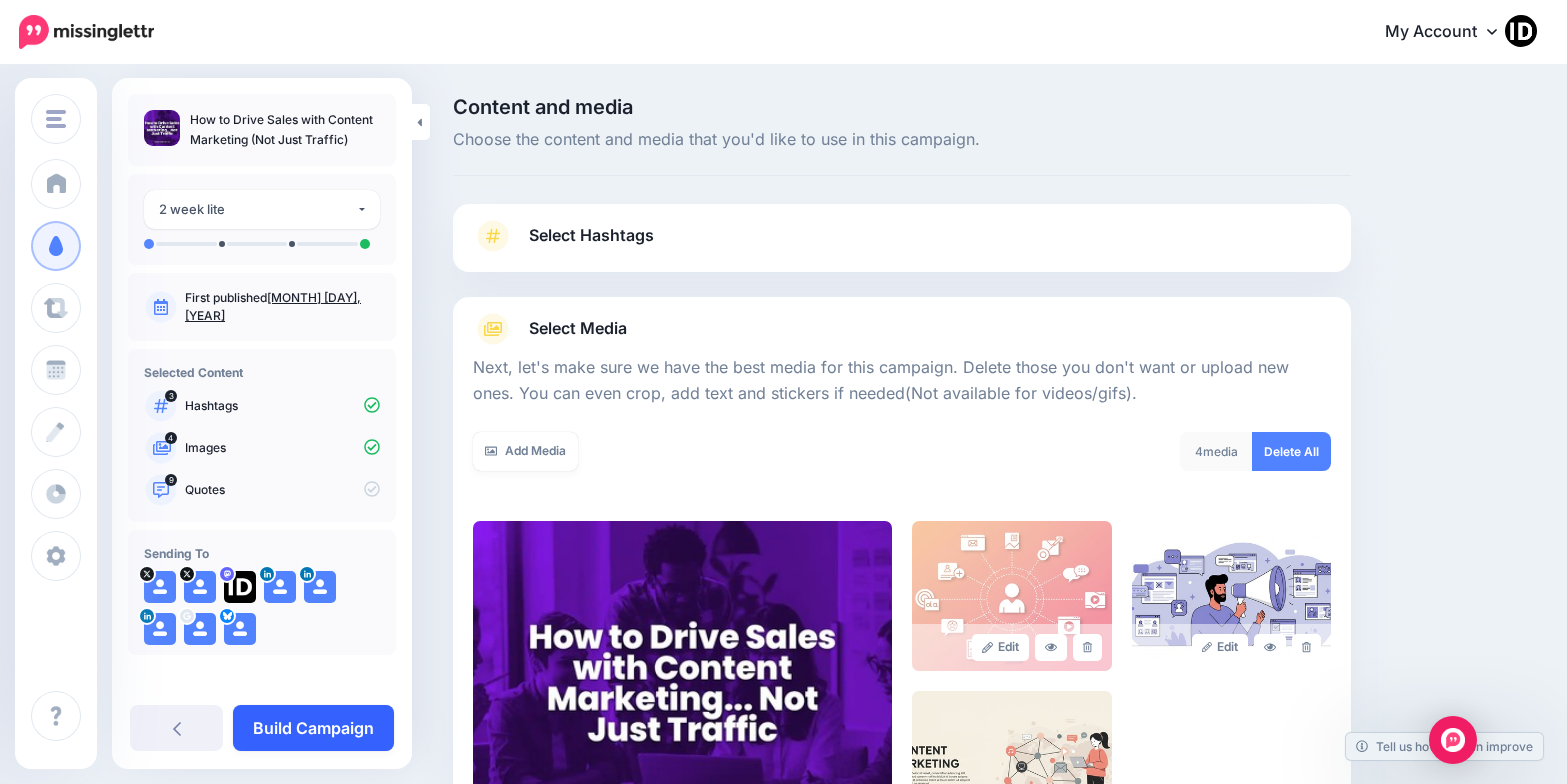 scroll, scrollTop: 296, scrollLeft: 0, axis: vertical 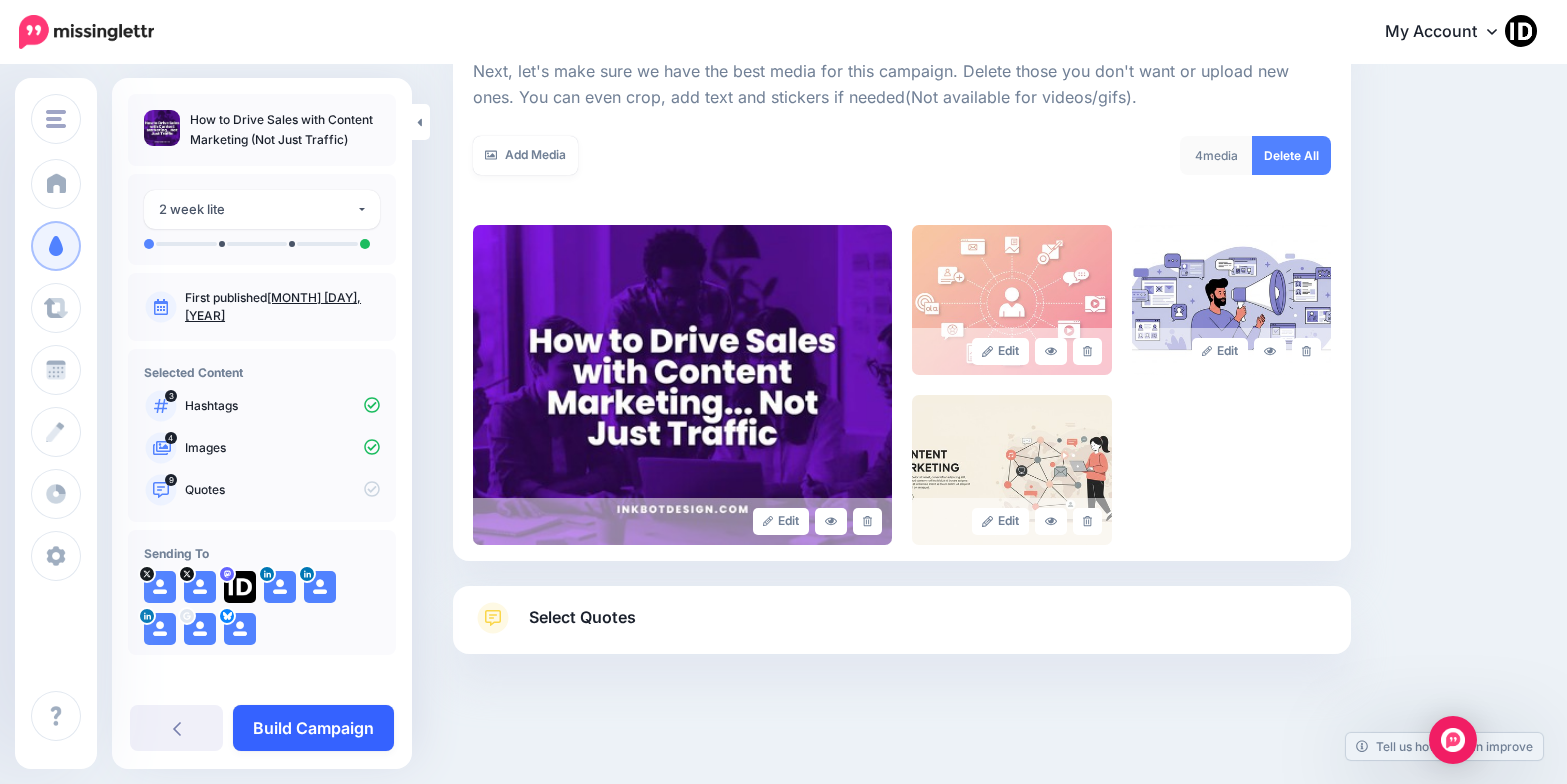 click on "Build Campaign" at bounding box center (313, 728) 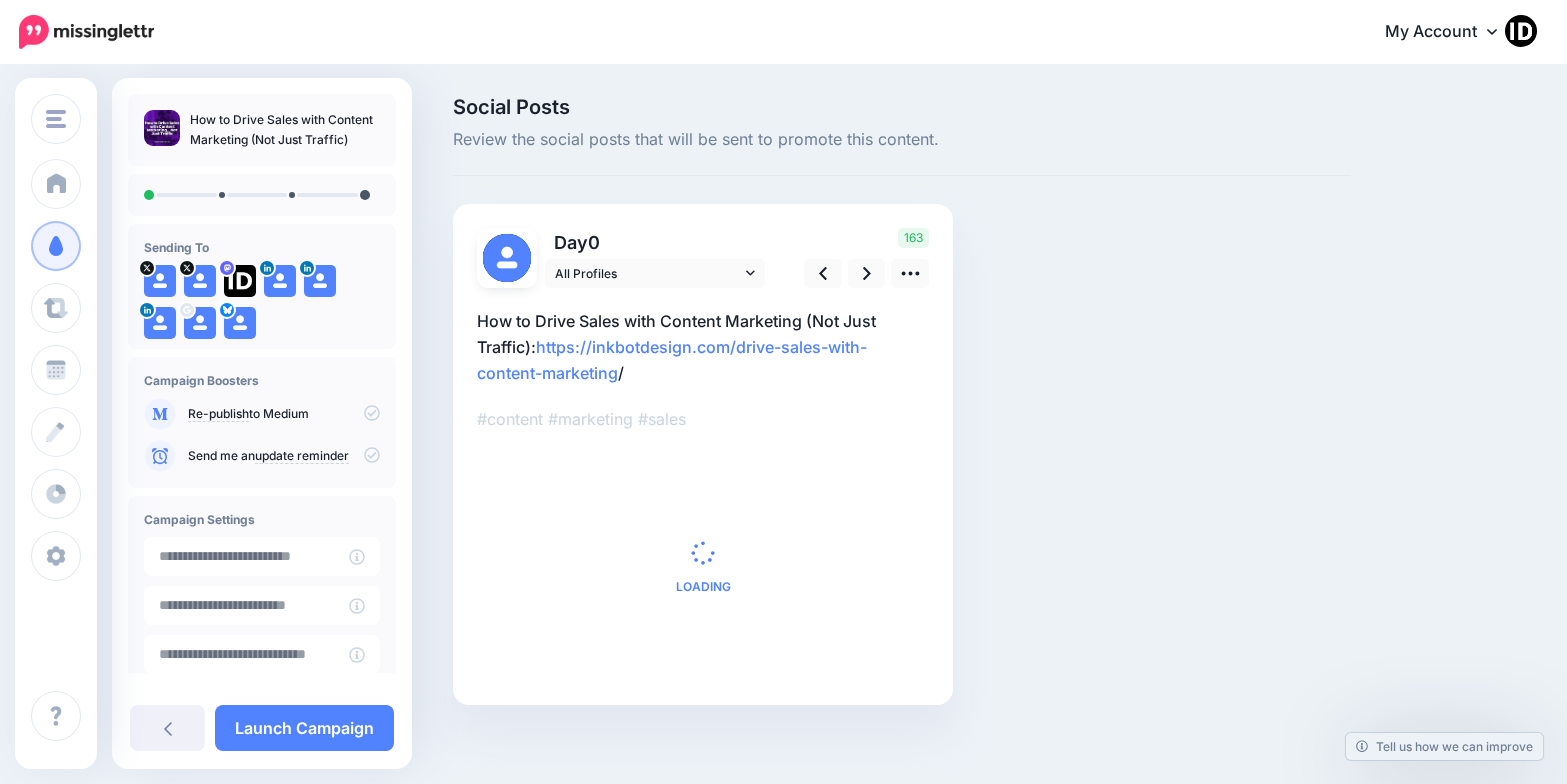 scroll, scrollTop: 0, scrollLeft: 0, axis: both 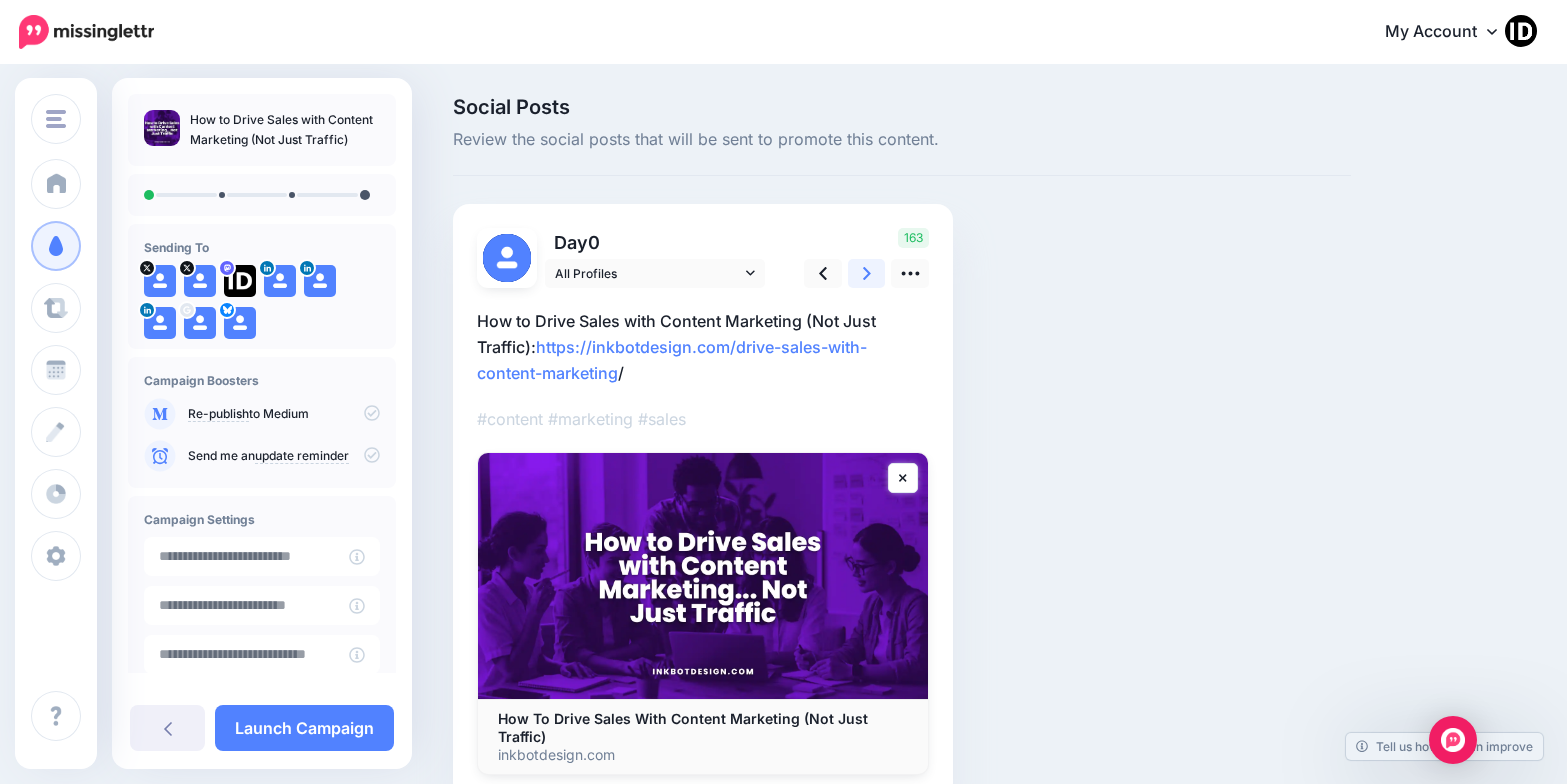 click 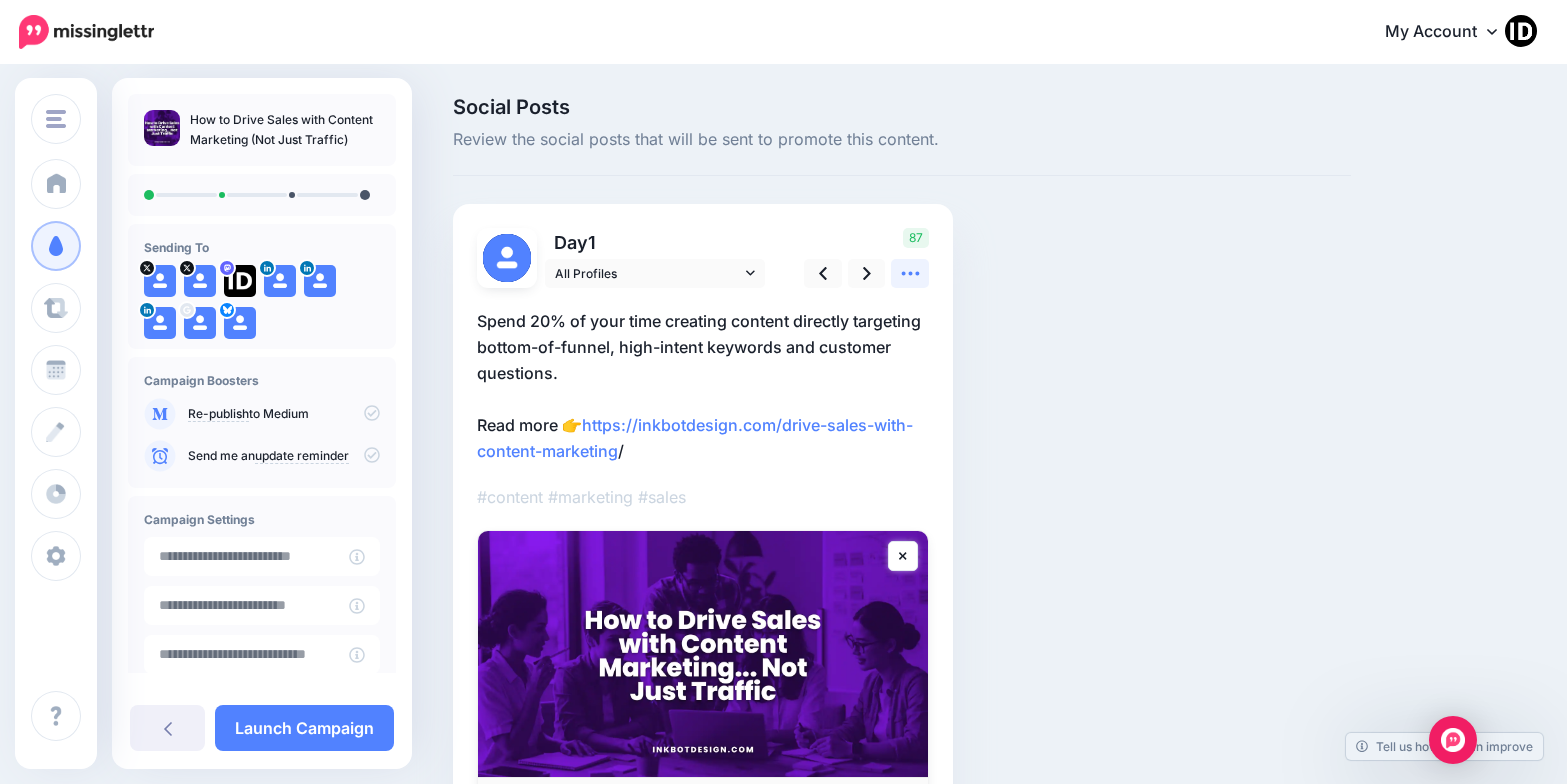 click 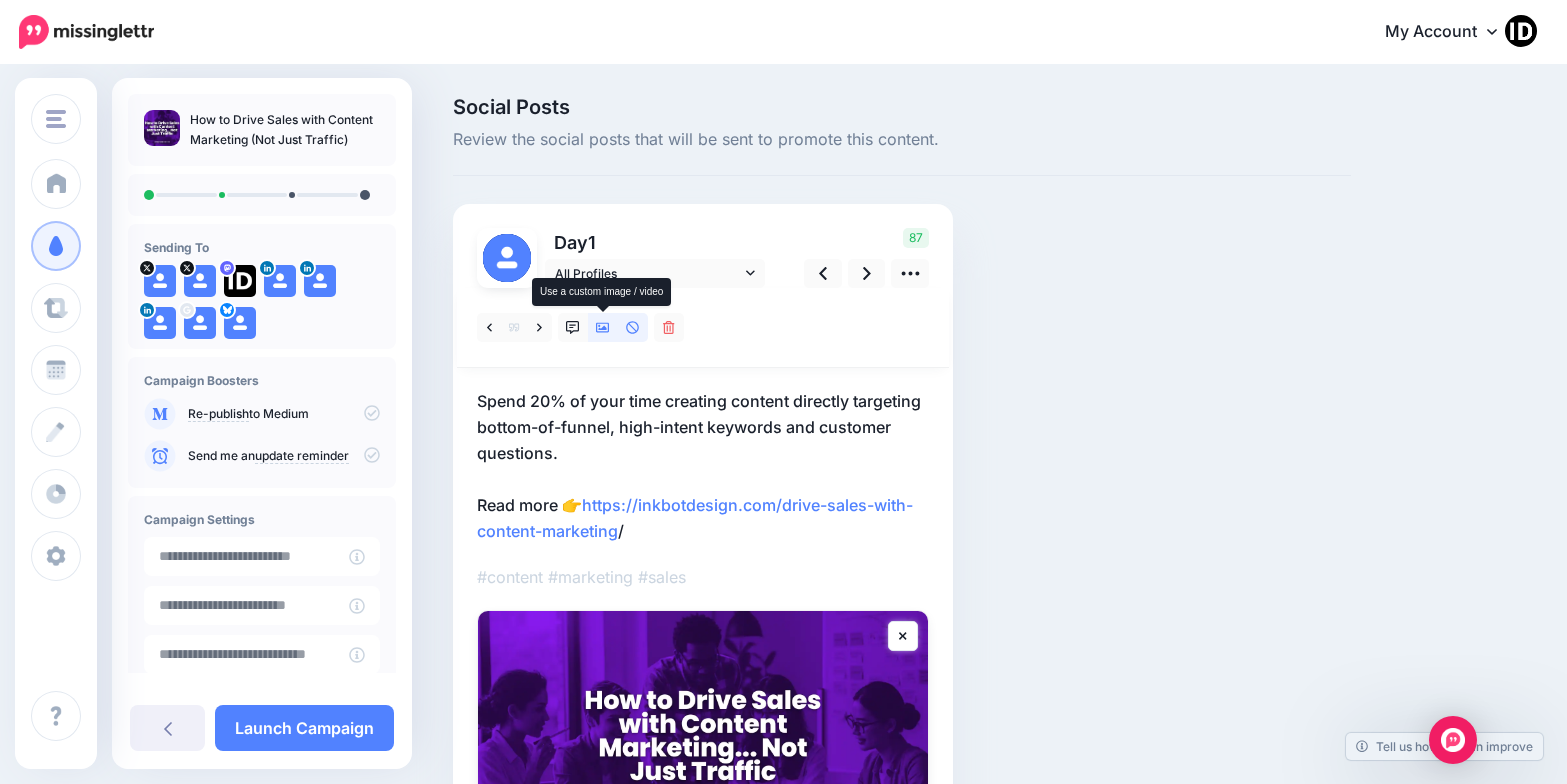 click at bounding box center (603, 327) 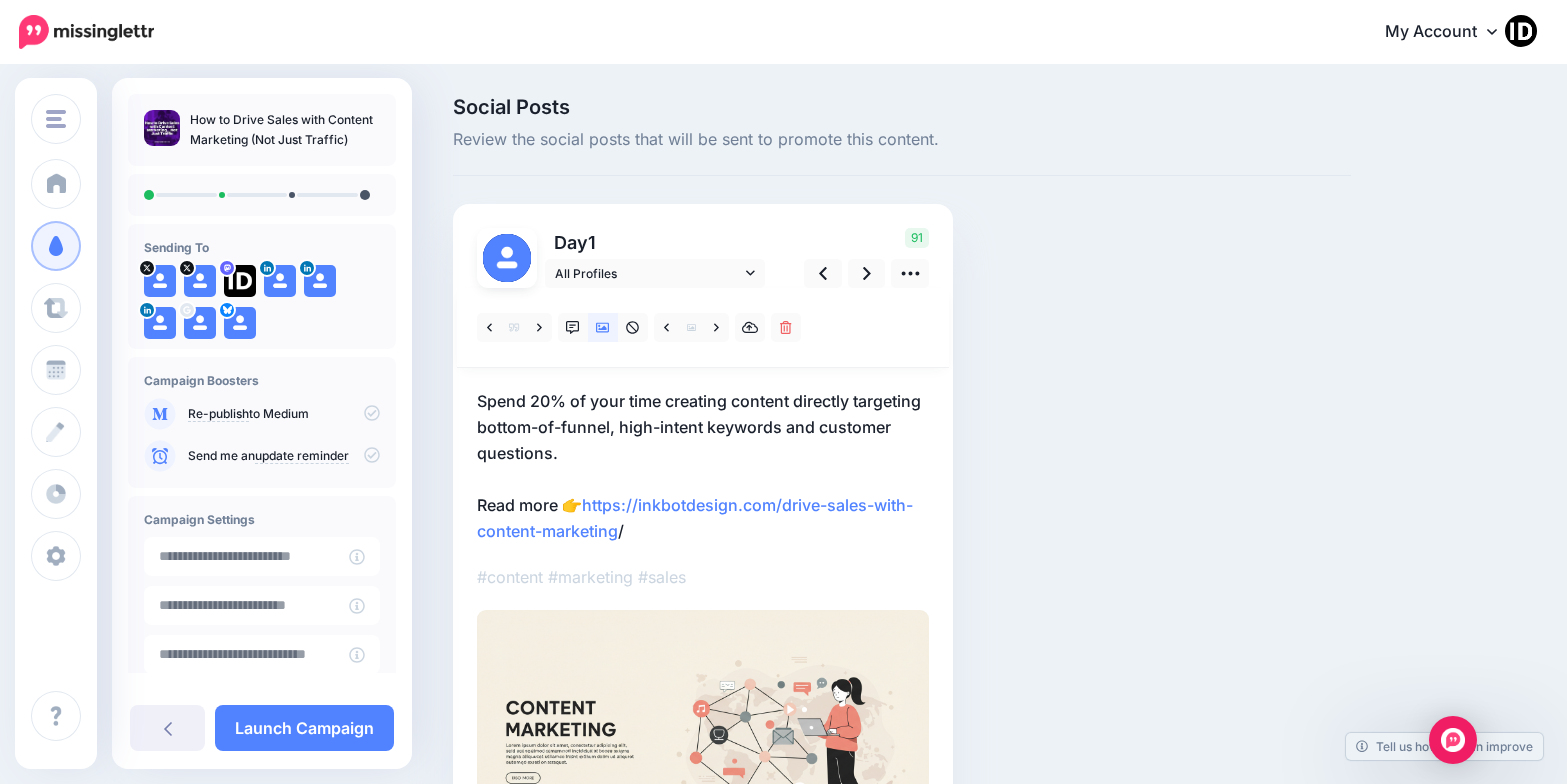 scroll, scrollTop: 187, scrollLeft: 0, axis: vertical 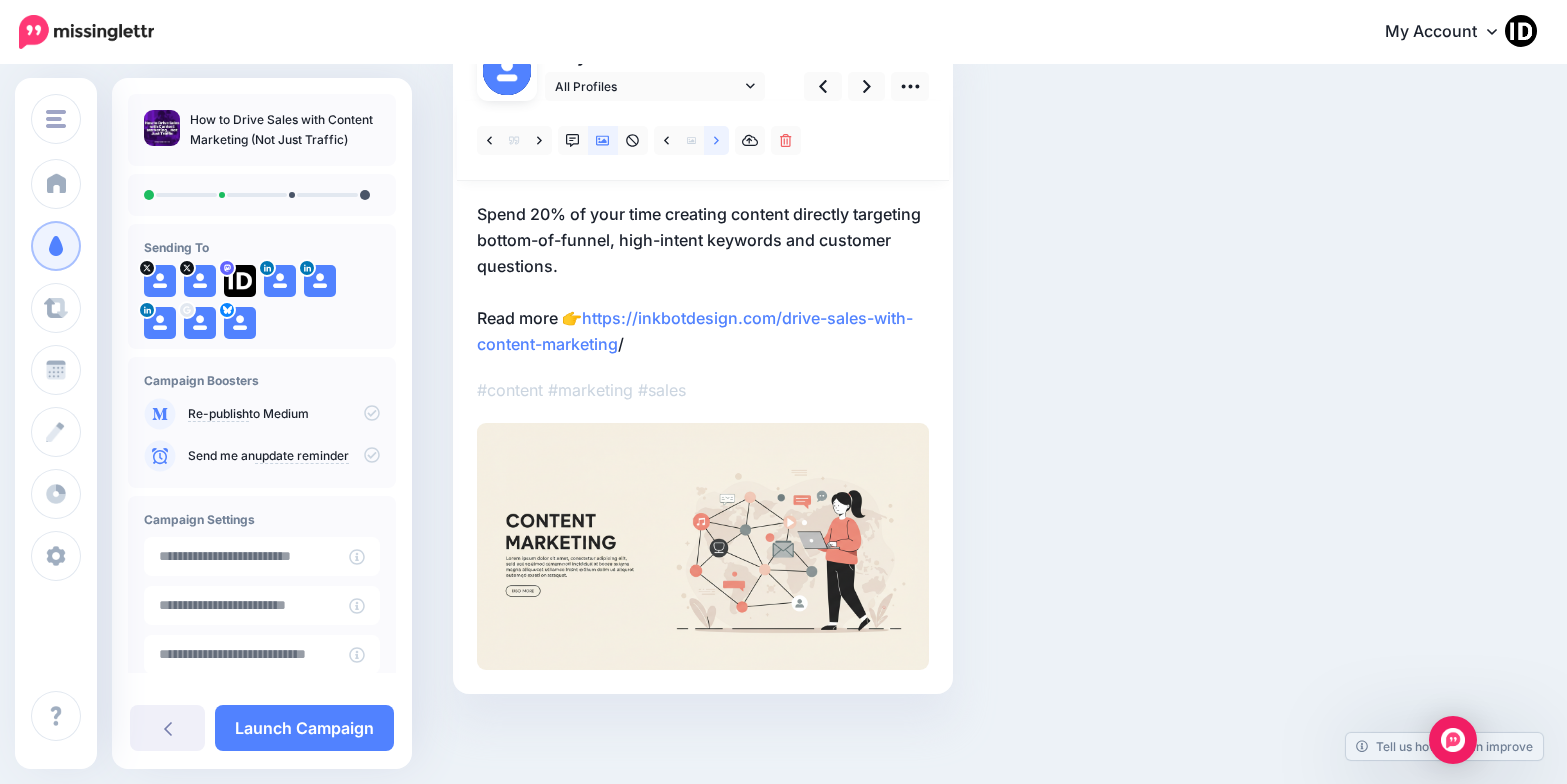 click at bounding box center (716, 140) 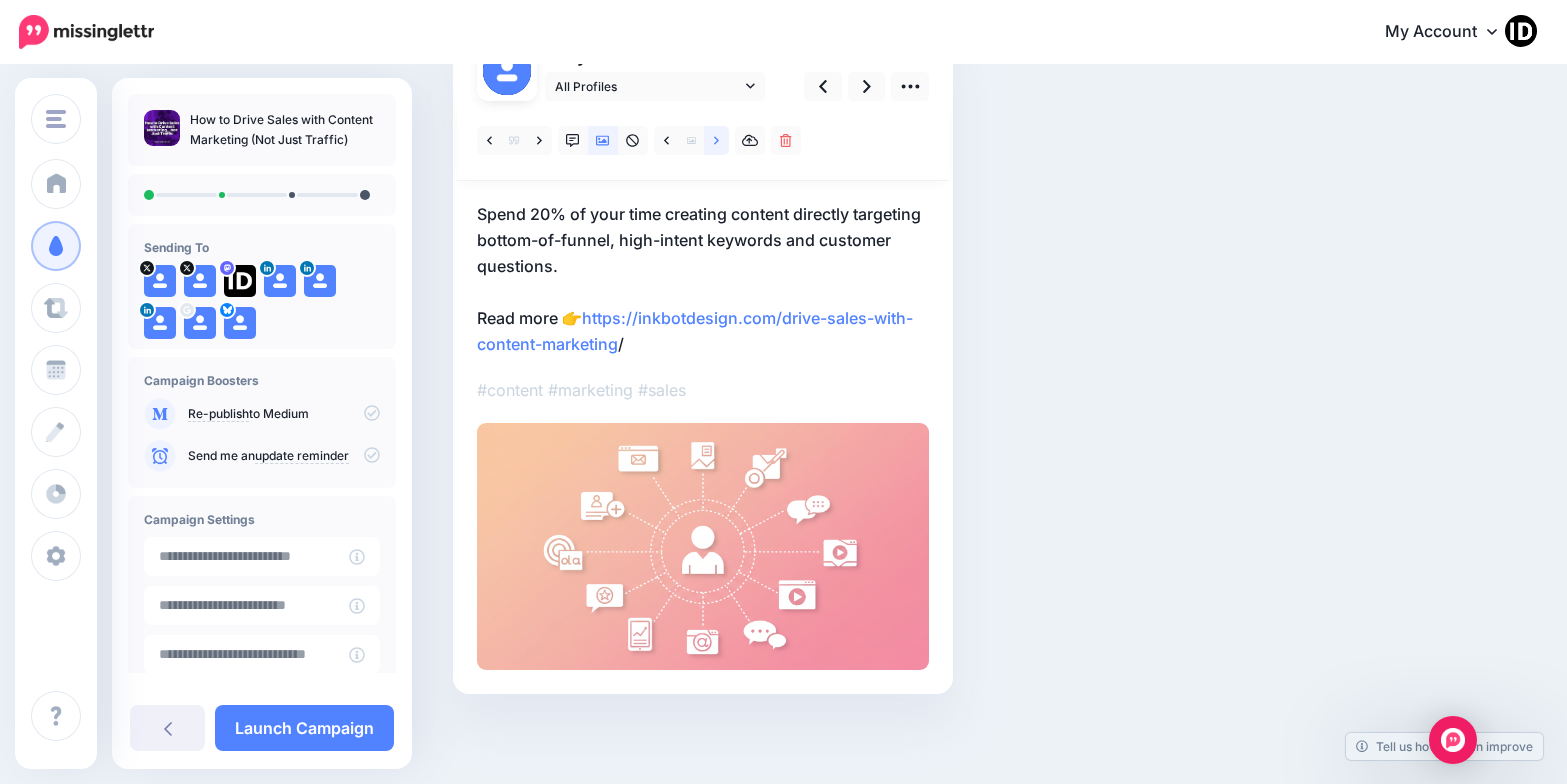click at bounding box center (716, 140) 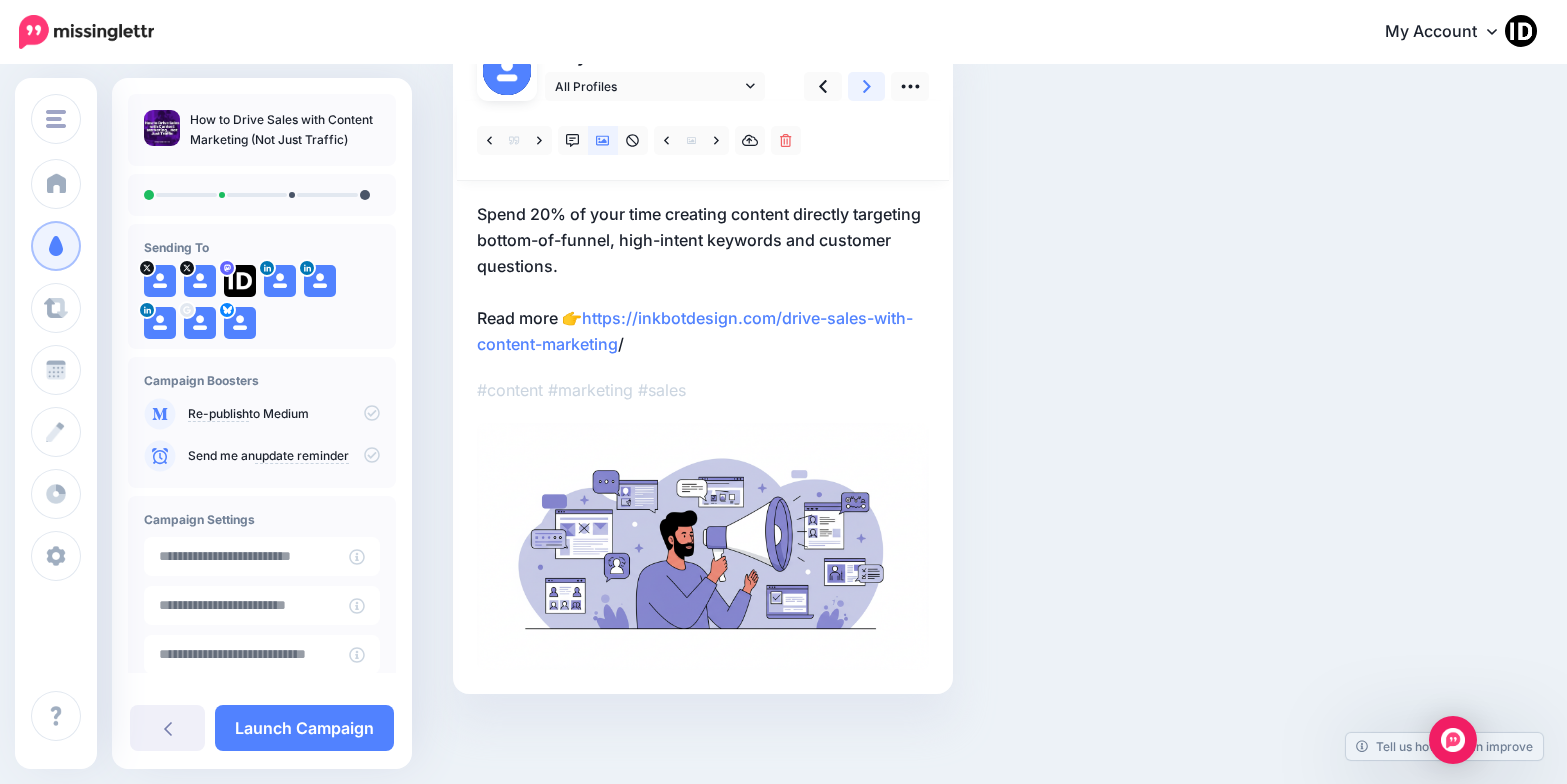 click at bounding box center [867, 86] 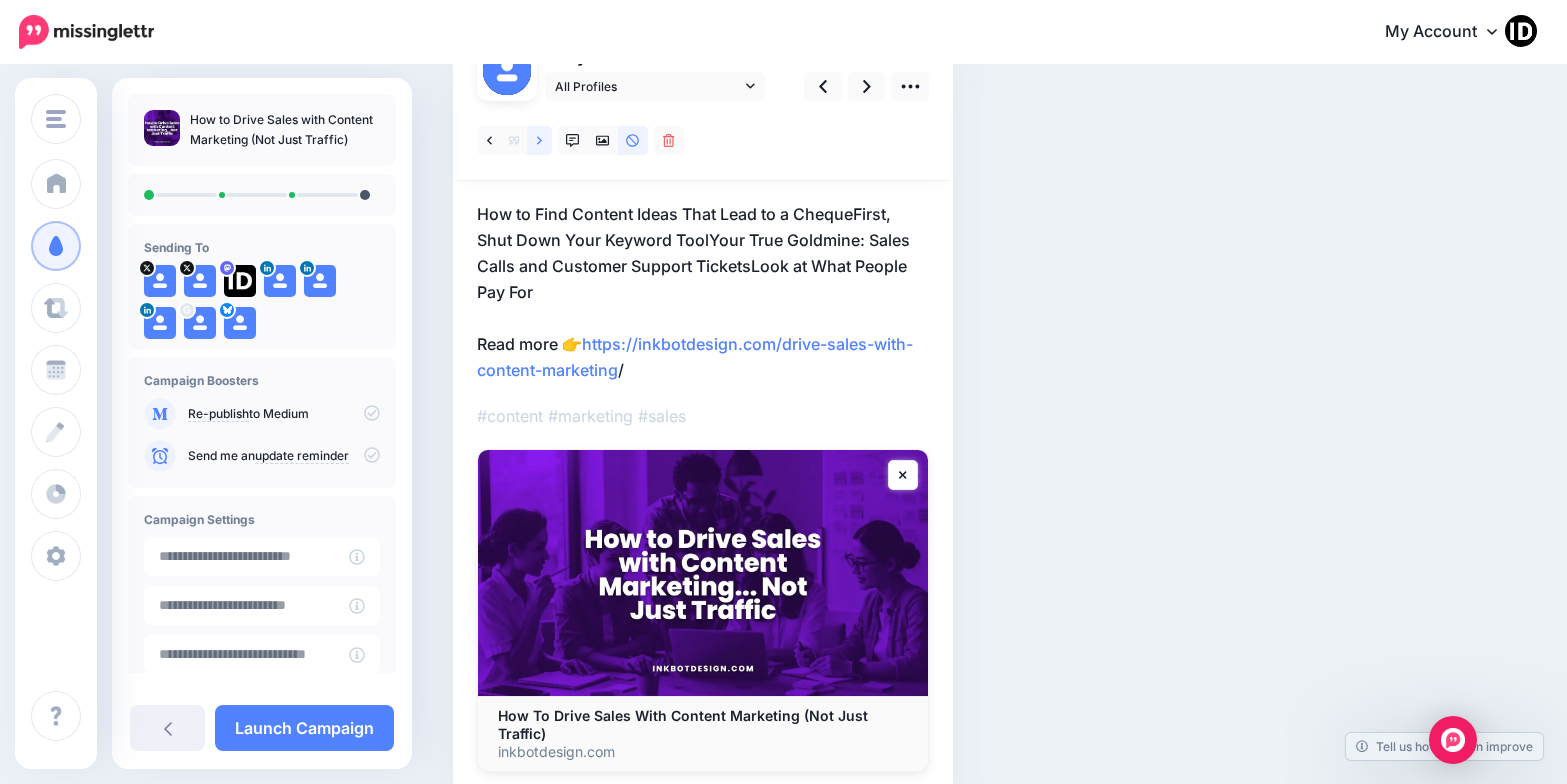 click at bounding box center (539, 140) 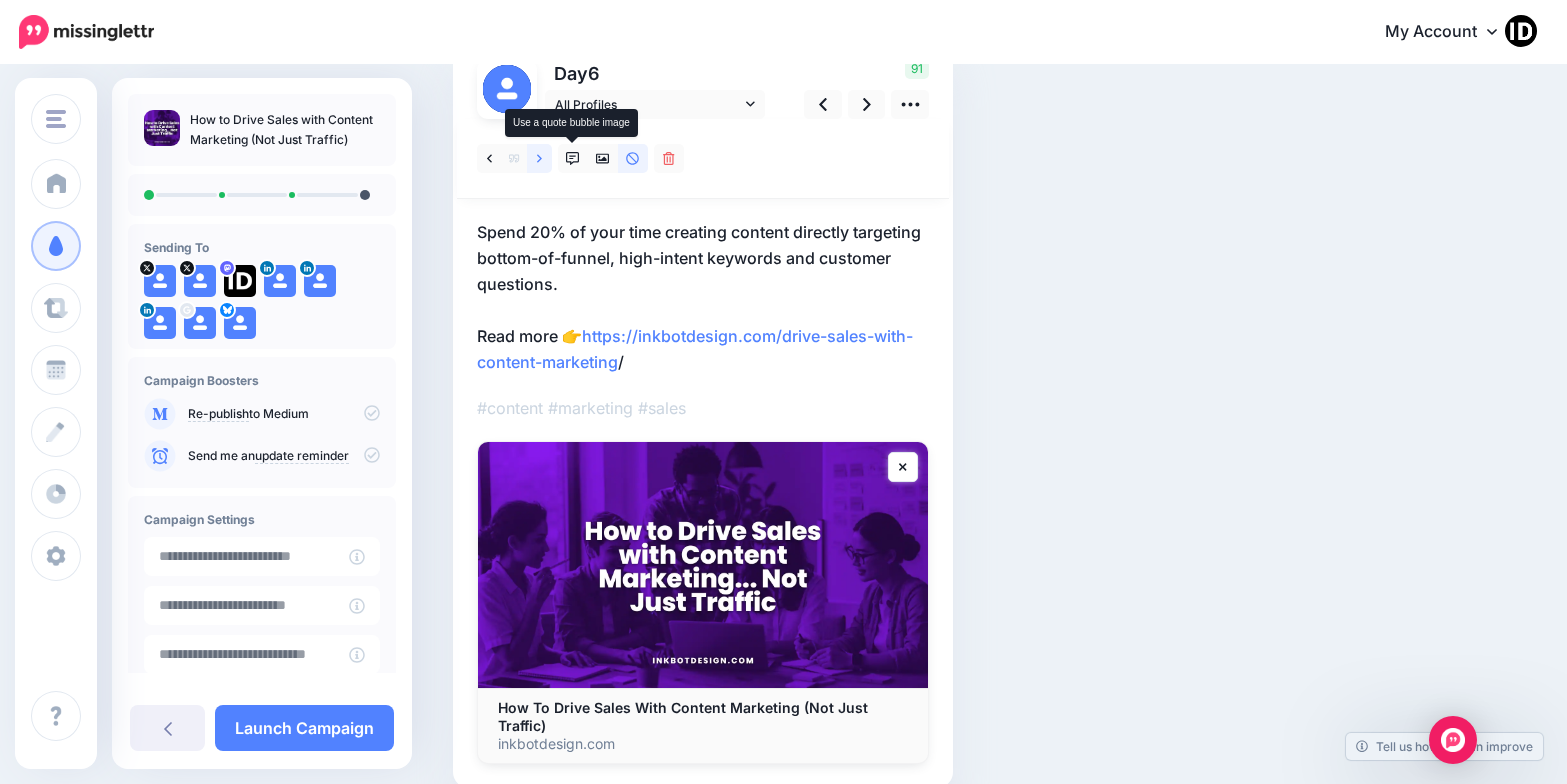 scroll, scrollTop: 187, scrollLeft: 0, axis: vertical 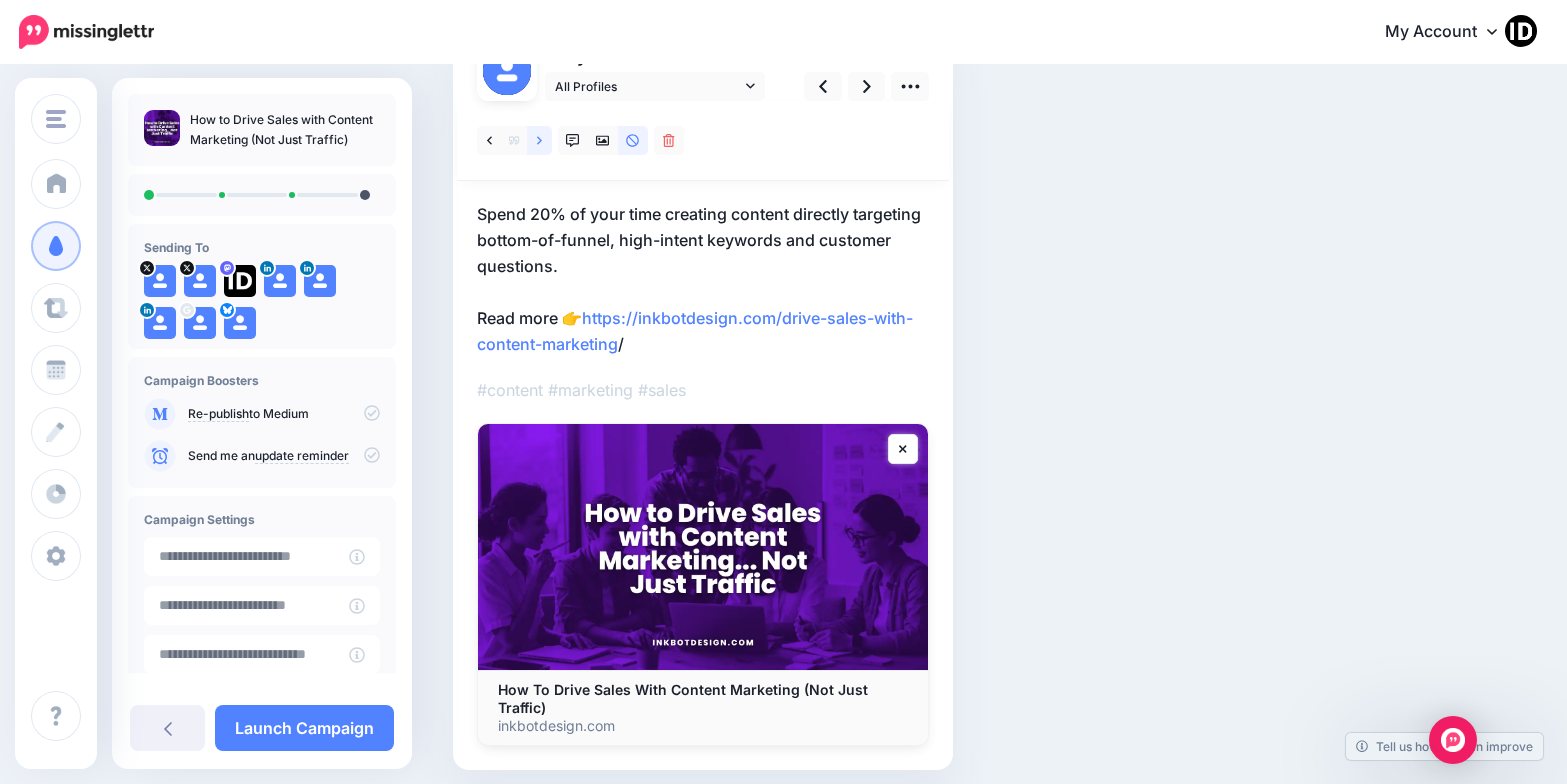 click 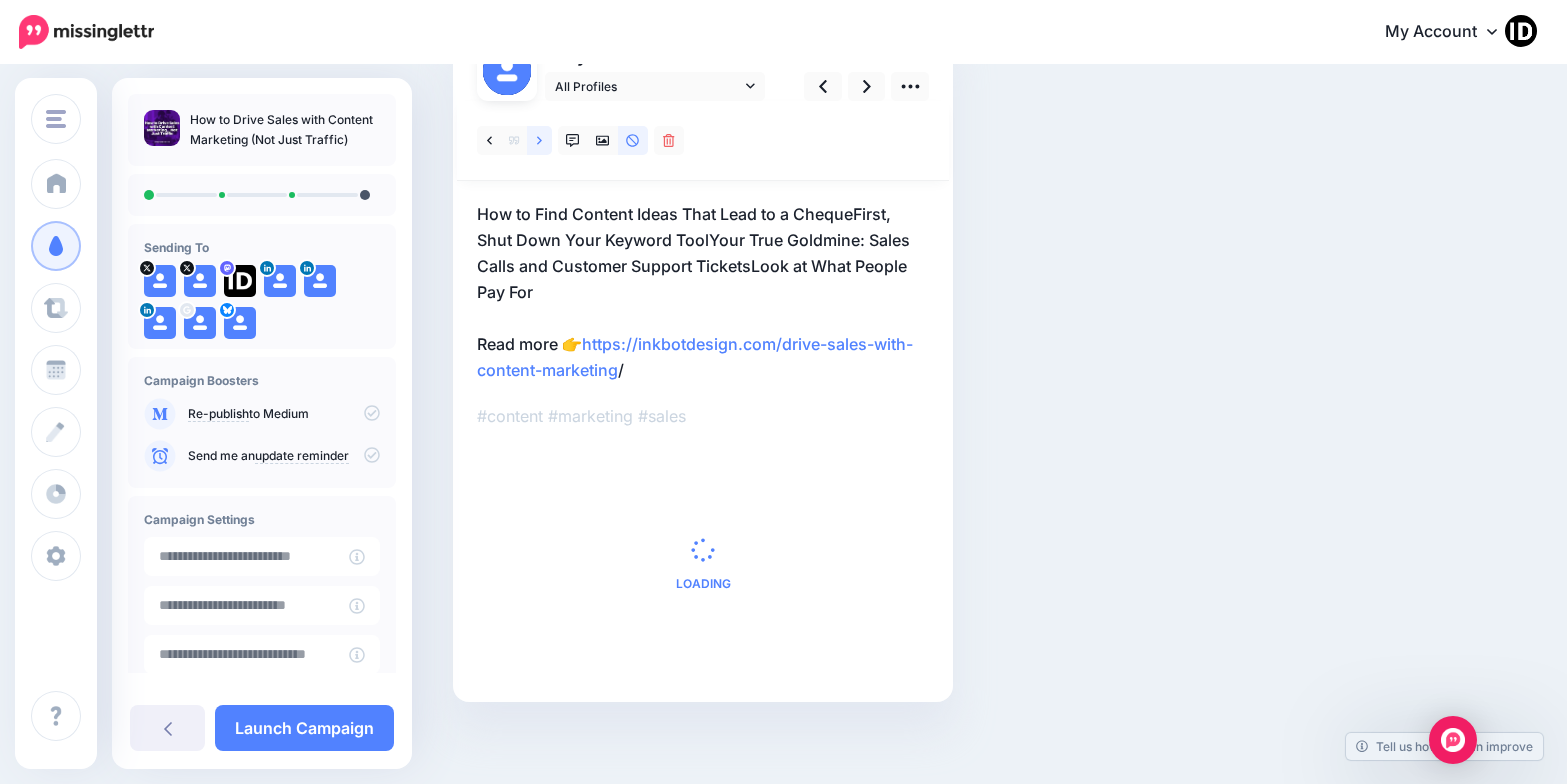click 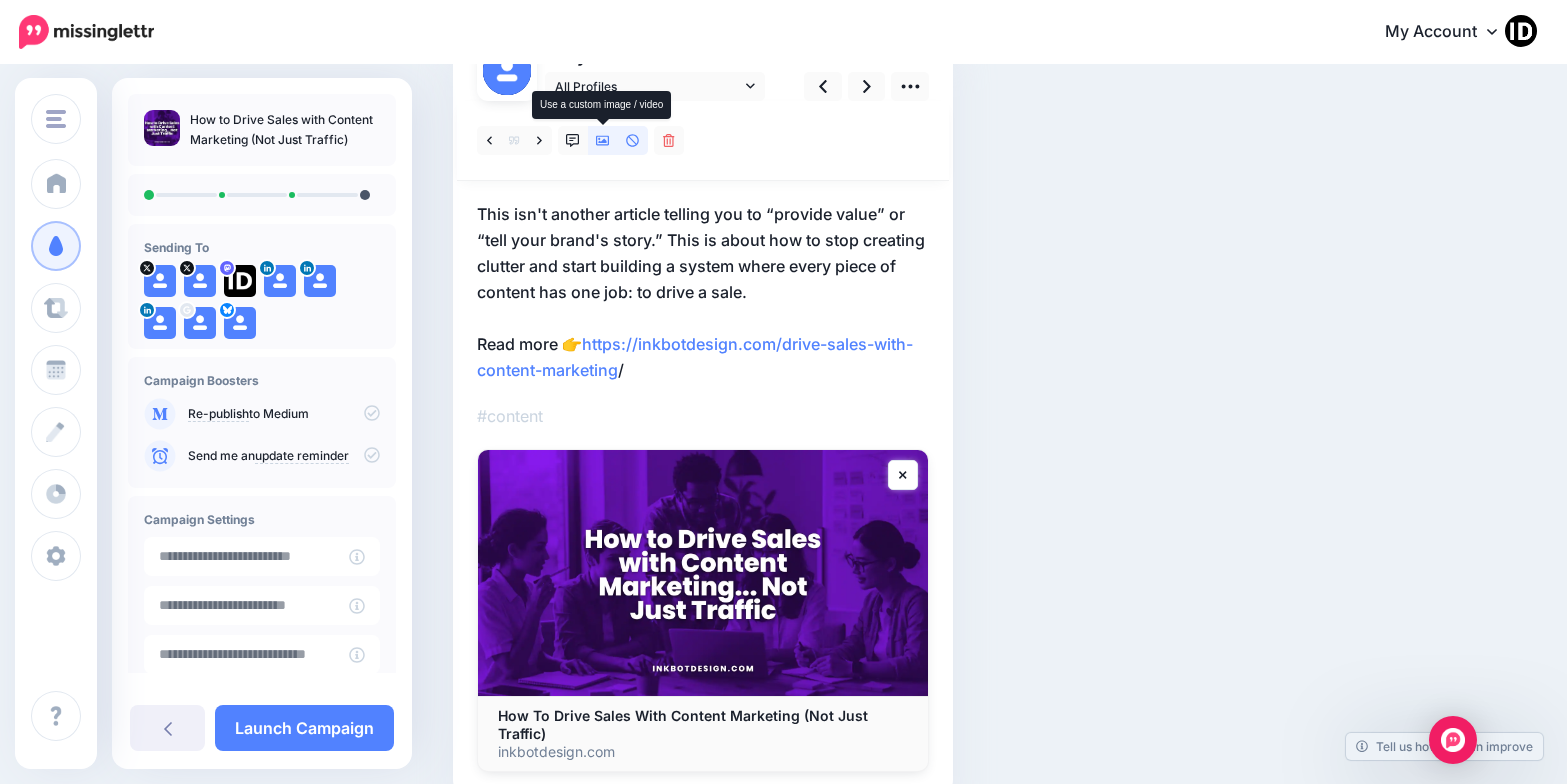 click 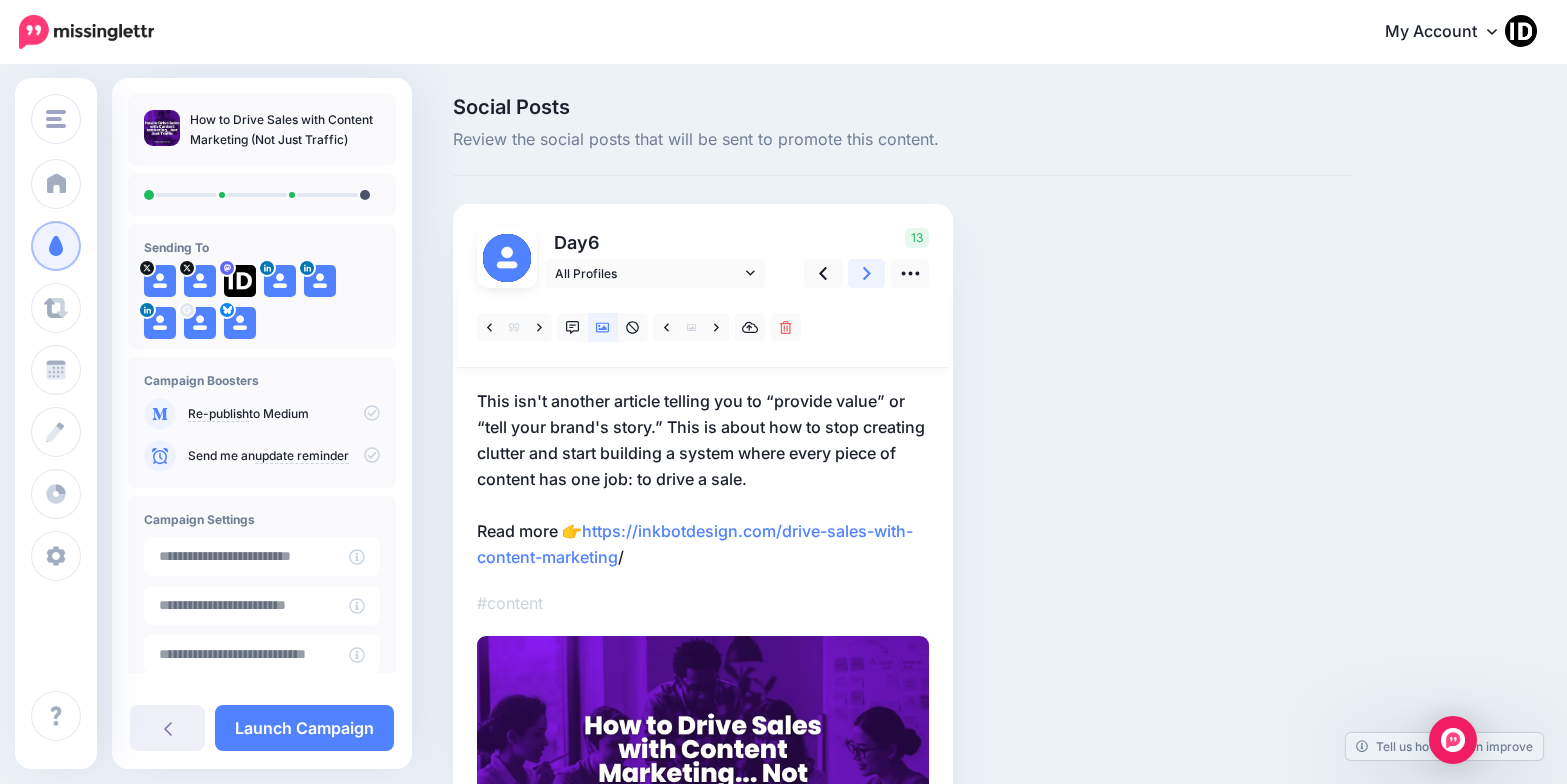 click 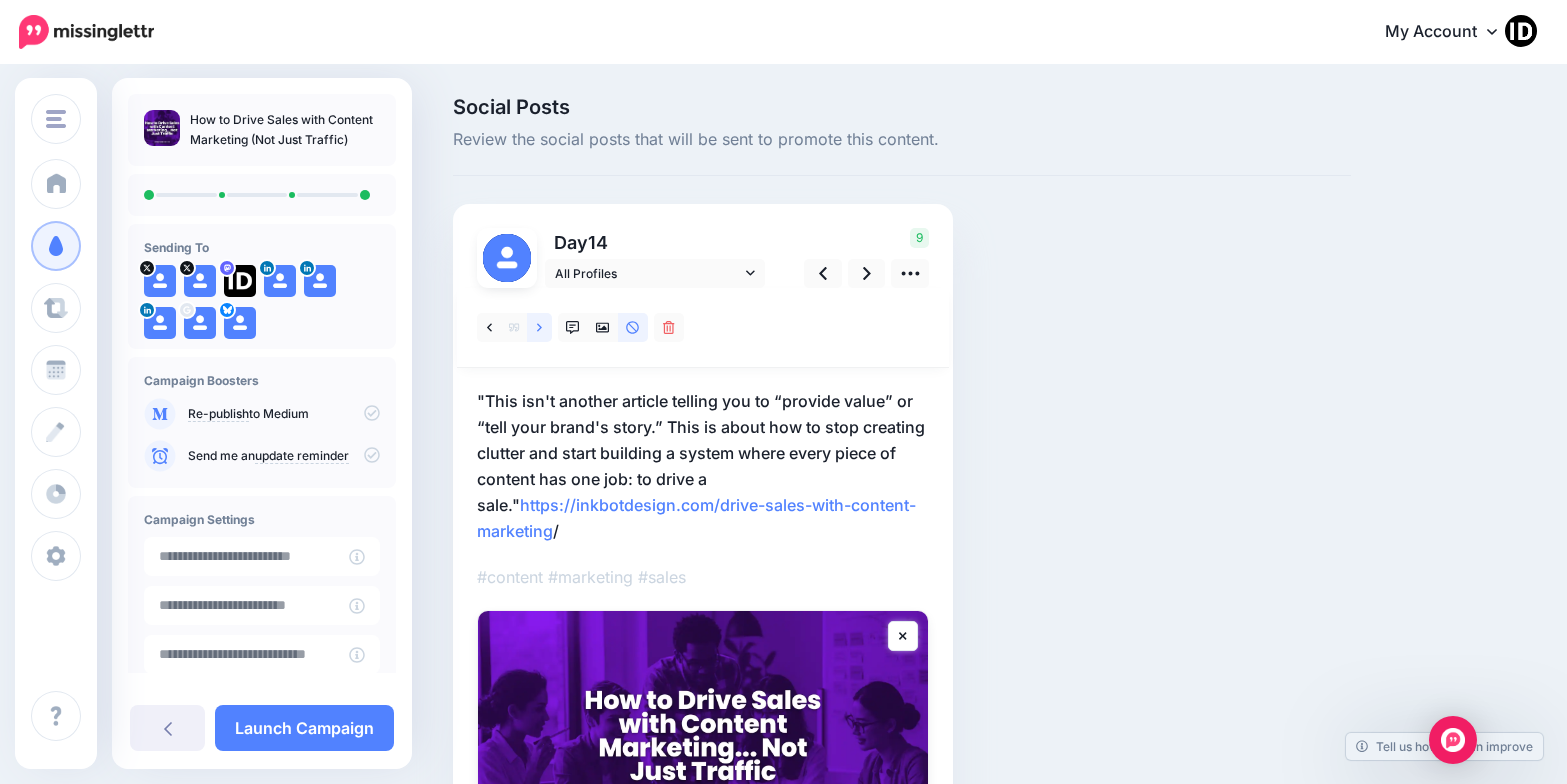 click 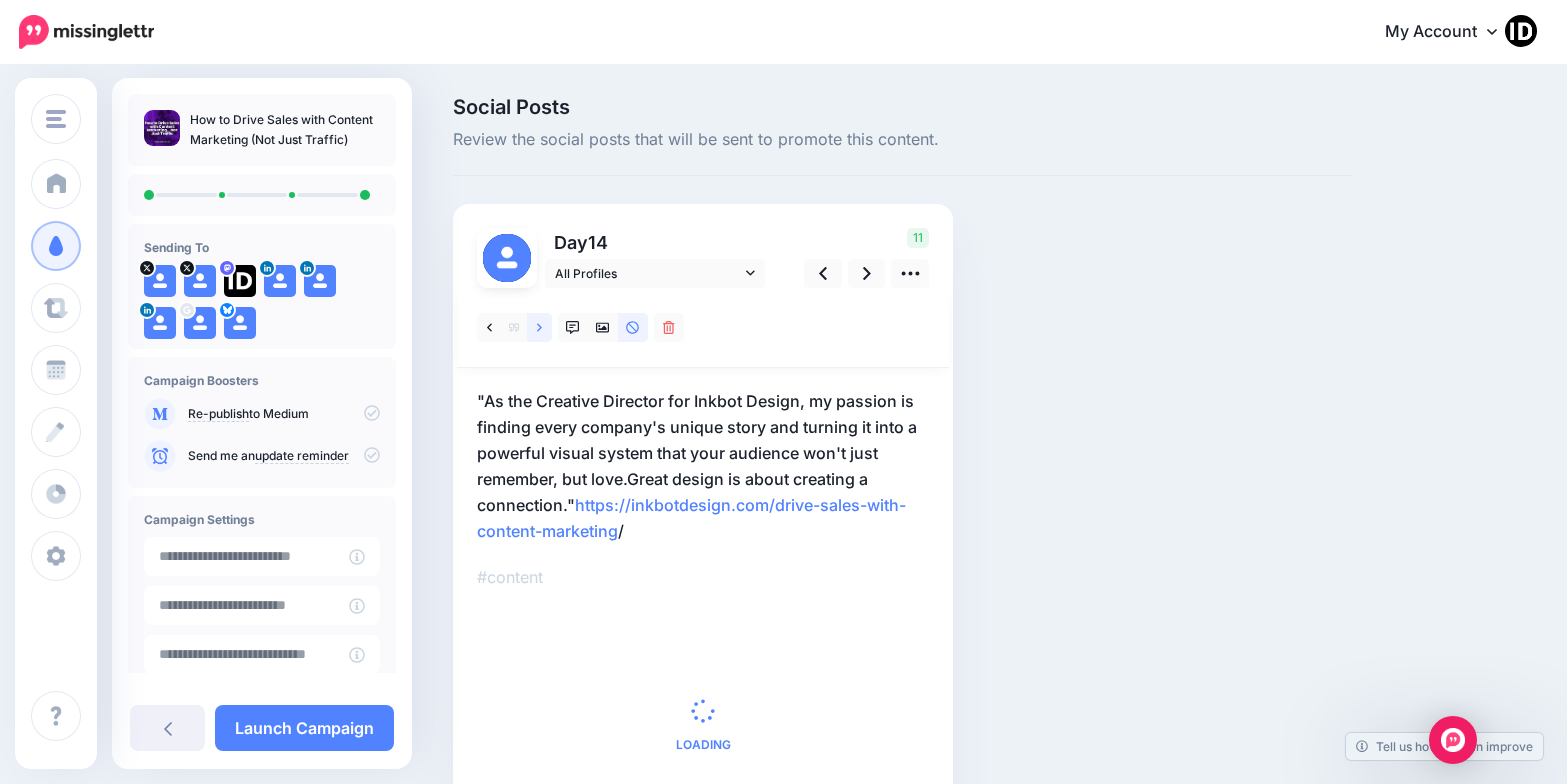 click 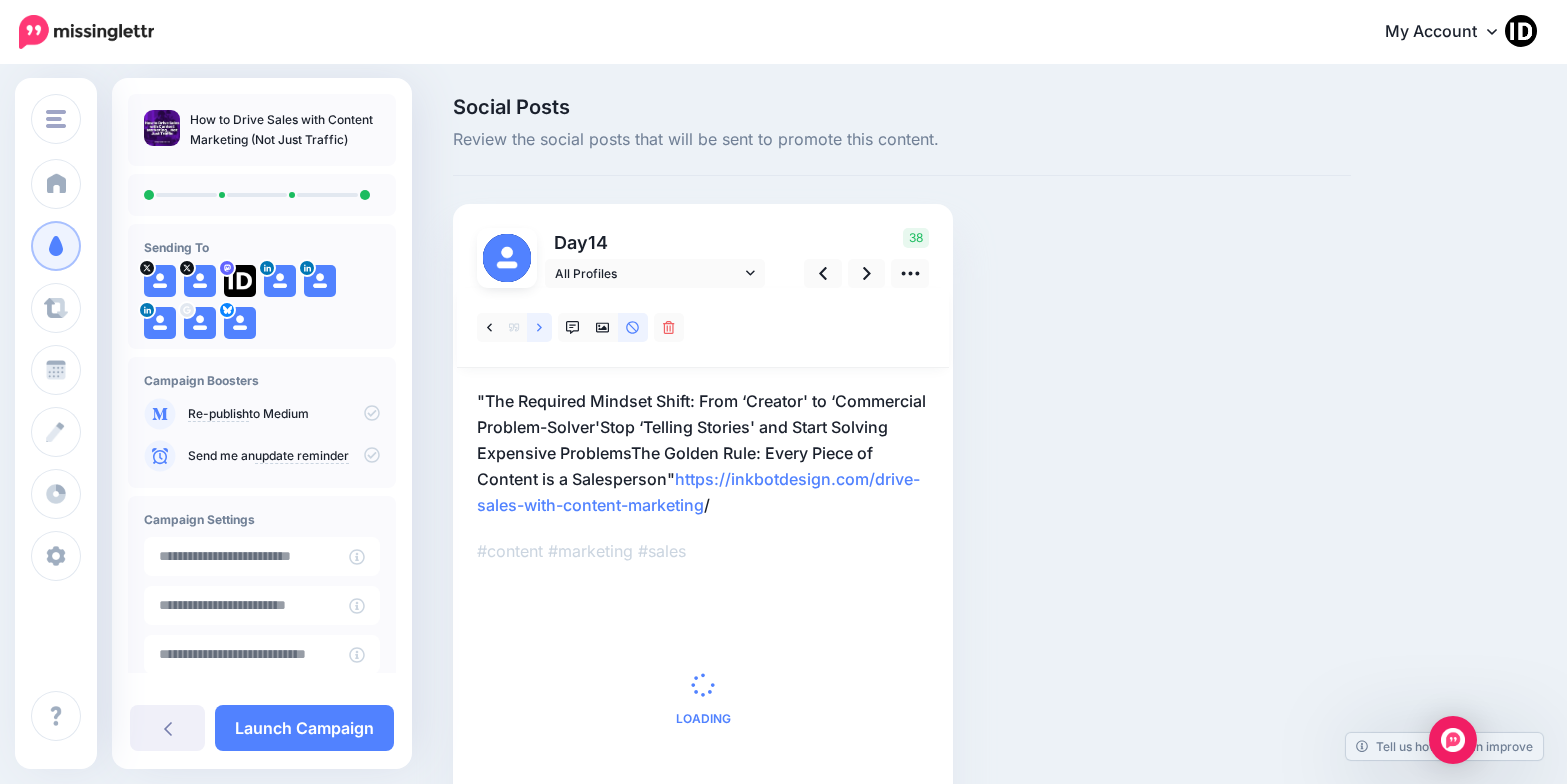 click 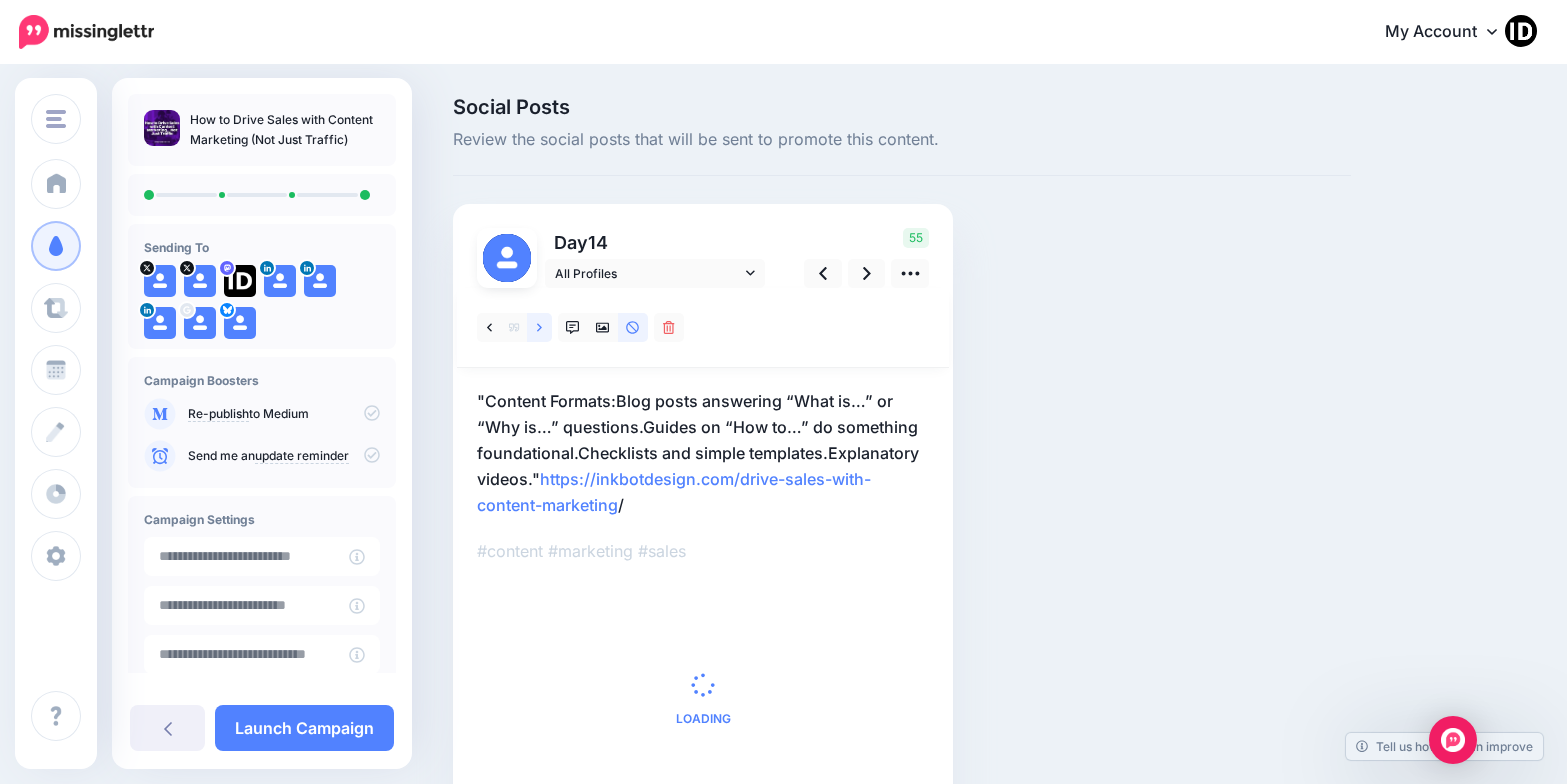 click 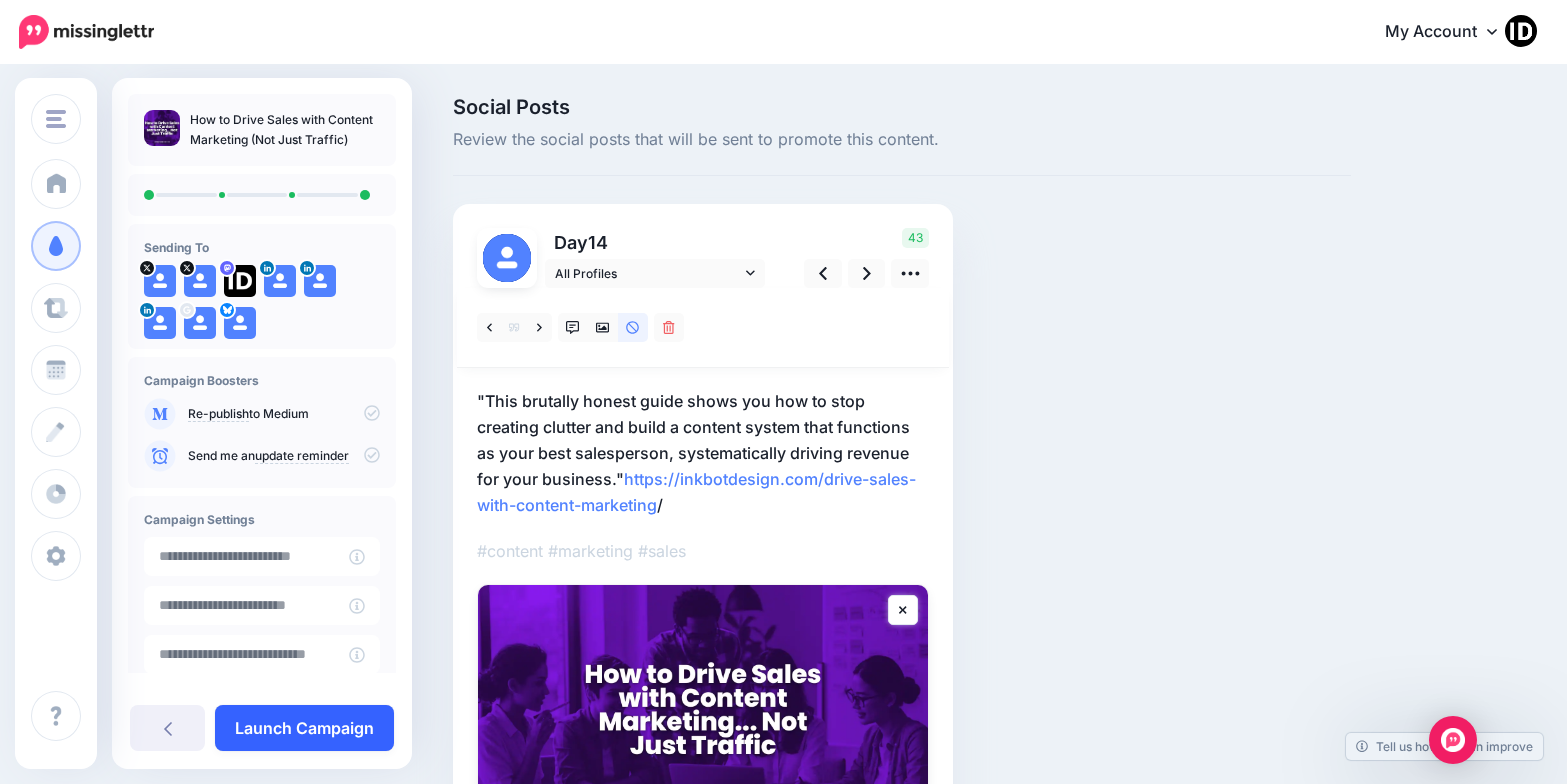 click on "Launch Campaign" at bounding box center [304, 728] 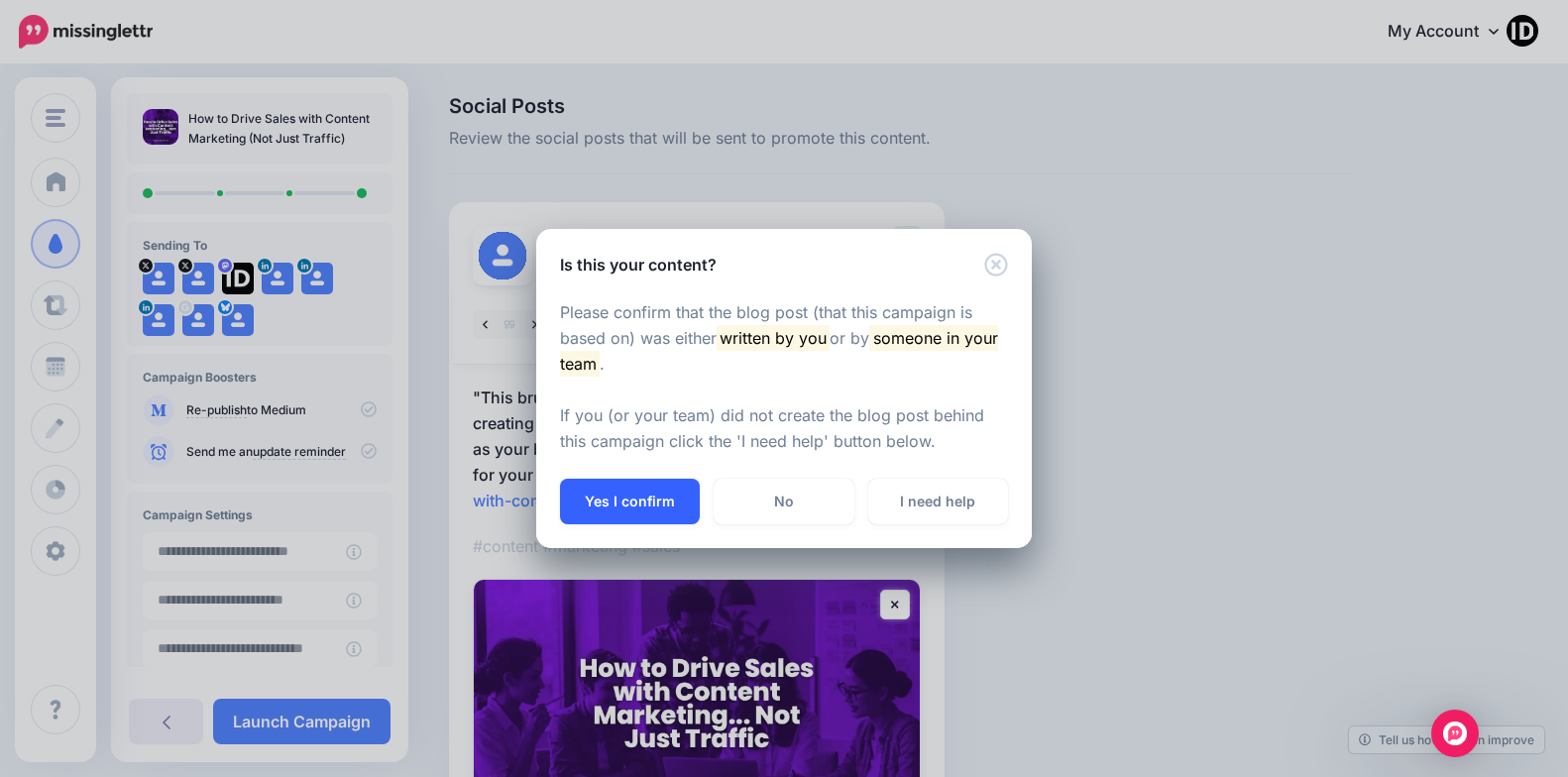 click on "Yes I confirm" at bounding box center (629, 501) 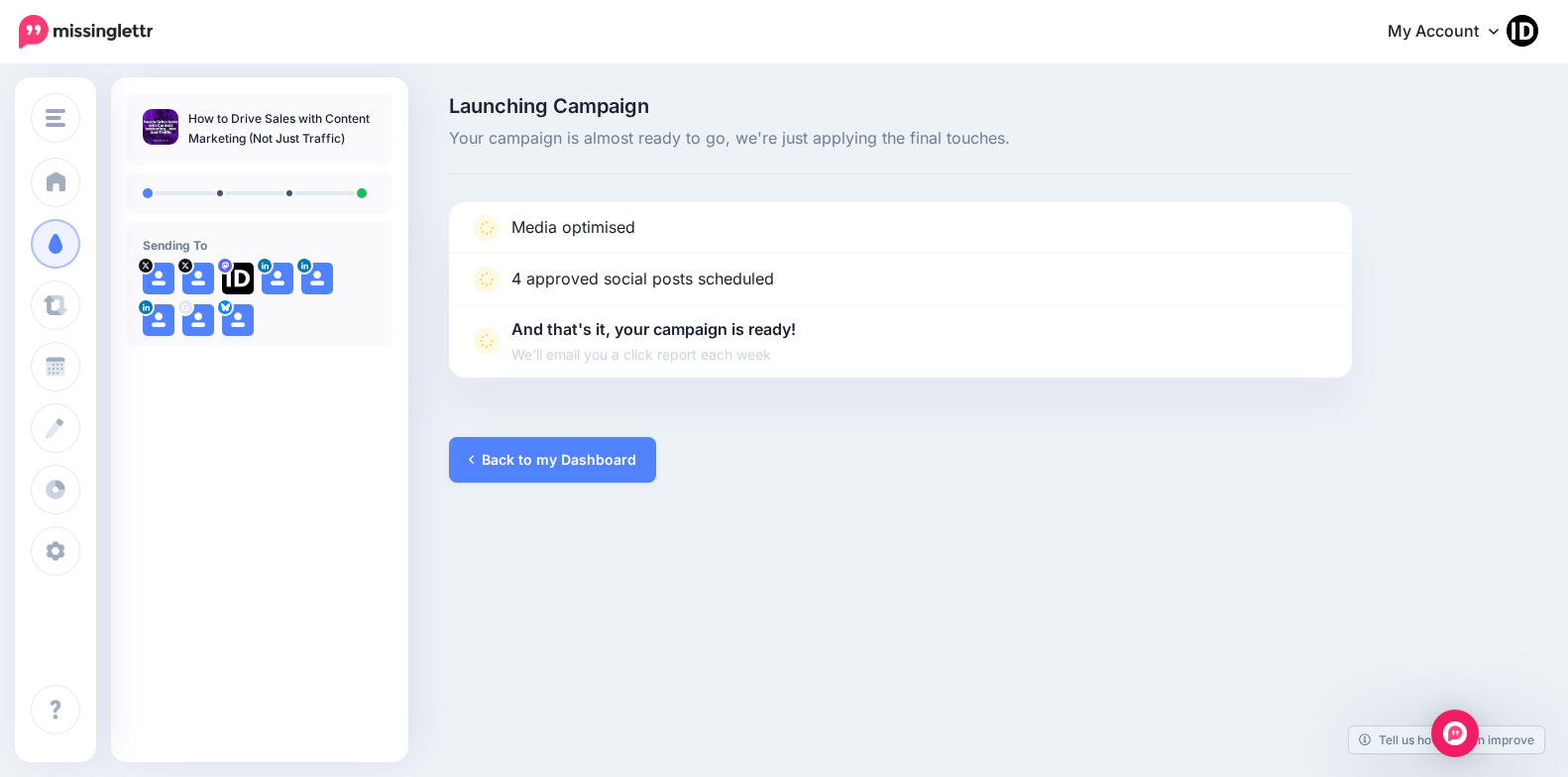 scroll, scrollTop: 0, scrollLeft: 0, axis: both 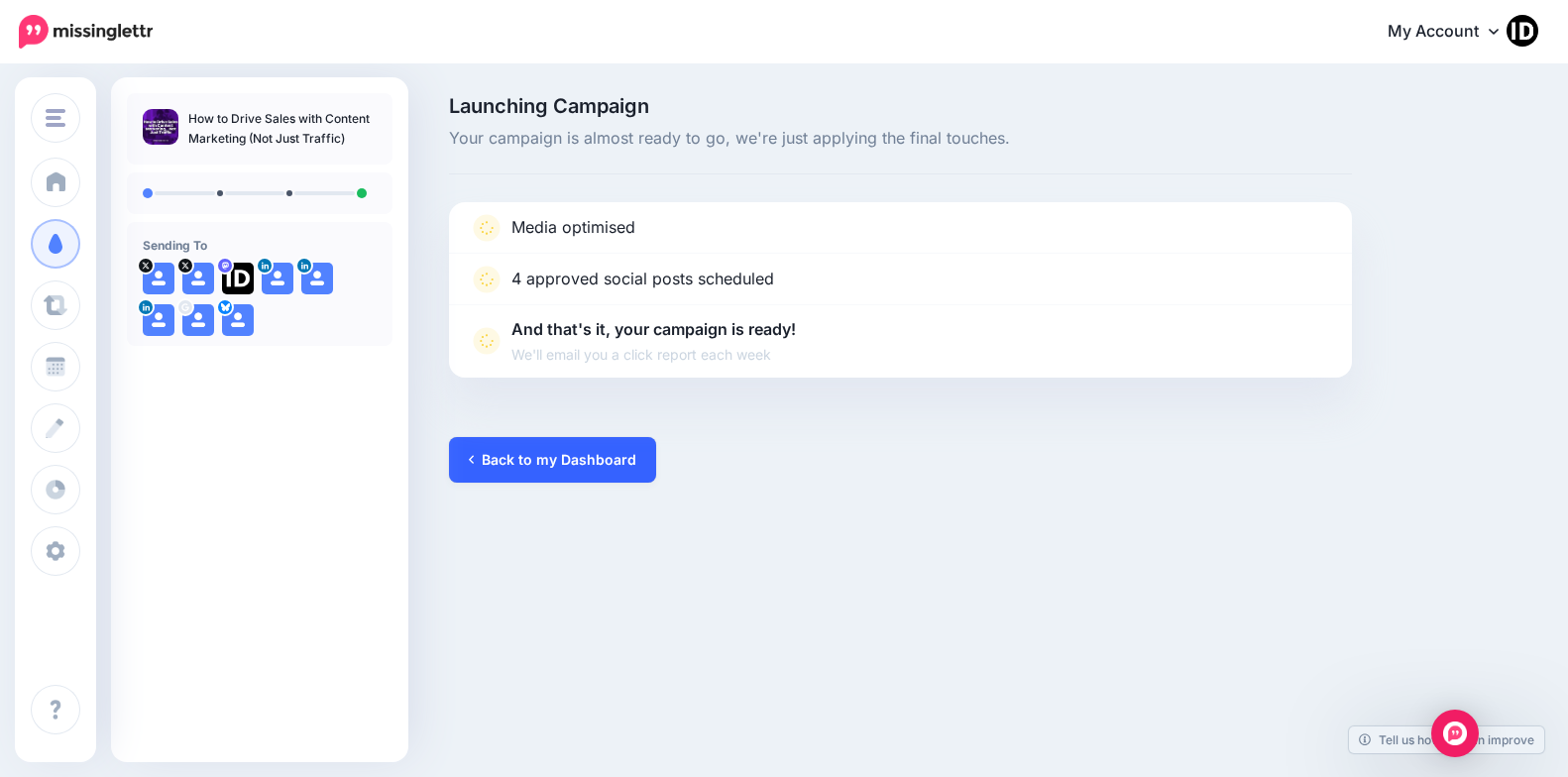 click on "Back to my Dashboard" at bounding box center [552, 460] 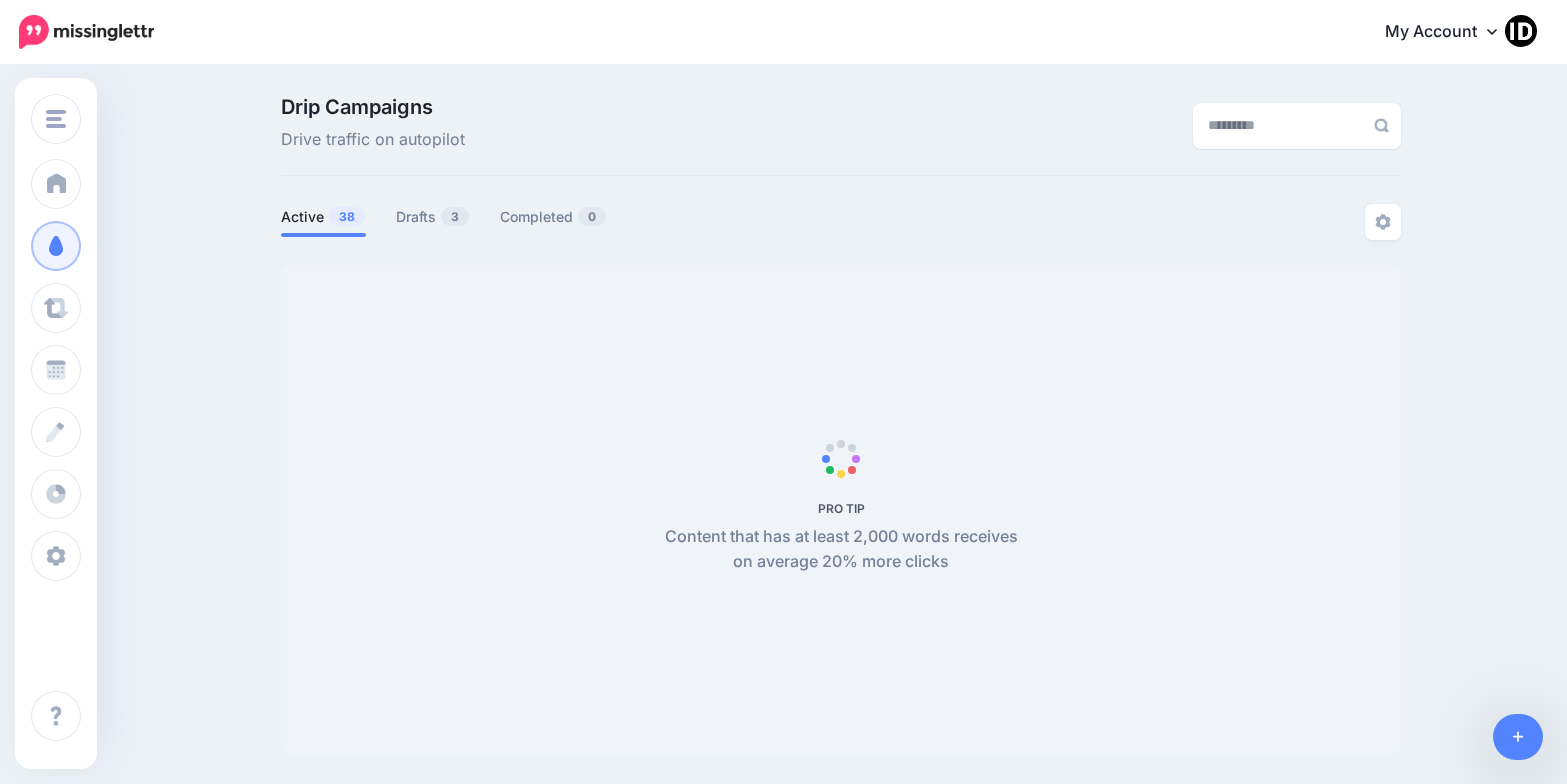 scroll, scrollTop: 0, scrollLeft: 0, axis: both 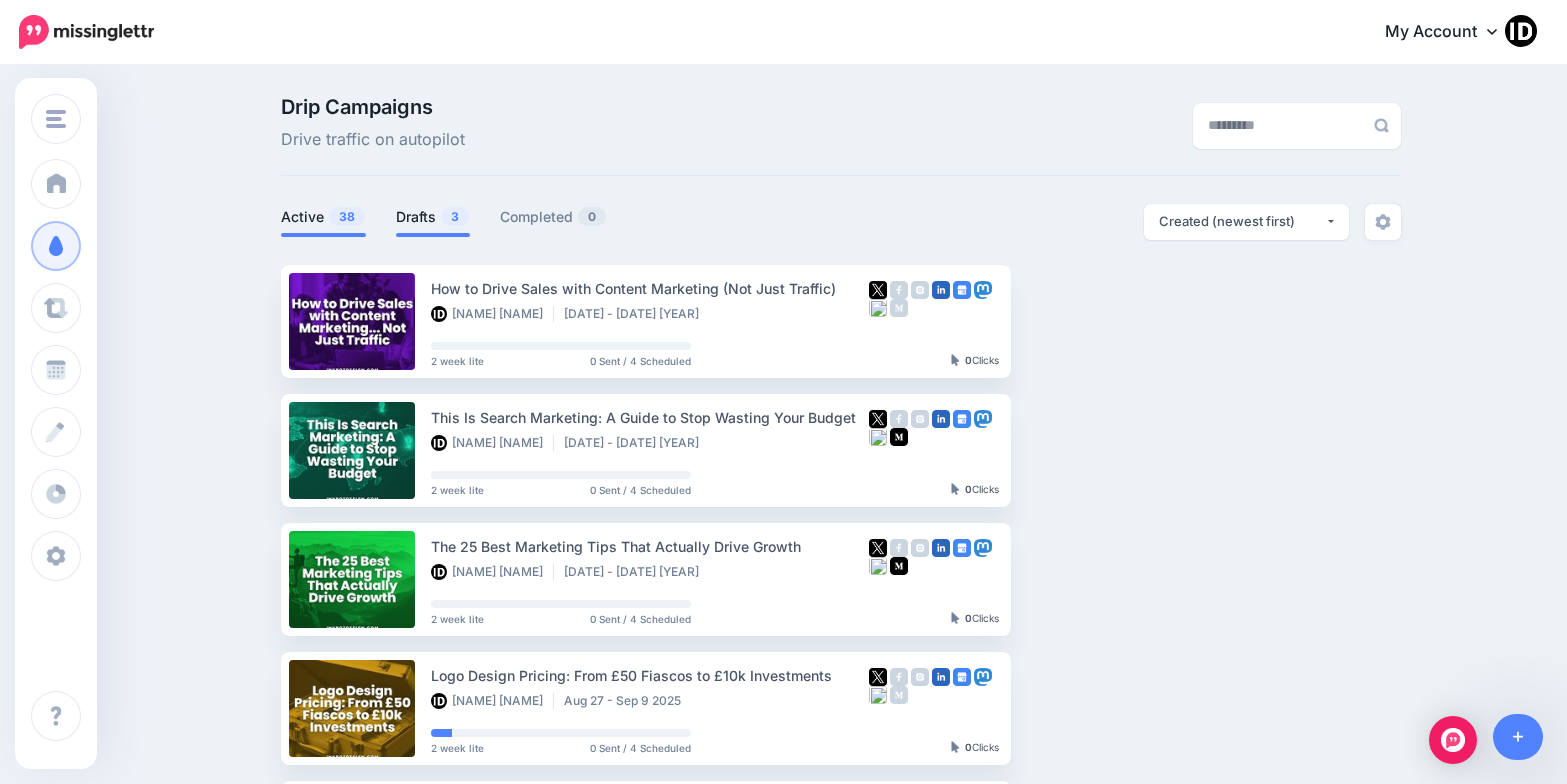 click on "Drafts  3" at bounding box center [433, 217] 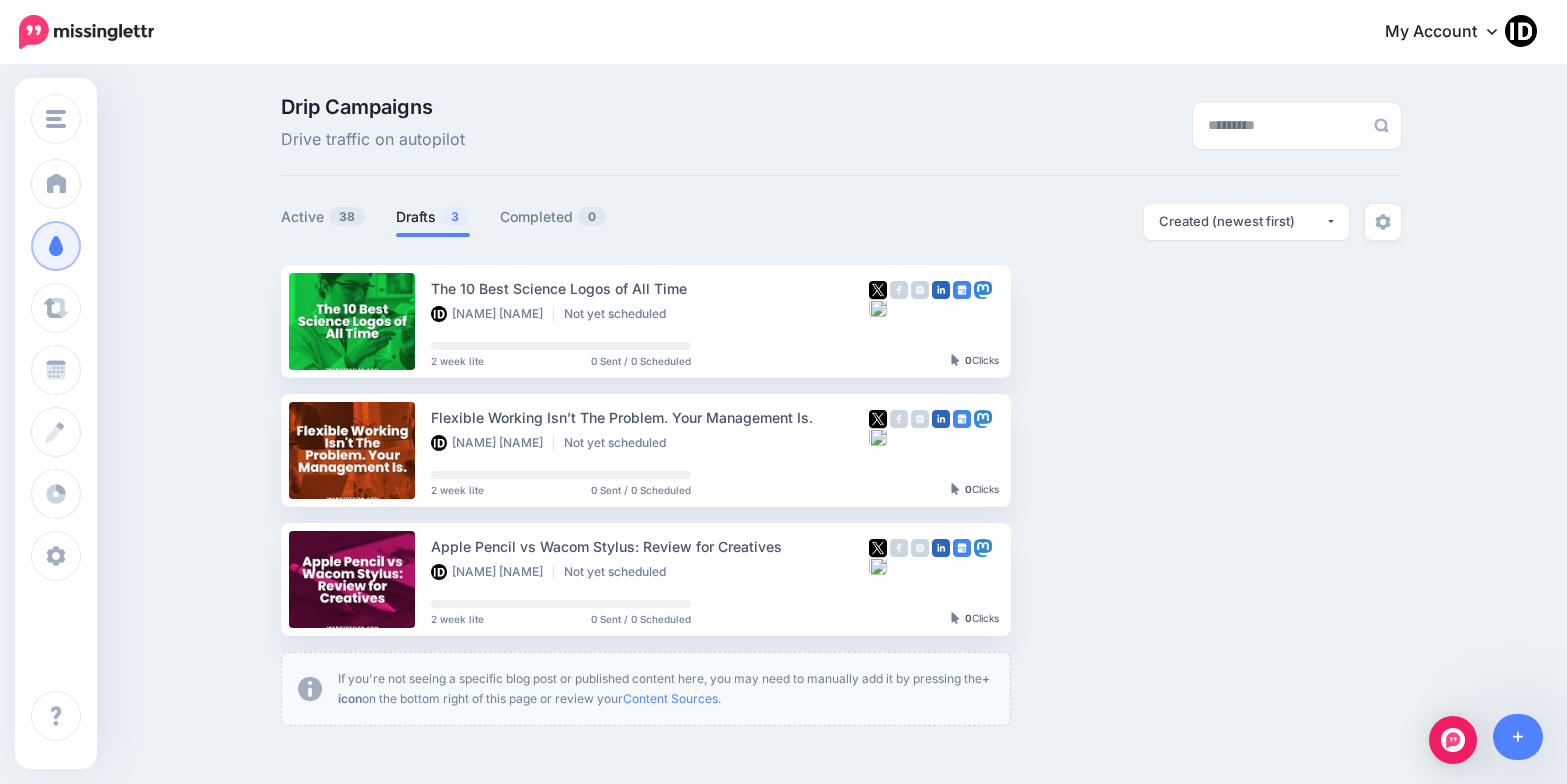 click on "Active  38
Drafts  3
Completed  0" at bounding box center (561, 220) 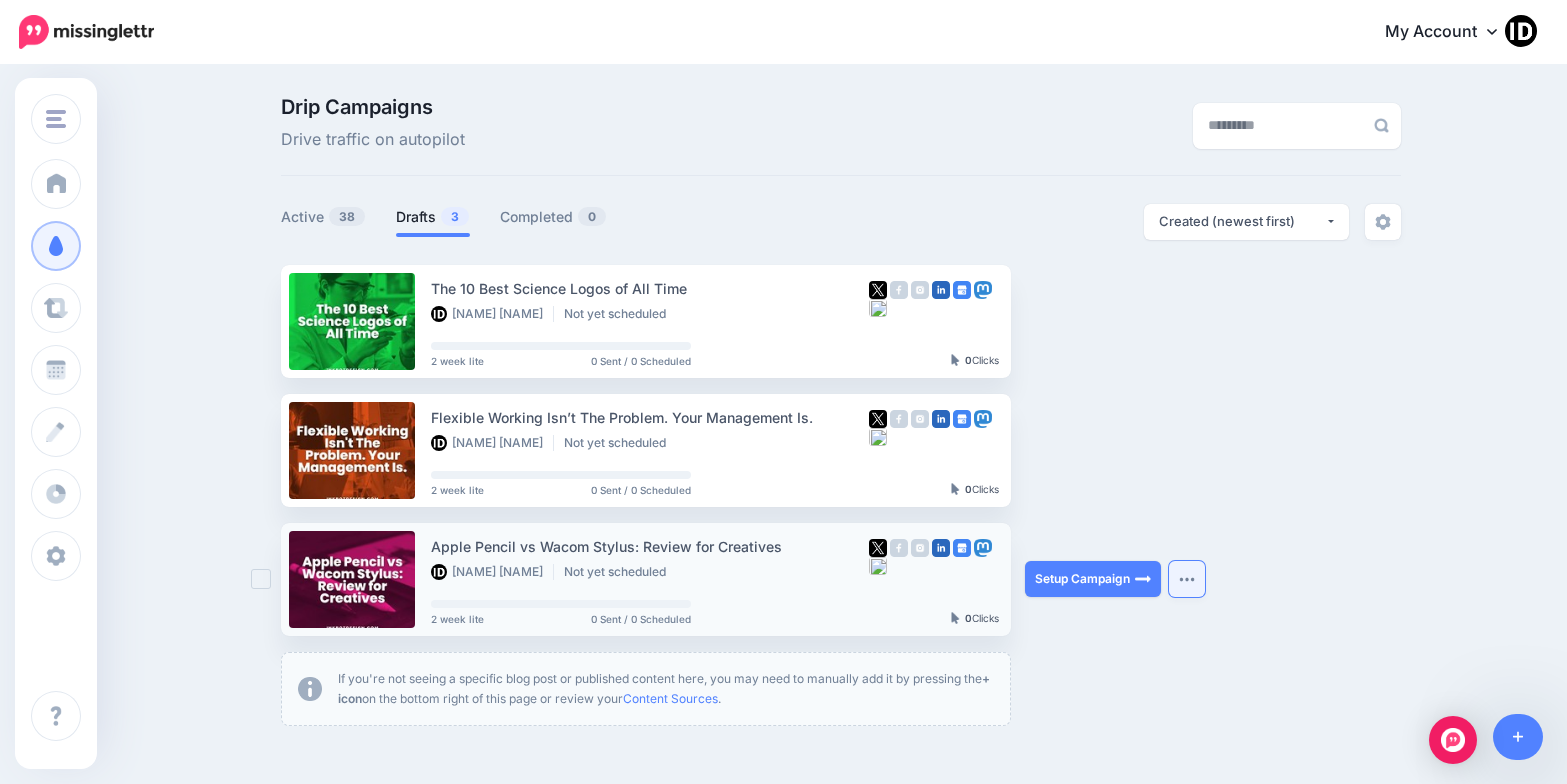 click at bounding box center (1187, 579) 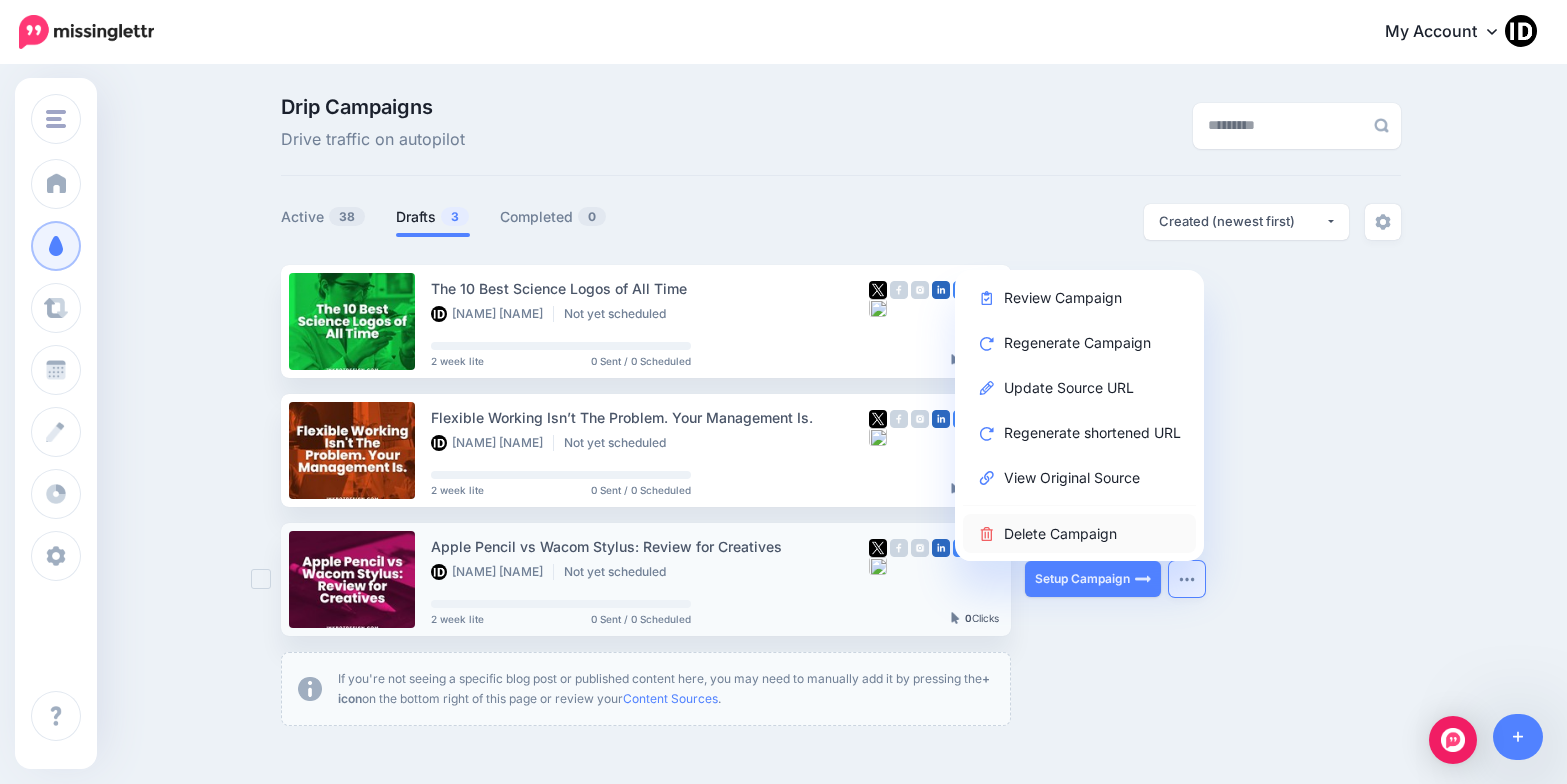 click on "Delete Campaign" at bounding box center [1079, 533] 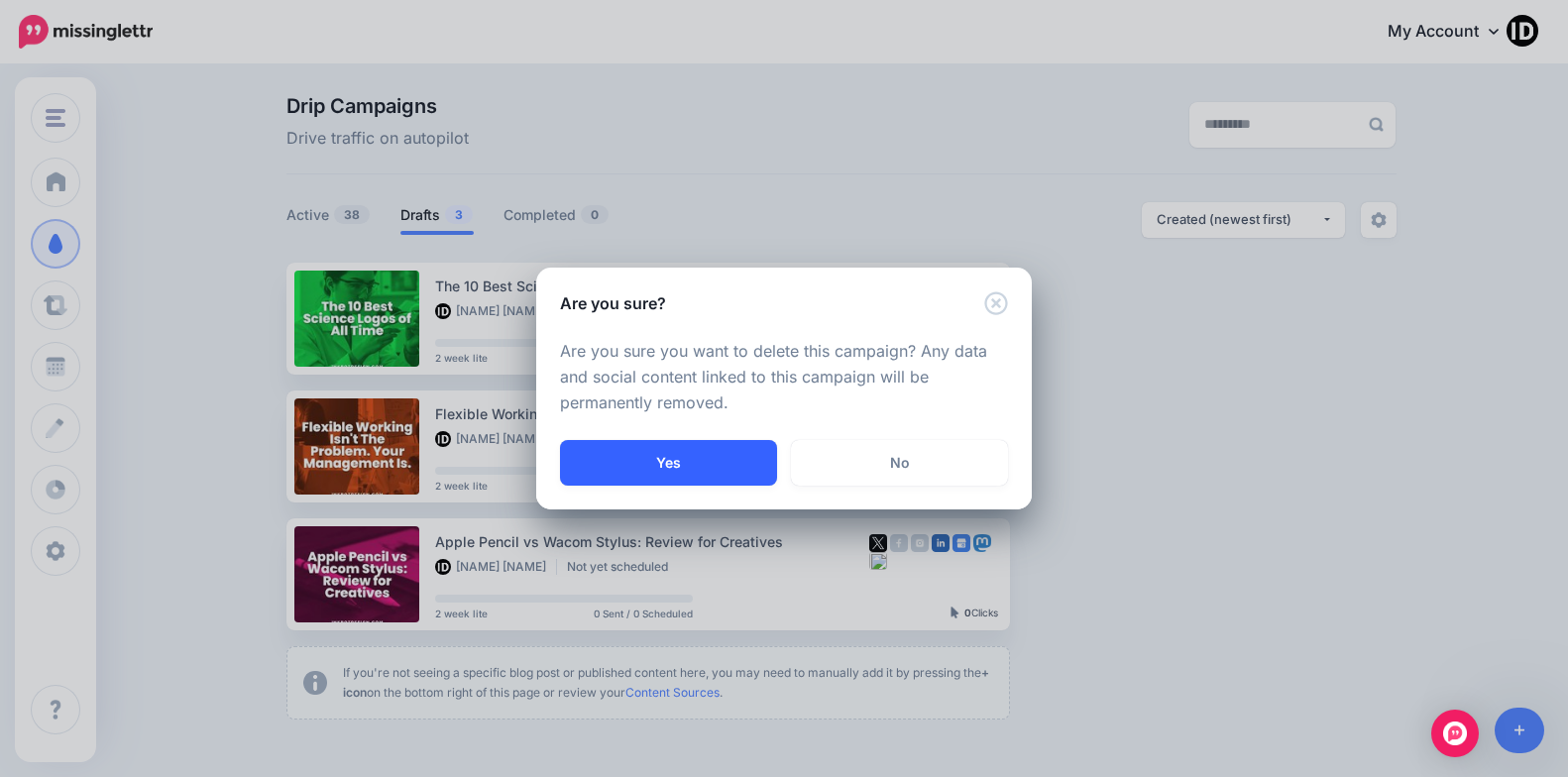 click on "Yes" at bounding box center [668, 463] 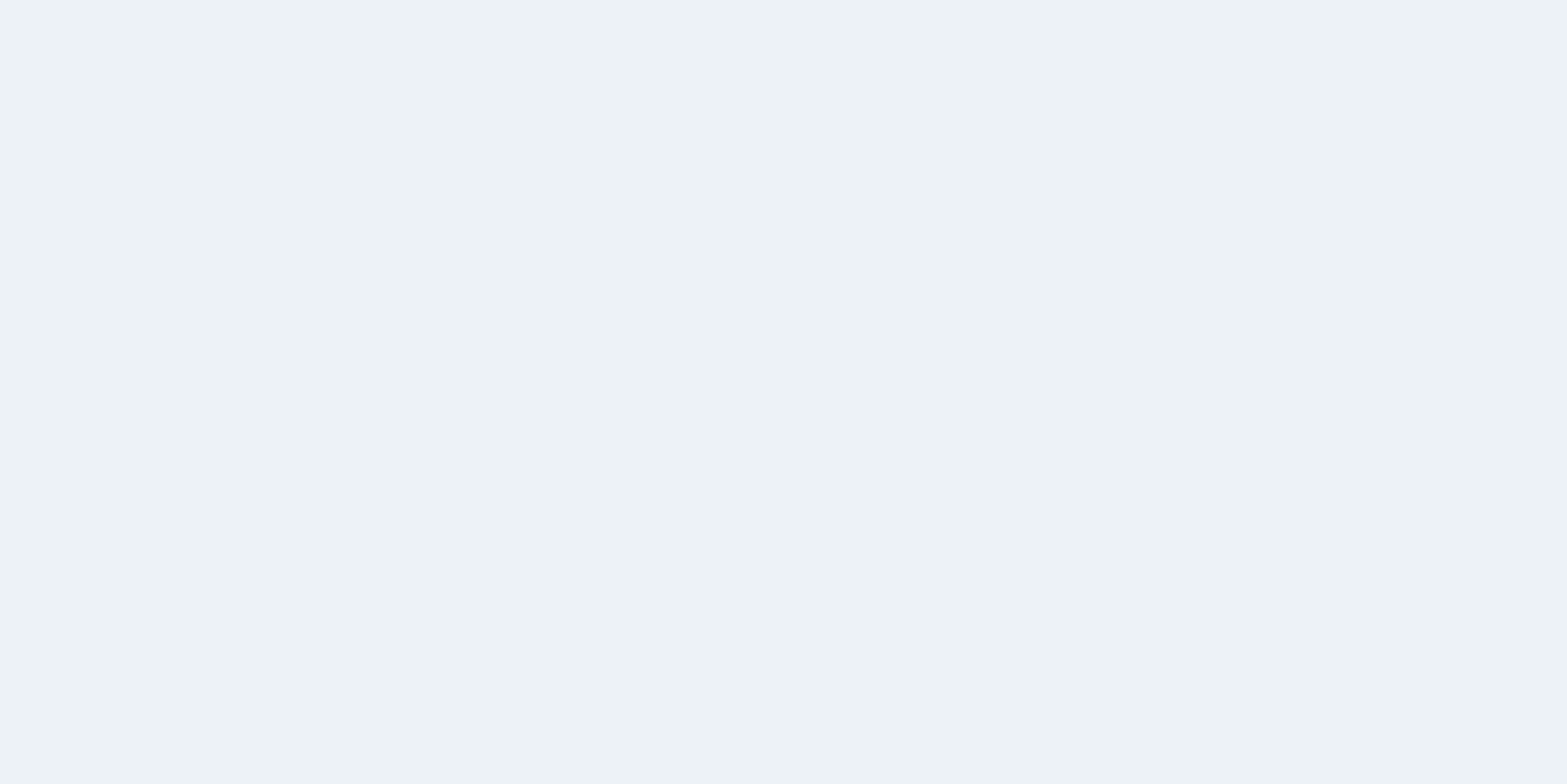 scroll, scrollTop: 0, scrollLeft: 0, axis: both 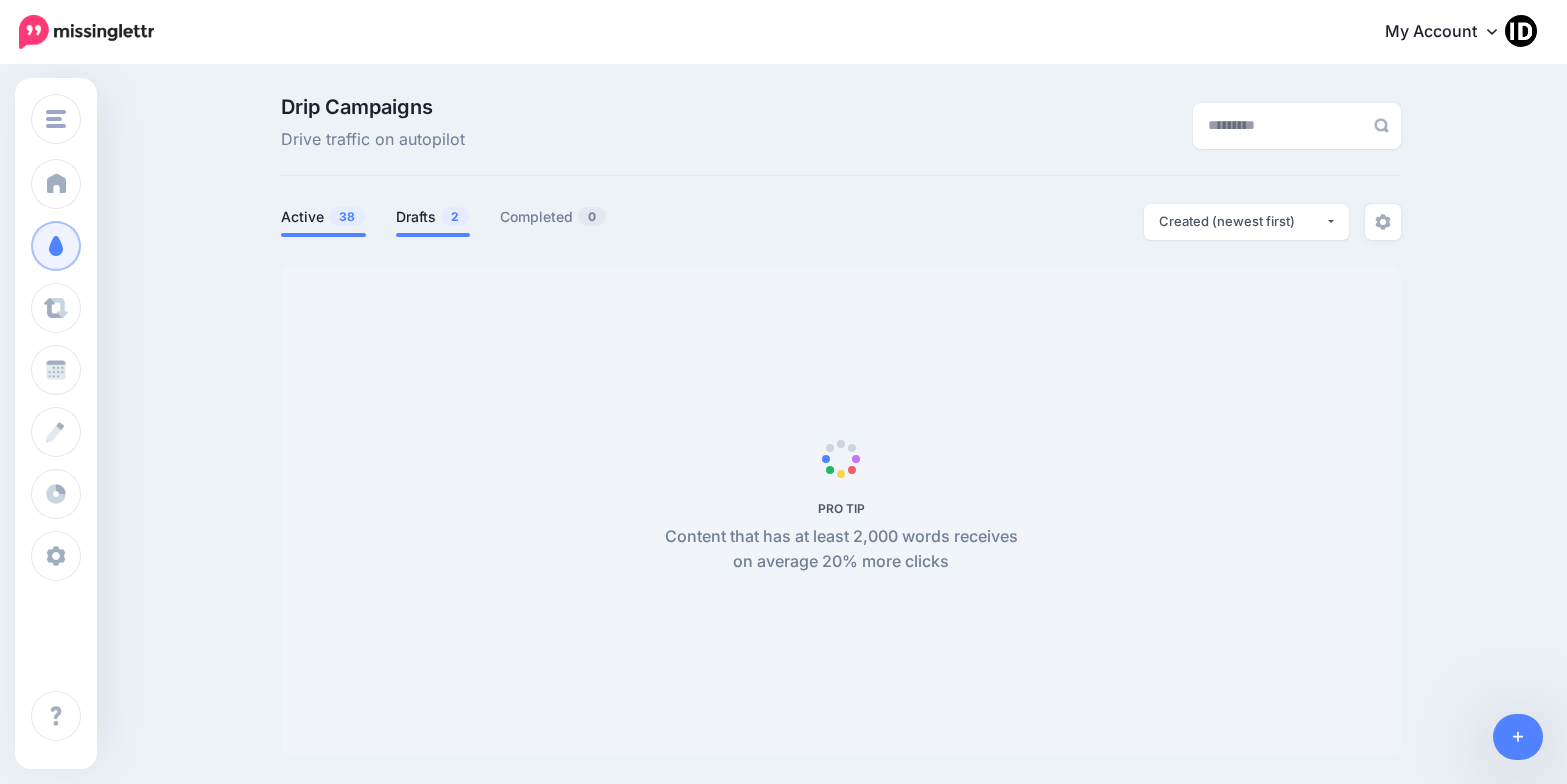 click on "Drafts  2" at bounding box center [433, 217] 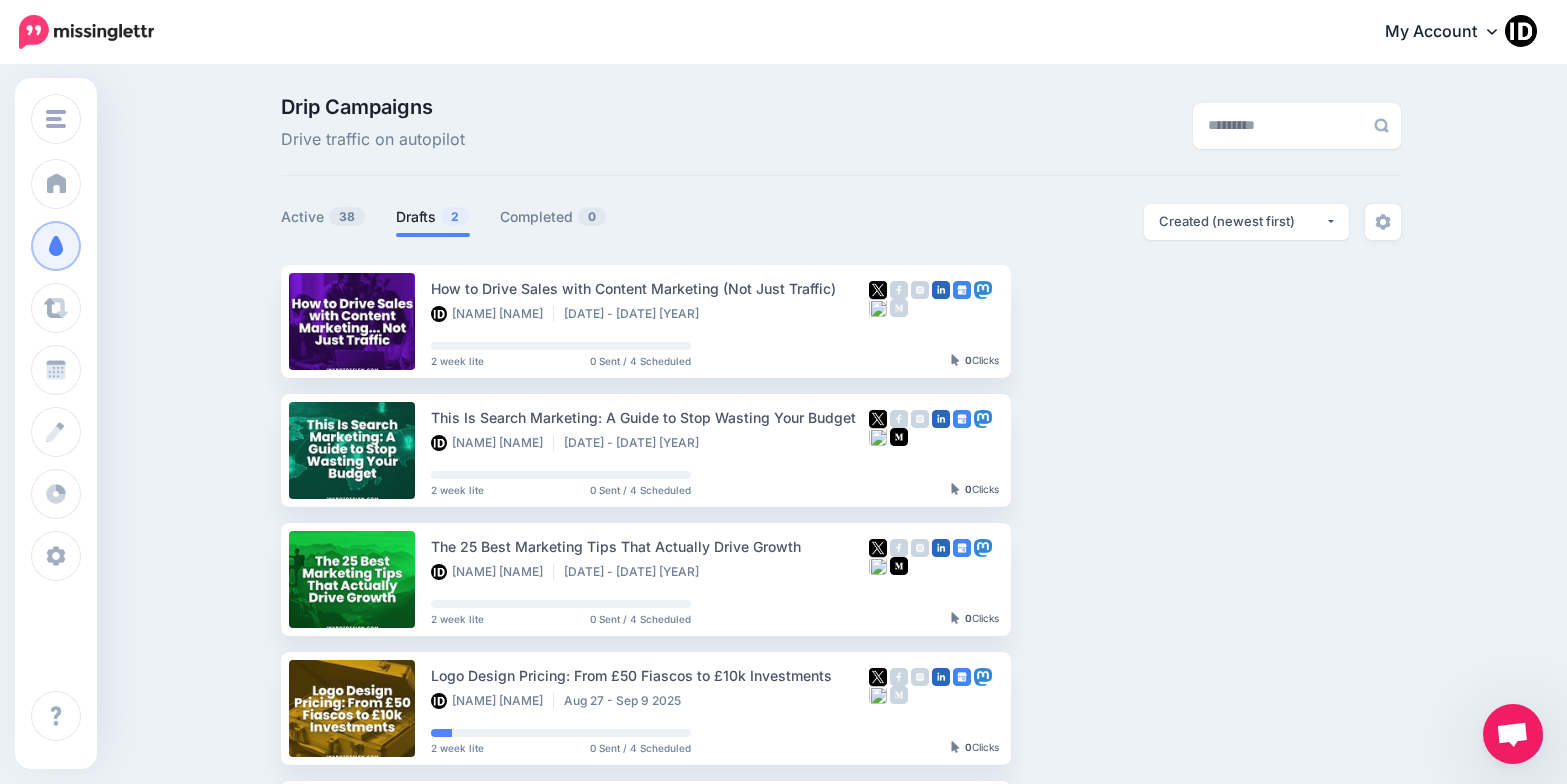 click on "2" at bounding box center [455, 216] 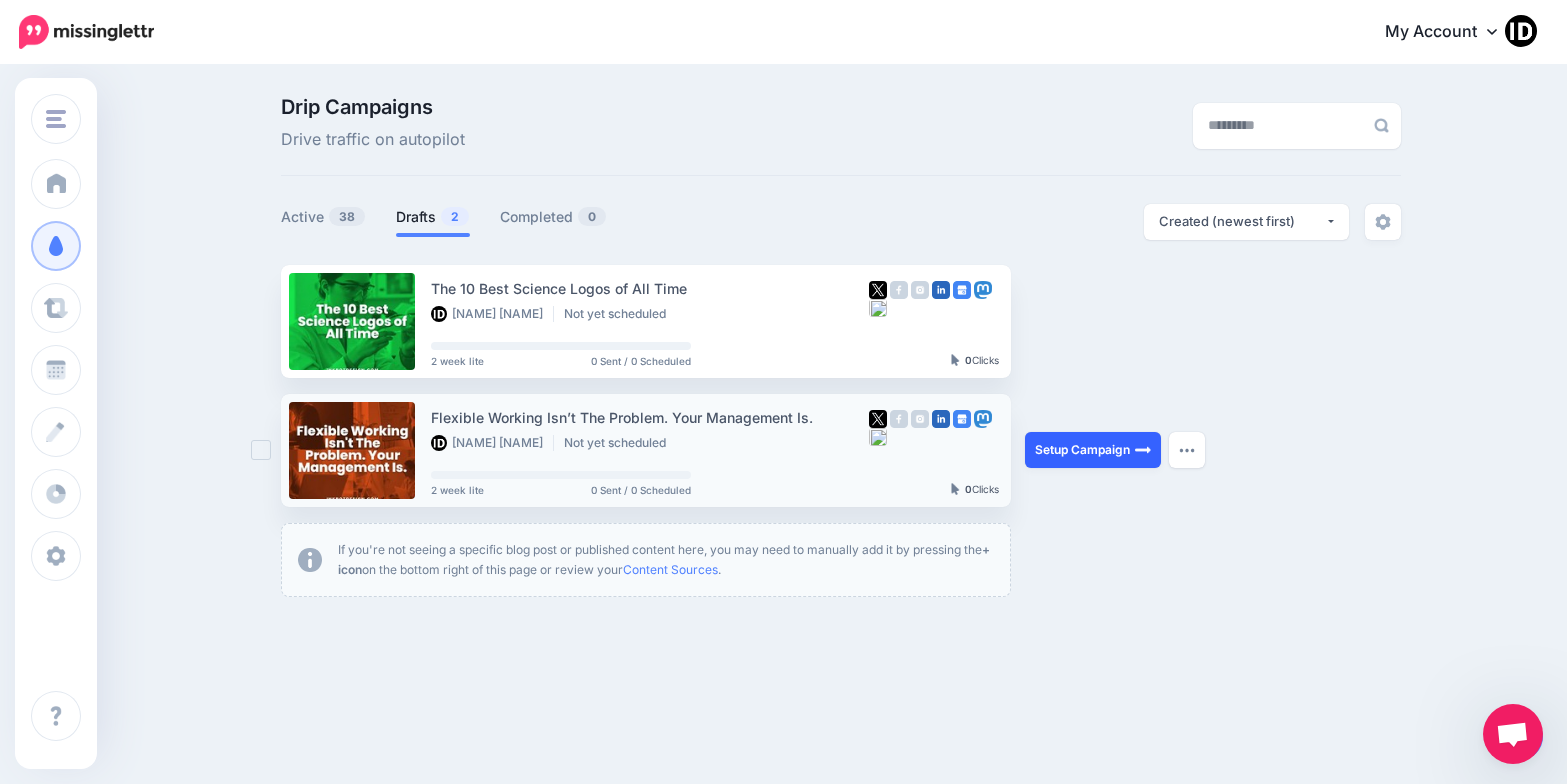 click on "Setup Campaign" at bounding box center (1093, 450) 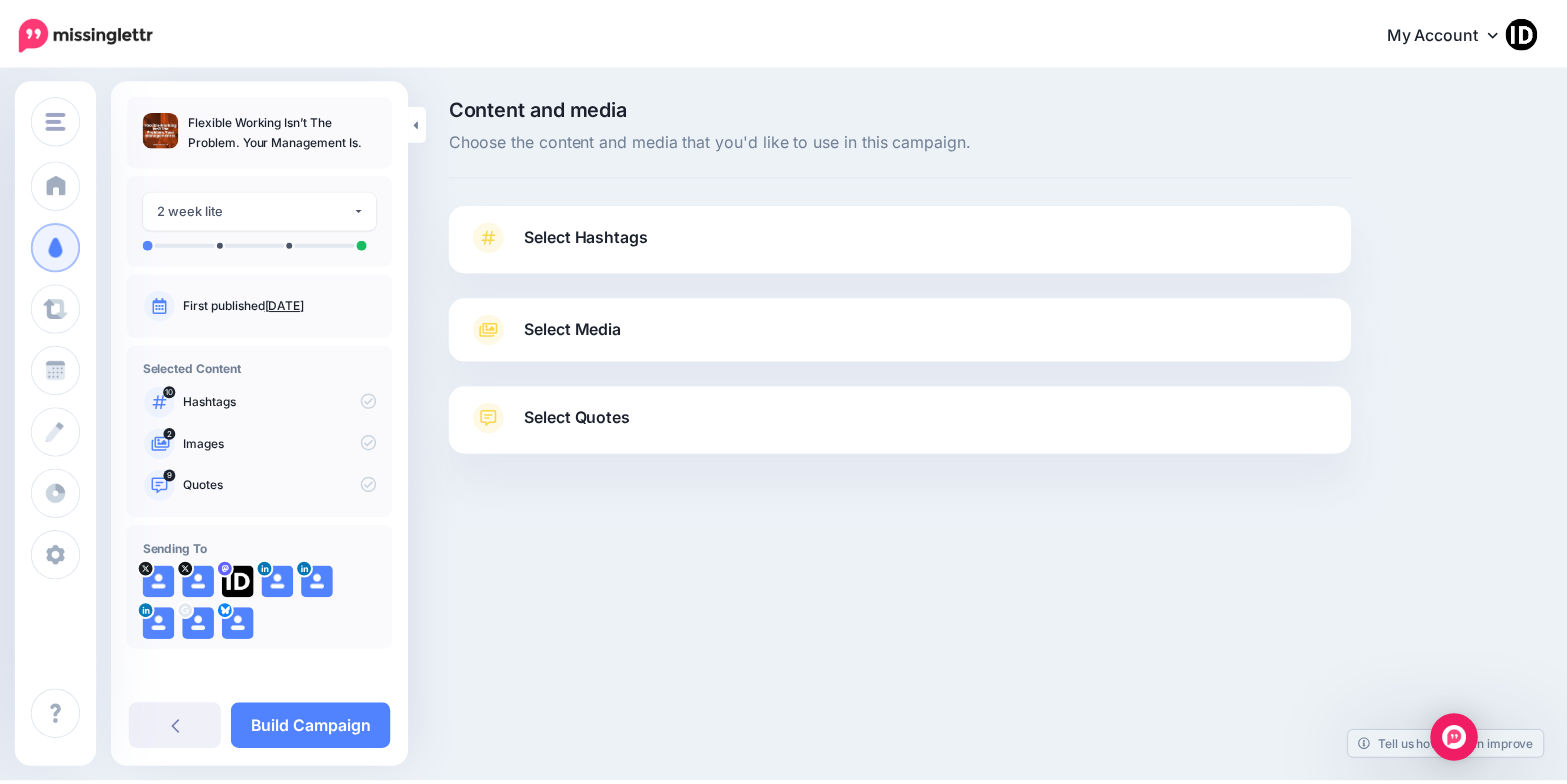 scroll, scrollTop: 0, scrollLeft: 0, axis: both 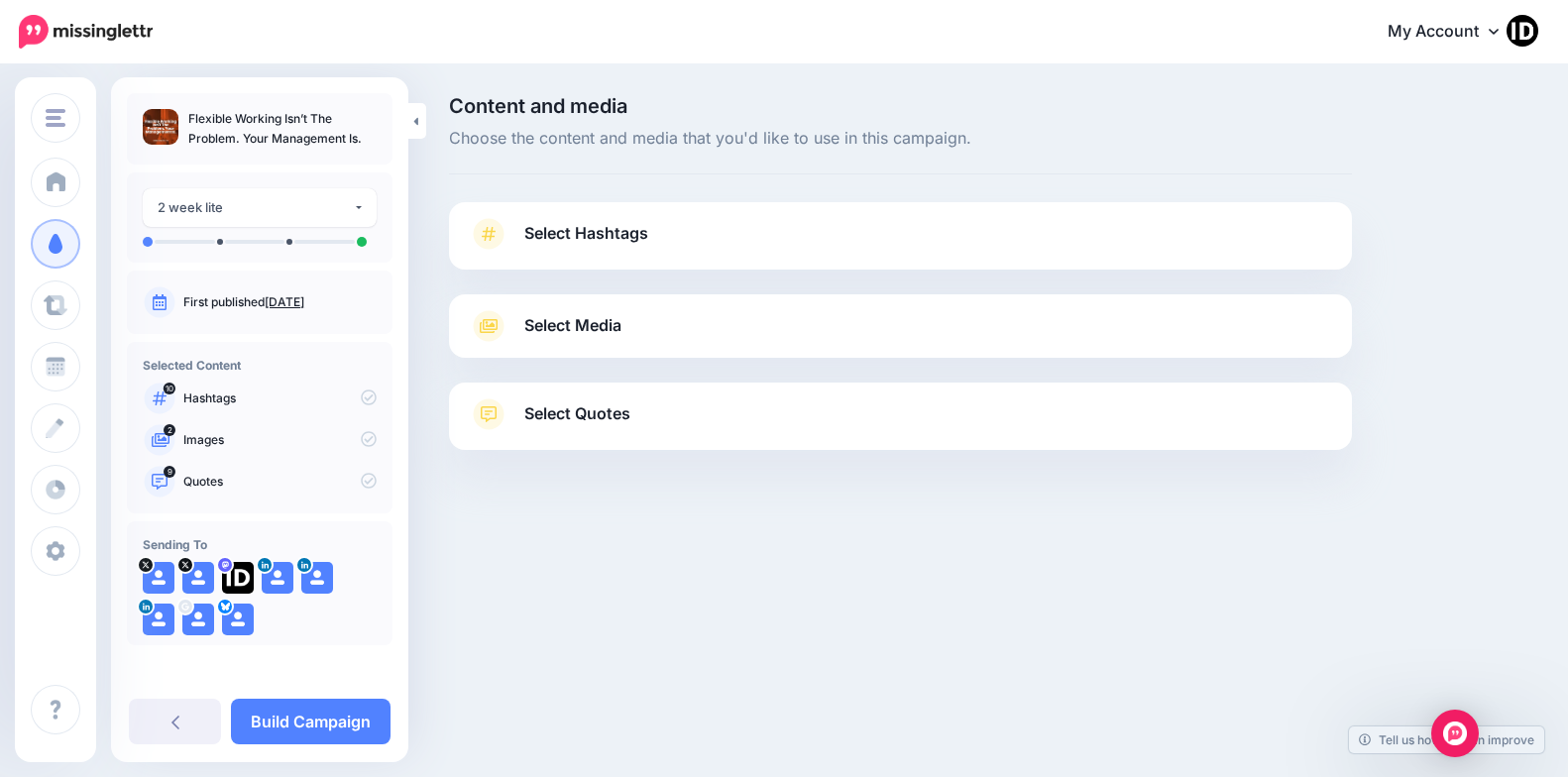 click on "Select Hashtags" at bounding box center [586, 233] 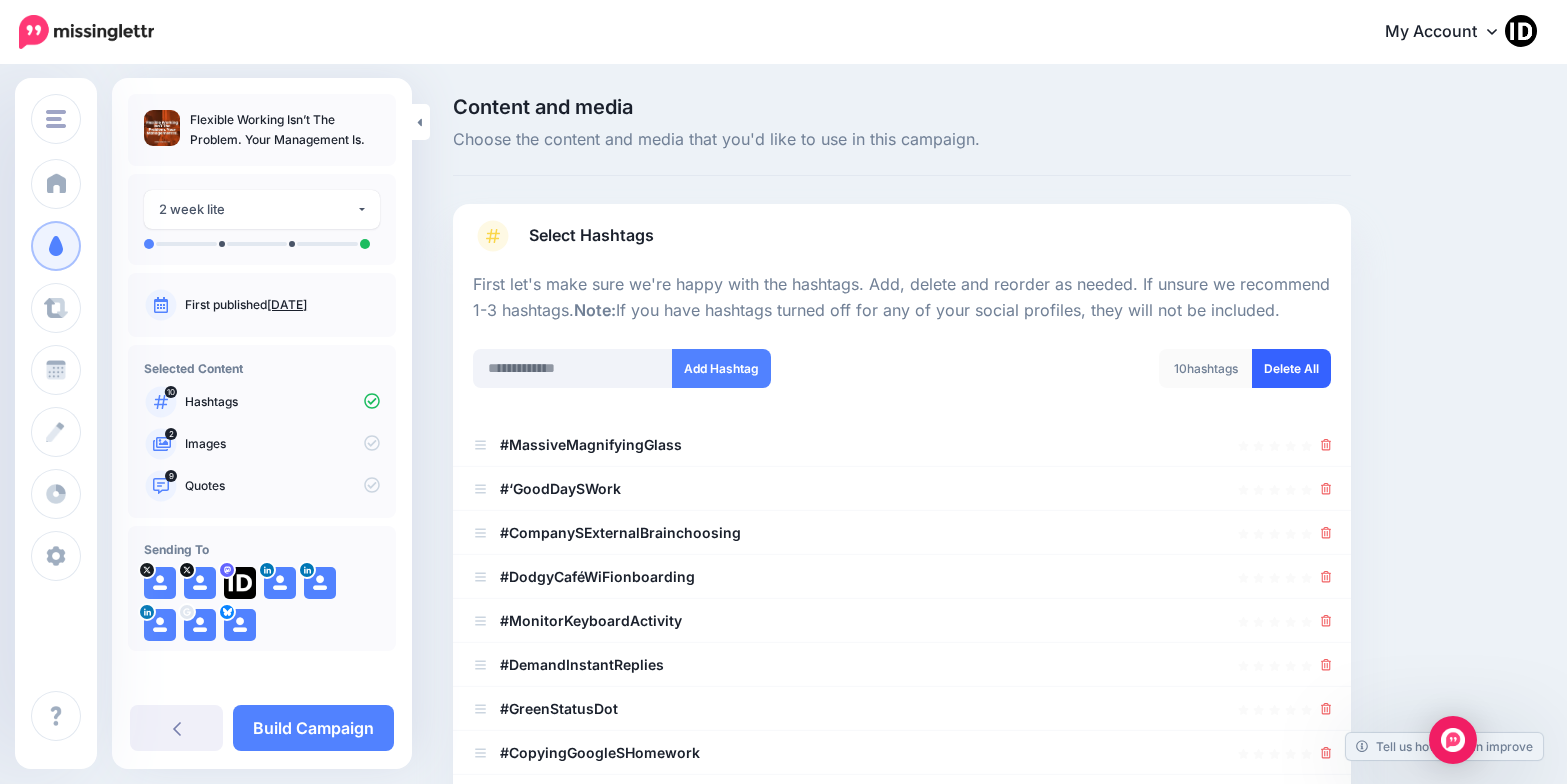 click on "Delete All" at bounding box center (1291, 368) 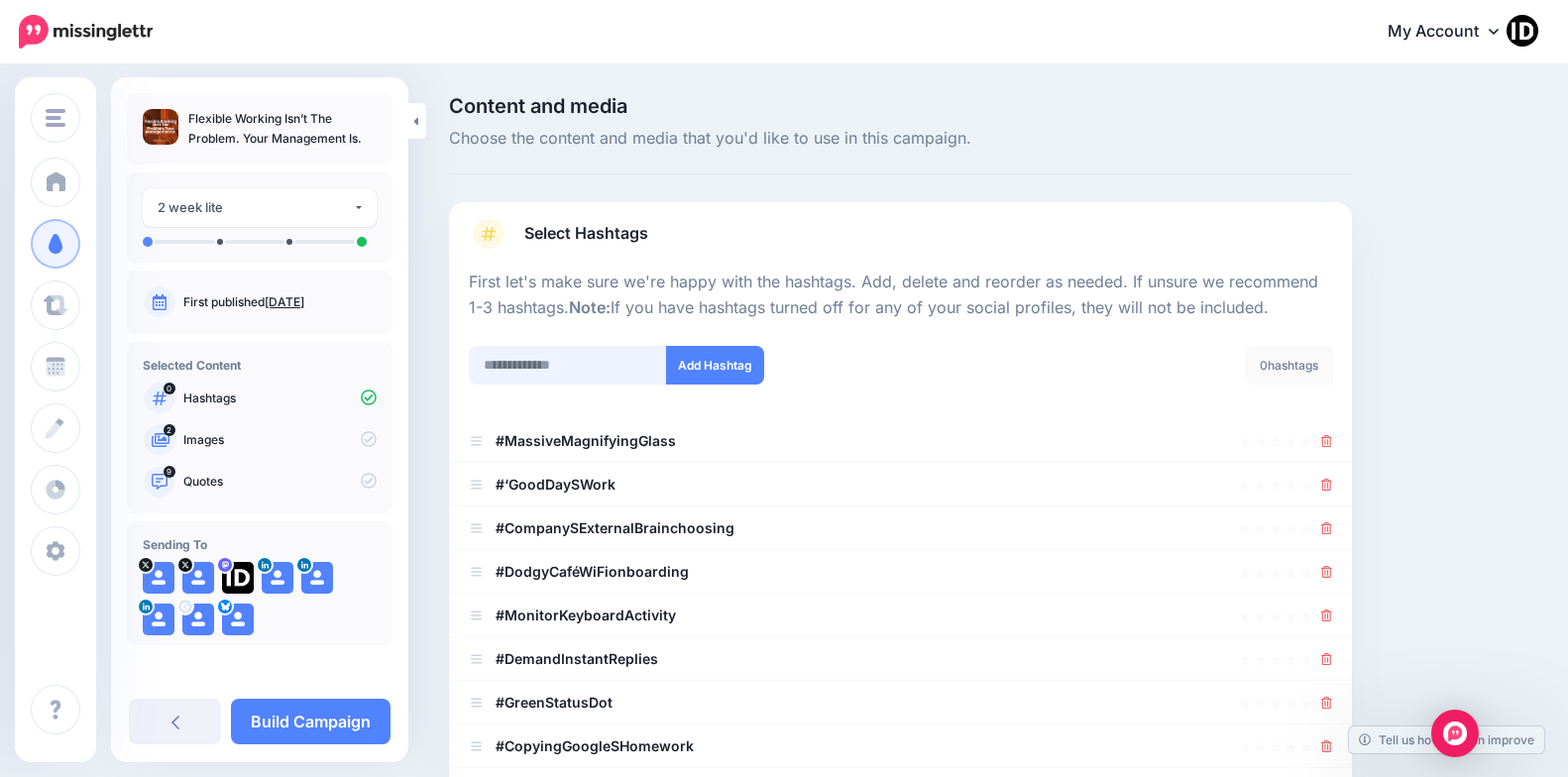 click at bounding box center (568, 365) 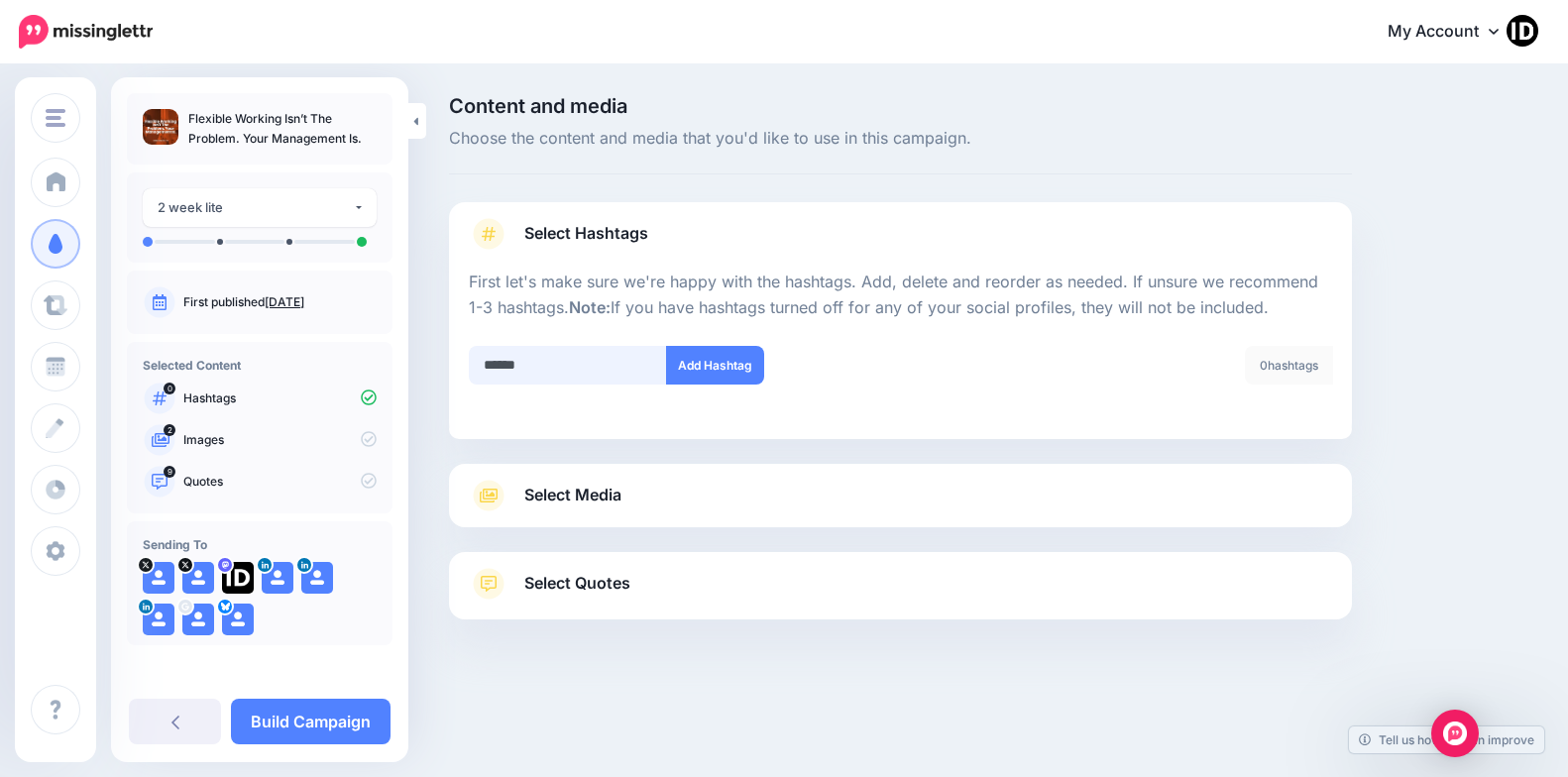 type on "*******" 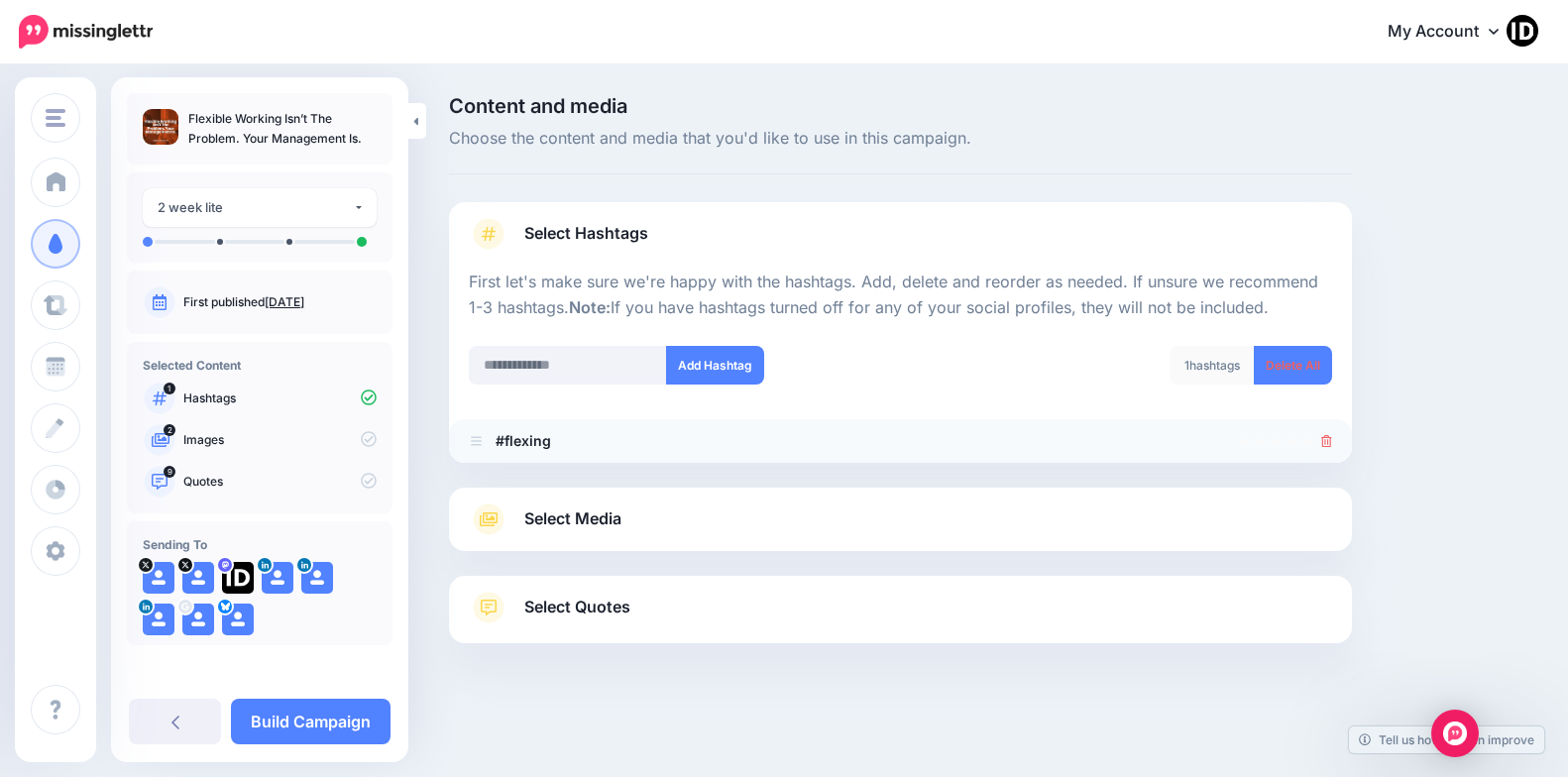 click 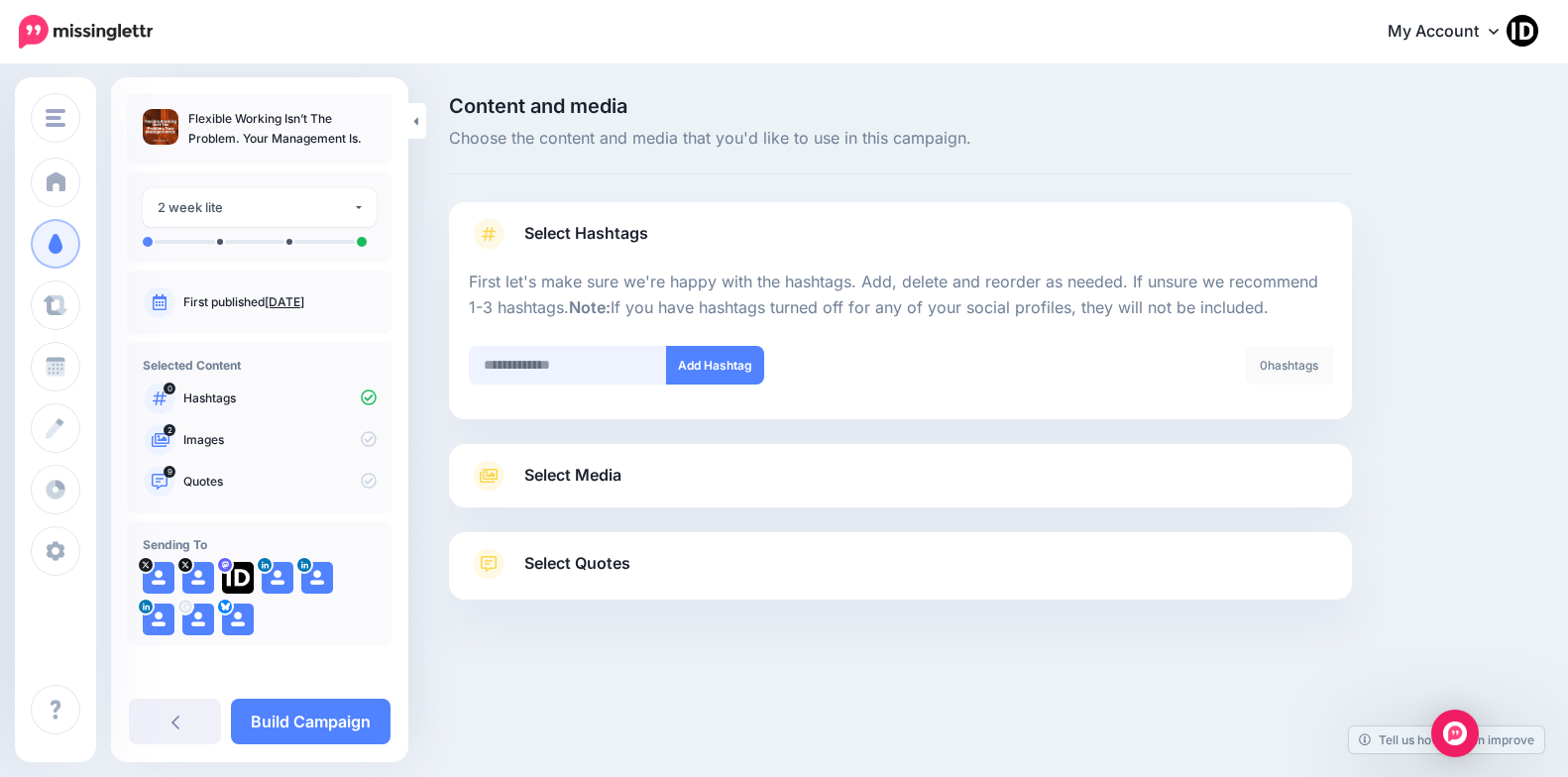 click at bounding box center [568, 365] 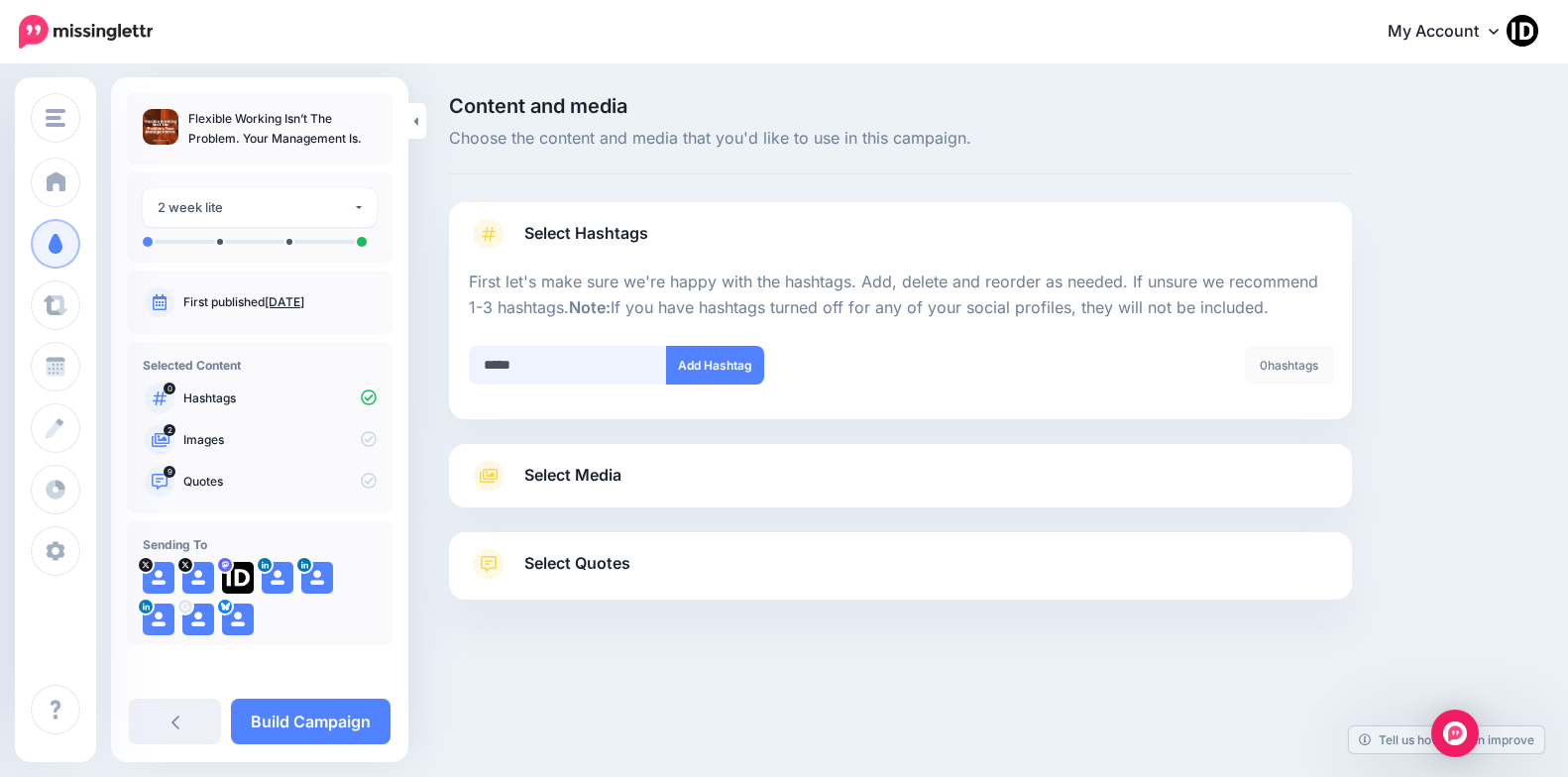 type on "****" 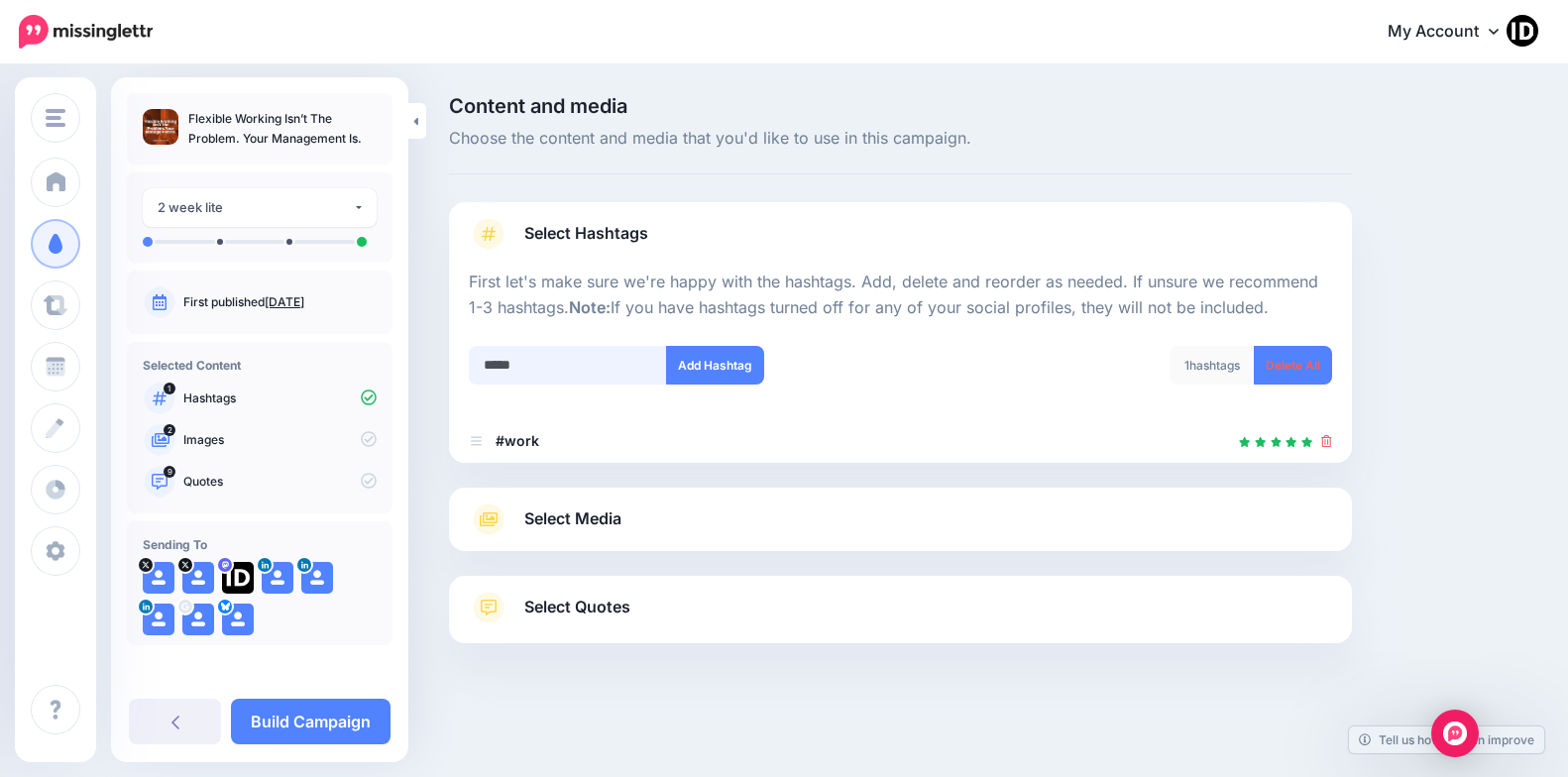 type on "******" 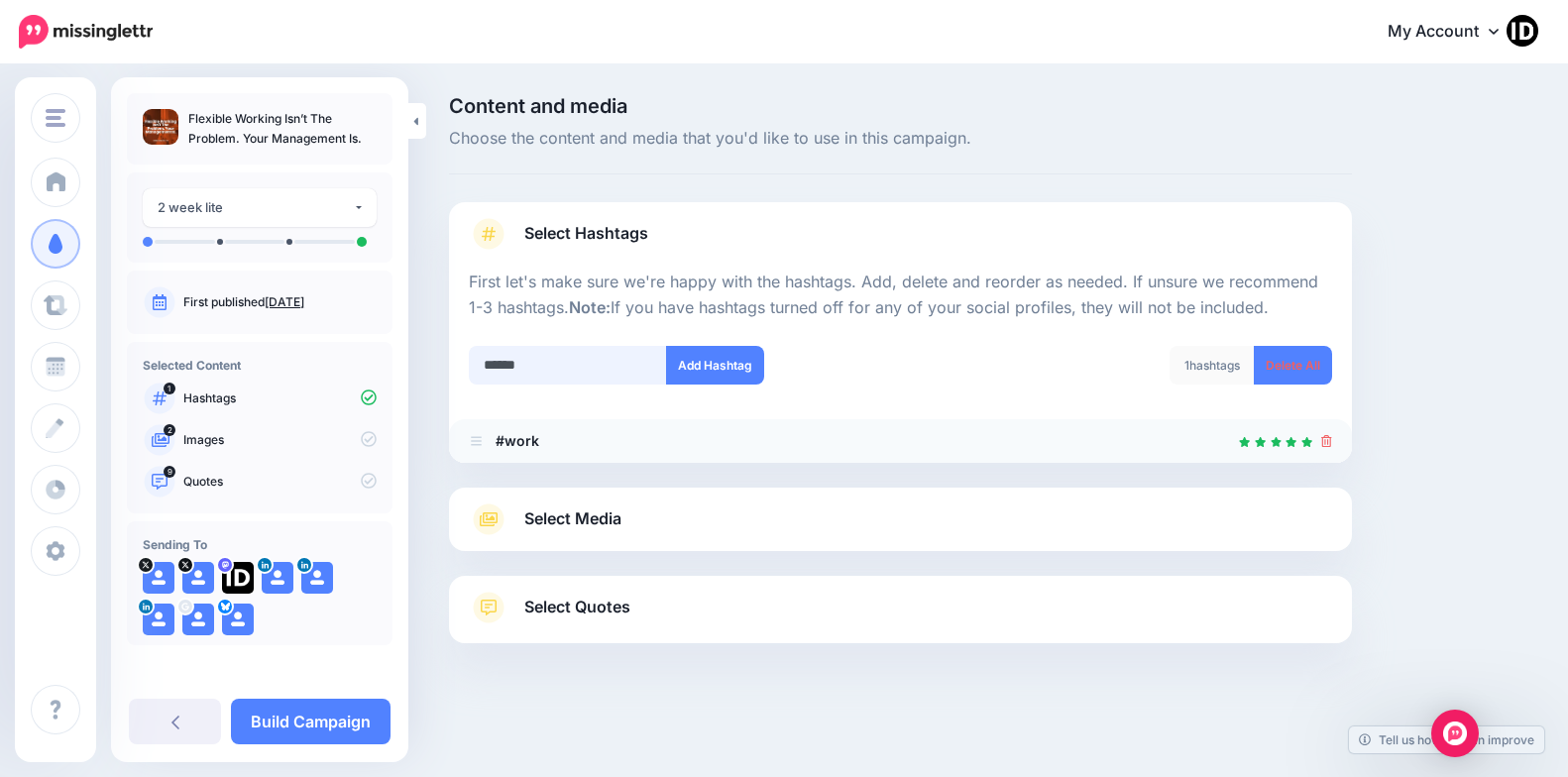 type 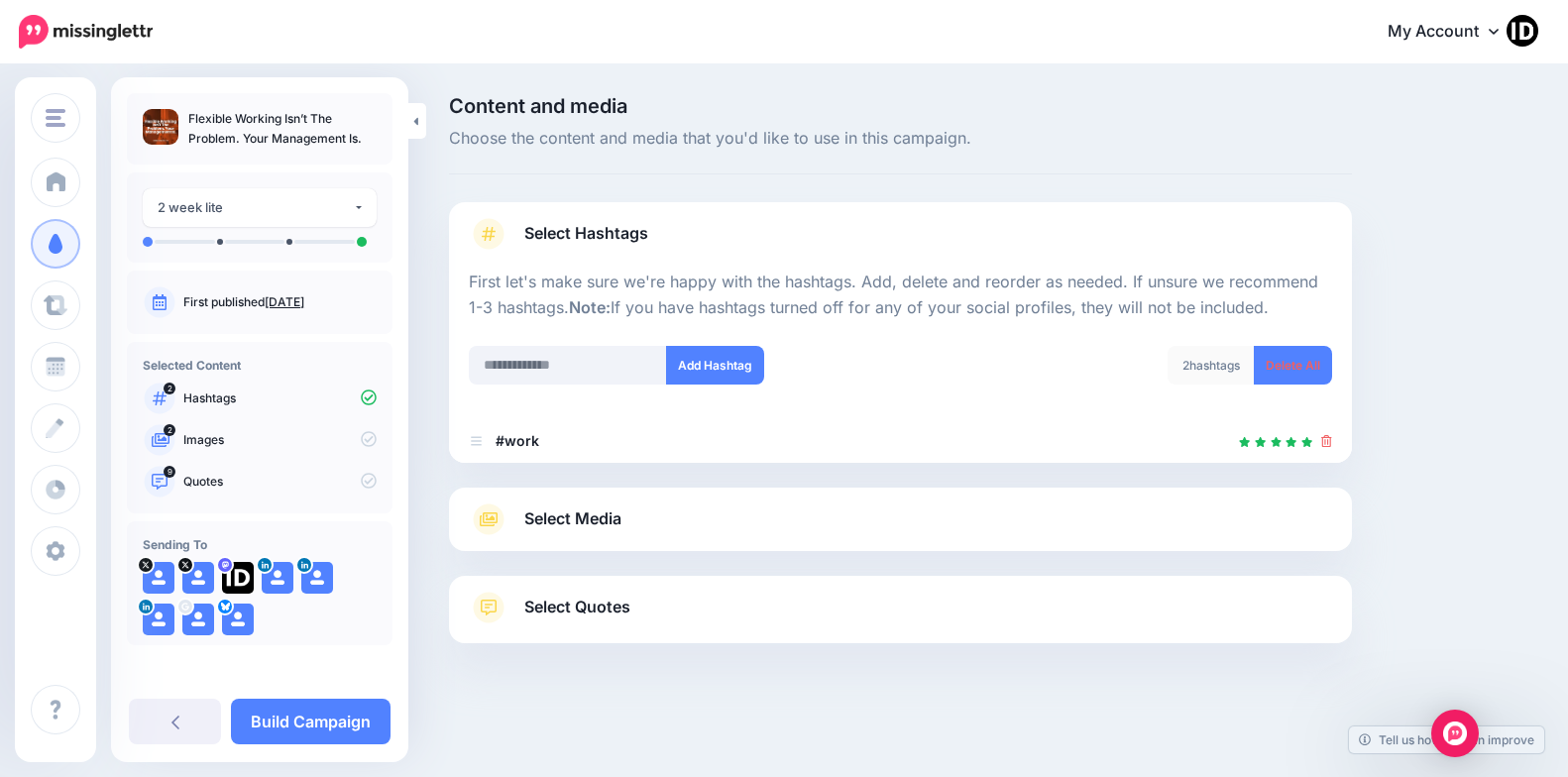 click on "Select Media" at bounding box center [900, 519] 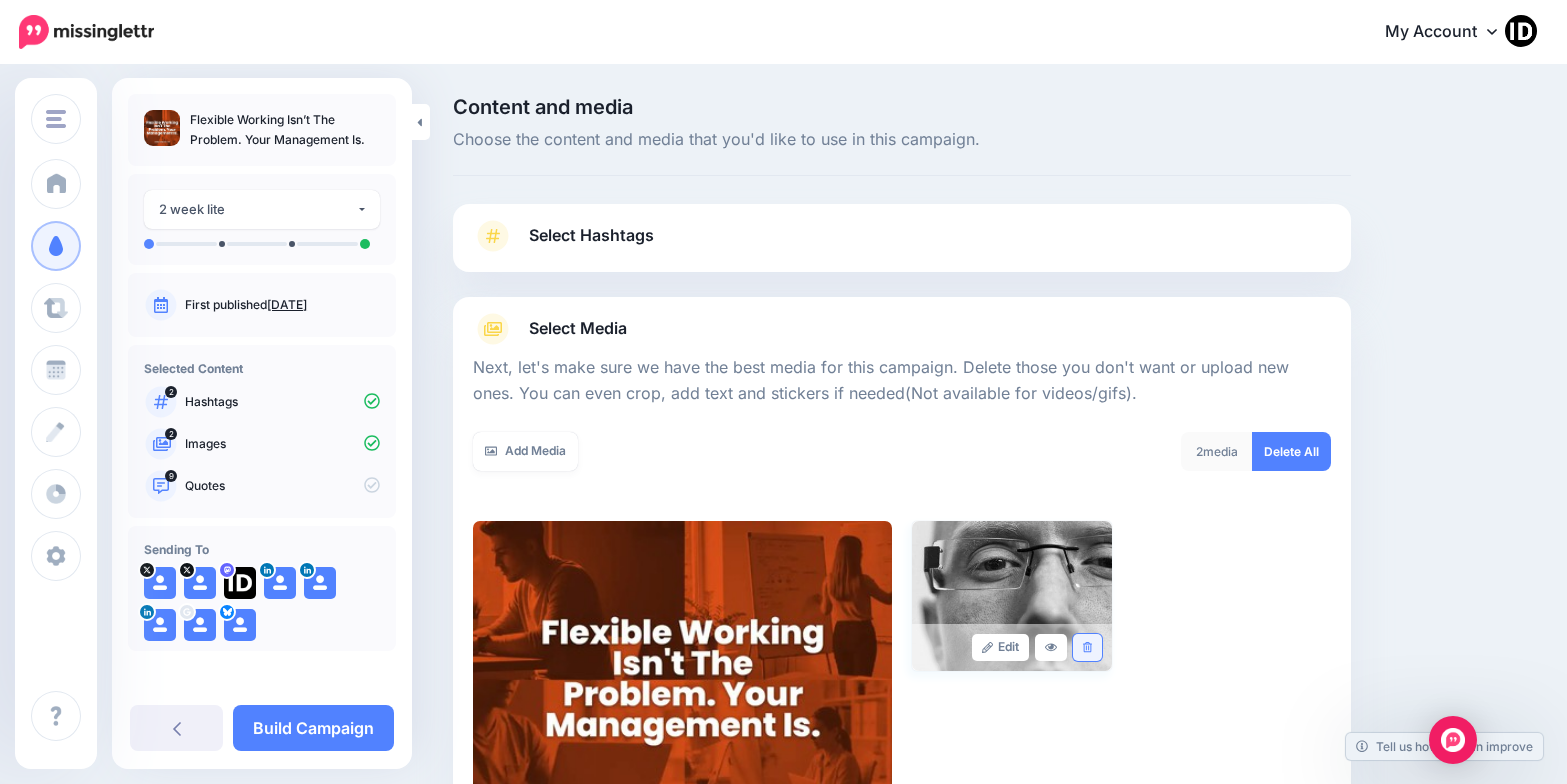 click at bounding box center [1087, 647] 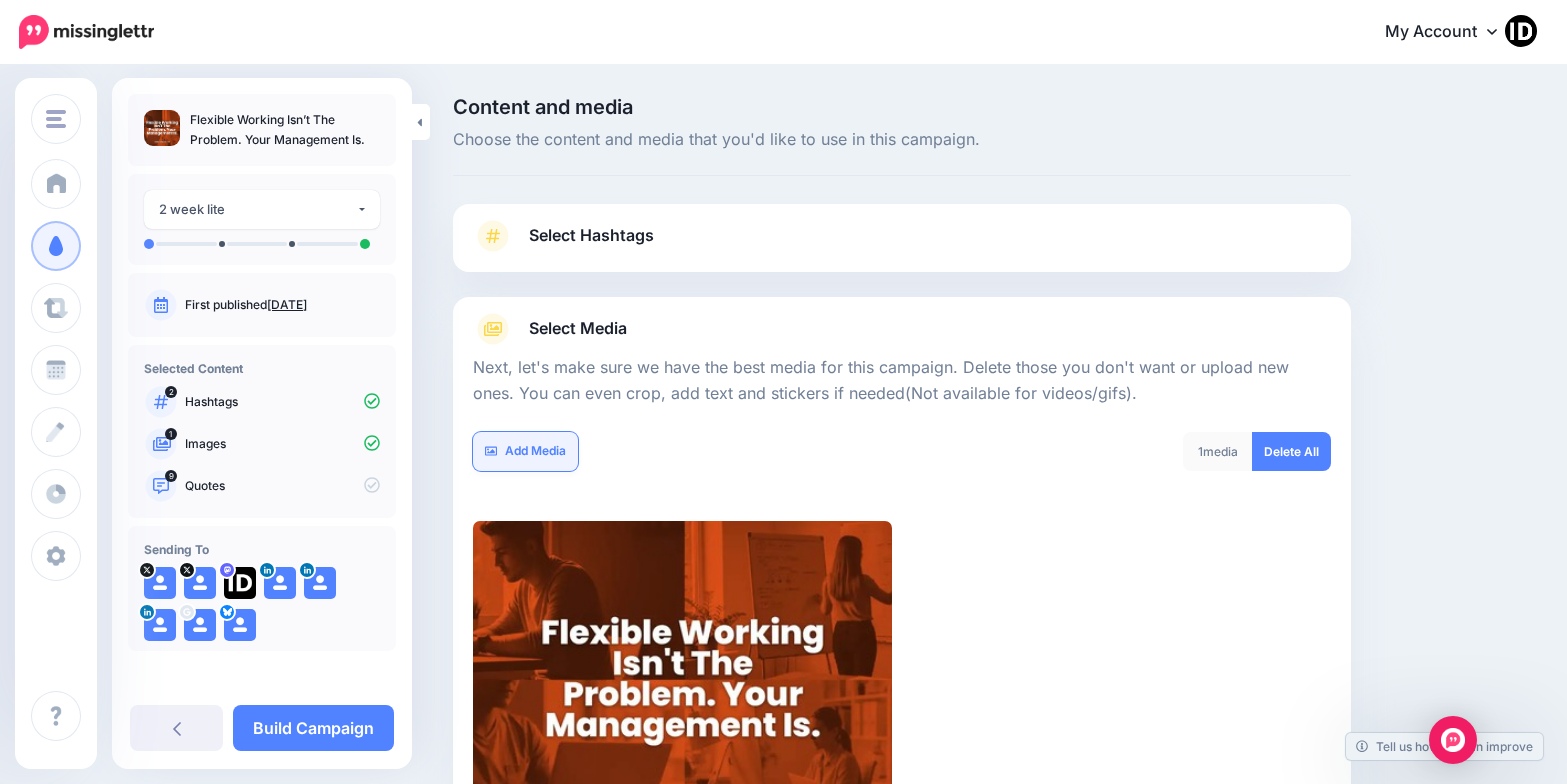 click on "Add Media" at bounding box center (525, 451) 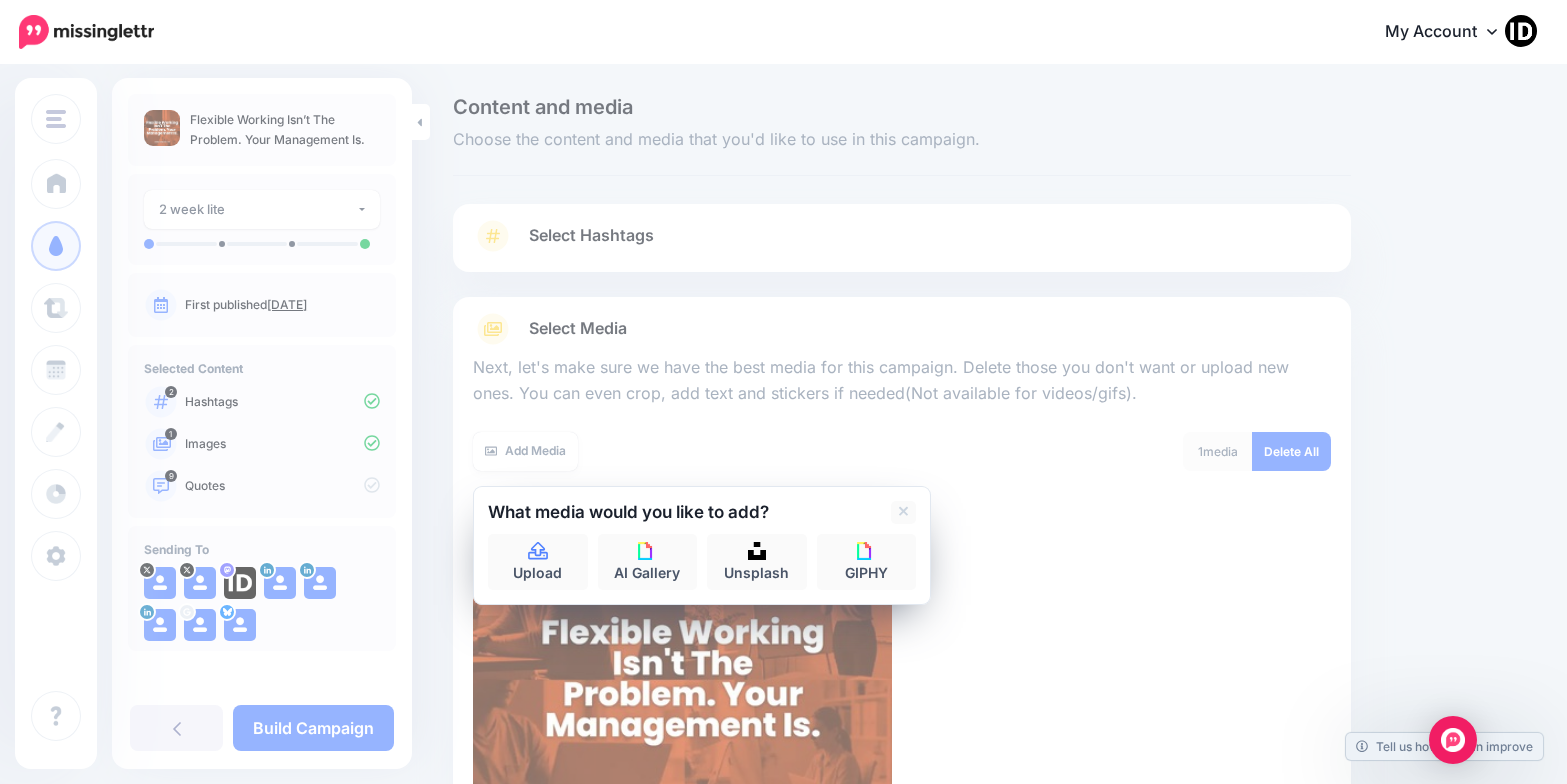 click at bounding box center [702, 529] 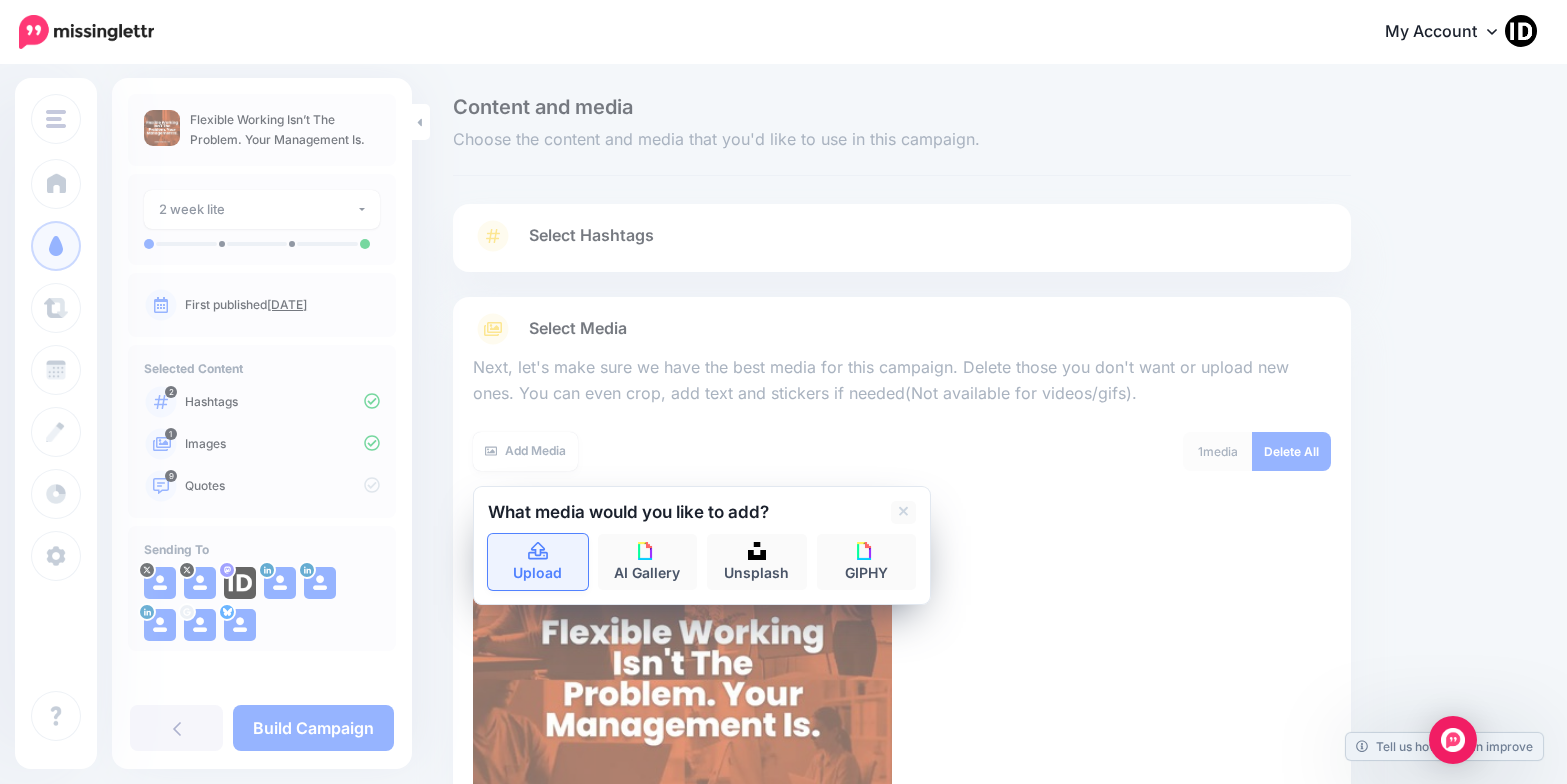 click 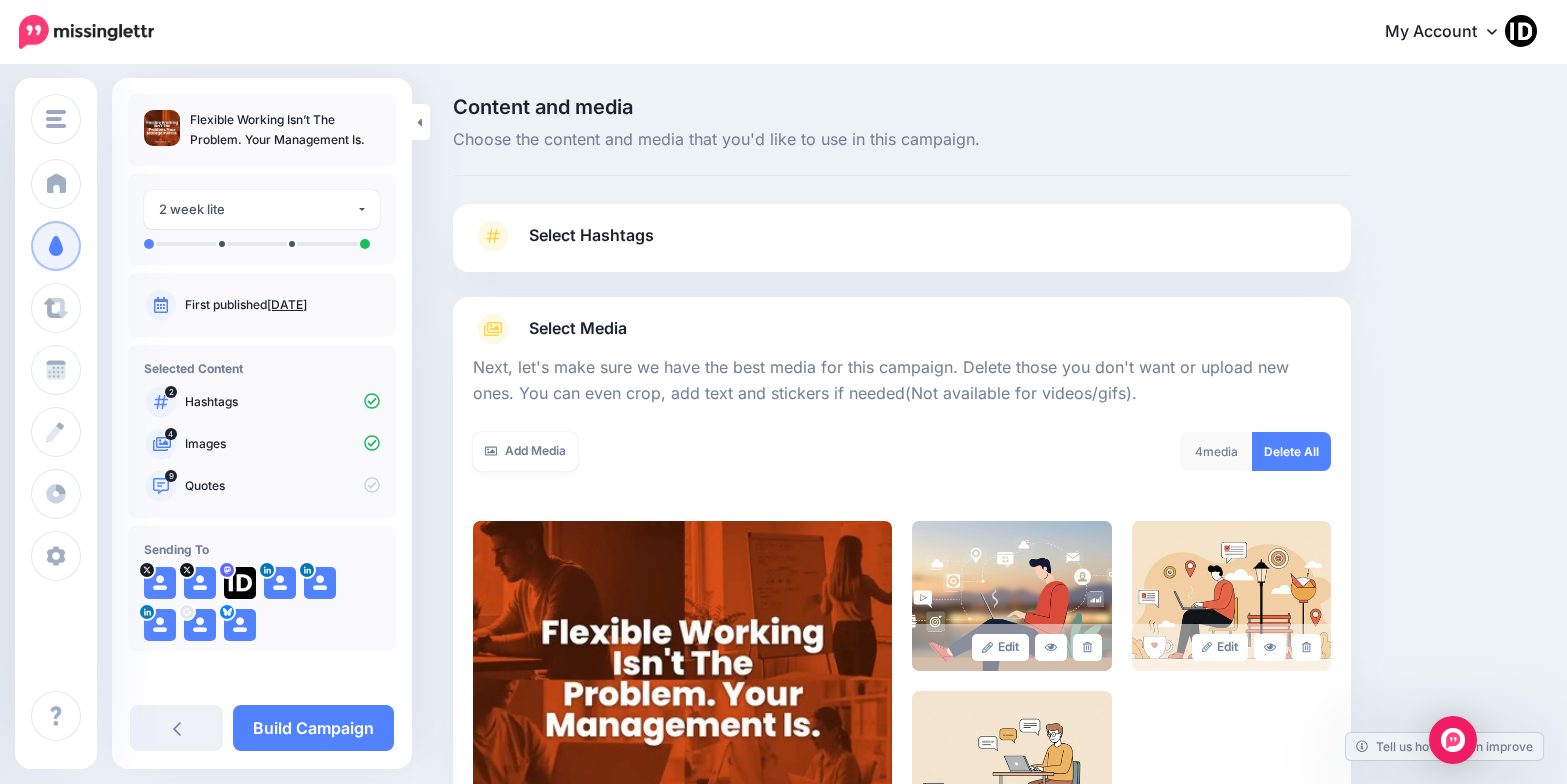 scroll, scrollTop: 296, scrollLeft: 0, axis: vertical 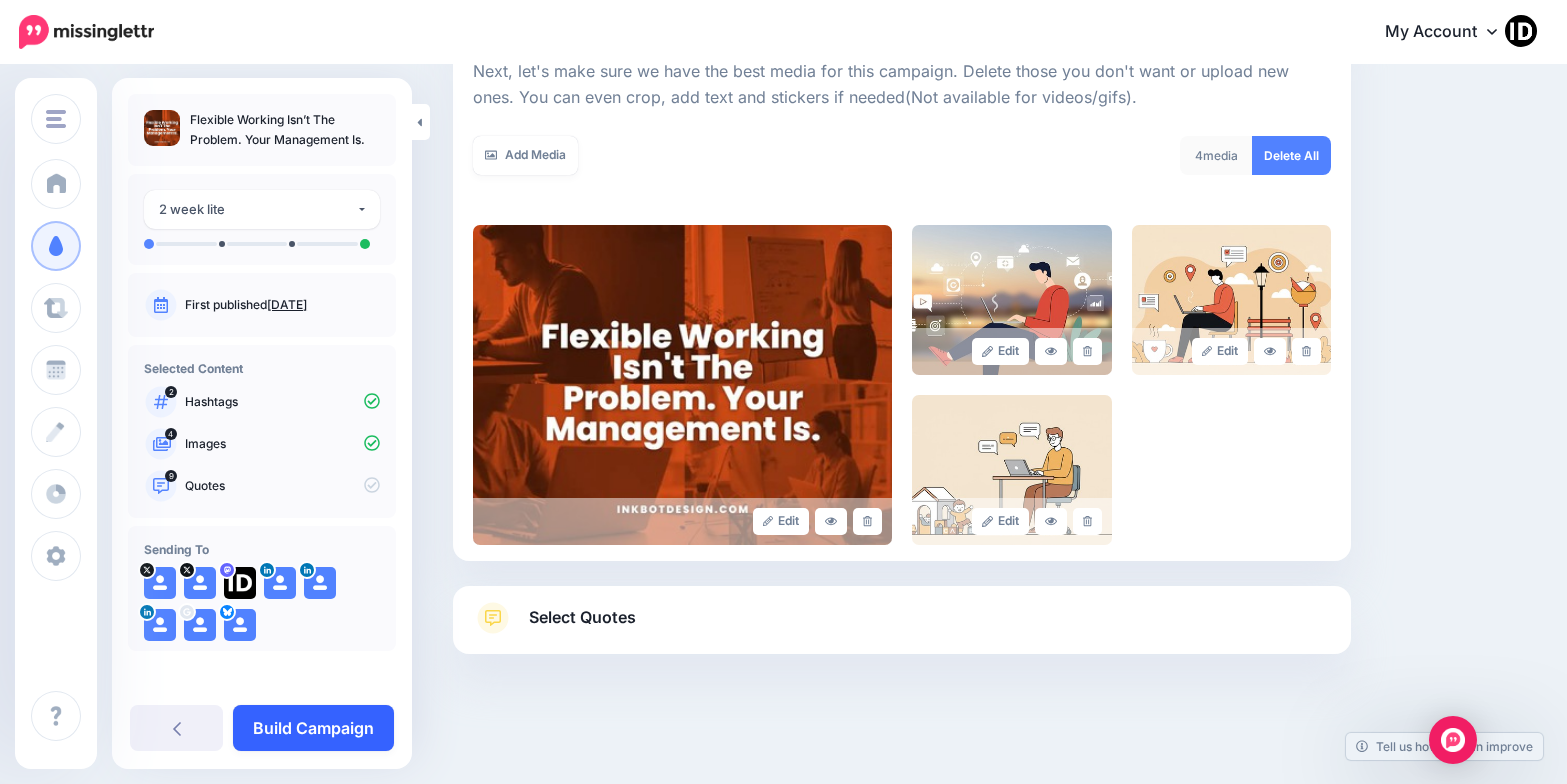 click on "Build Campaign" at bounding box center [313, 728] 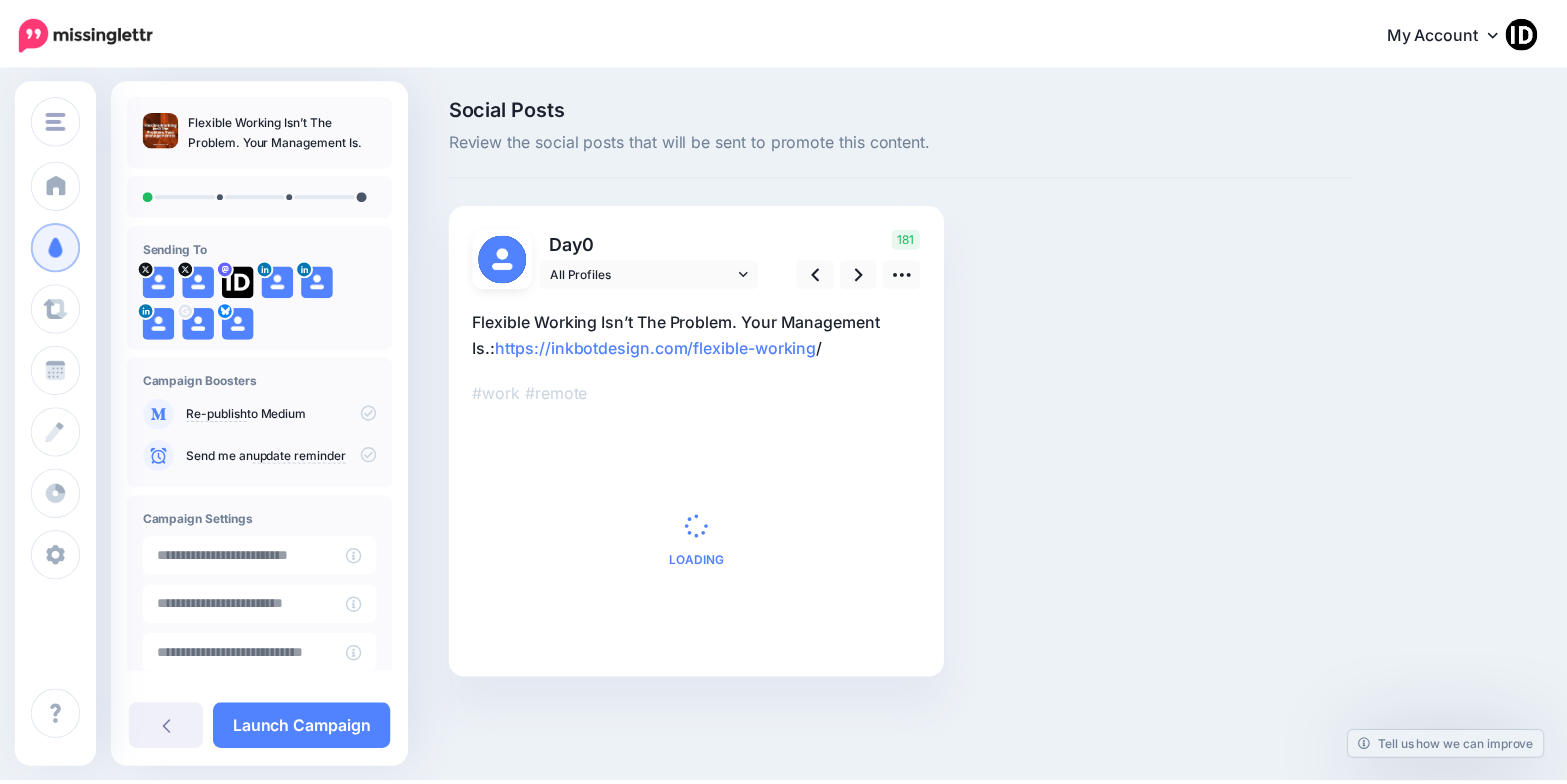 scroll, scrollTop: 0, scrollLeft: 0, axis: both 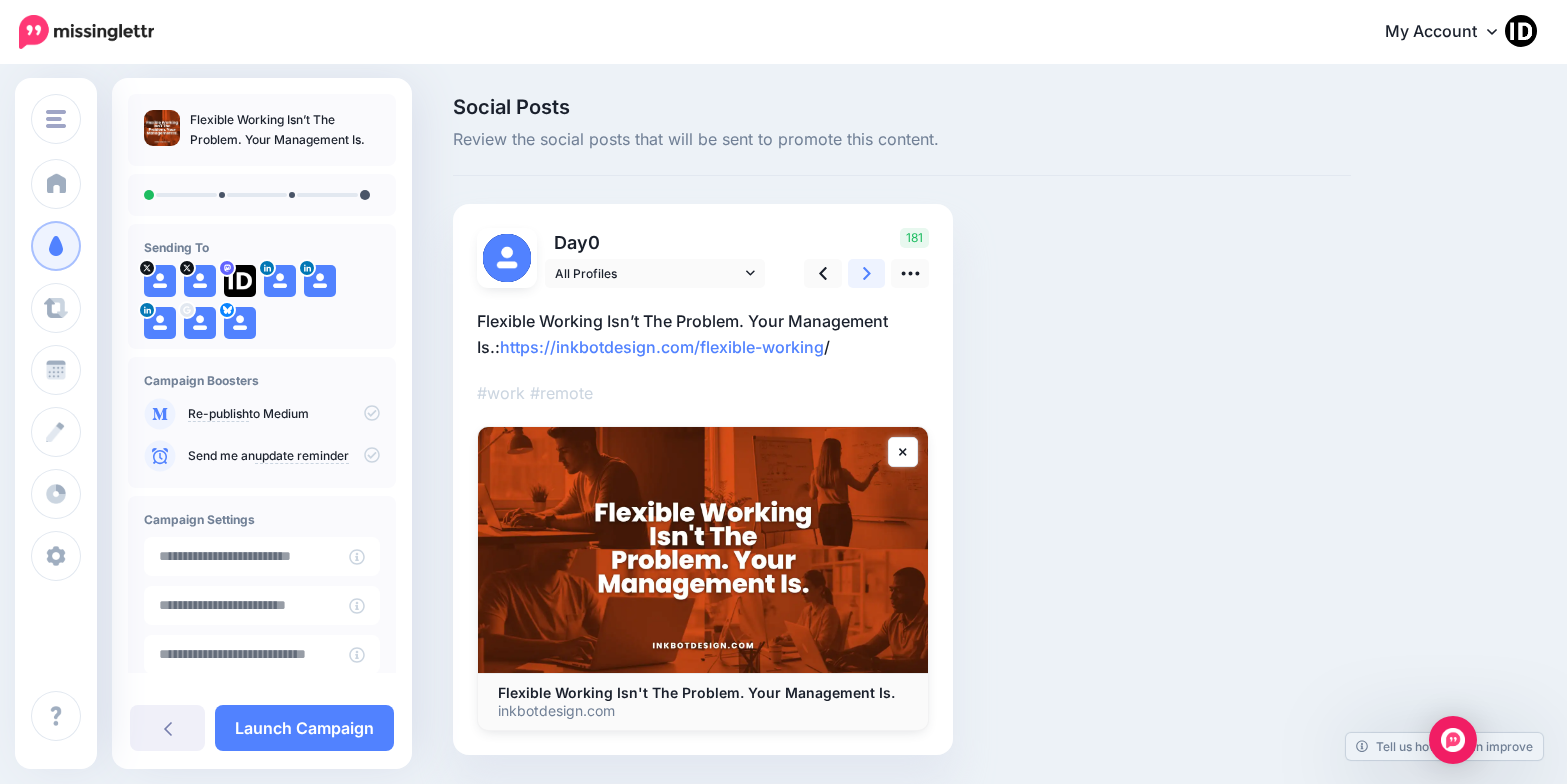 click at bounding box center (867, 273) 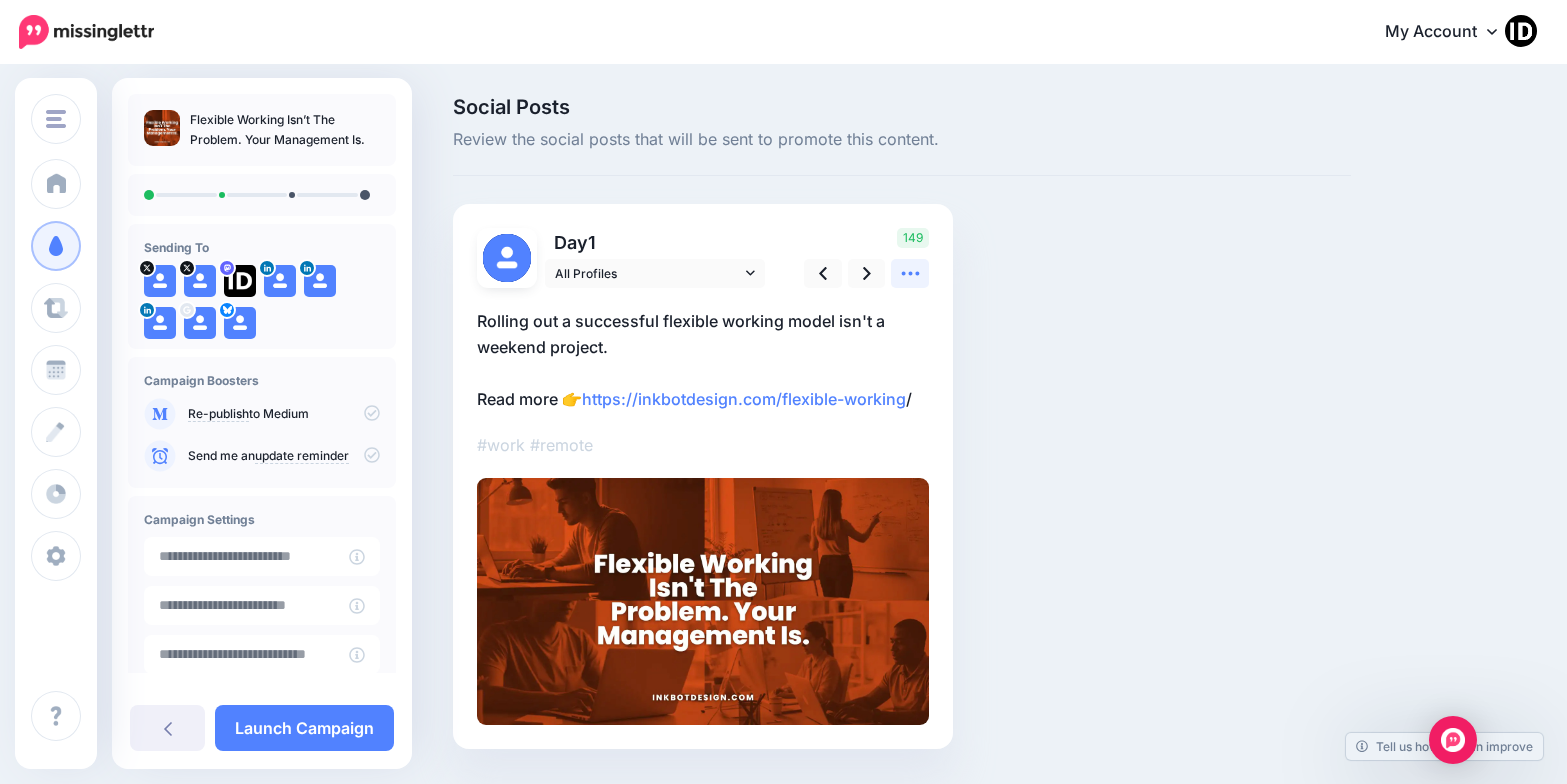 click 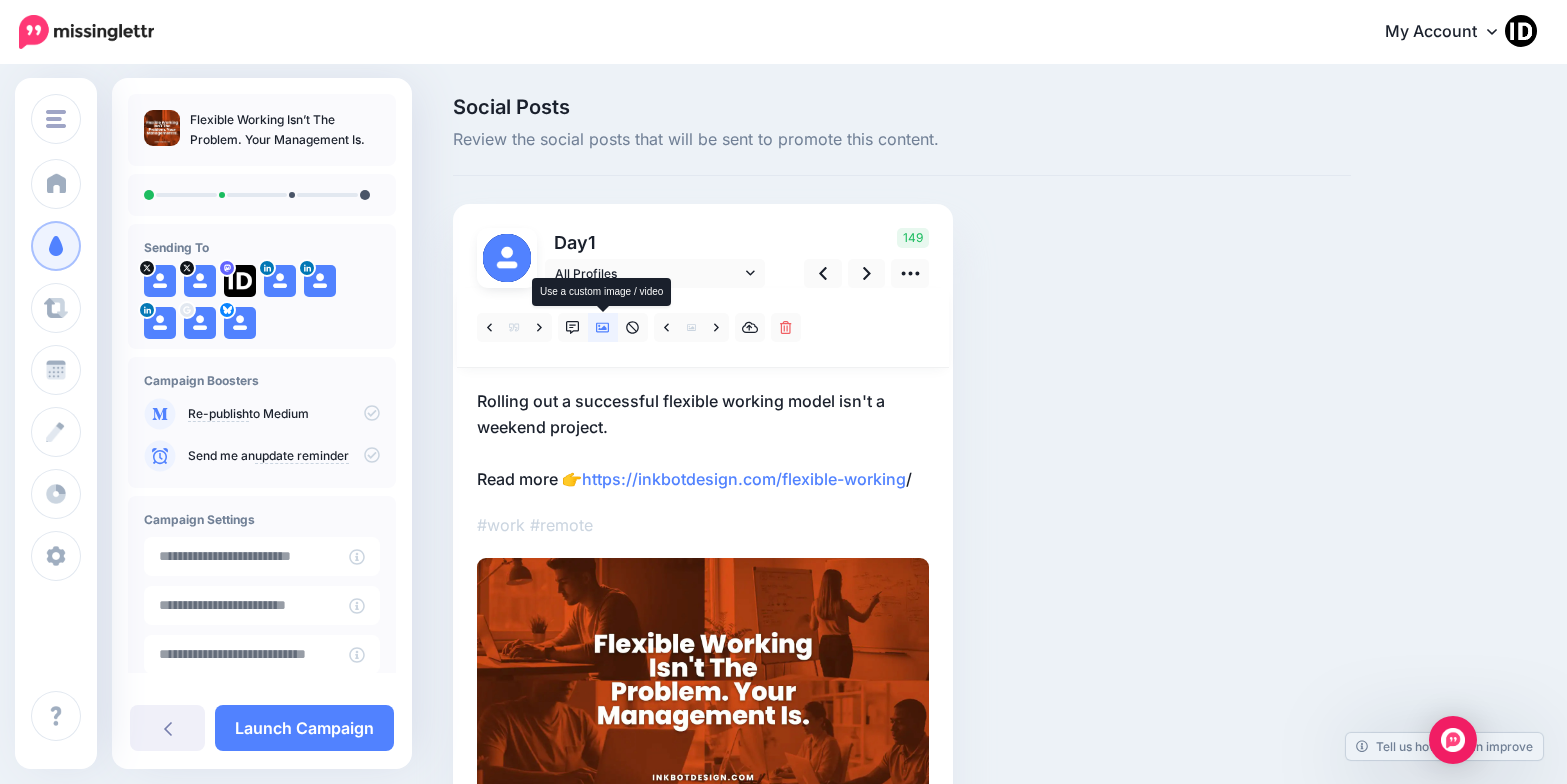 click at bounding box center [603, 327] 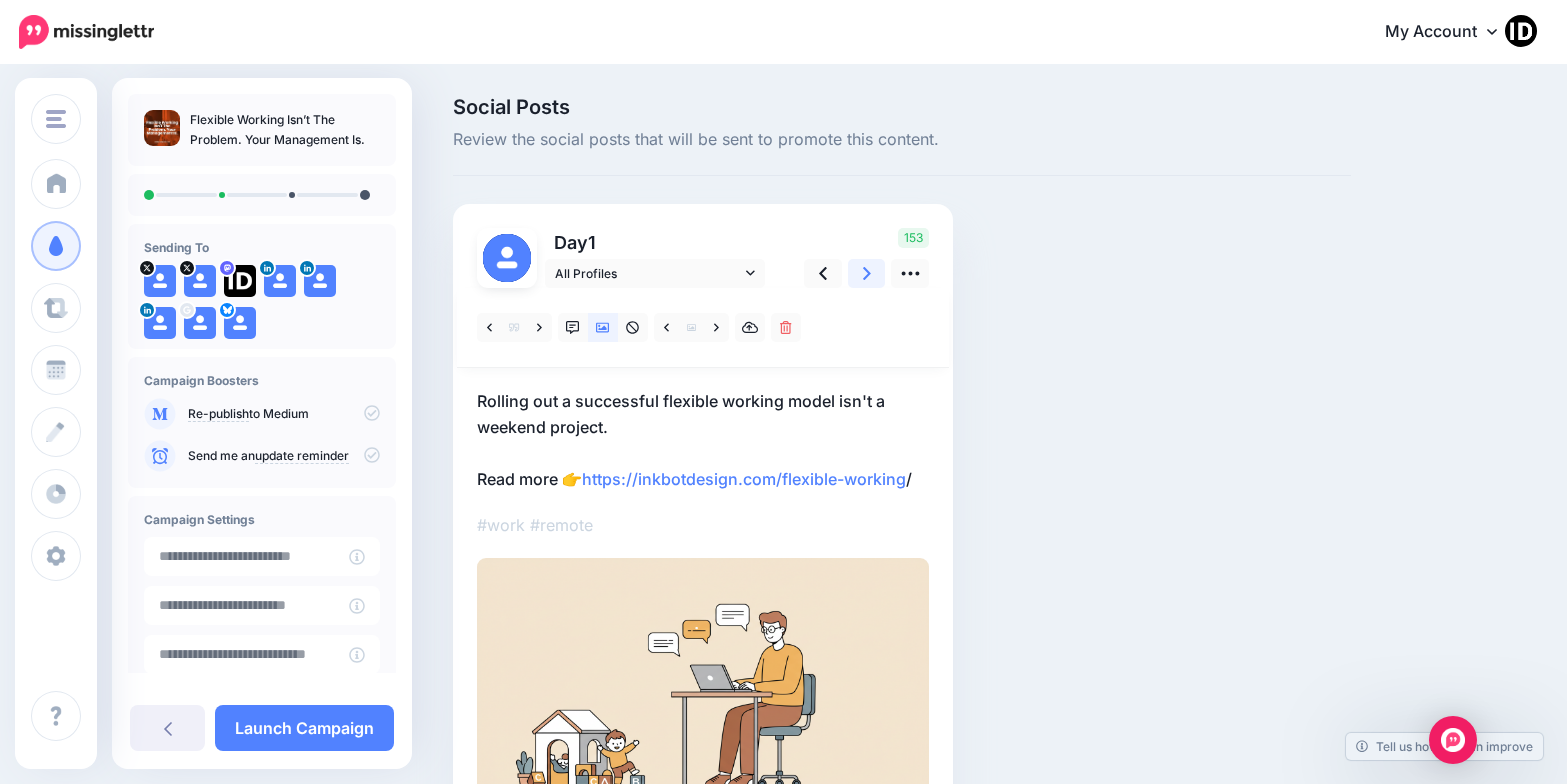 click at bounding box center [867, 273] 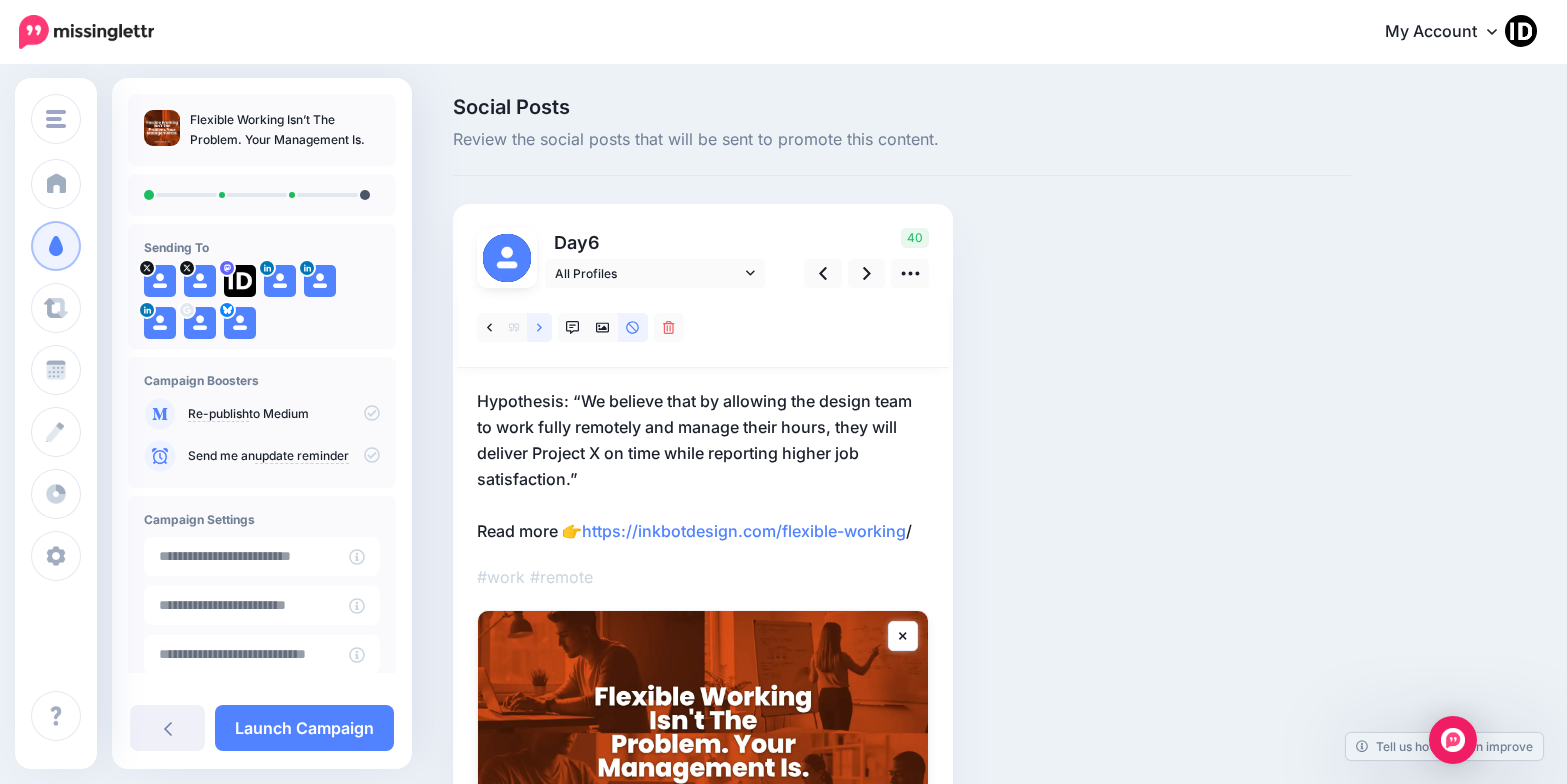 click 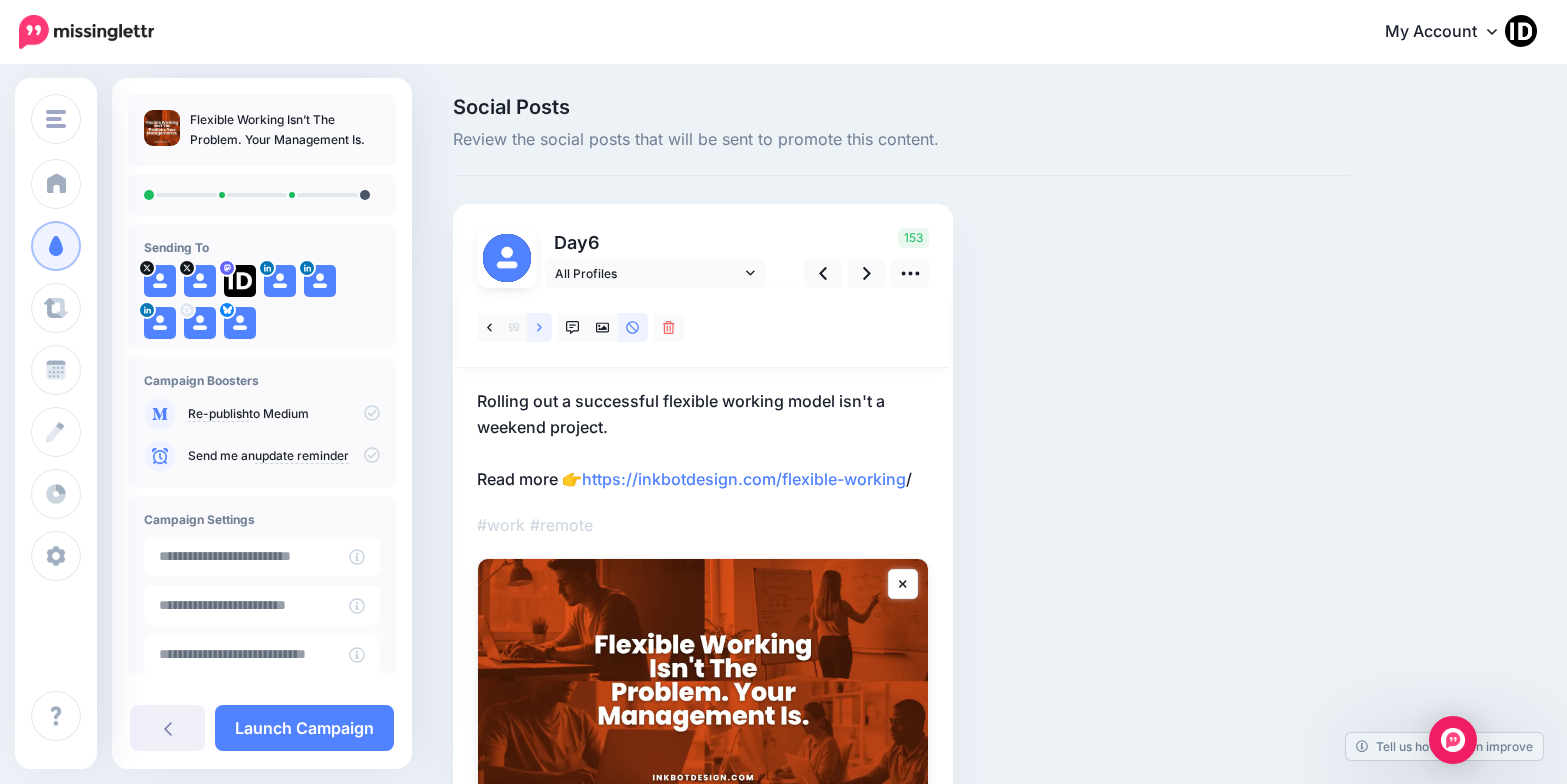 click 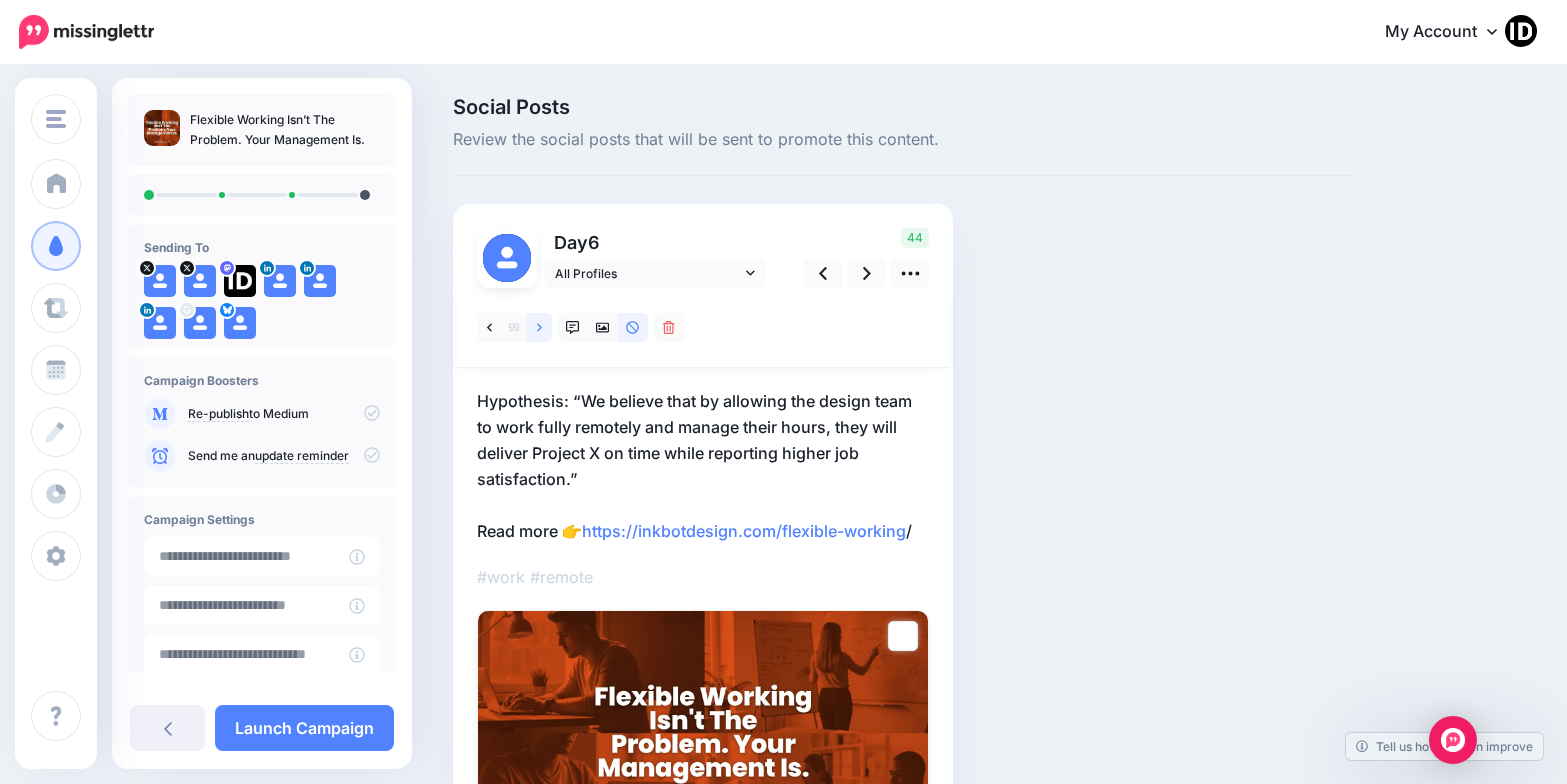 click 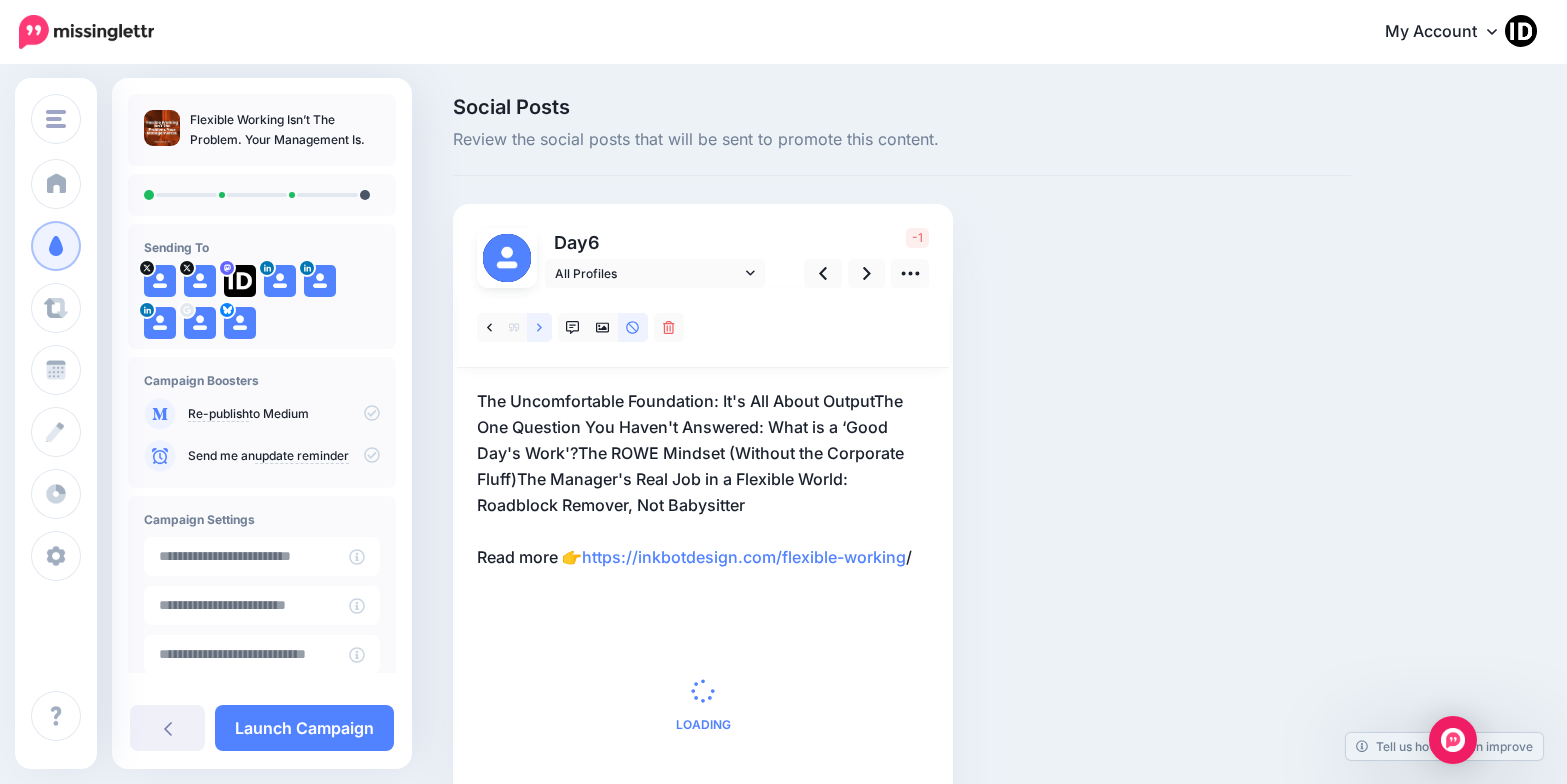 click 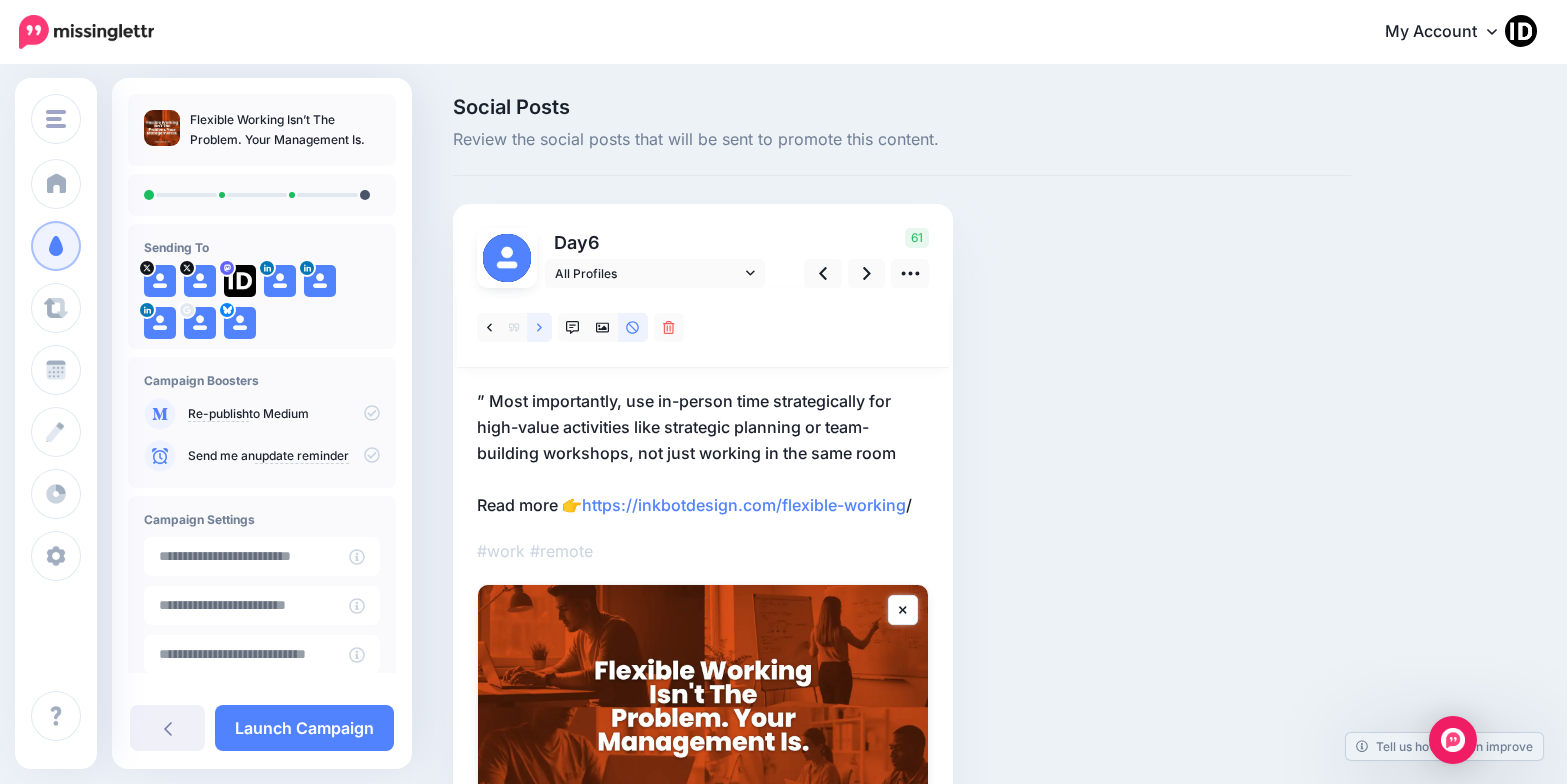 click 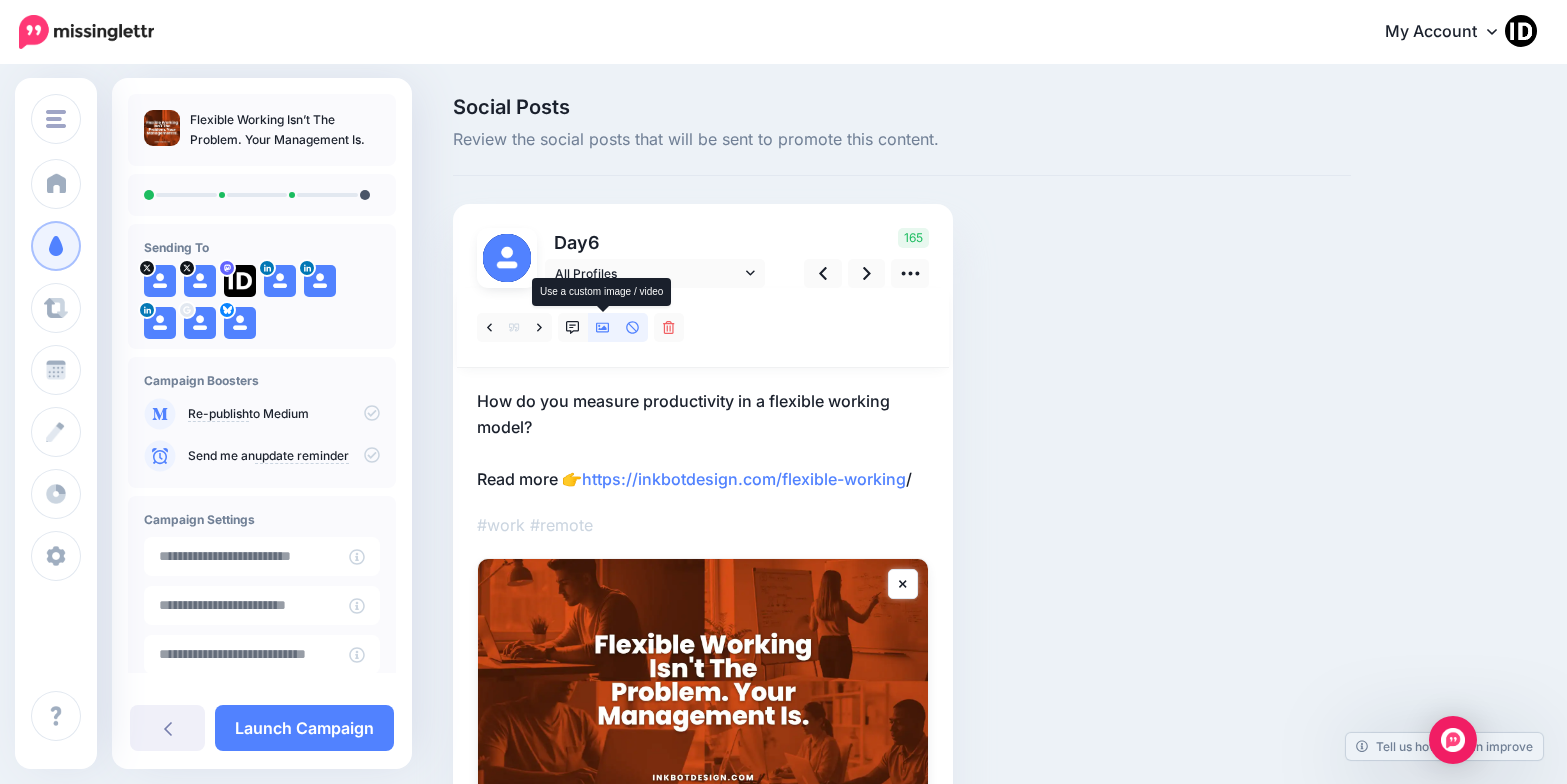click 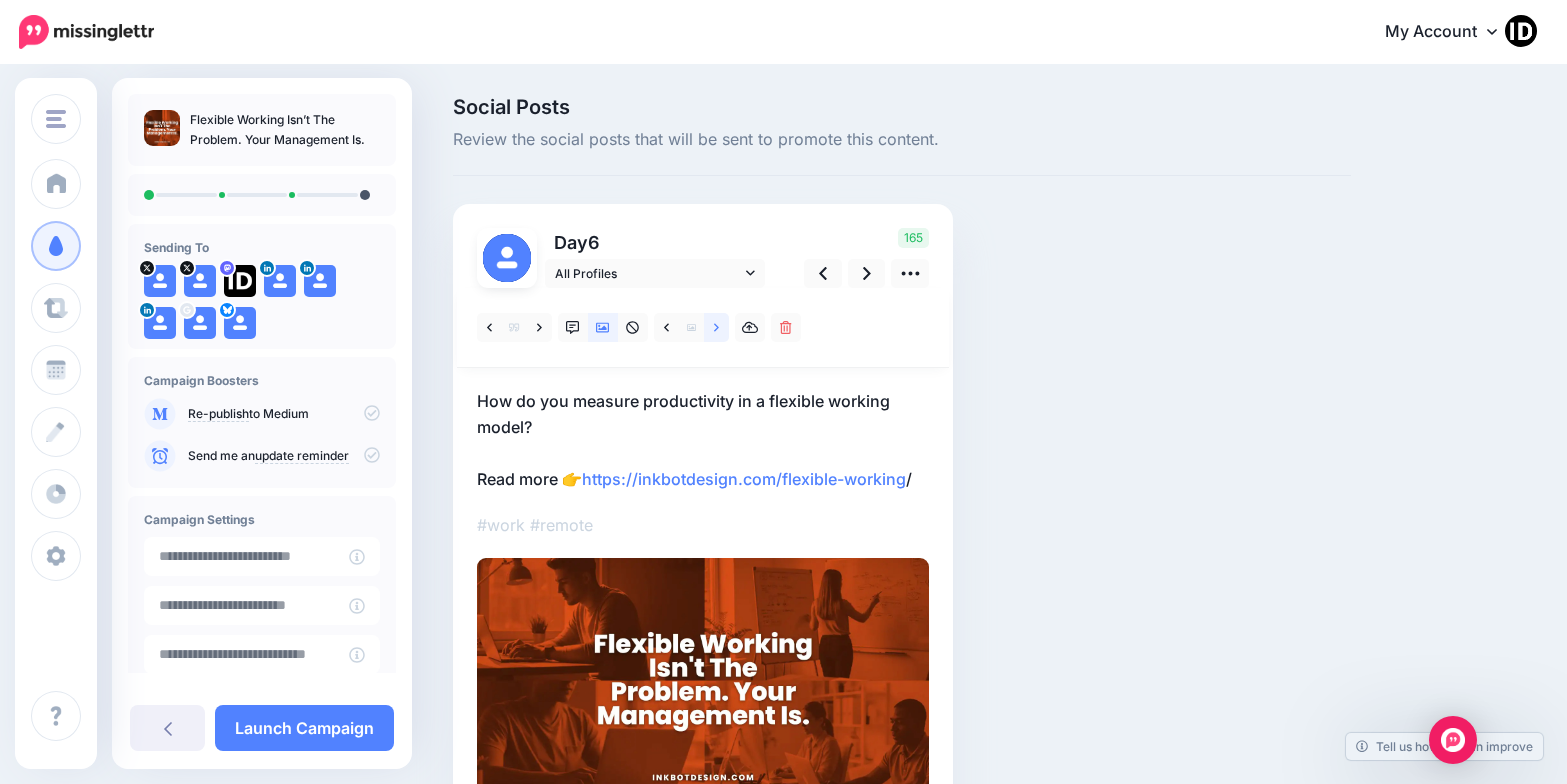 click at bounding box center [716, 327] 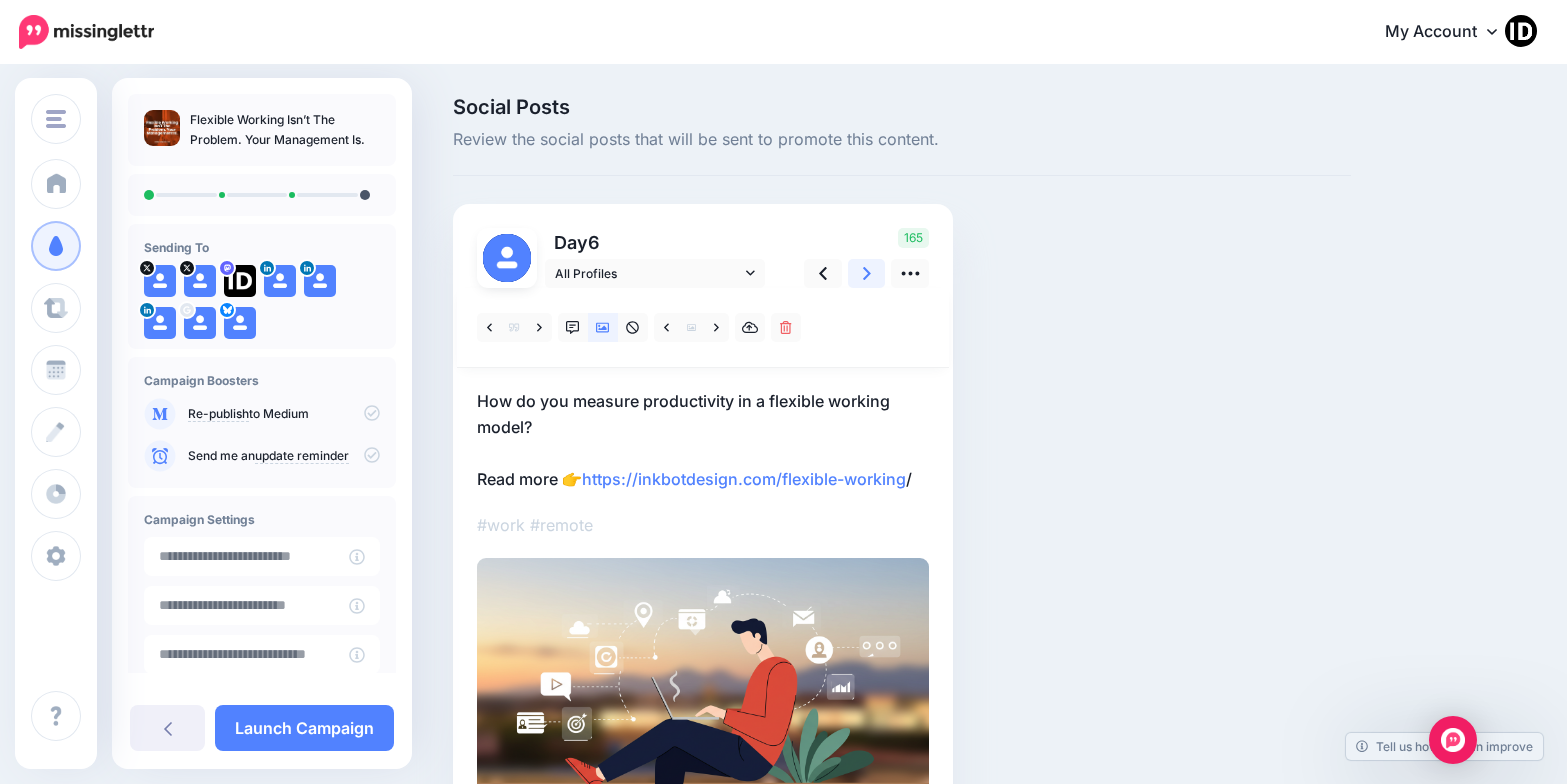 click at bounding box center (867, 273) 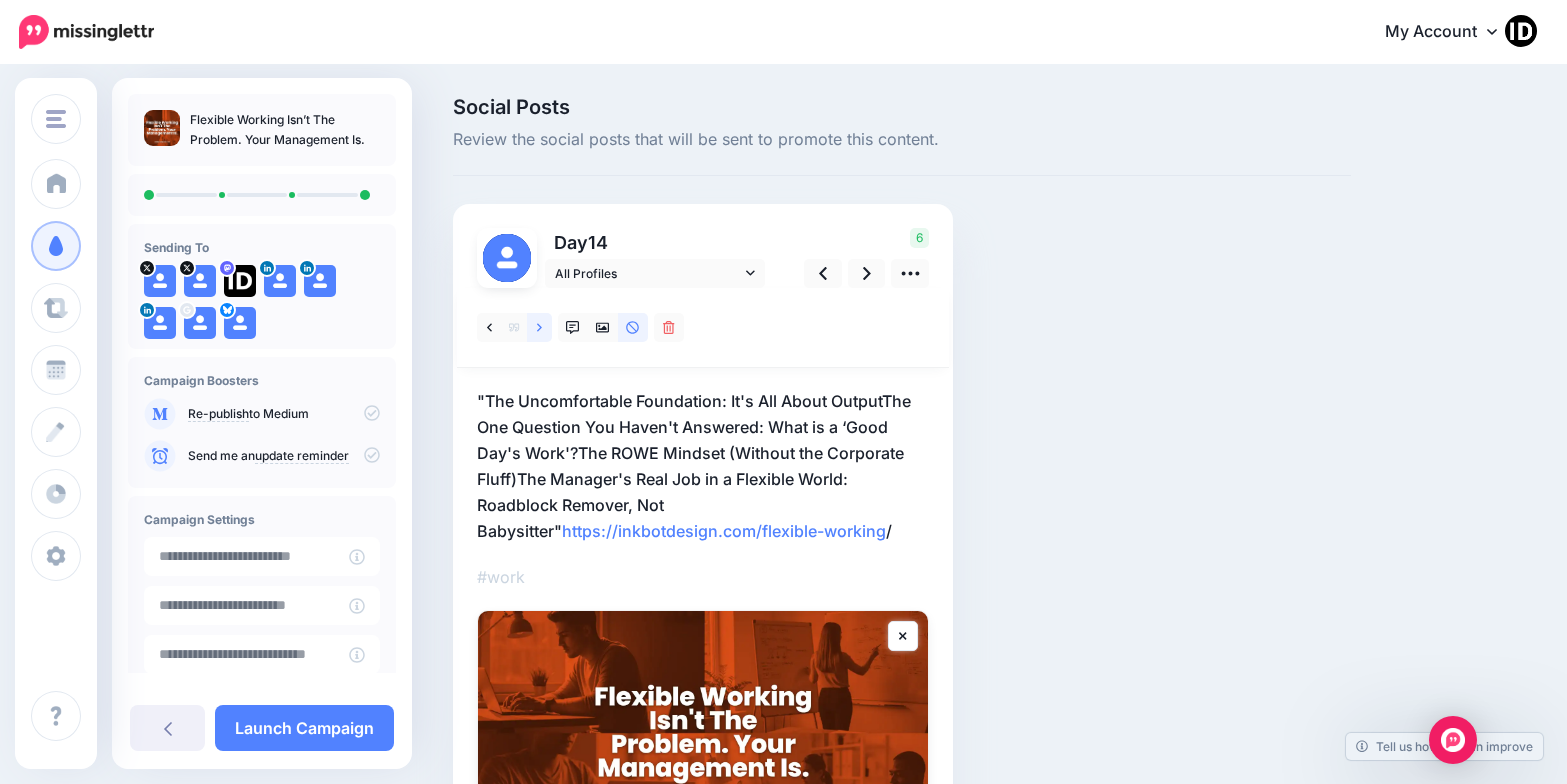 click at bounding box center (539, 327) 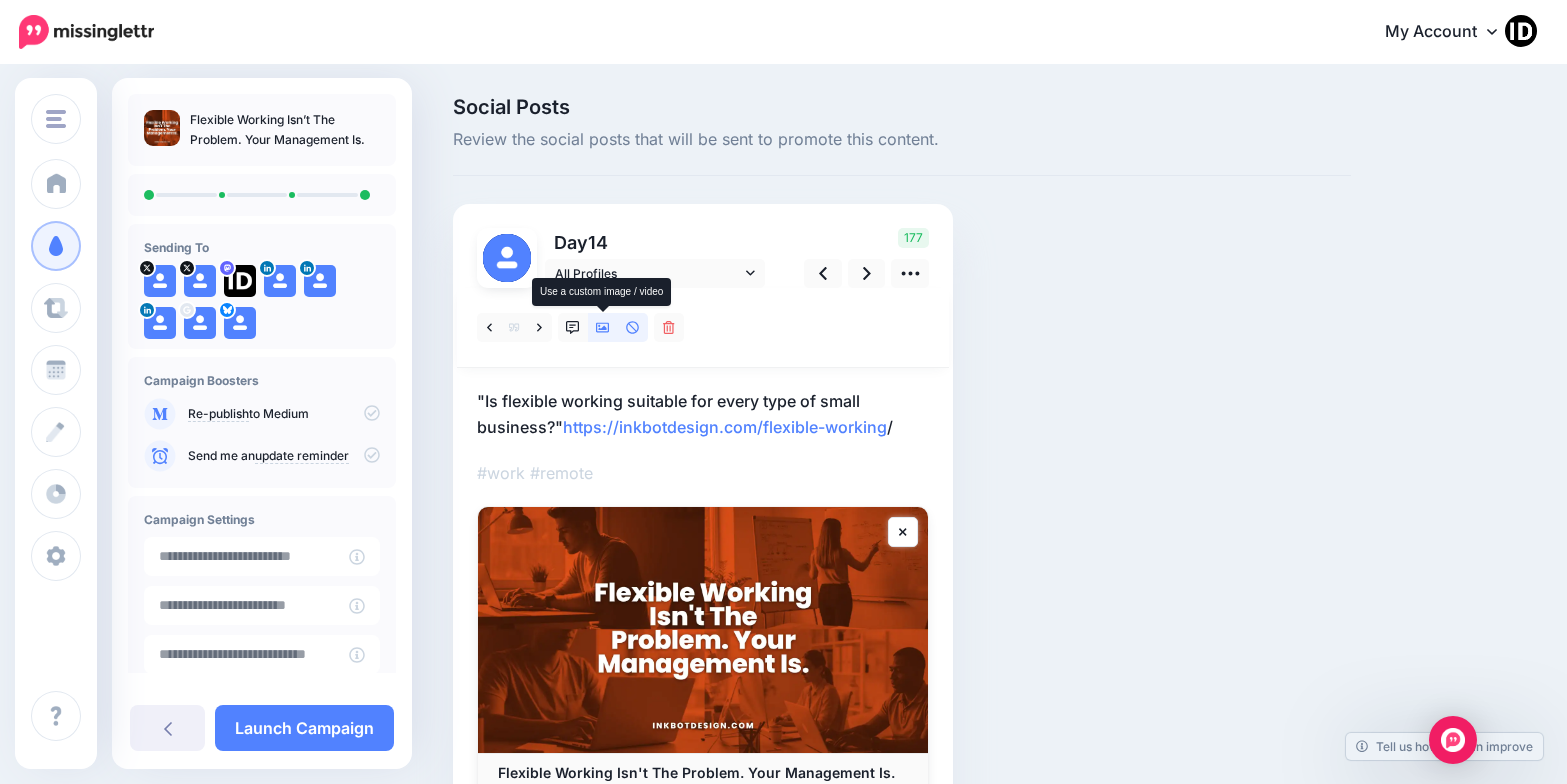 click 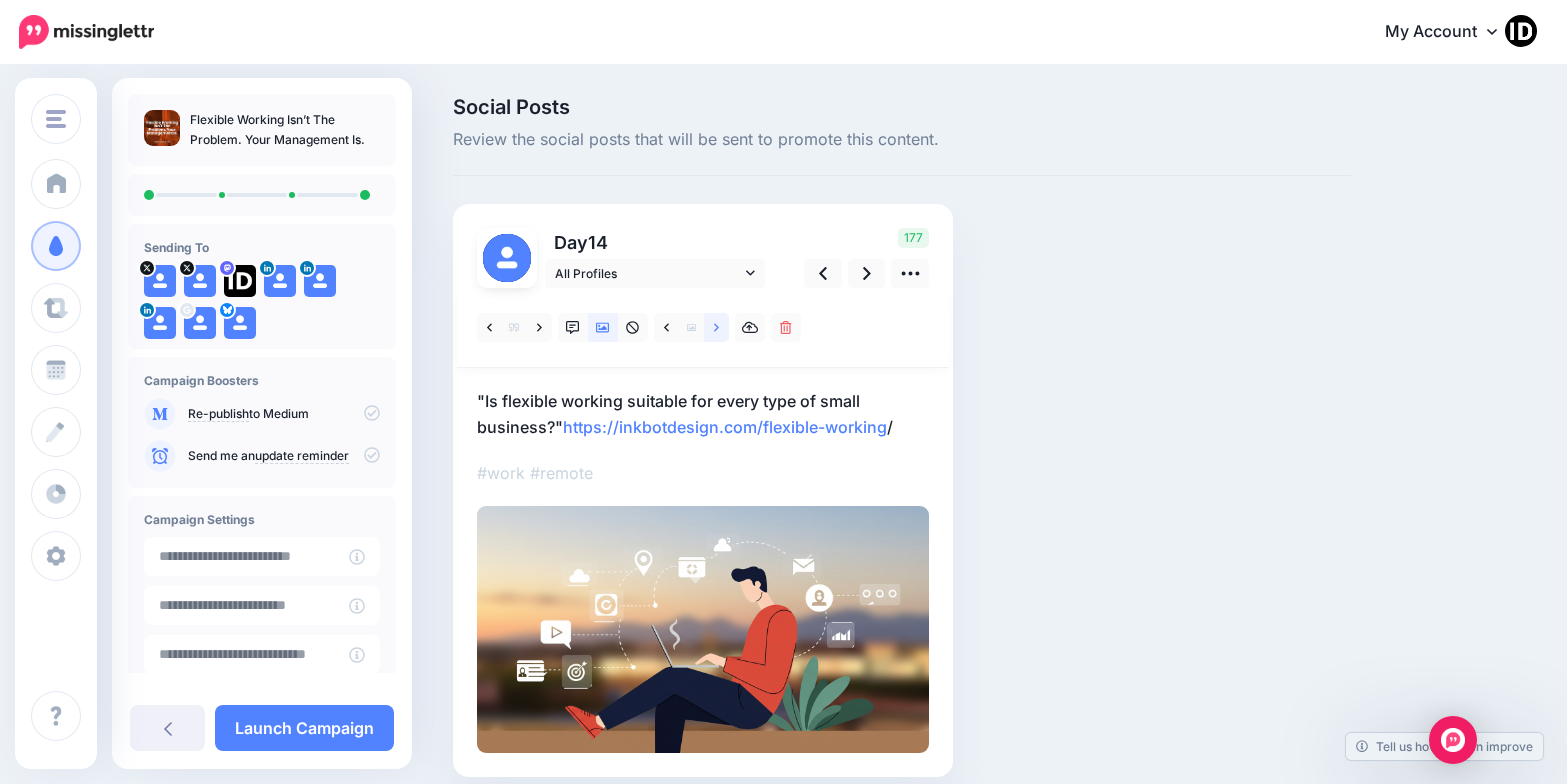 click 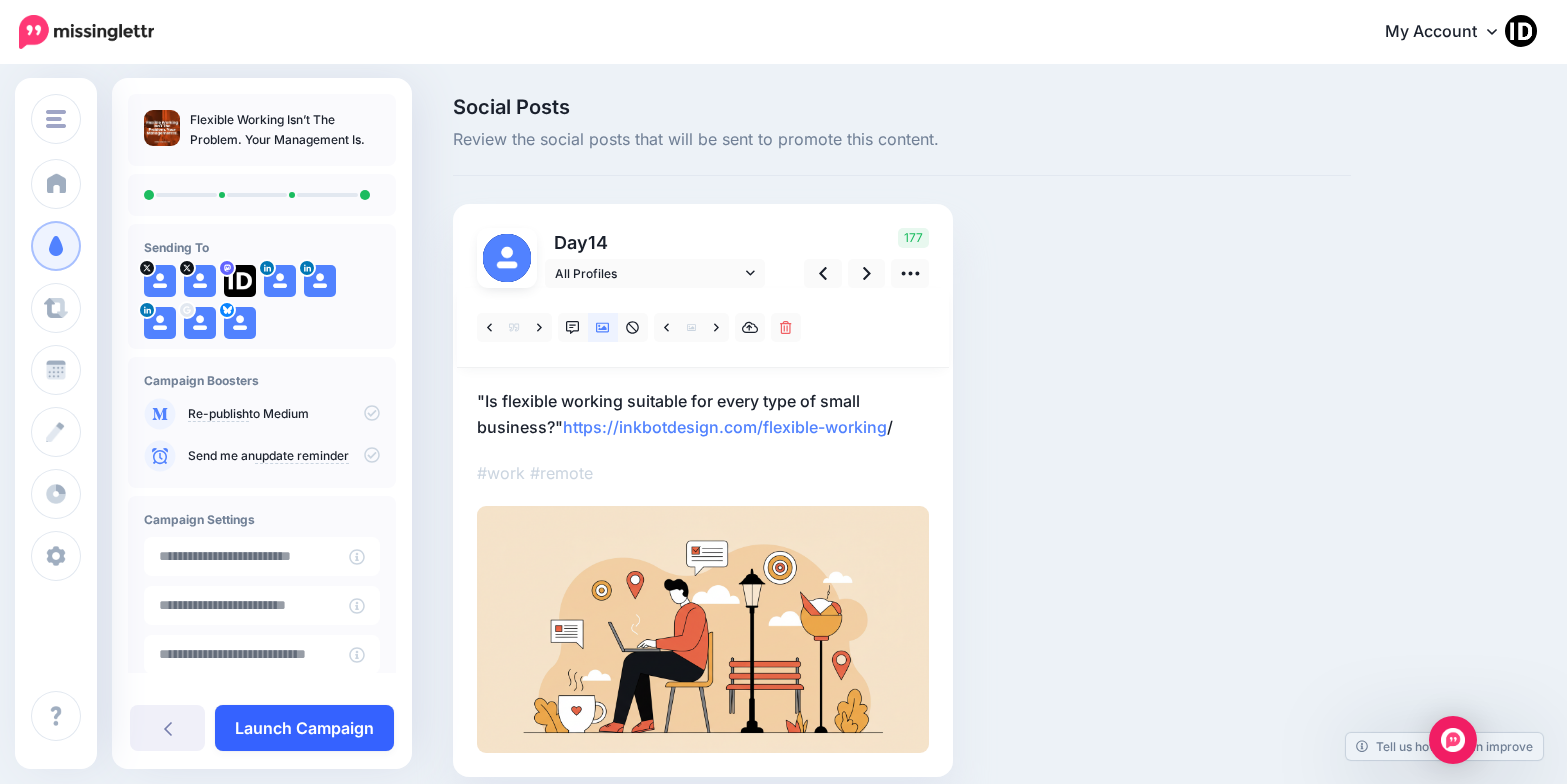 click on "Launch Campaign" at bounding box center [304, 728] 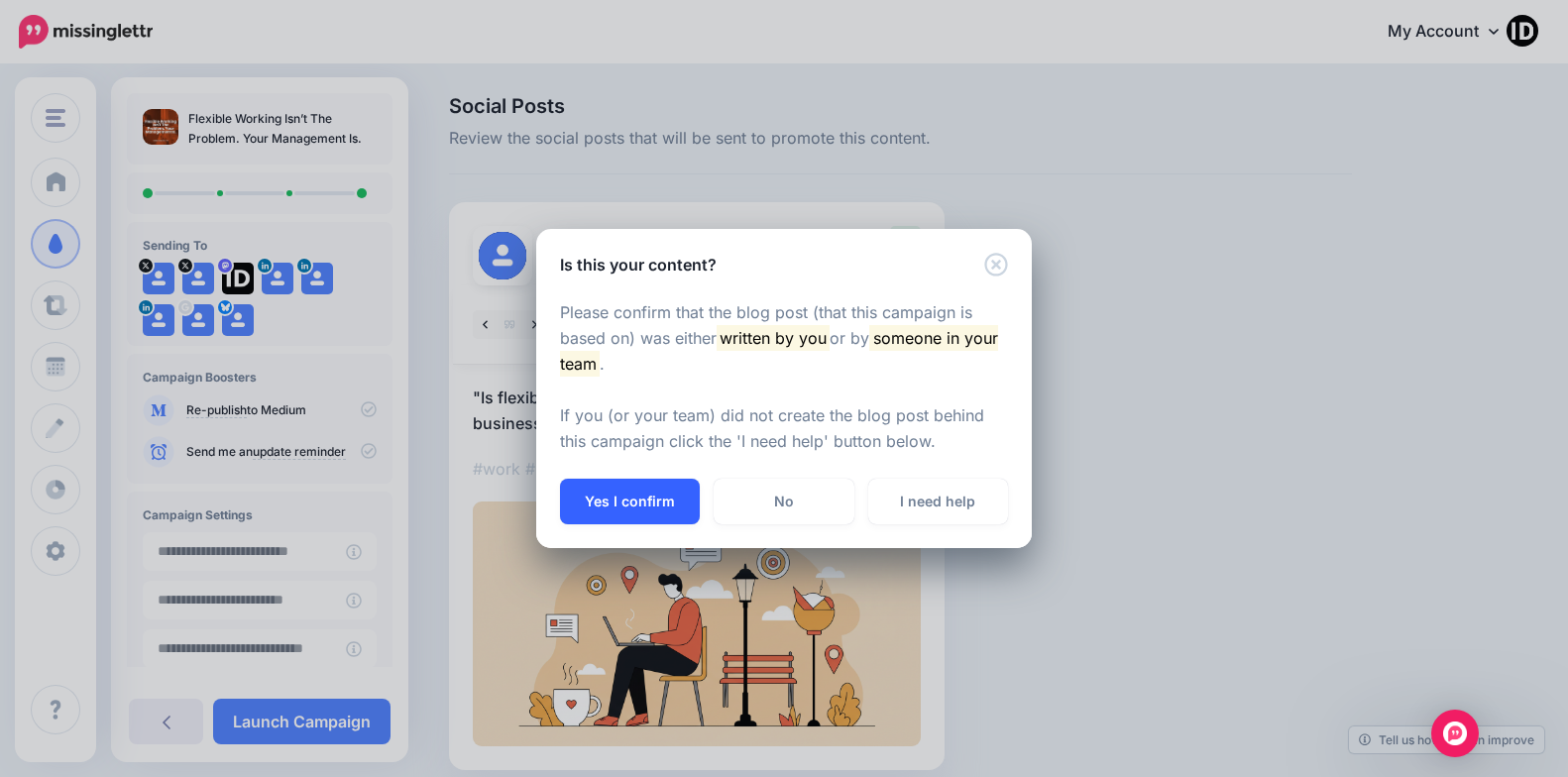 click on "Yes I confirm" at bounding box center [629, 501] 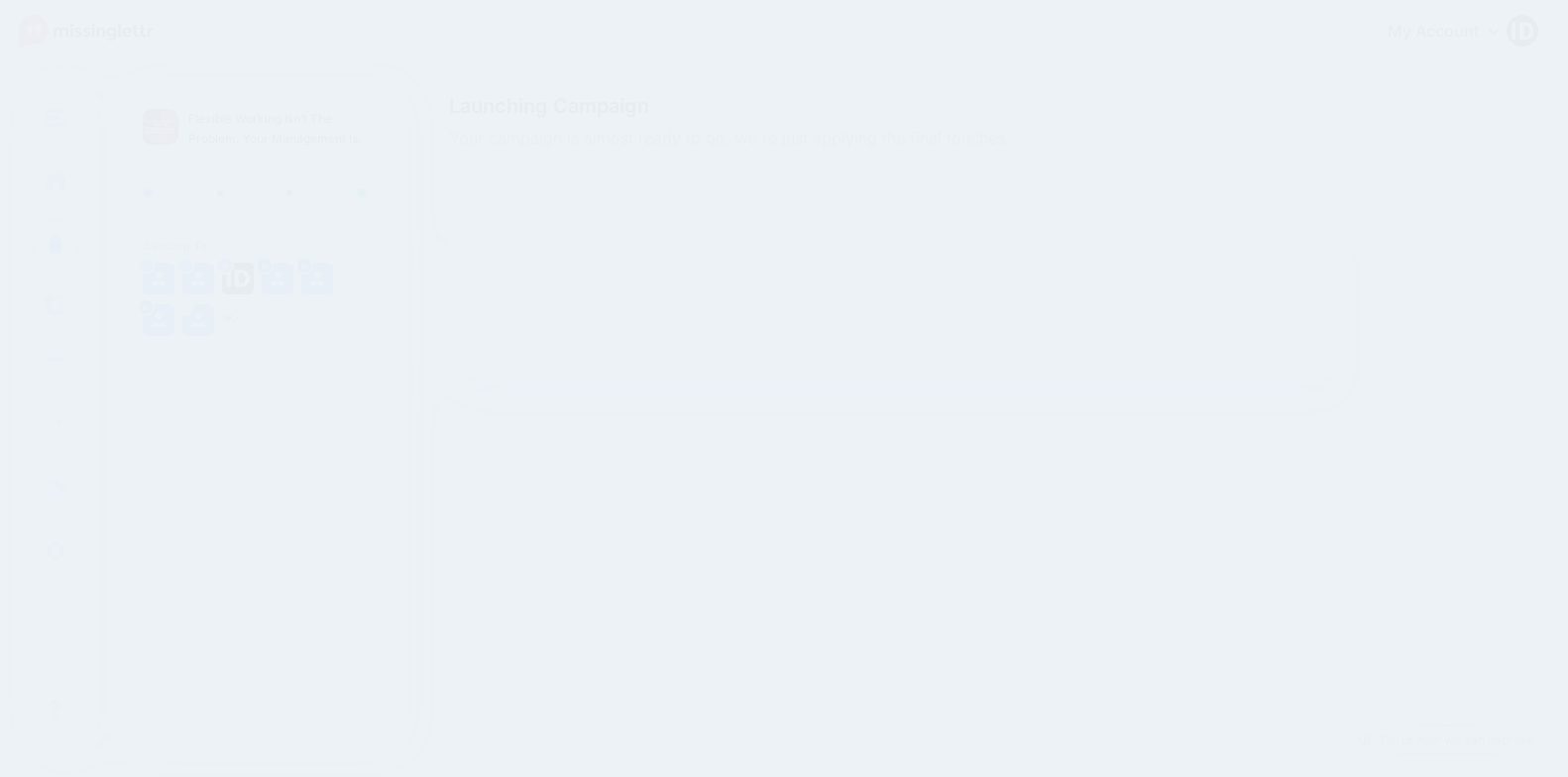 scroll, scrollTop: 0, scrollLeft: 0, axis: both 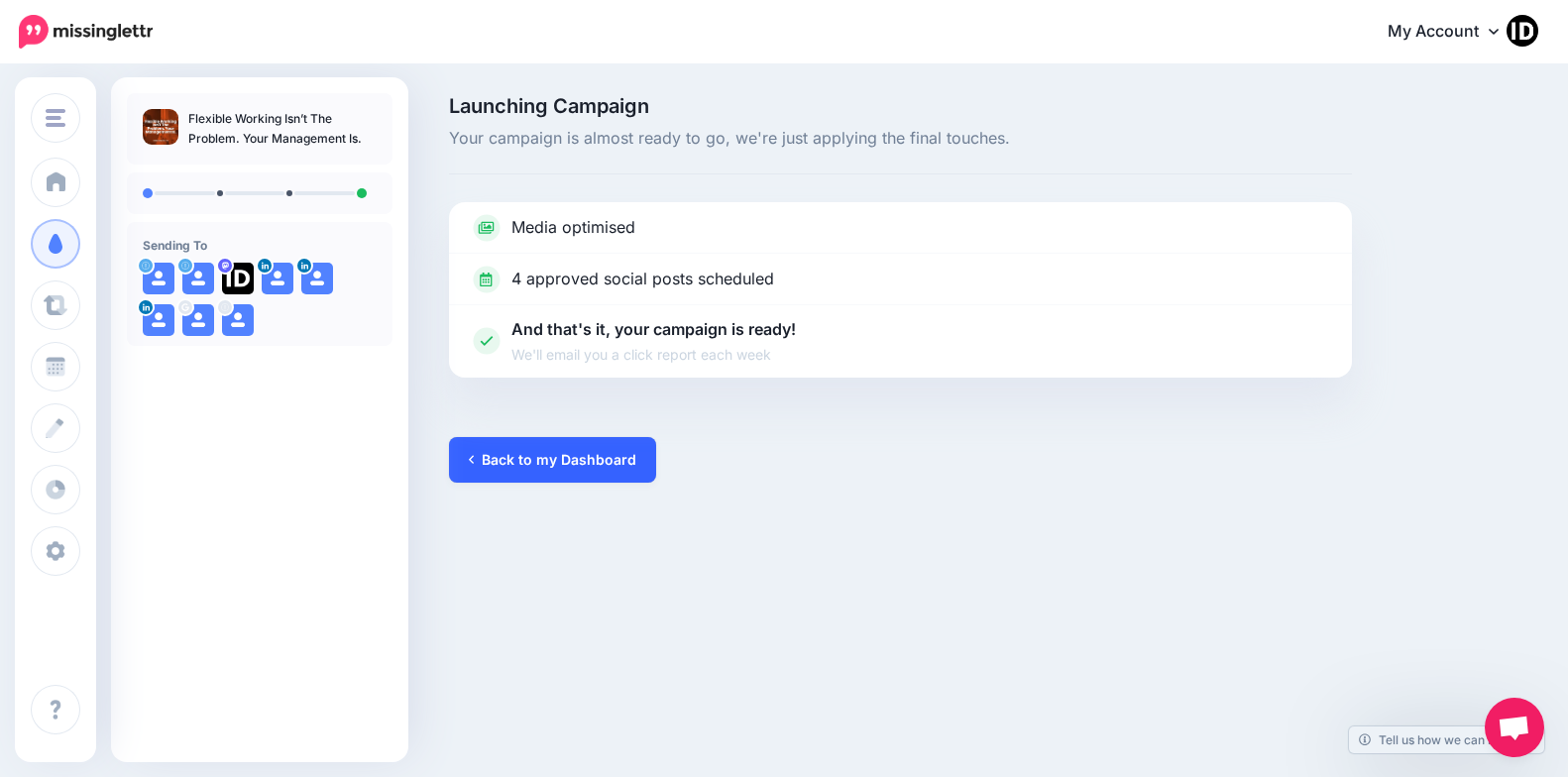 click on "Back to my Dashboard" at bounding box center [552, 460] 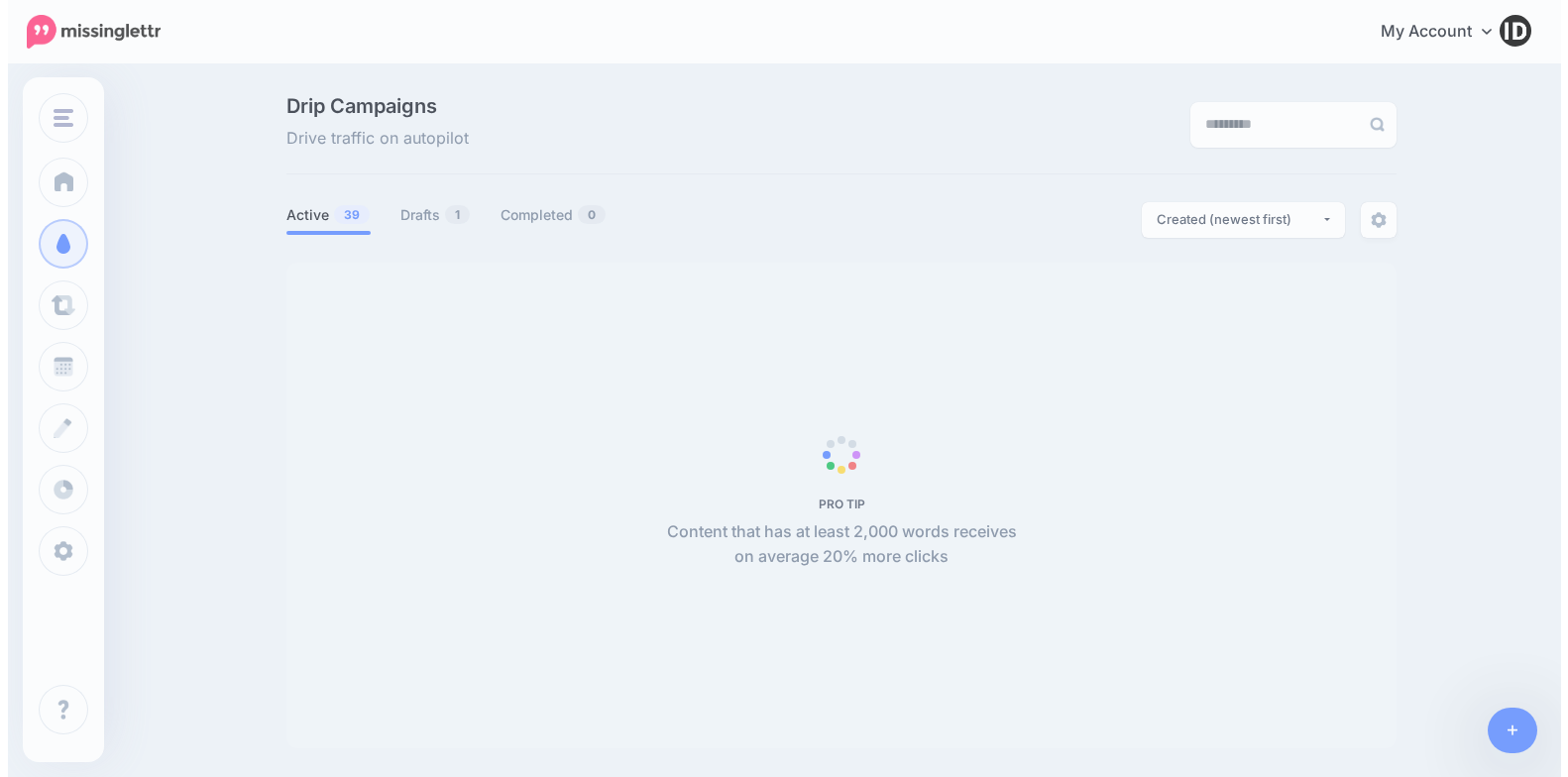 scroll, scrollTop: 0, scrollLeft: 0, axis: both 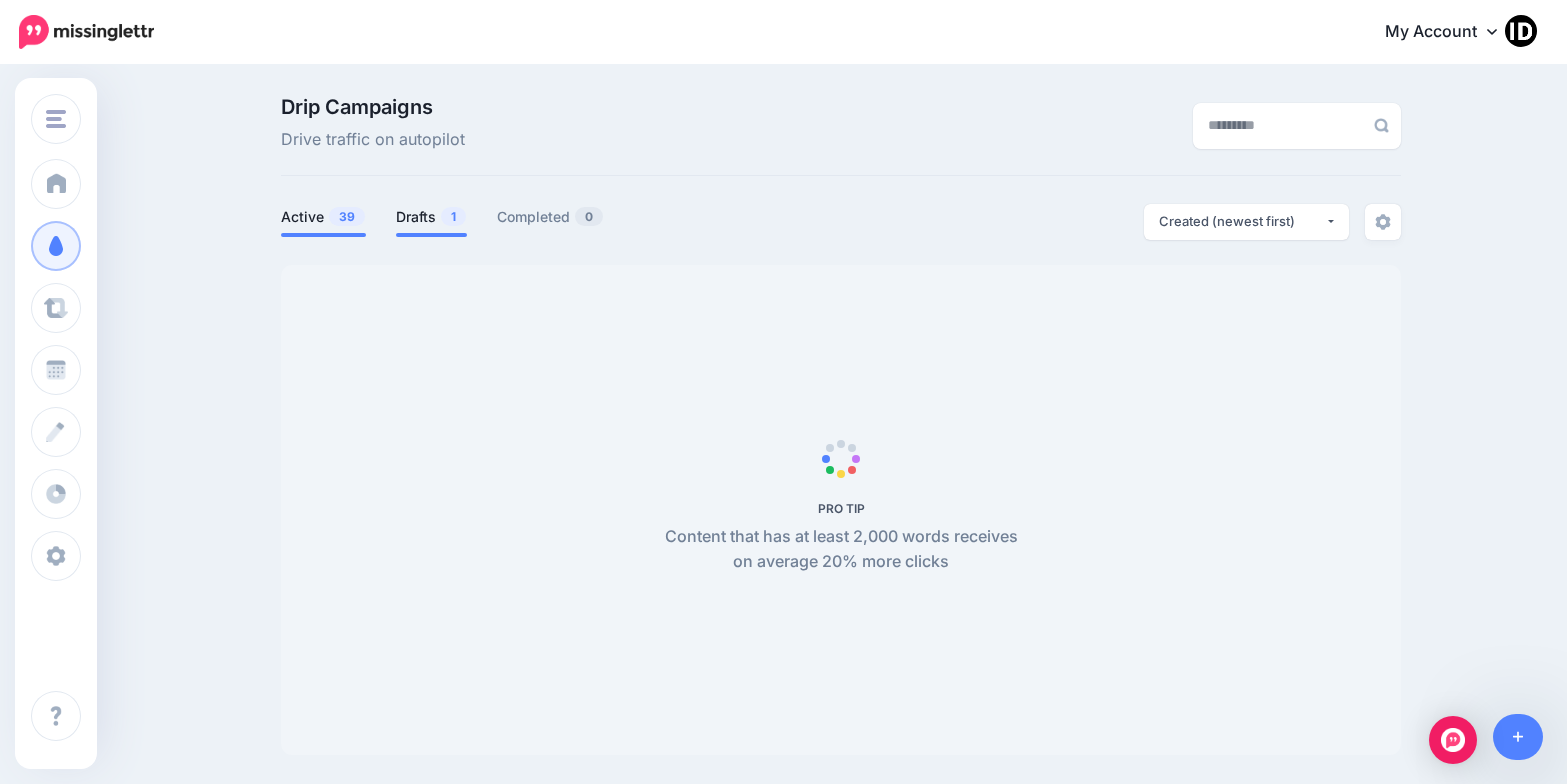 click on "Drafts  1" at bounding box center [431, 217] 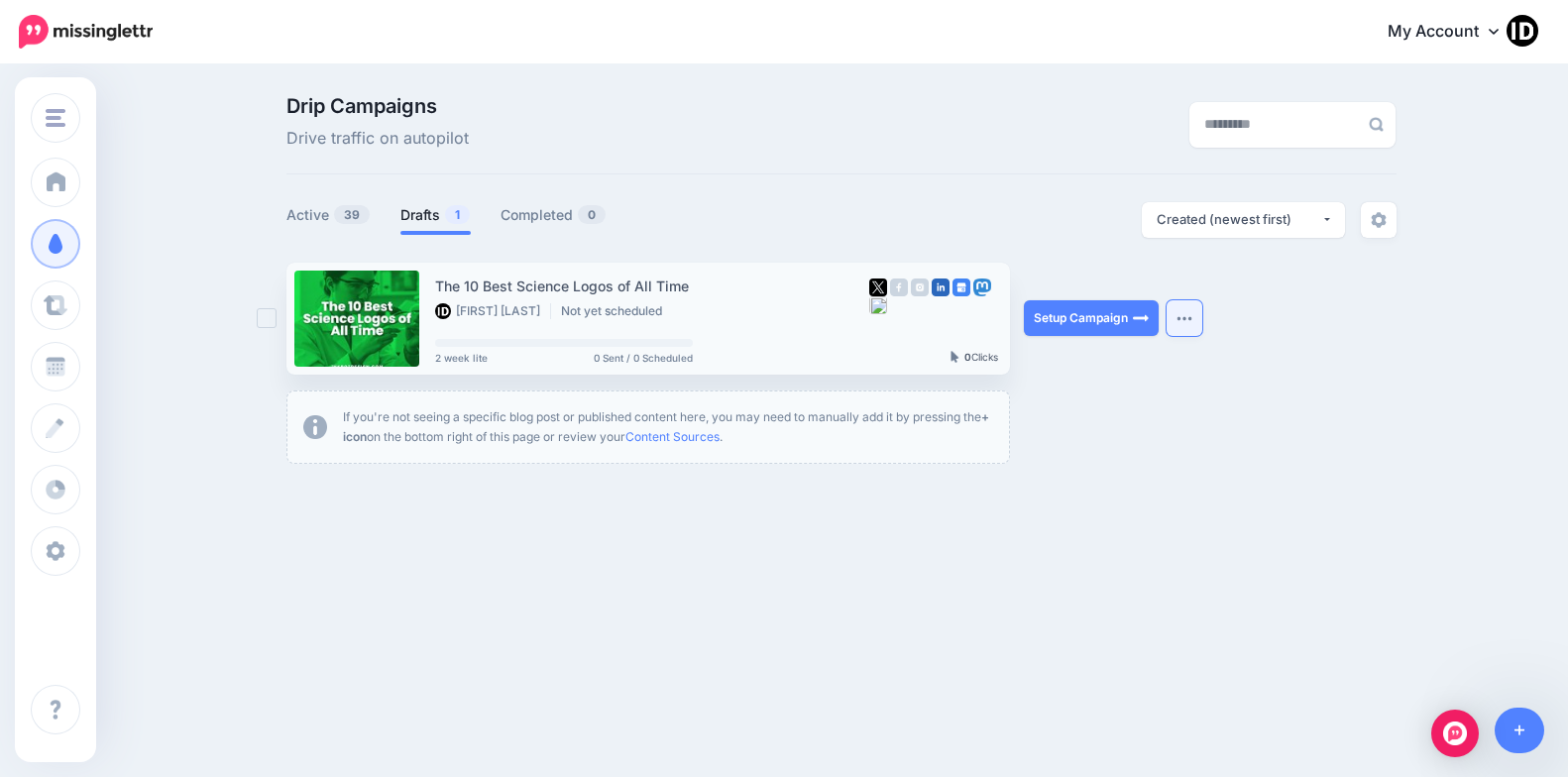 click at bounding box center [1184, 318] 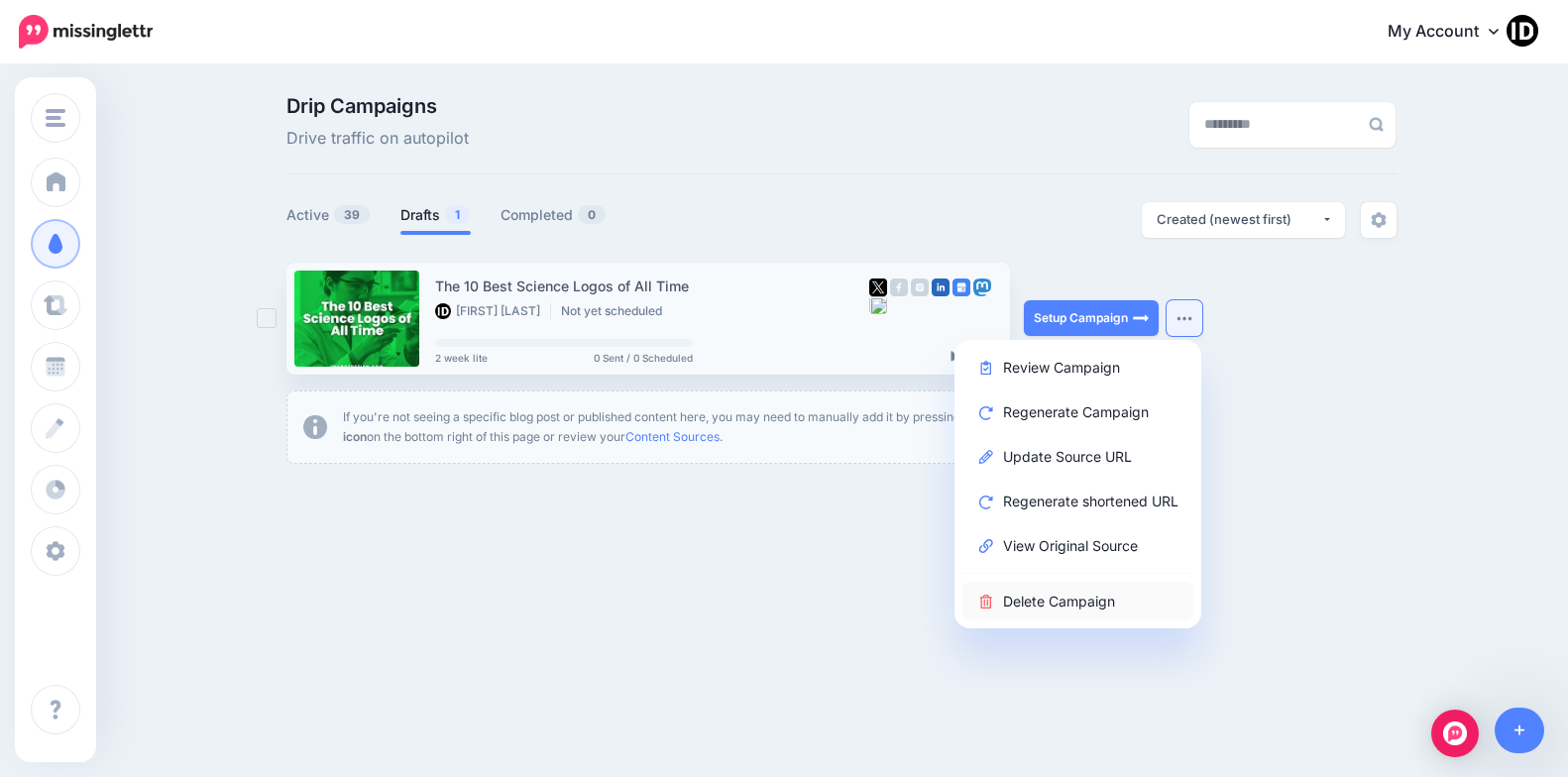 click on "Delete Campaign" at bounding box center (1077, 601) 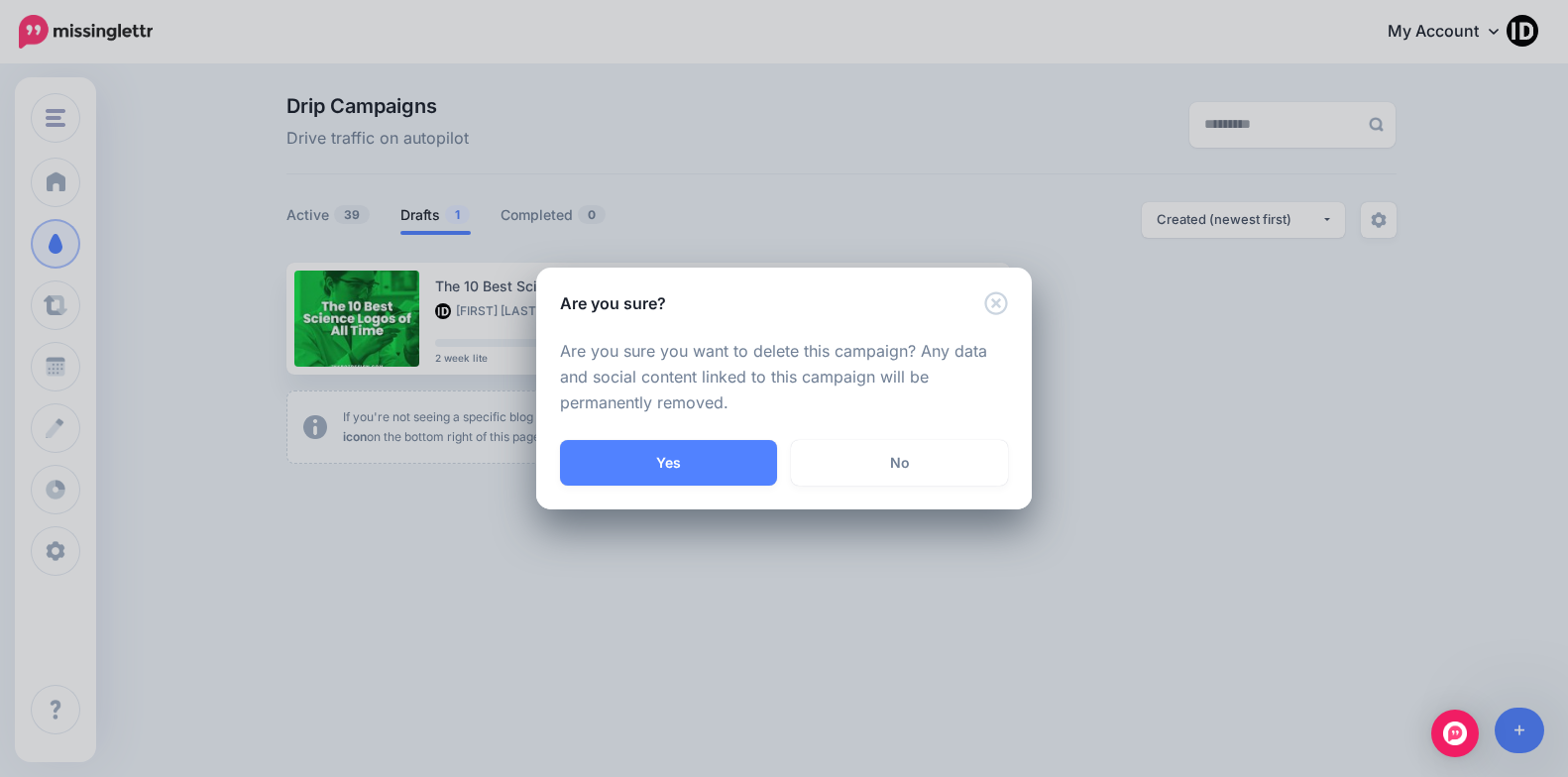 click on "Are you sure you want to delete this campaign? Any data and social content linked to this campaign will be permanently removed." at bounding box center (784, 378) 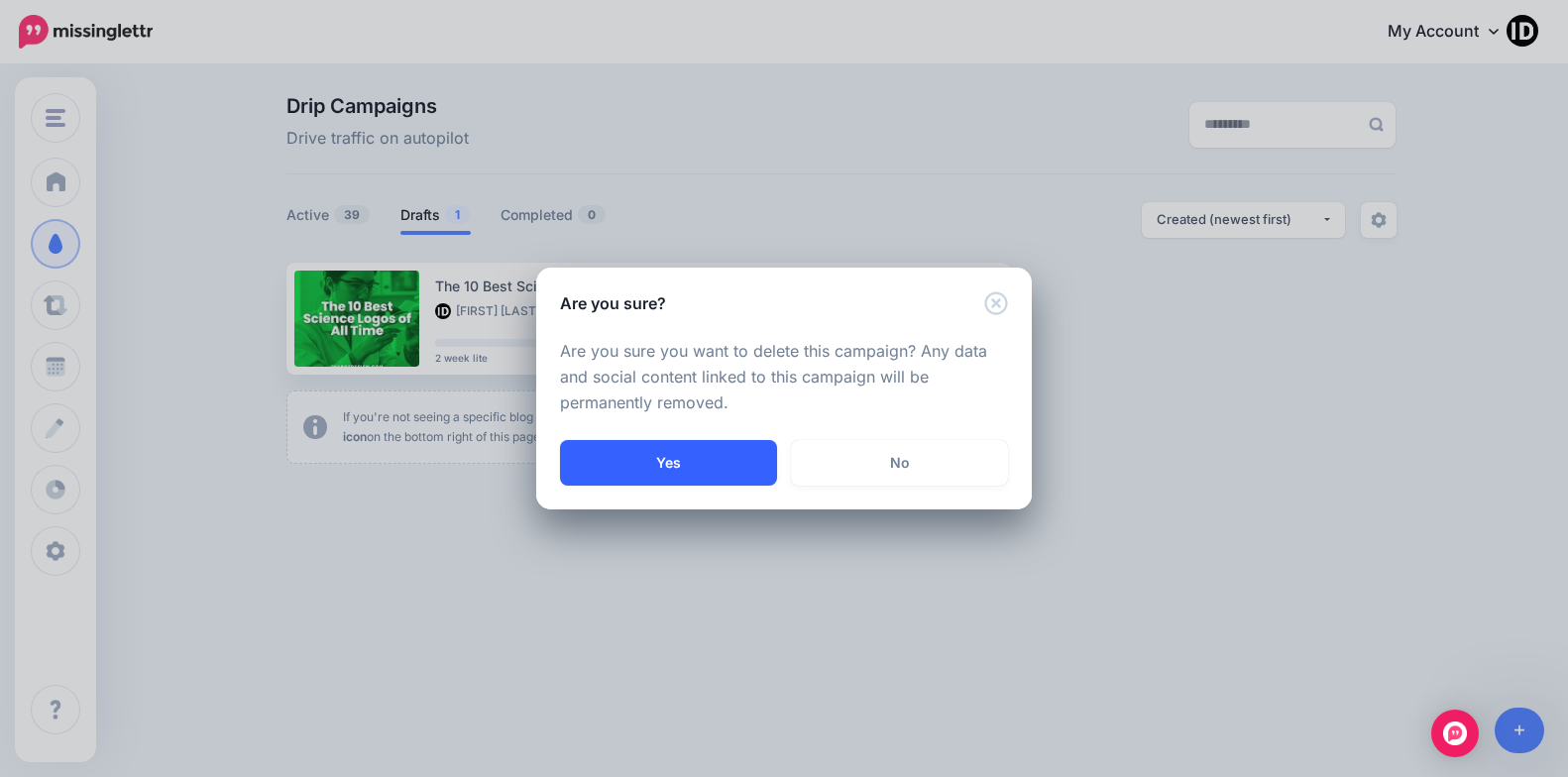 click on "Yes" at bounding box center [668, 463] 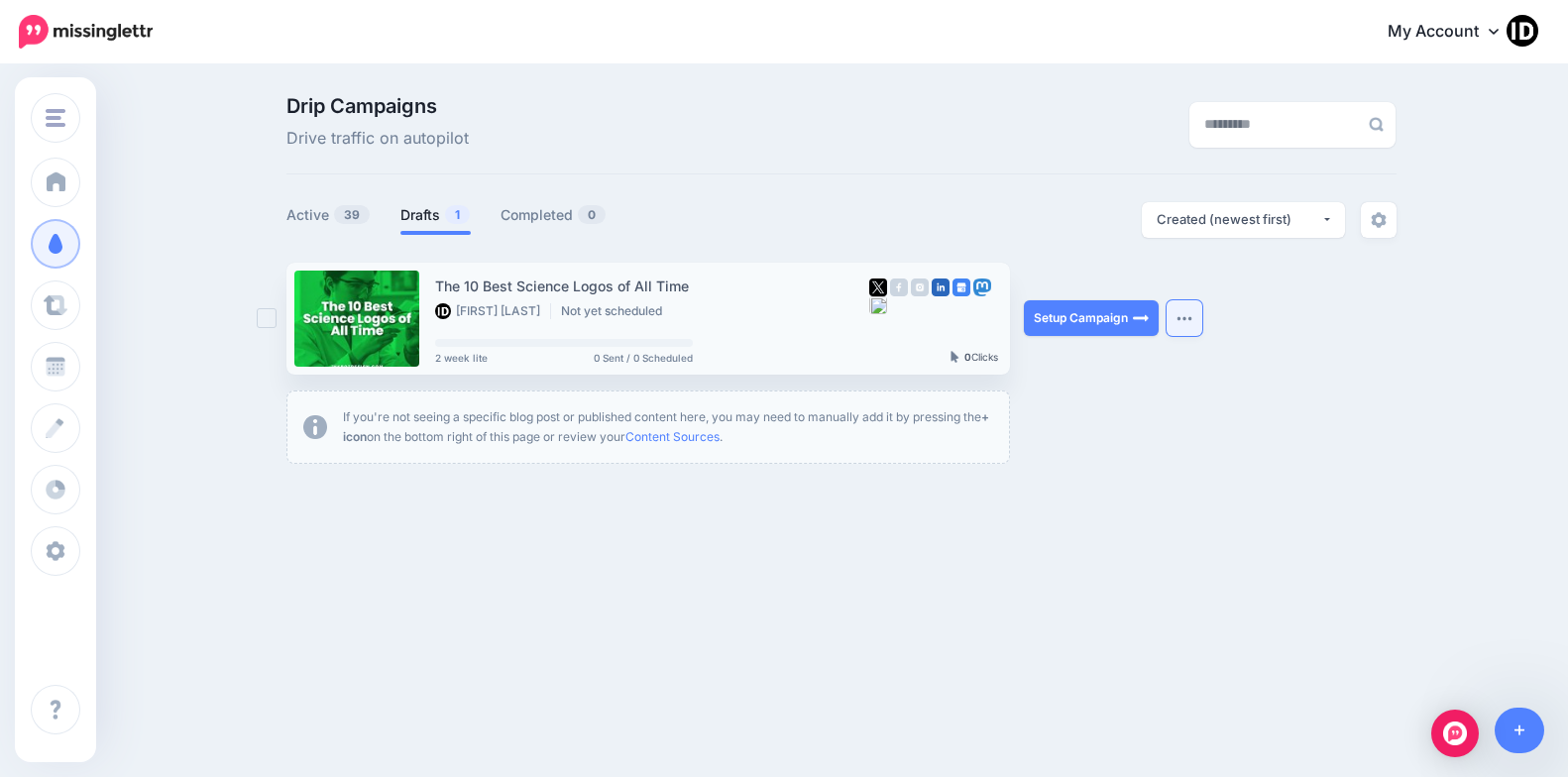 click at bounding box center [1184, 318] 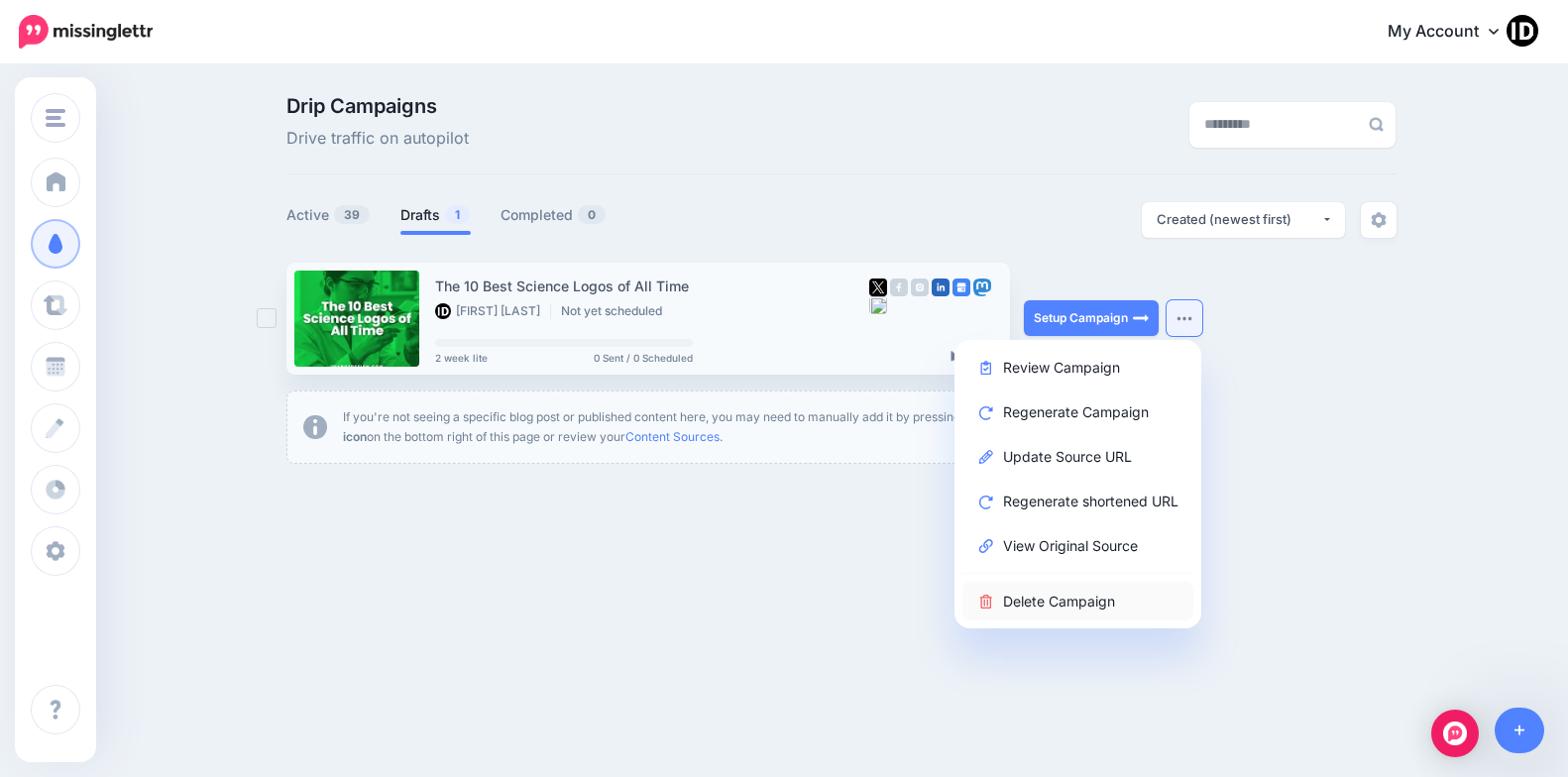 click on "Delete Campaign" at bounding box center [1077, 601] 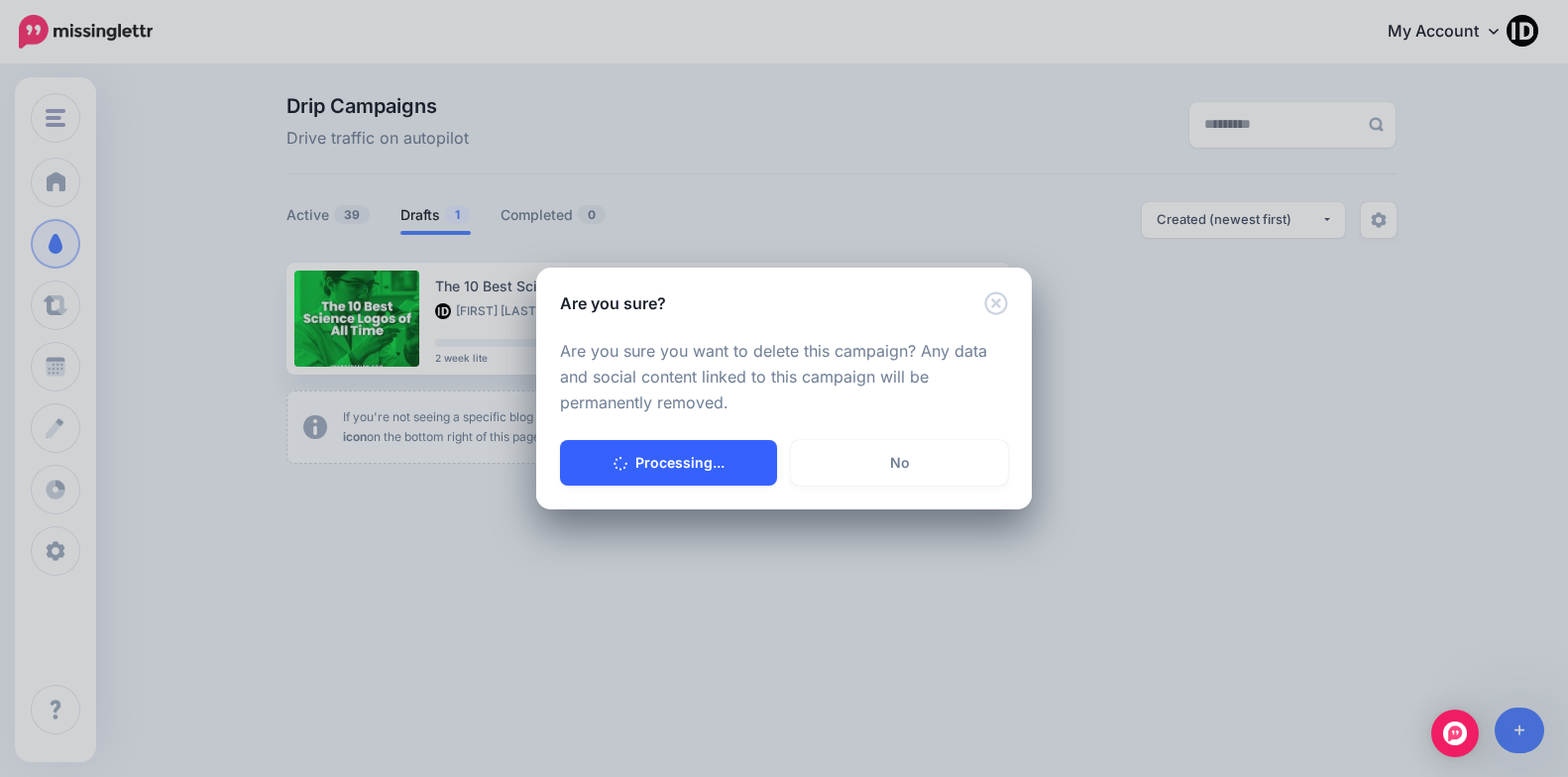 click on "Processing..." at bounding box center (668, 463) 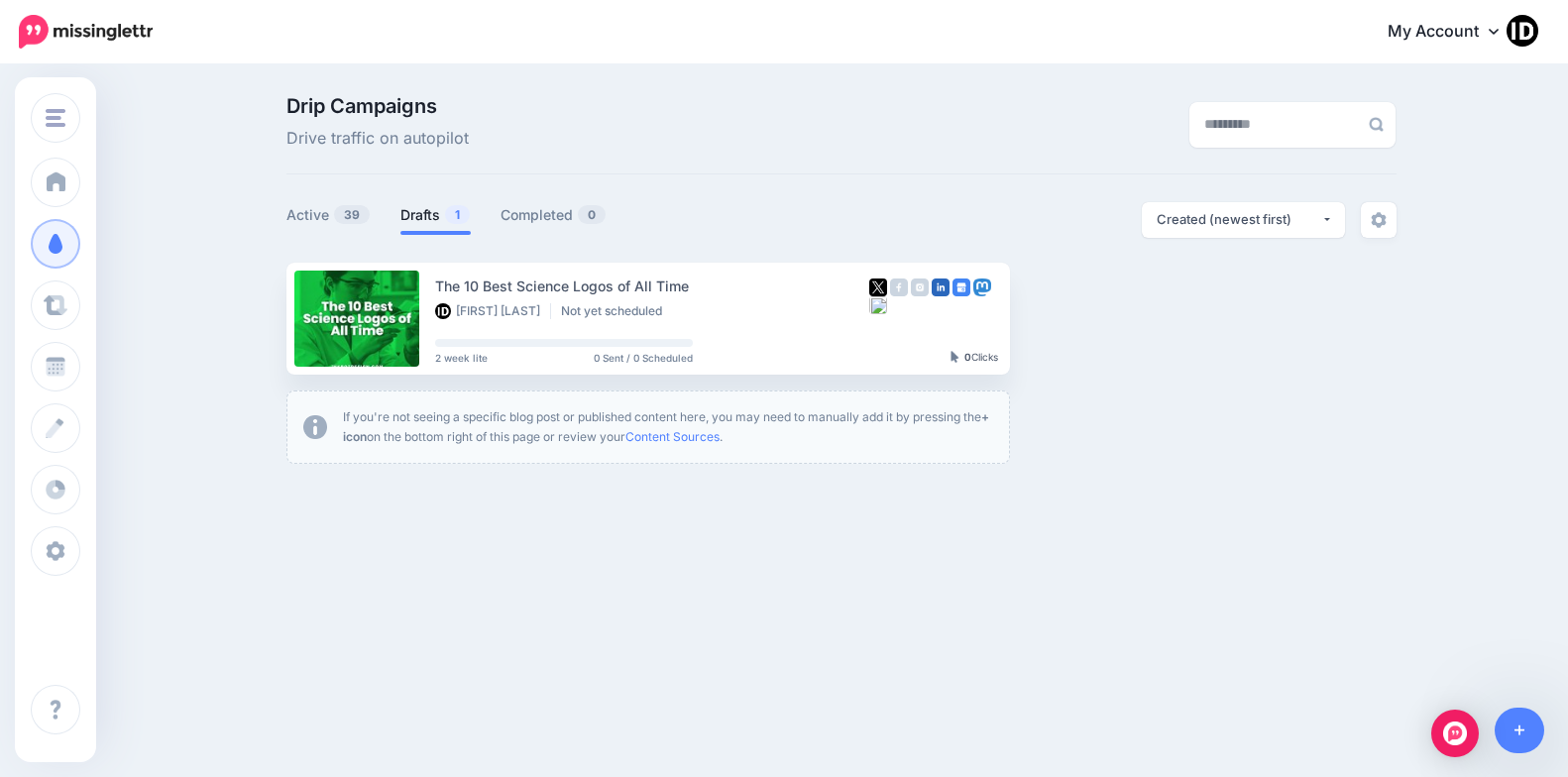 drag, startPoint x: 682, startPoint y: 542, endPoint x: 239, endPoint y: 450, distance: 452.45221 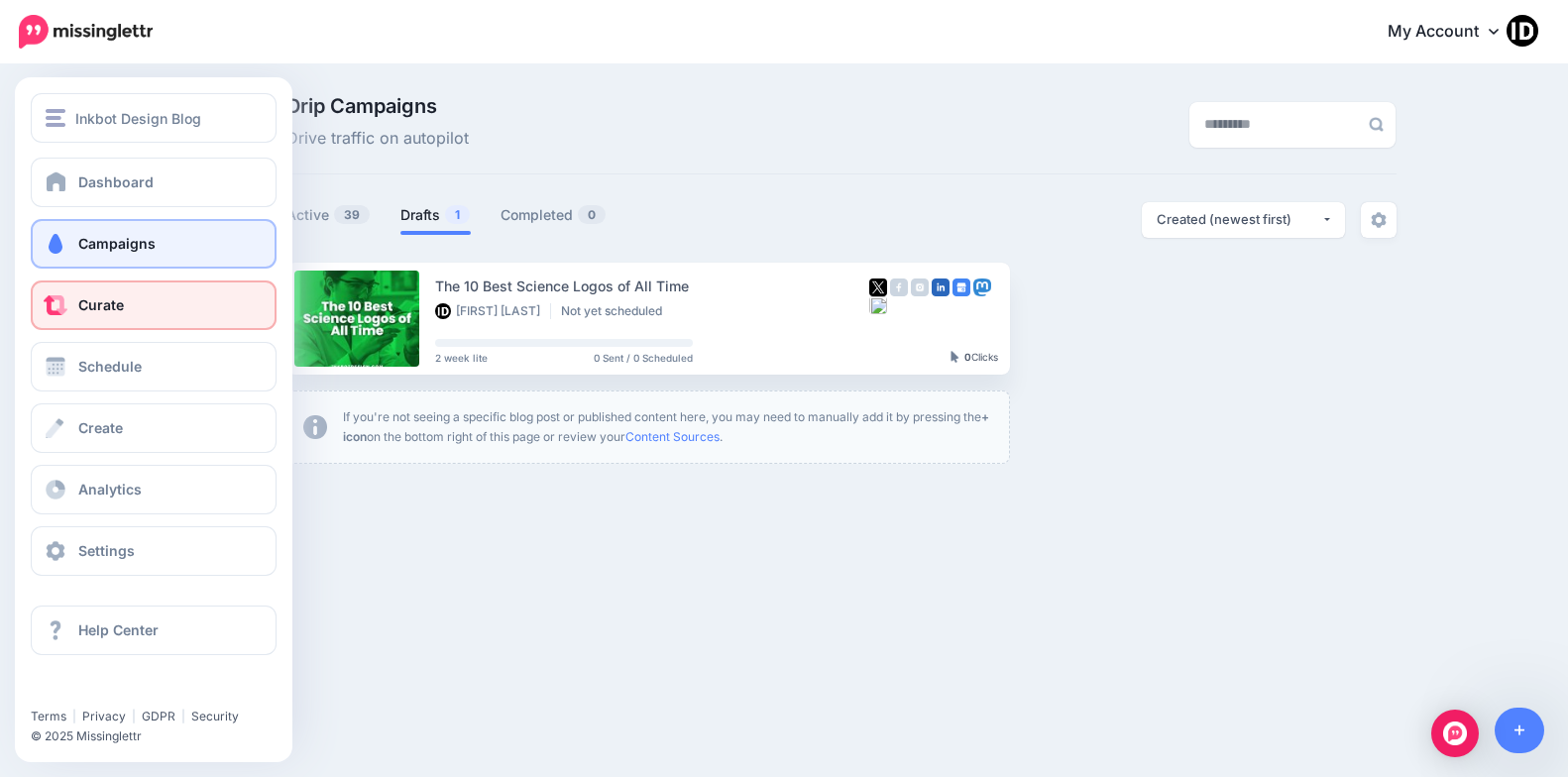 click on "Curate" at bounding box center [101, 304] 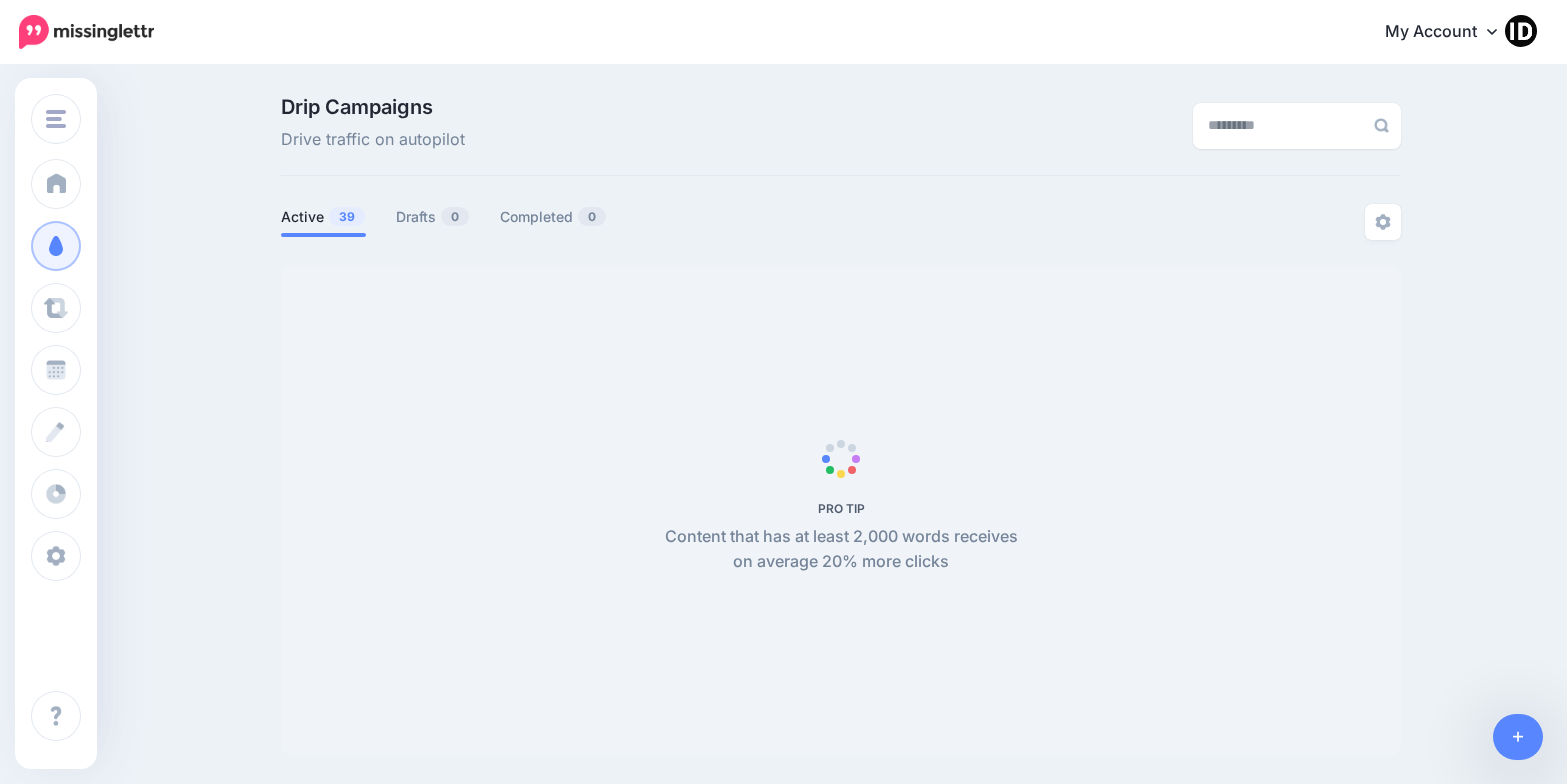 scroll, scrollTop: 0, scrollLeft: 0, axis: both 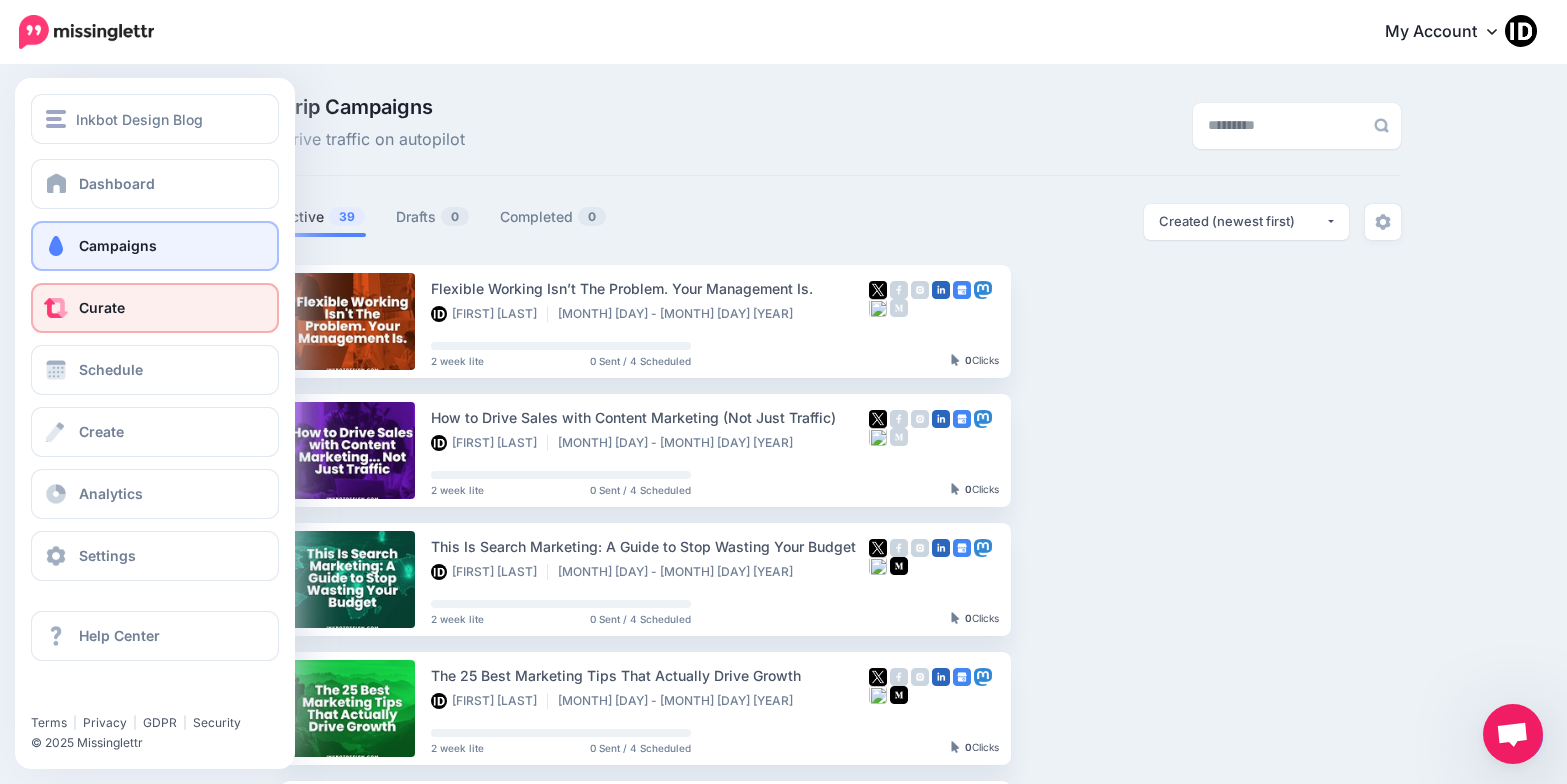 click on "Curate" at bounding box center (155, 308) 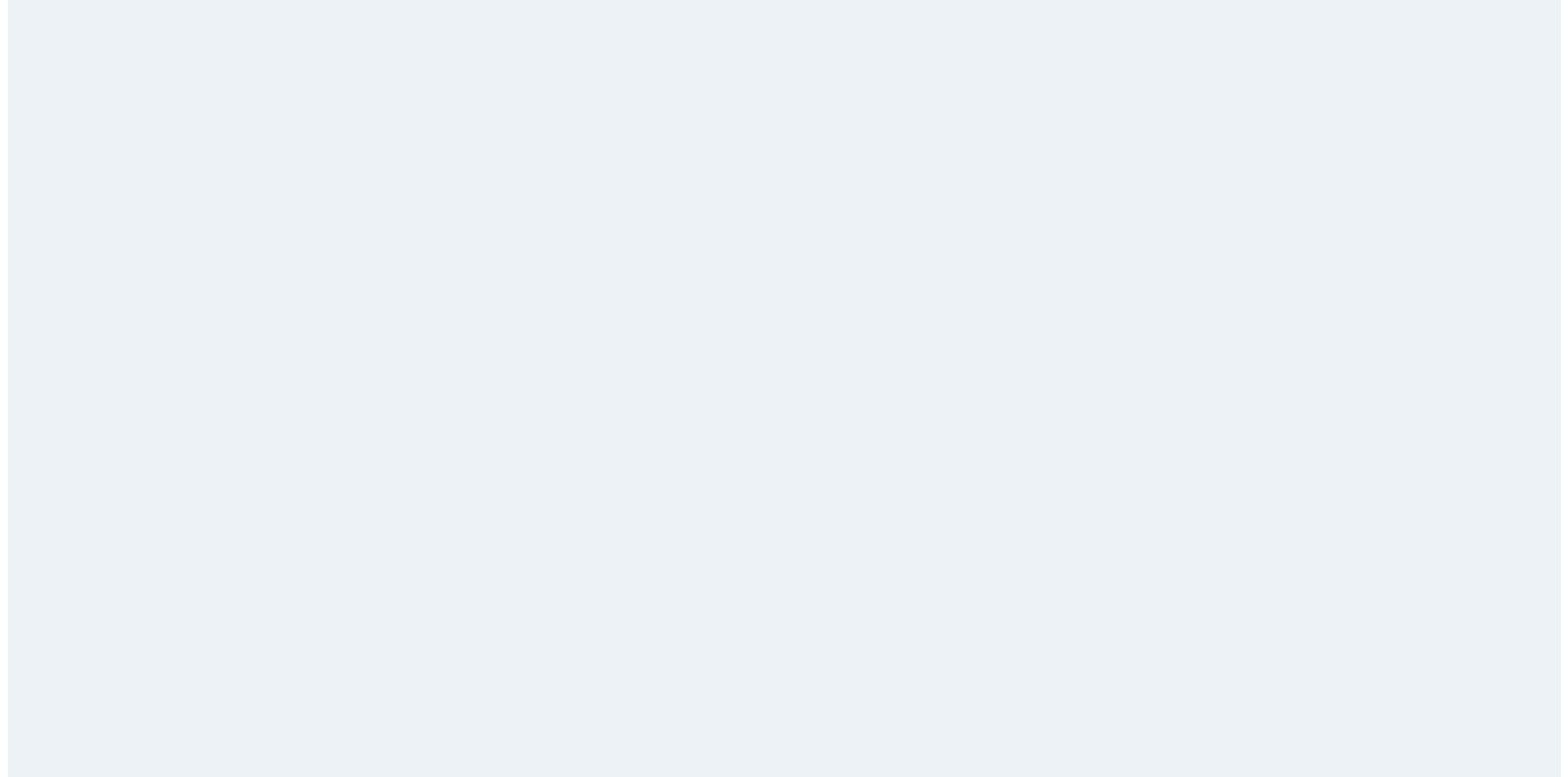scroll, scrollTop: 0, scrollLeft: 0, axis: both 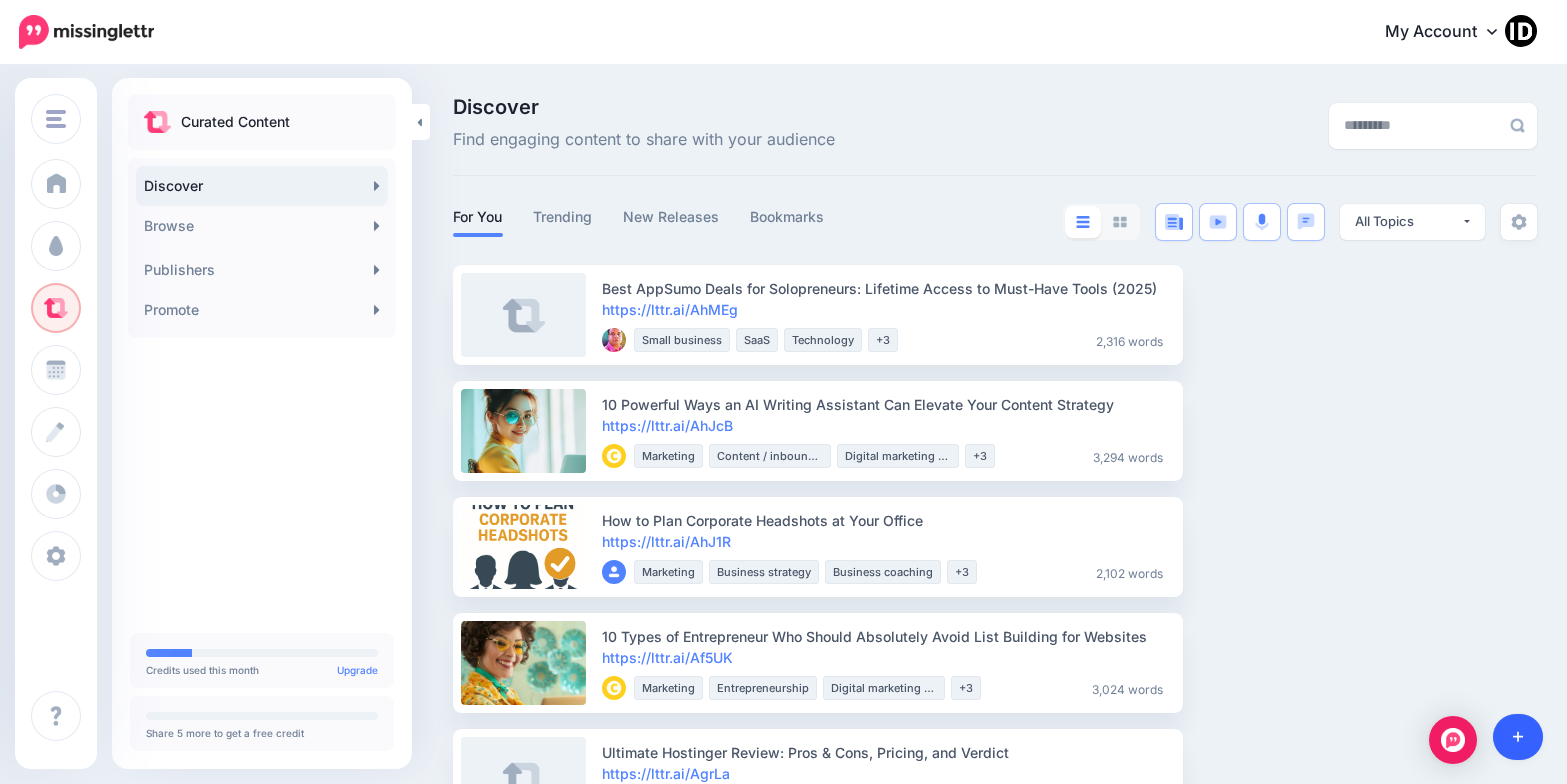 click 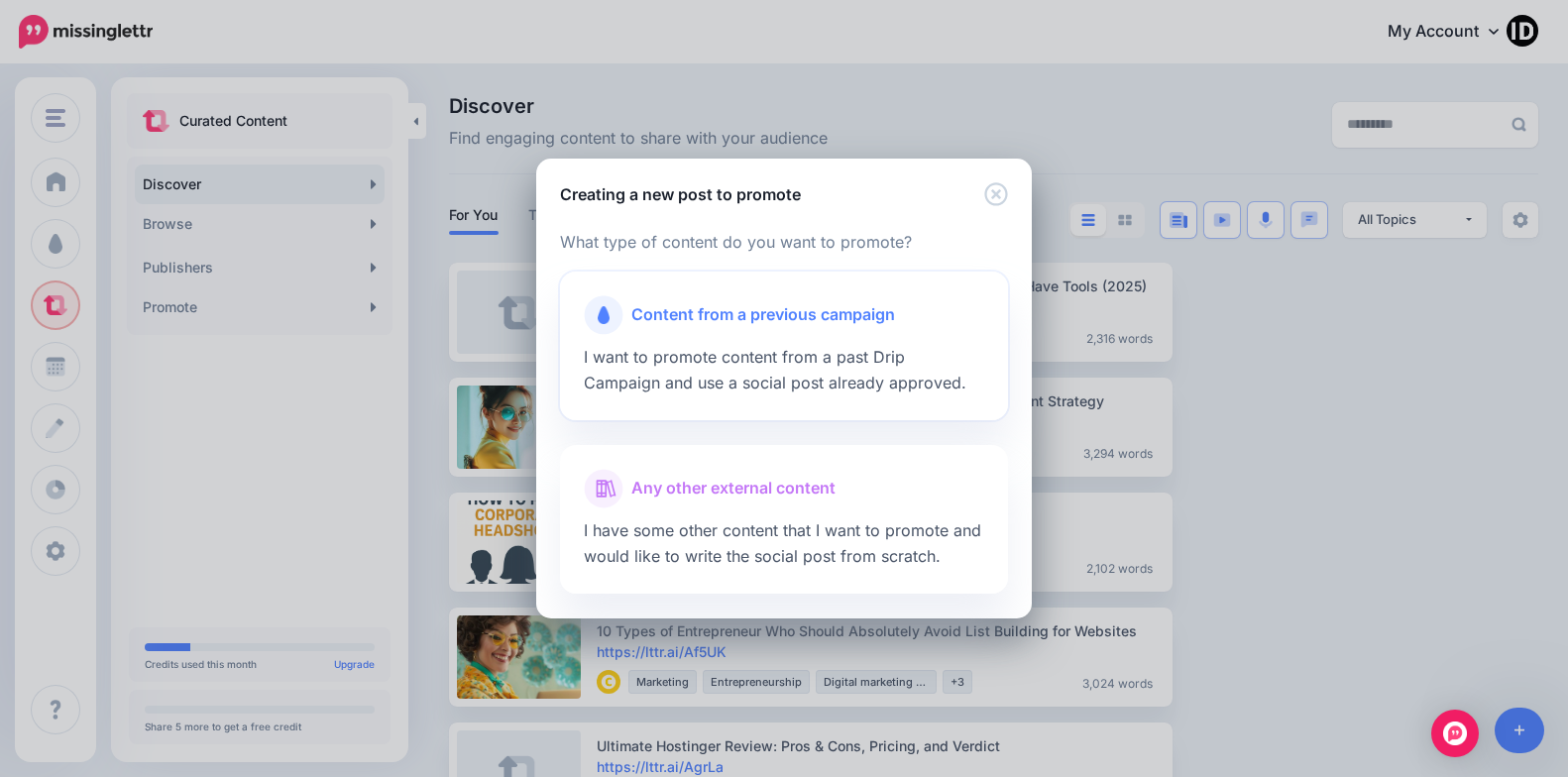 click on "I want to promote content from a past Drip Campaign and use a social post already approved." at bounding box center (775, 370) 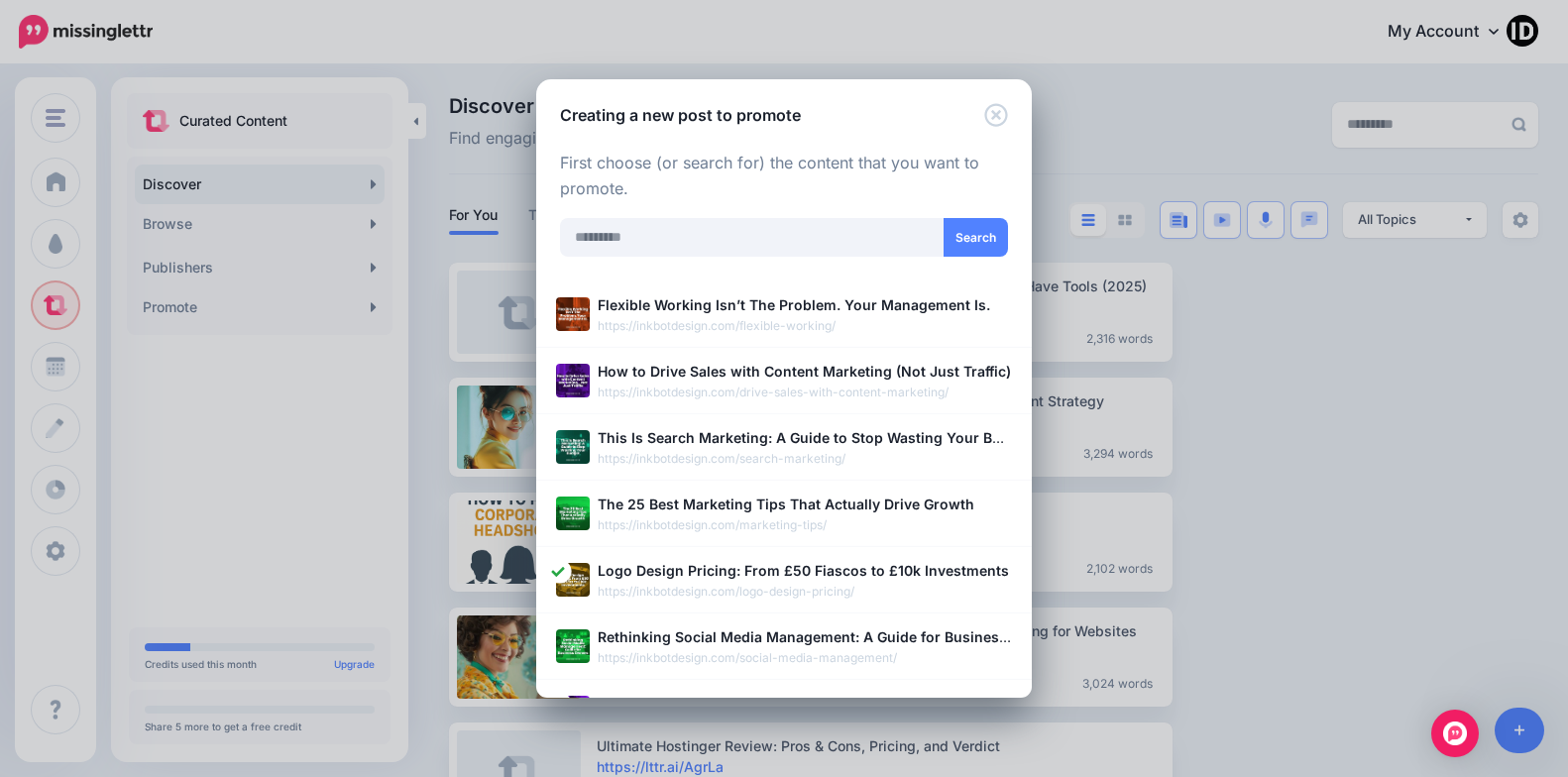 click on "How to Drive Sales with Content Marketing (Not Just Traffic)" at bounding box center [804, 371] 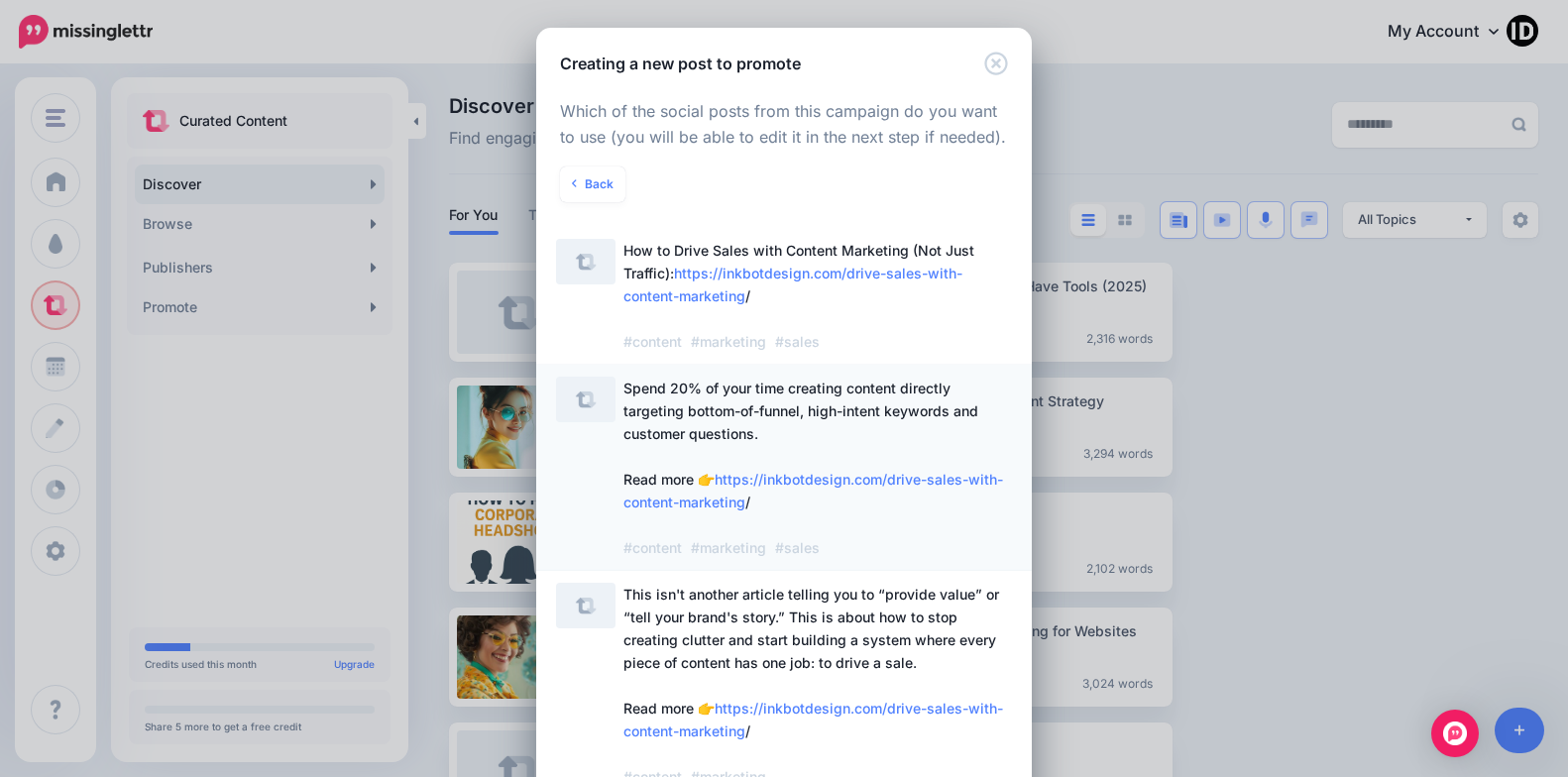 click on "Spend 20% of your time creating content directly targeting bottom-of-funnel, high-intent keywords and customer questions. Read more 👉  https://inkbotdesign.com/drive-sales-with-content-marketing / #content   #marketing   #sales" at bounding box center (813, 468) 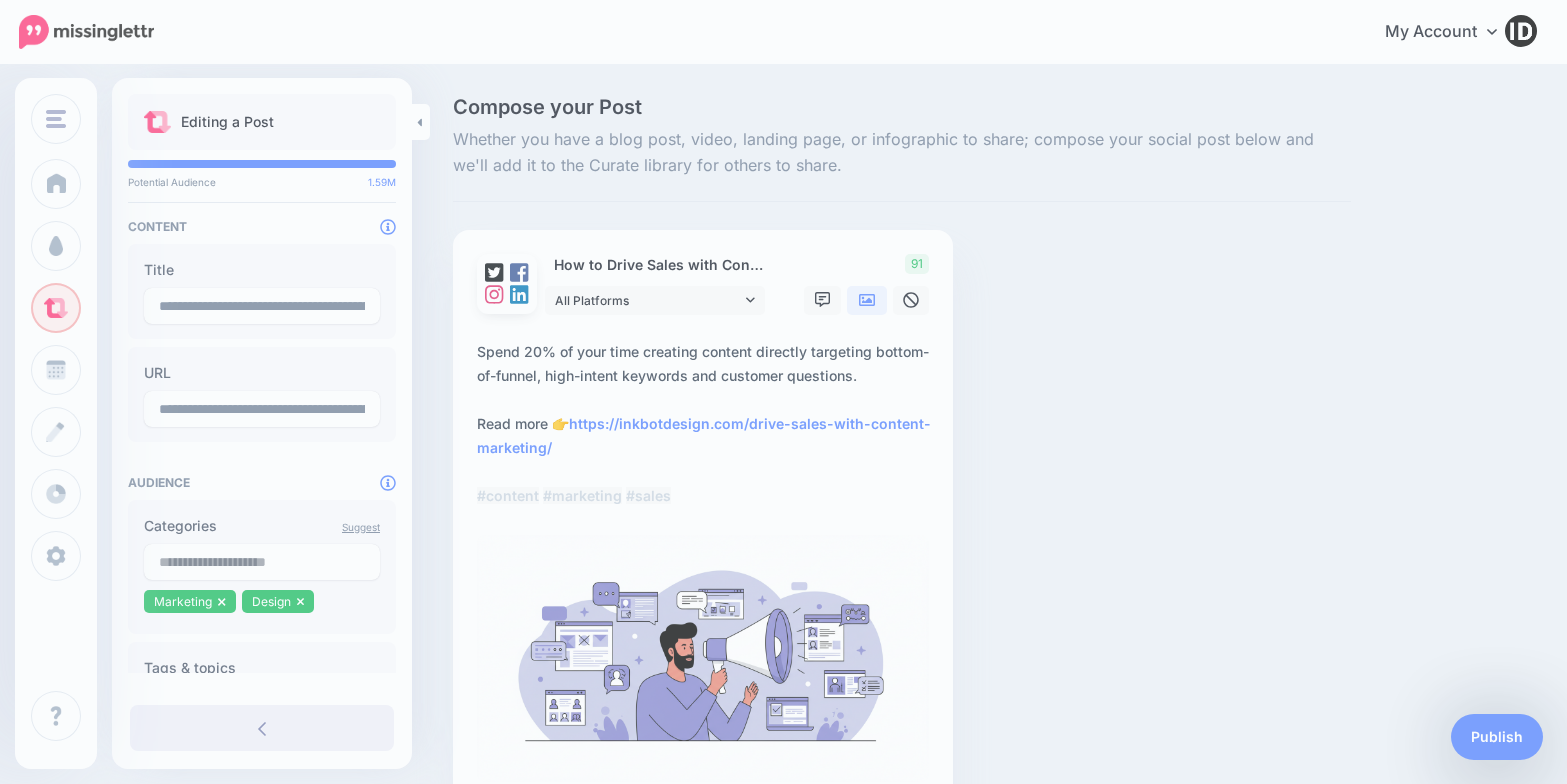scroll, scrollTop: 0, scrollLeft: 0, axis: both 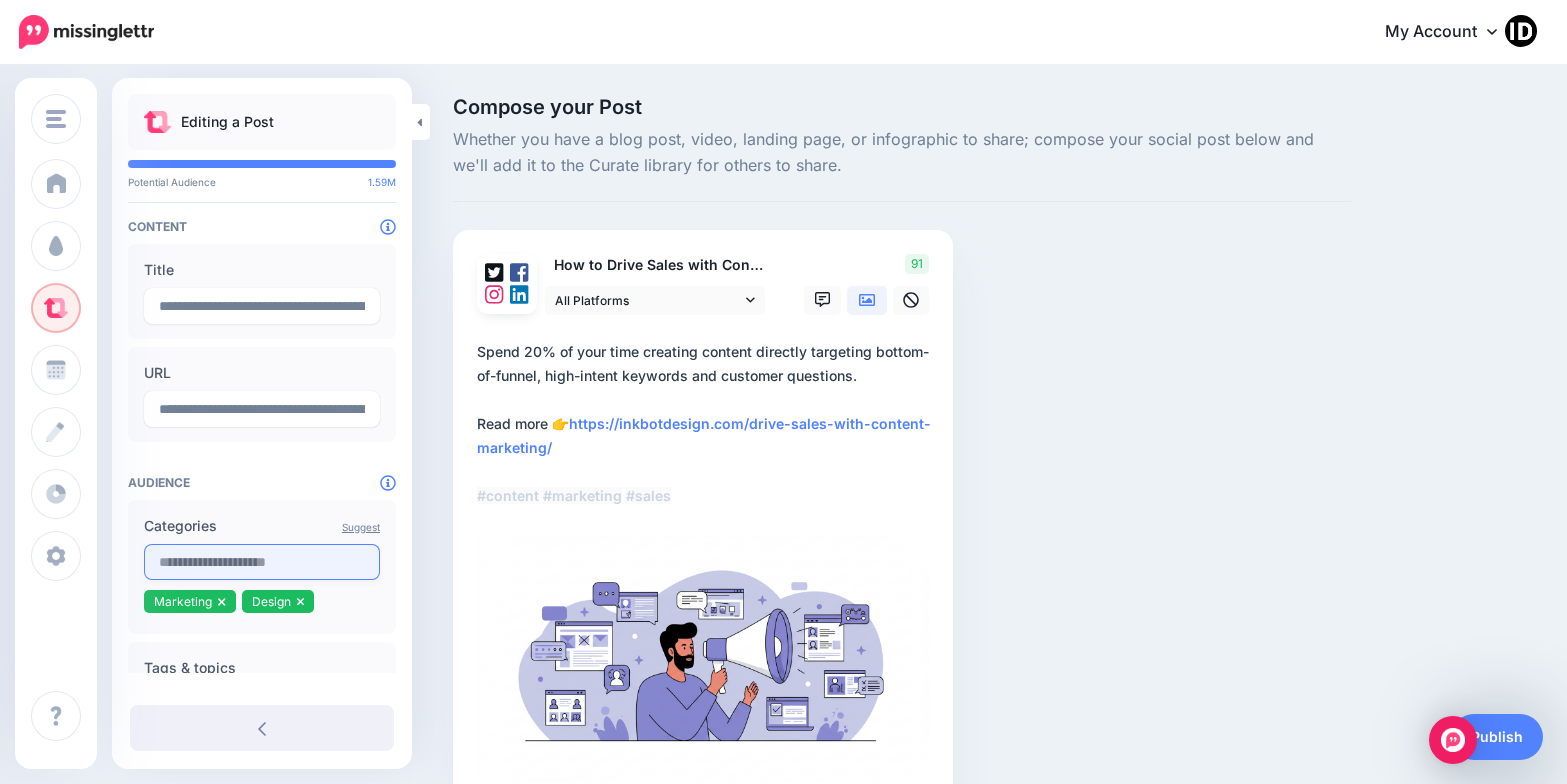 click at bounding box center [262, 562] 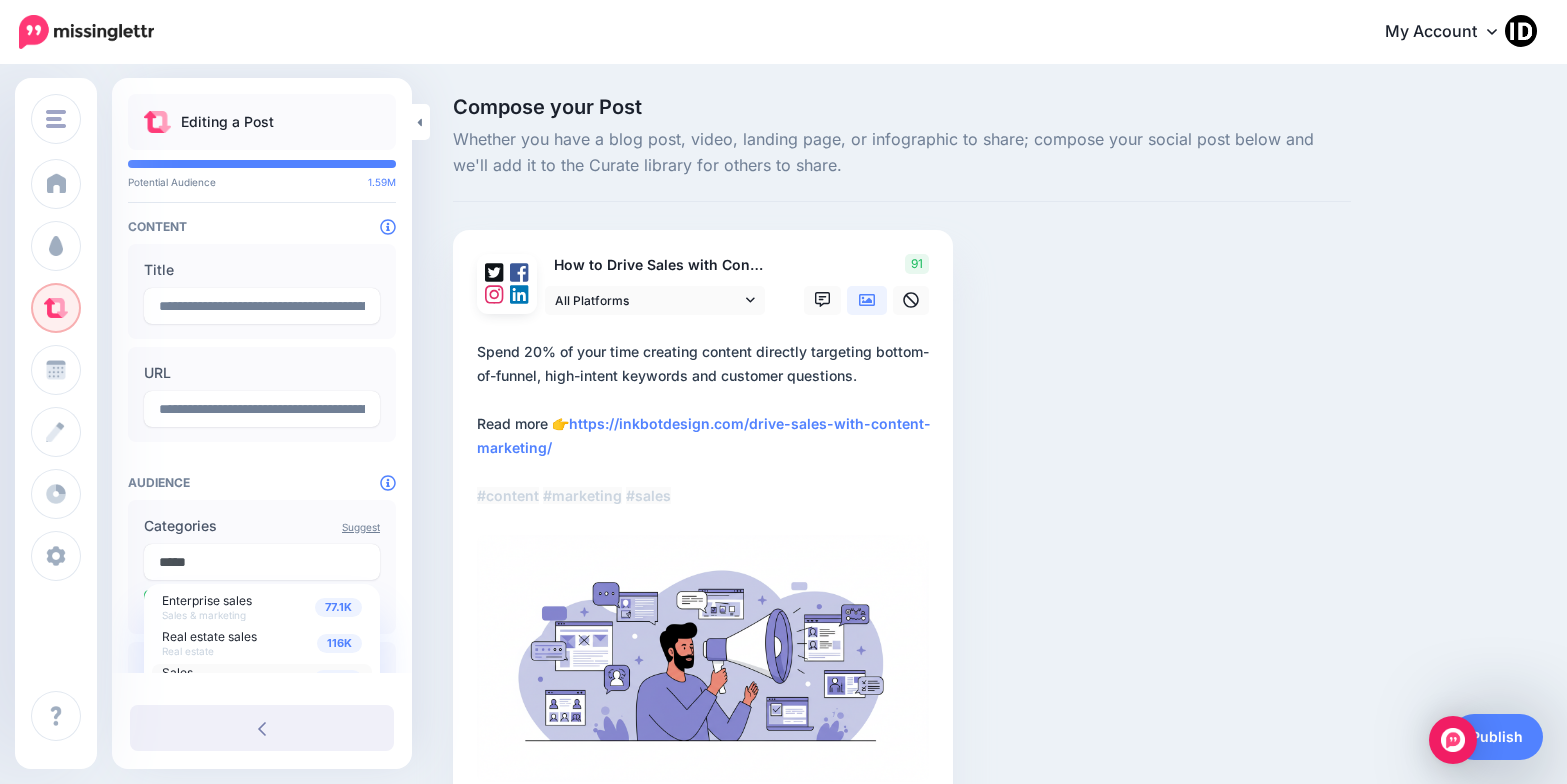 type on "*****" 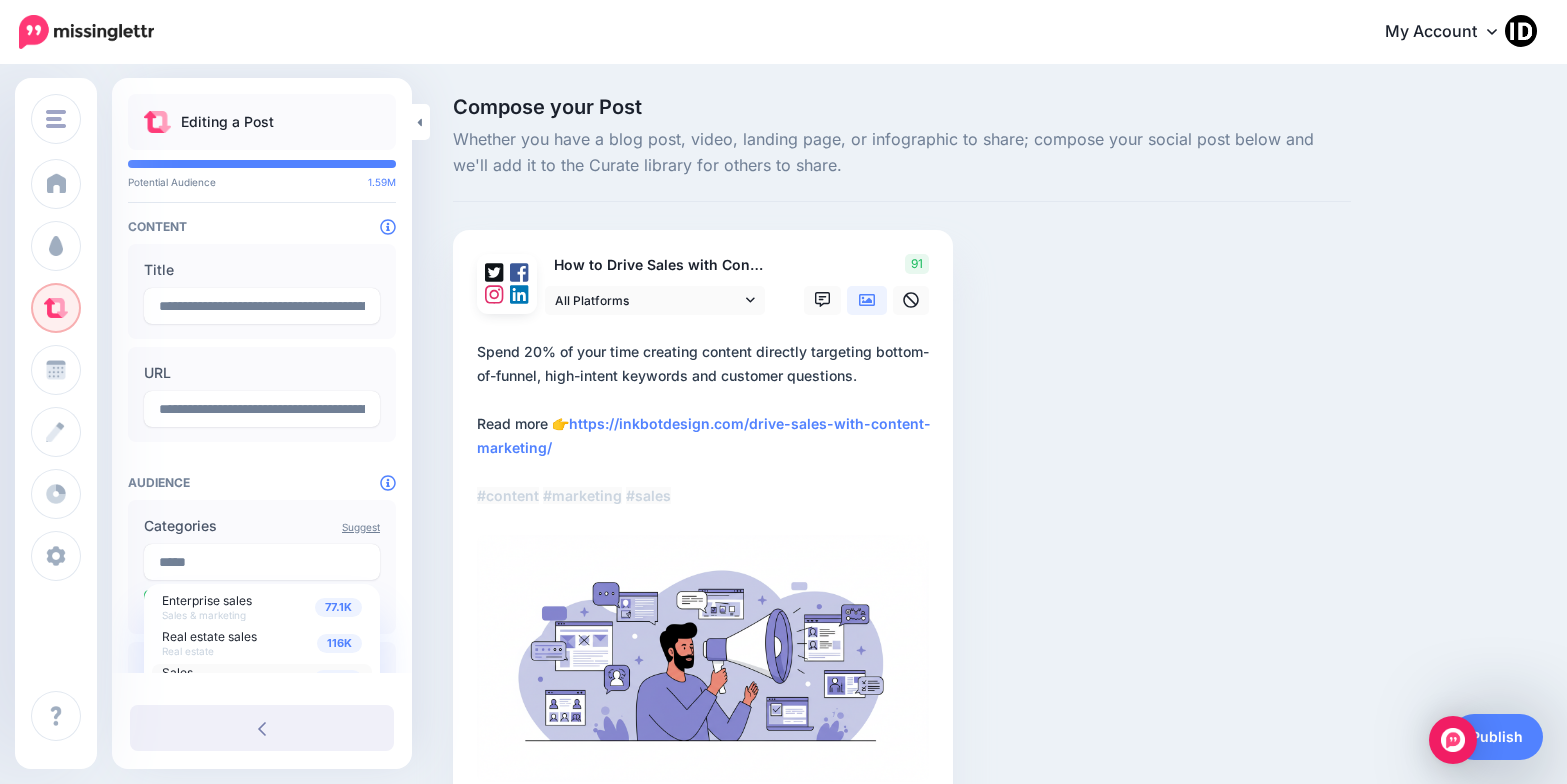 click on "Sales" at bounding box center [177, 672] 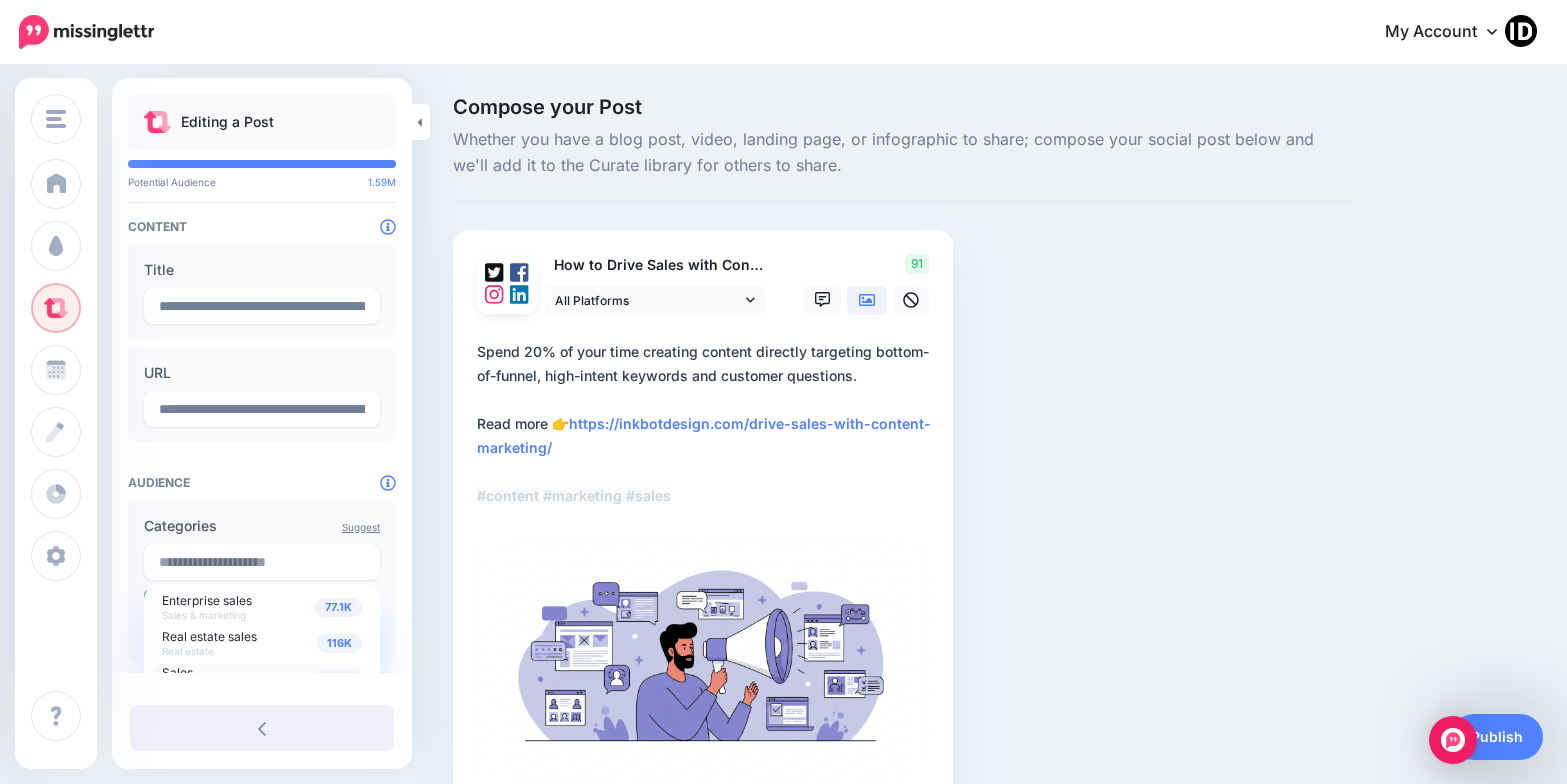 click on "Compose your Post
Whether you have a blog post, video, landing page, or infographic to share; compose your social post below and we'll add it to the Curate library for others to share.
How to Drive Sales with Content Marketing (Not Just Traffic)
91" at bounding box center [902, 481] 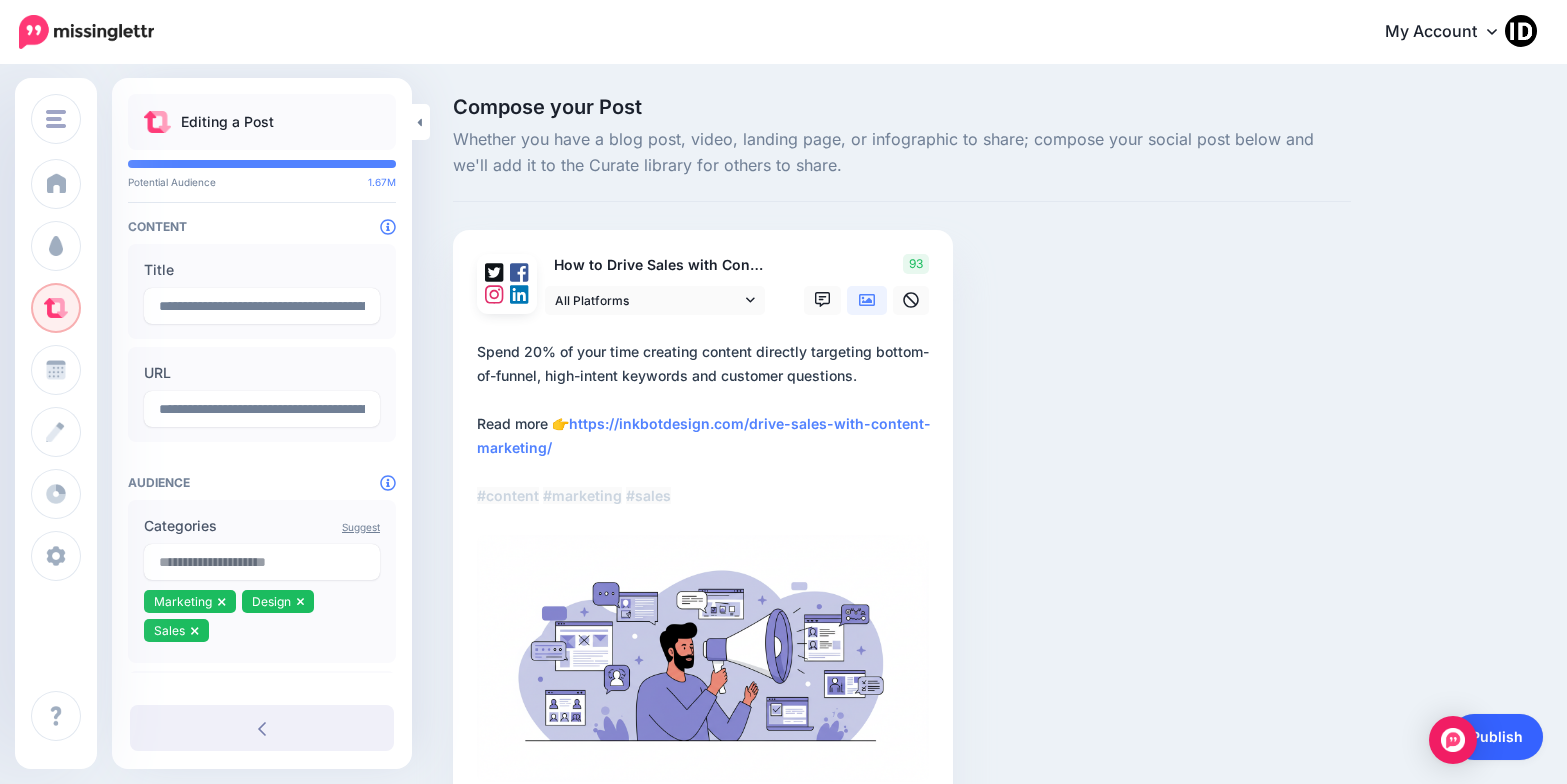 click on "Publish" at bounding box center [1497, 737] 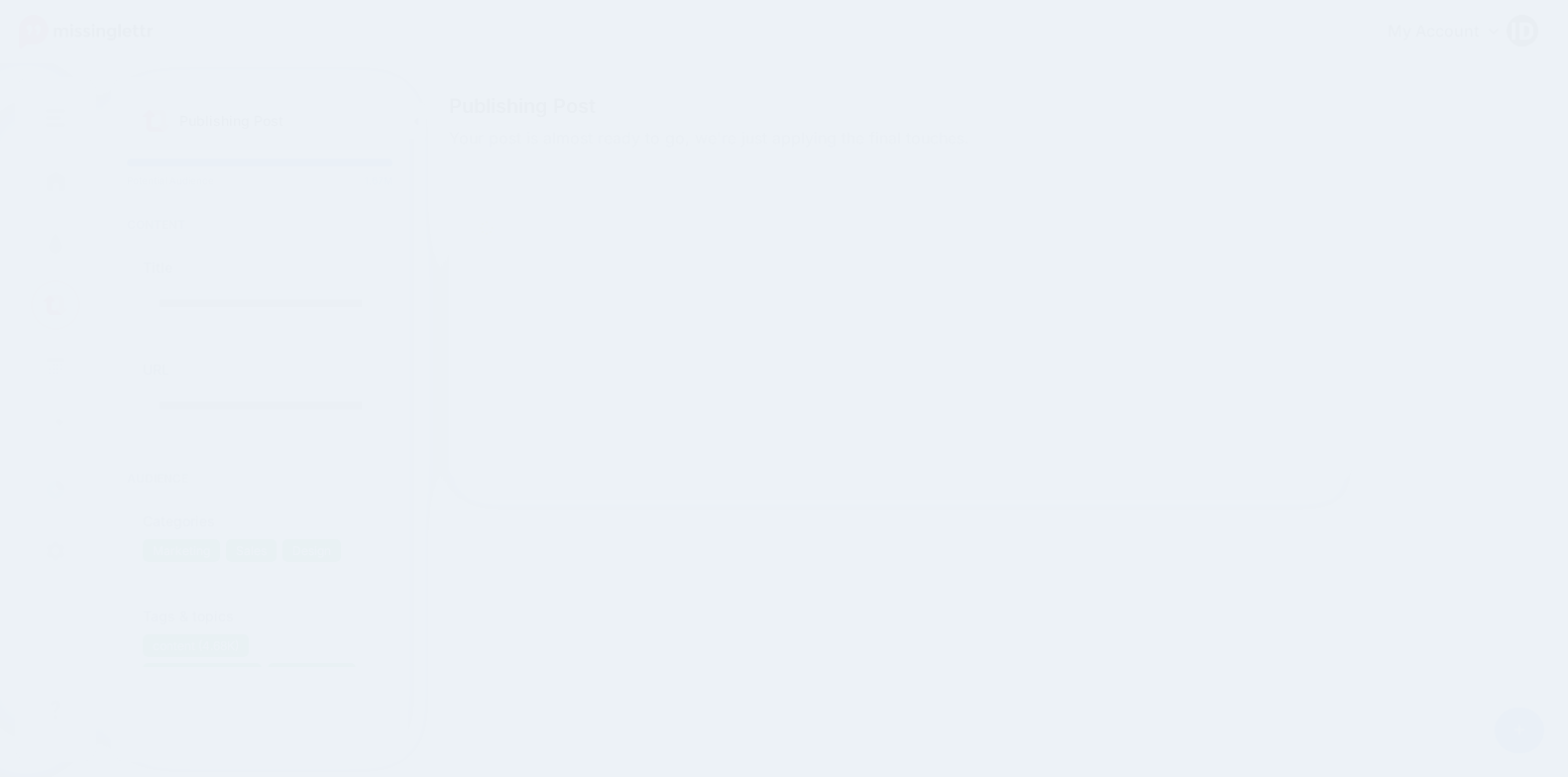 scroll, scrollTop: 0, scrollLeft: 0, axis: both 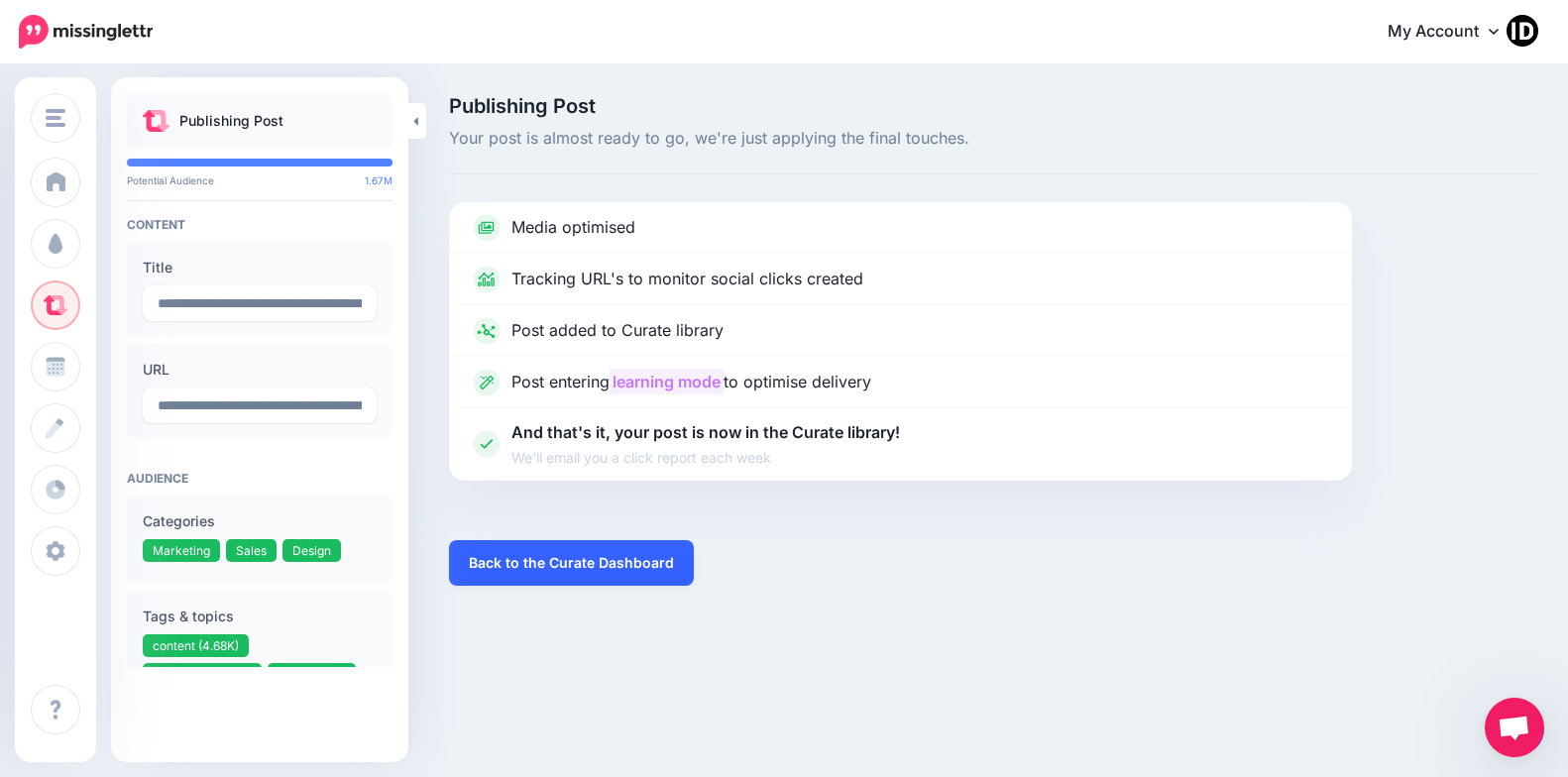 click on "Back to the Curate Dashboard" at bounding box center (571, 563) 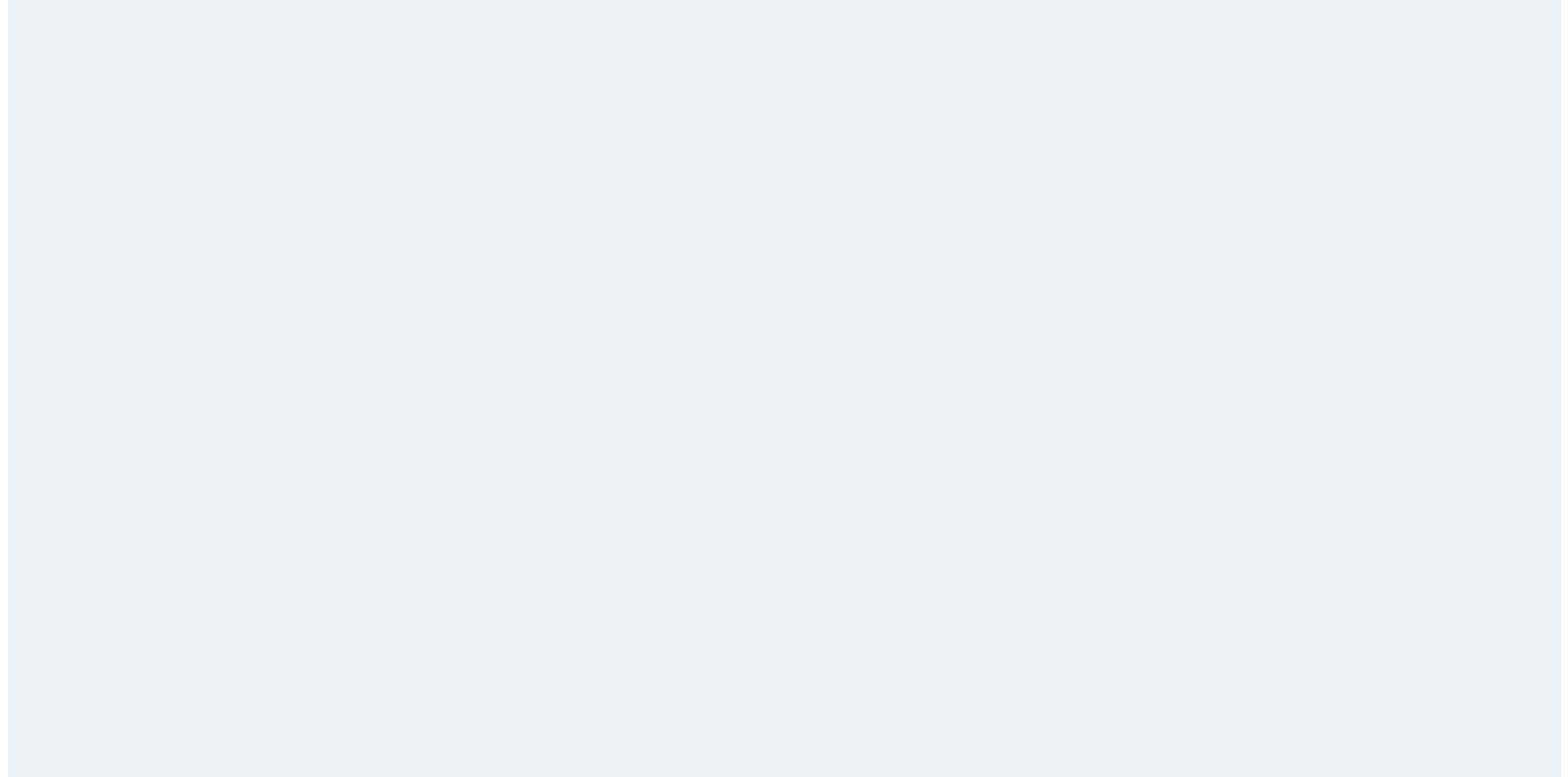 scroll, scrollTop: 0, scrollLeft: 0, axis: both 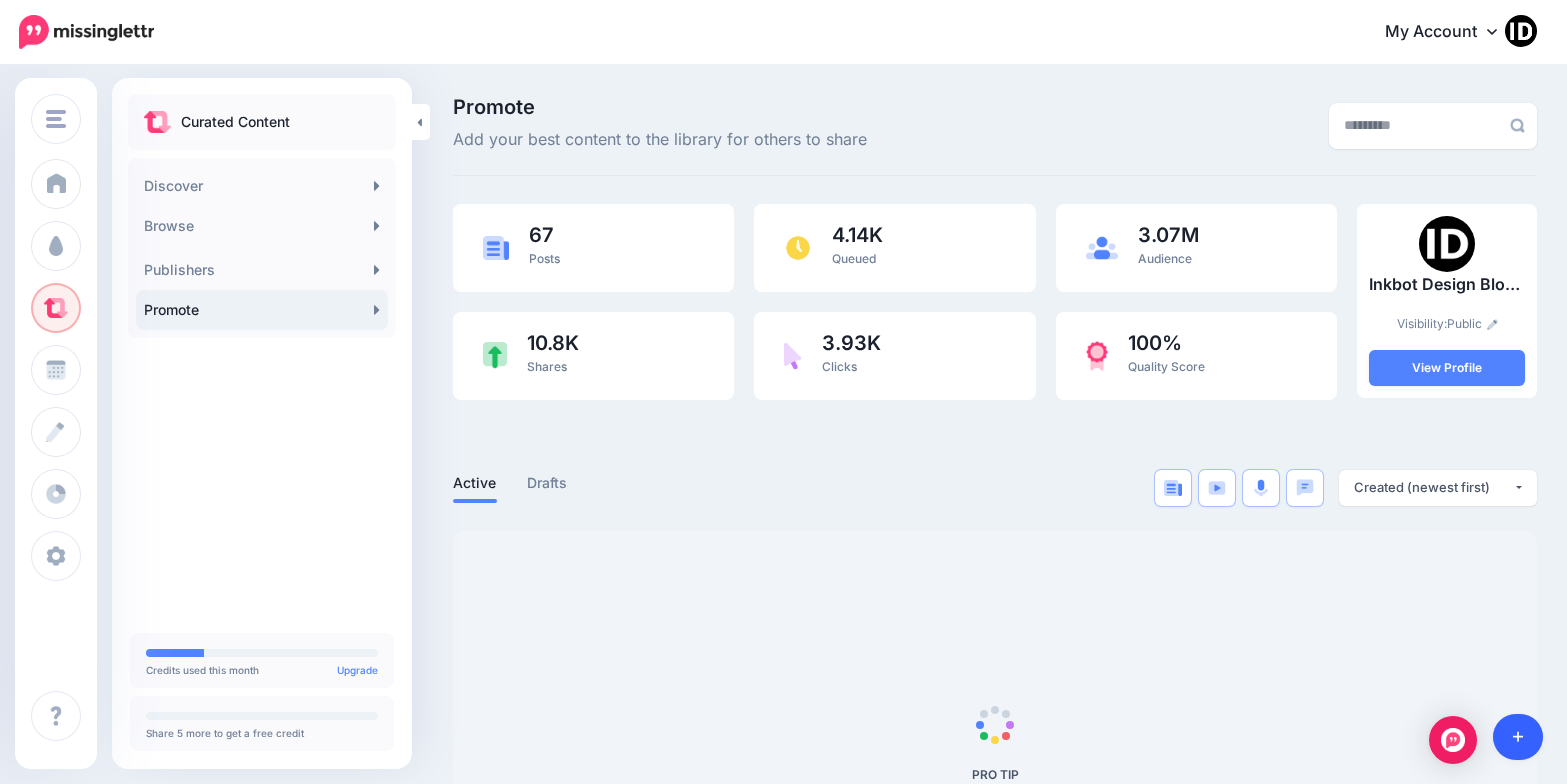 click 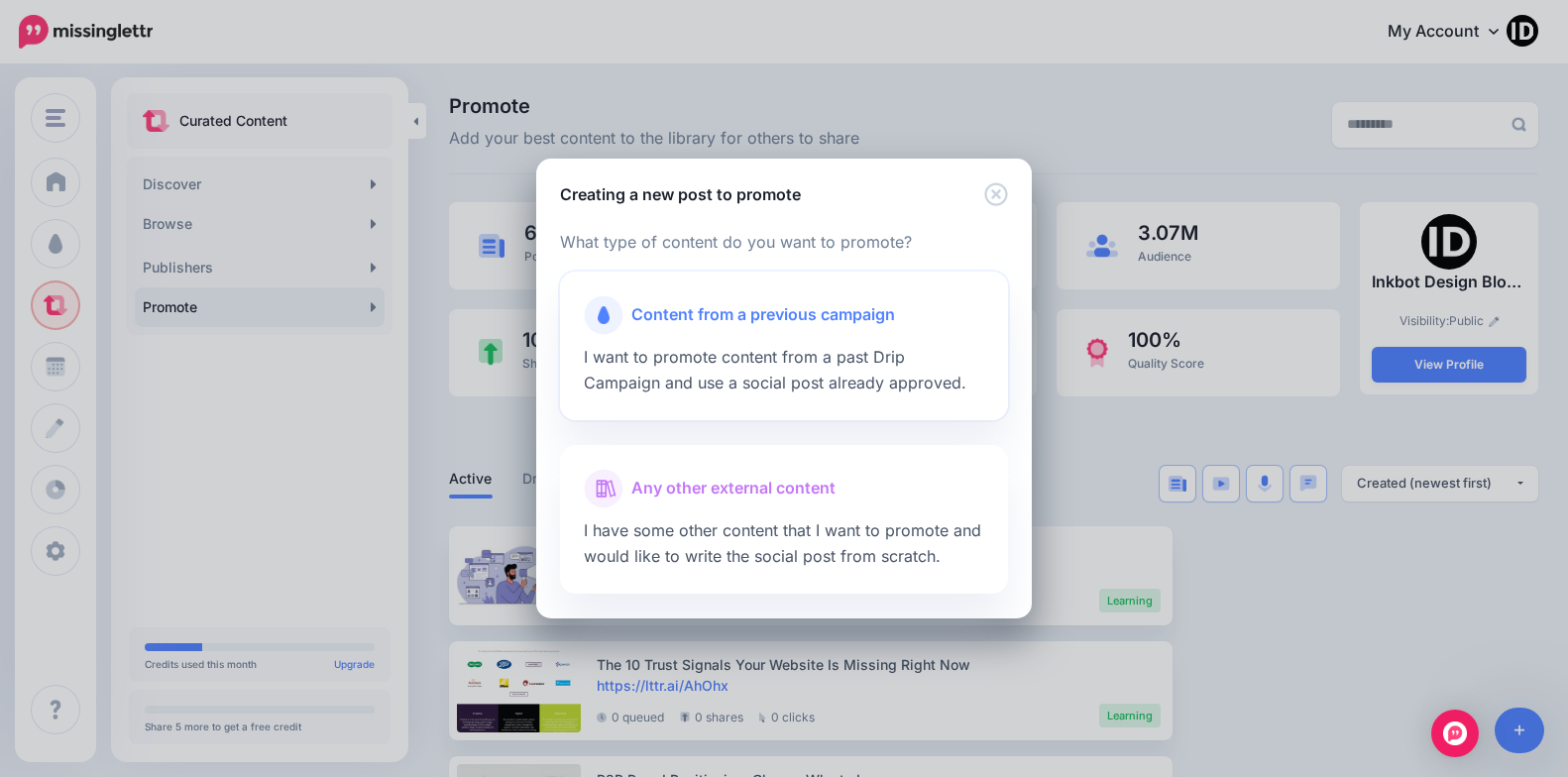 click on "Content from a previous campaign" at bounding box center [763, 315] 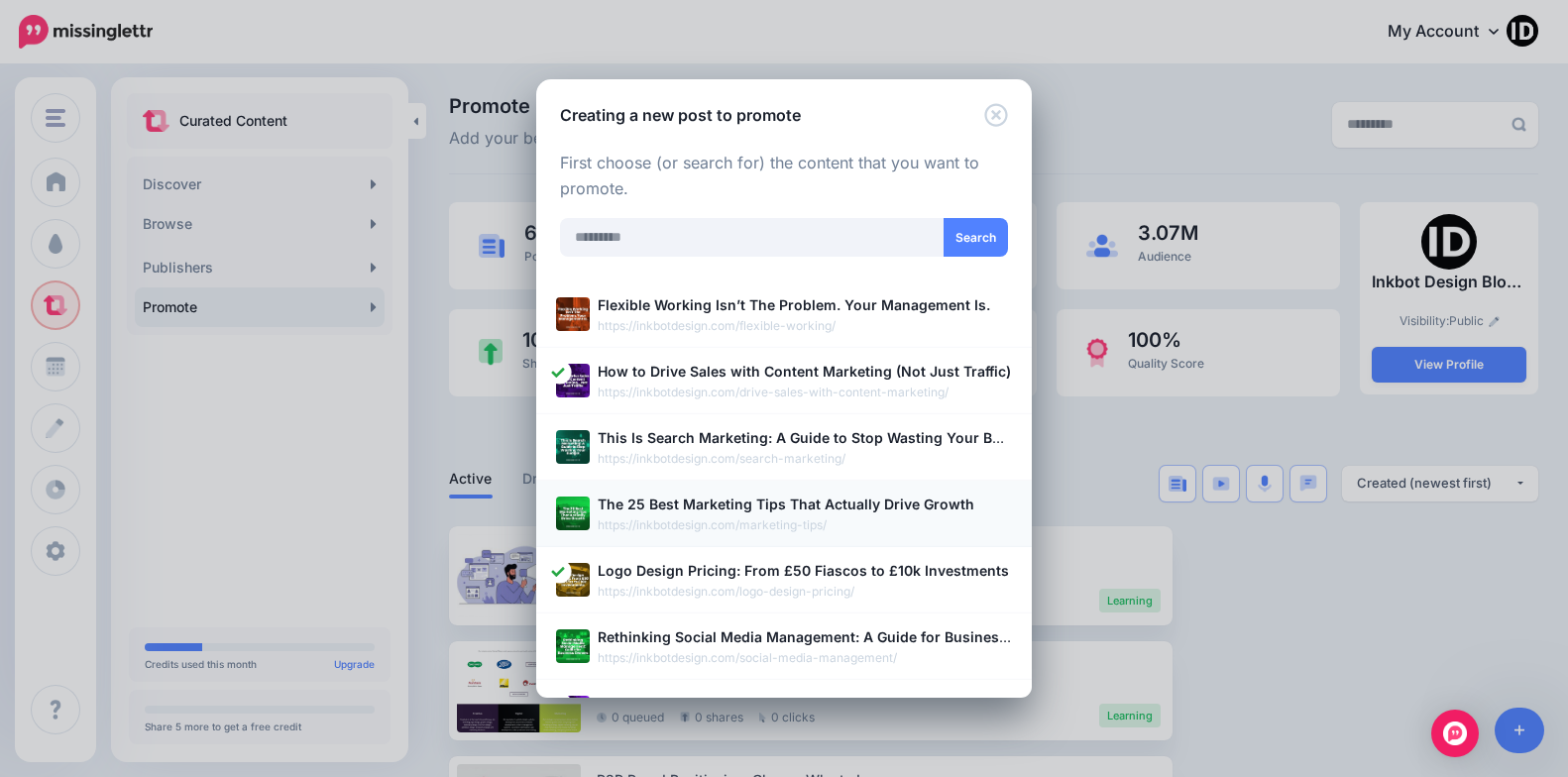 click on "The 25 Best Marketing Tips That Actually Drive Growth" at bounding box center (786, 503) 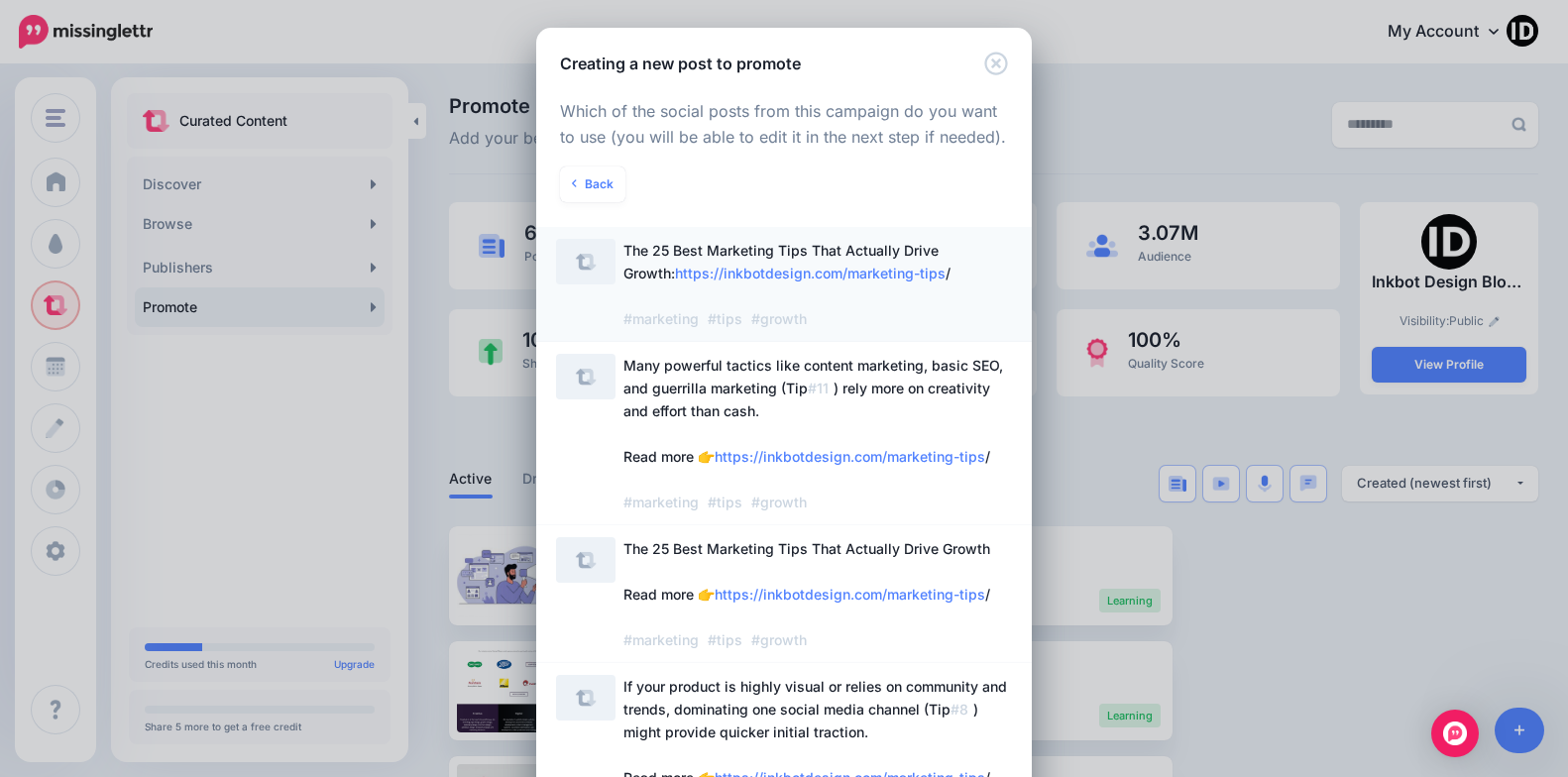 click on "The 25 Best Marketing Tips That Actually Drive Growth:  https://inkbotdesign.com/marketing-tips / #marketing   #tips   #growth" at bounding box center [787, 284] 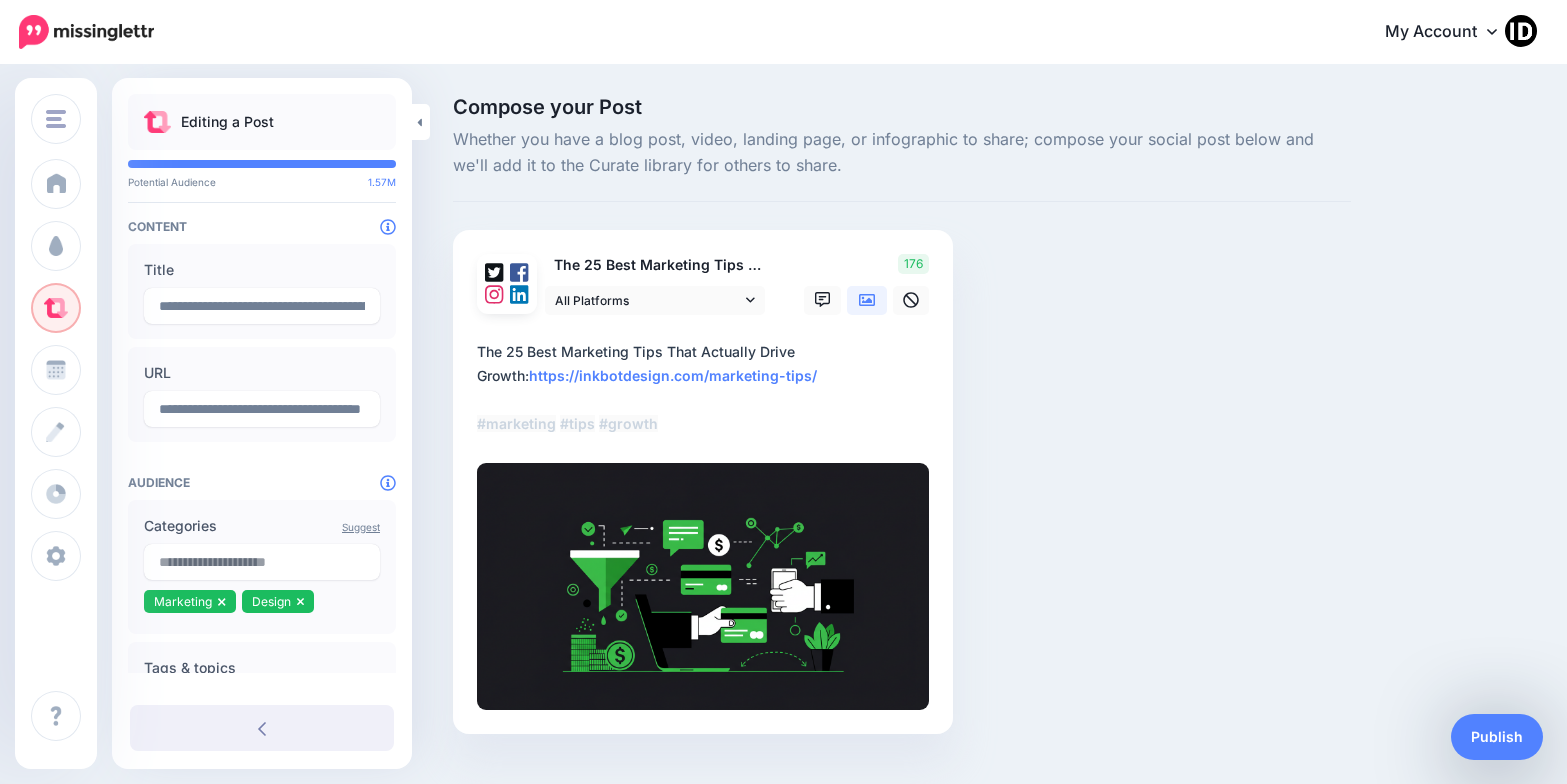 scroll, scrollTop: 0, scrollLeft: 0, axis: both 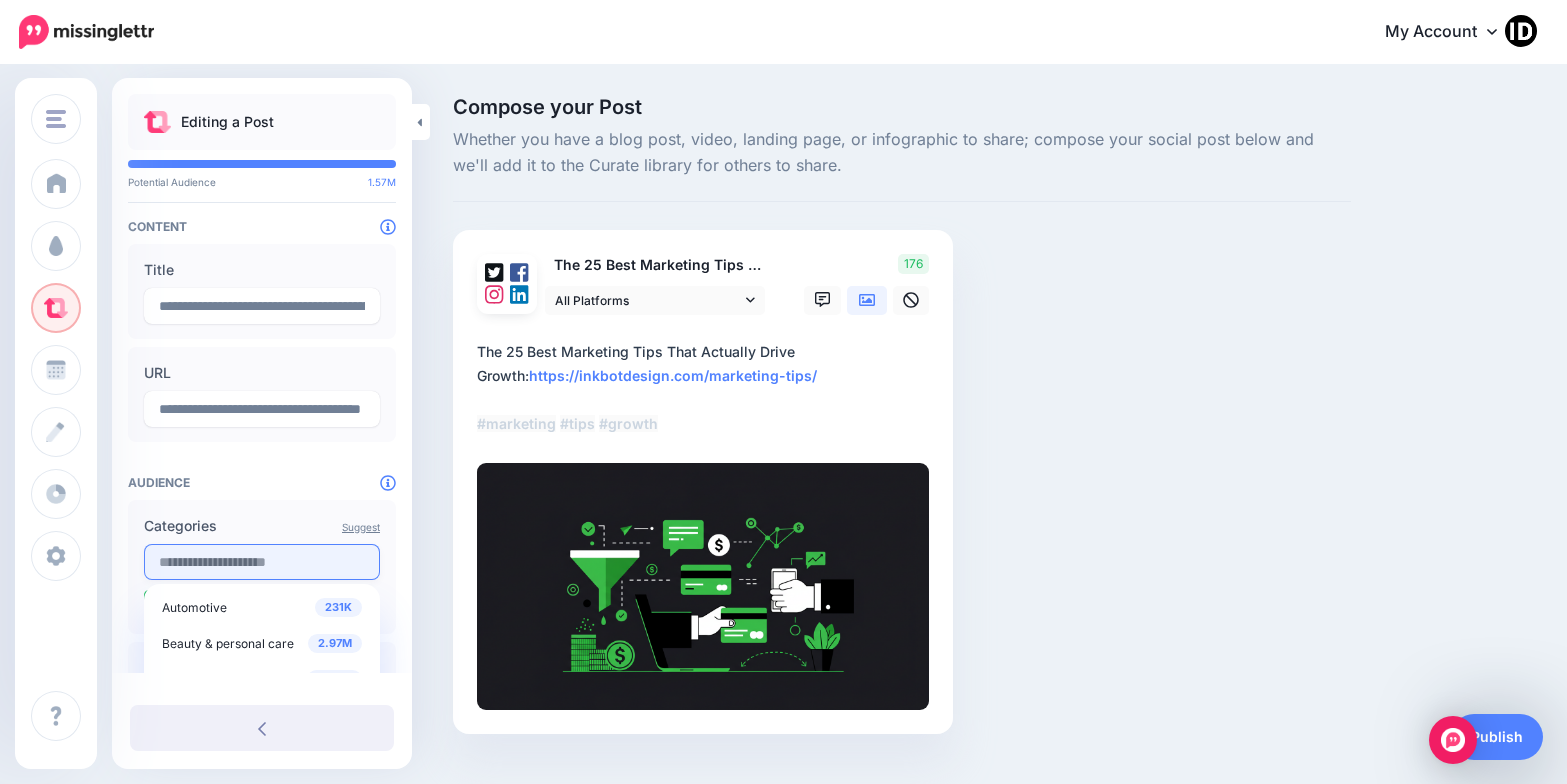 click at bounding box center (262, 562) 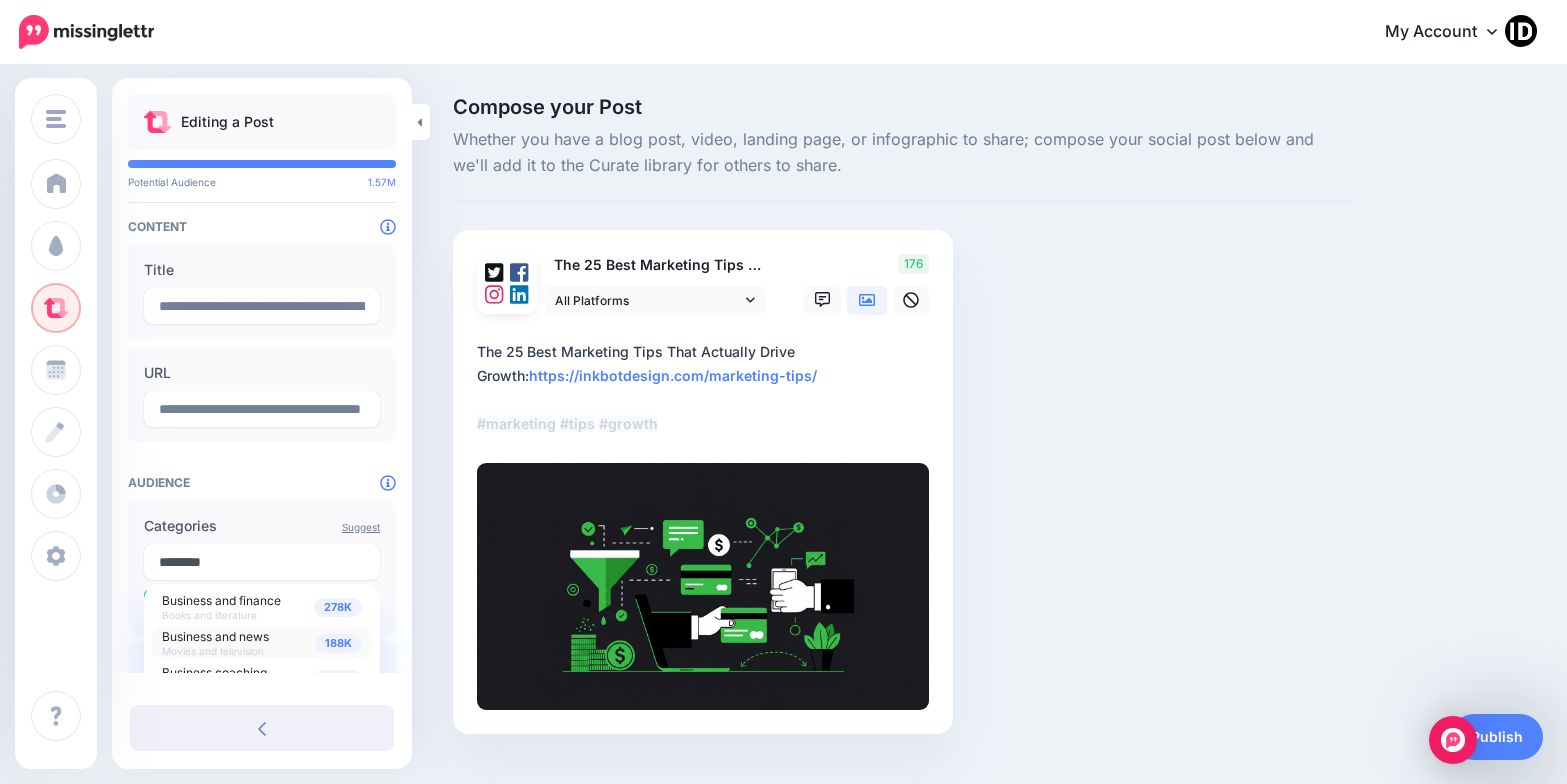 scroll, scrollTop: 100, scrollLeft: 0, axis: vertical 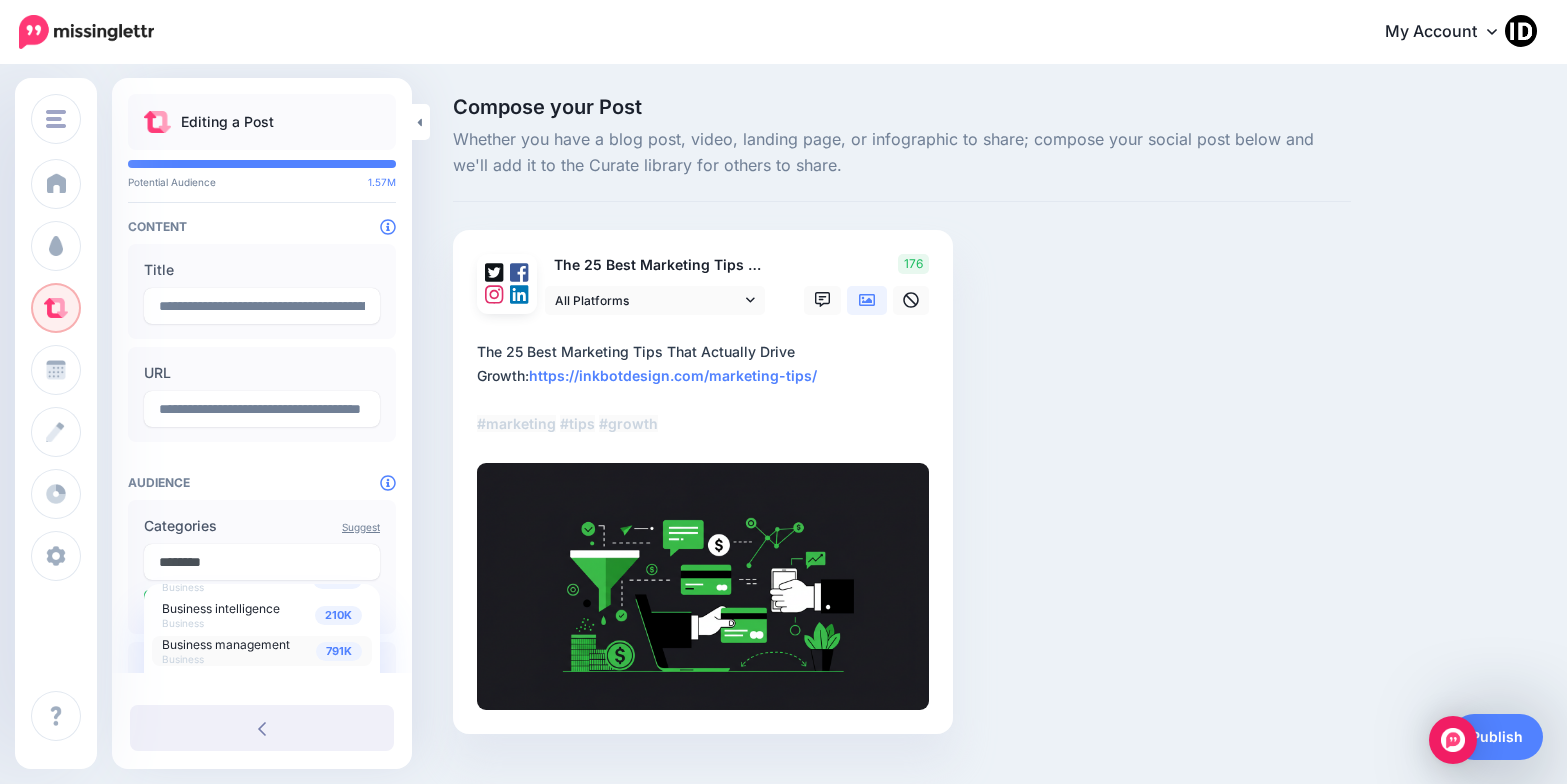 type on "********" 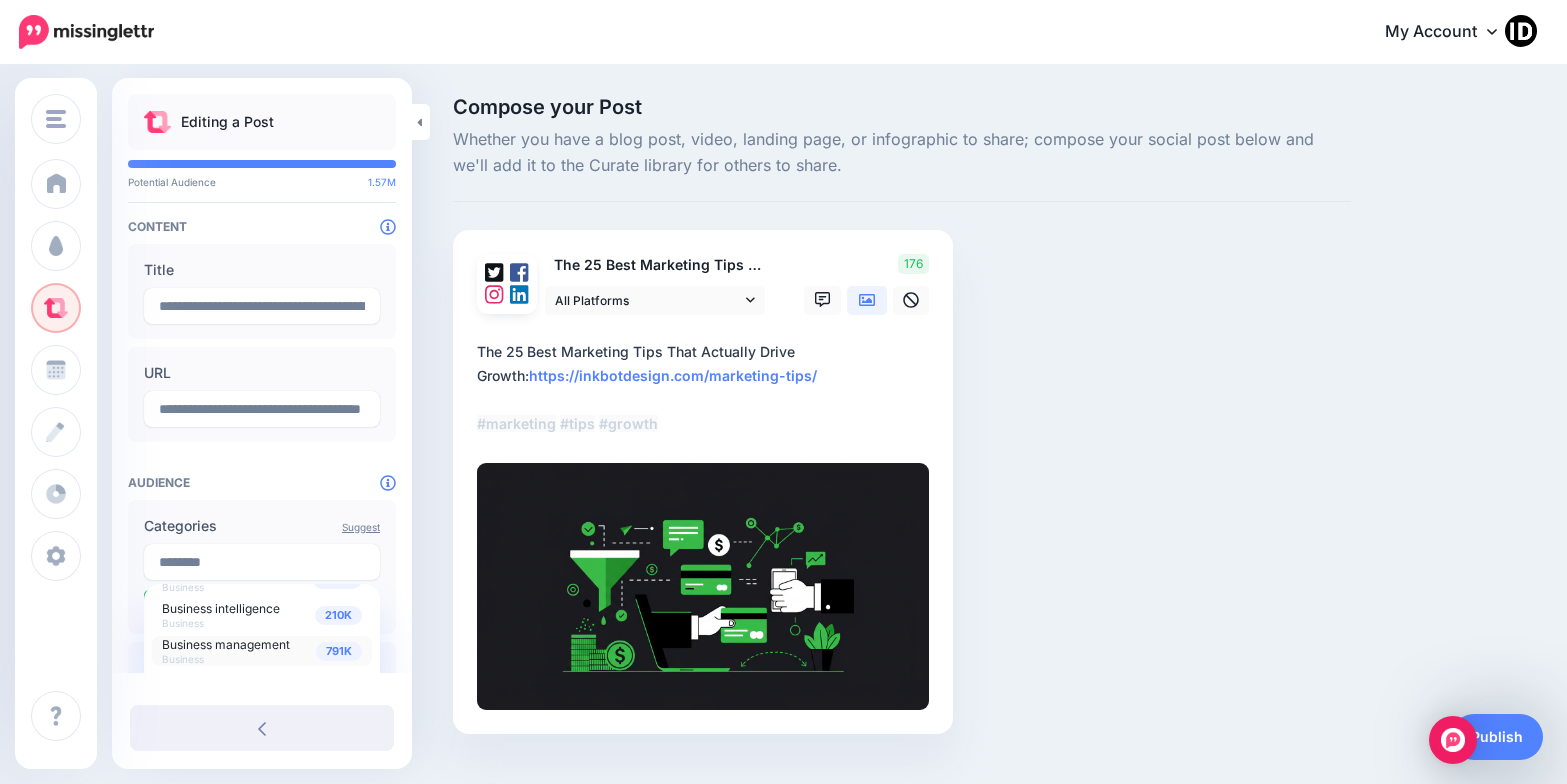 click on "Business management" at bounding box center [226, 644] 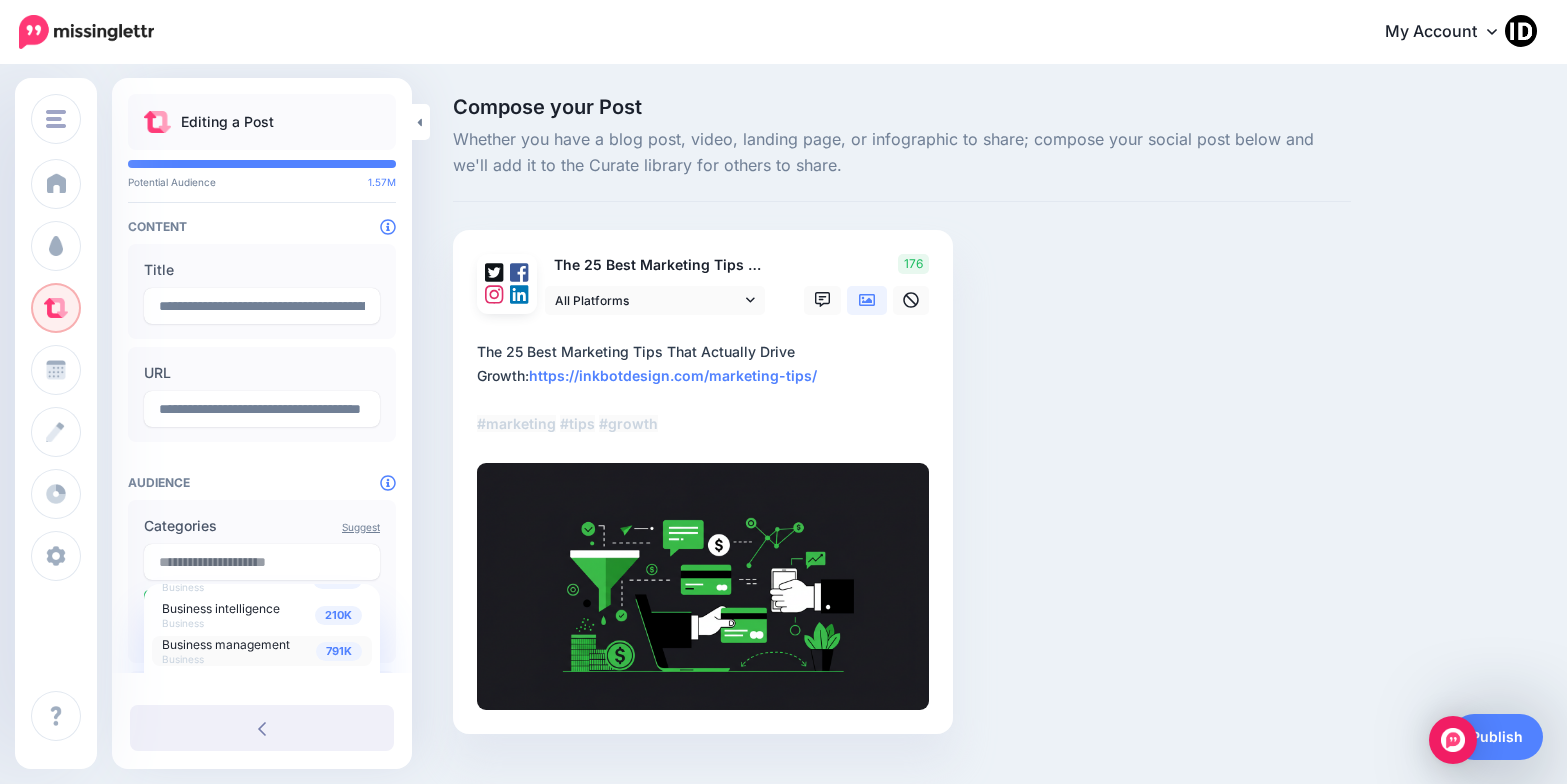 click on "Compose your Post
Whether you have a blog post, video, landing page, or infographic to share; compose your social post below and we'll add it to the Curate library for others to share.
The 25 Best Marketing Tips That Actually Drive Growth" at bounding box center (902, 445) 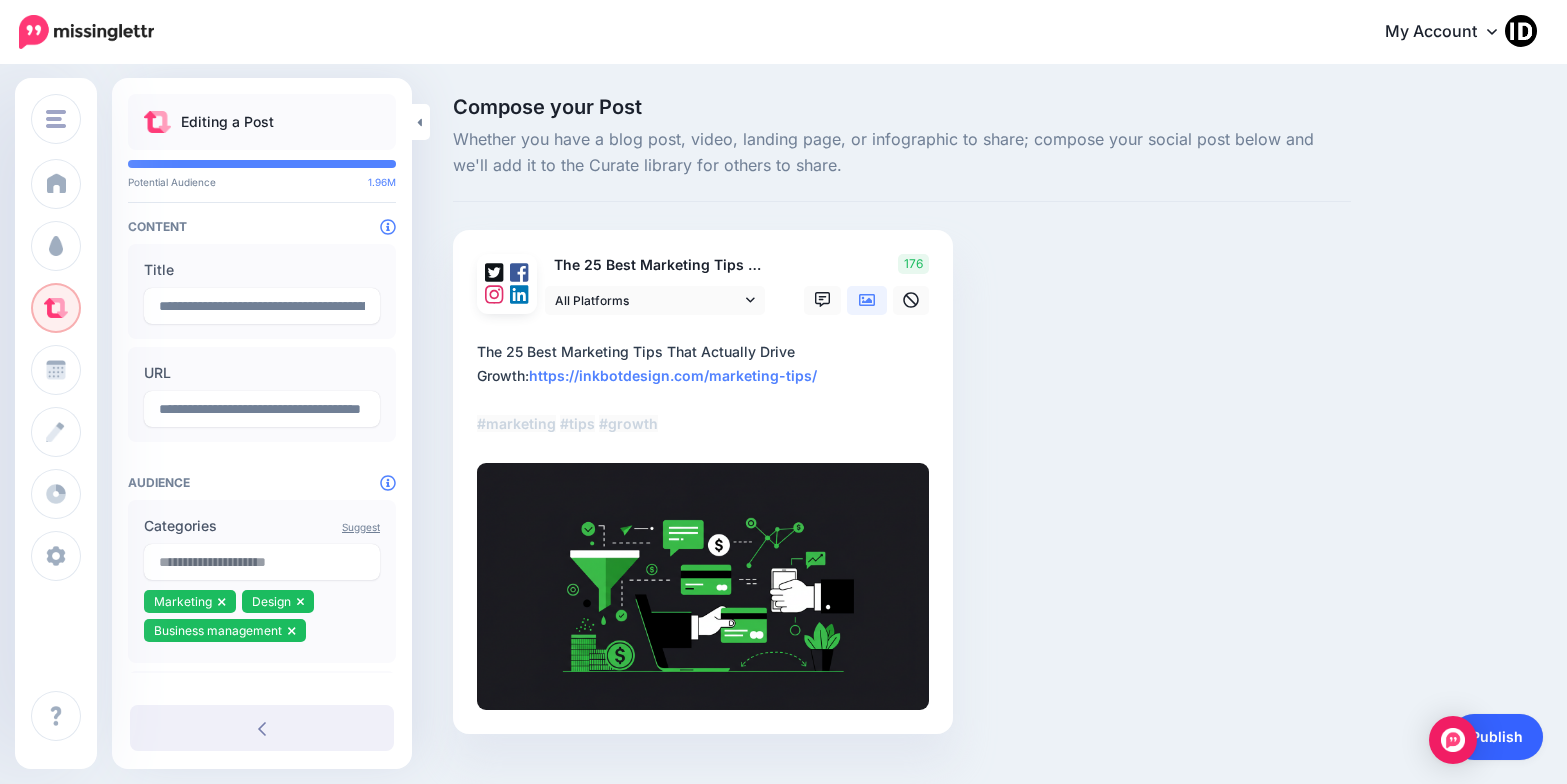 click on "Publish" at bounding box center [1497, 737] 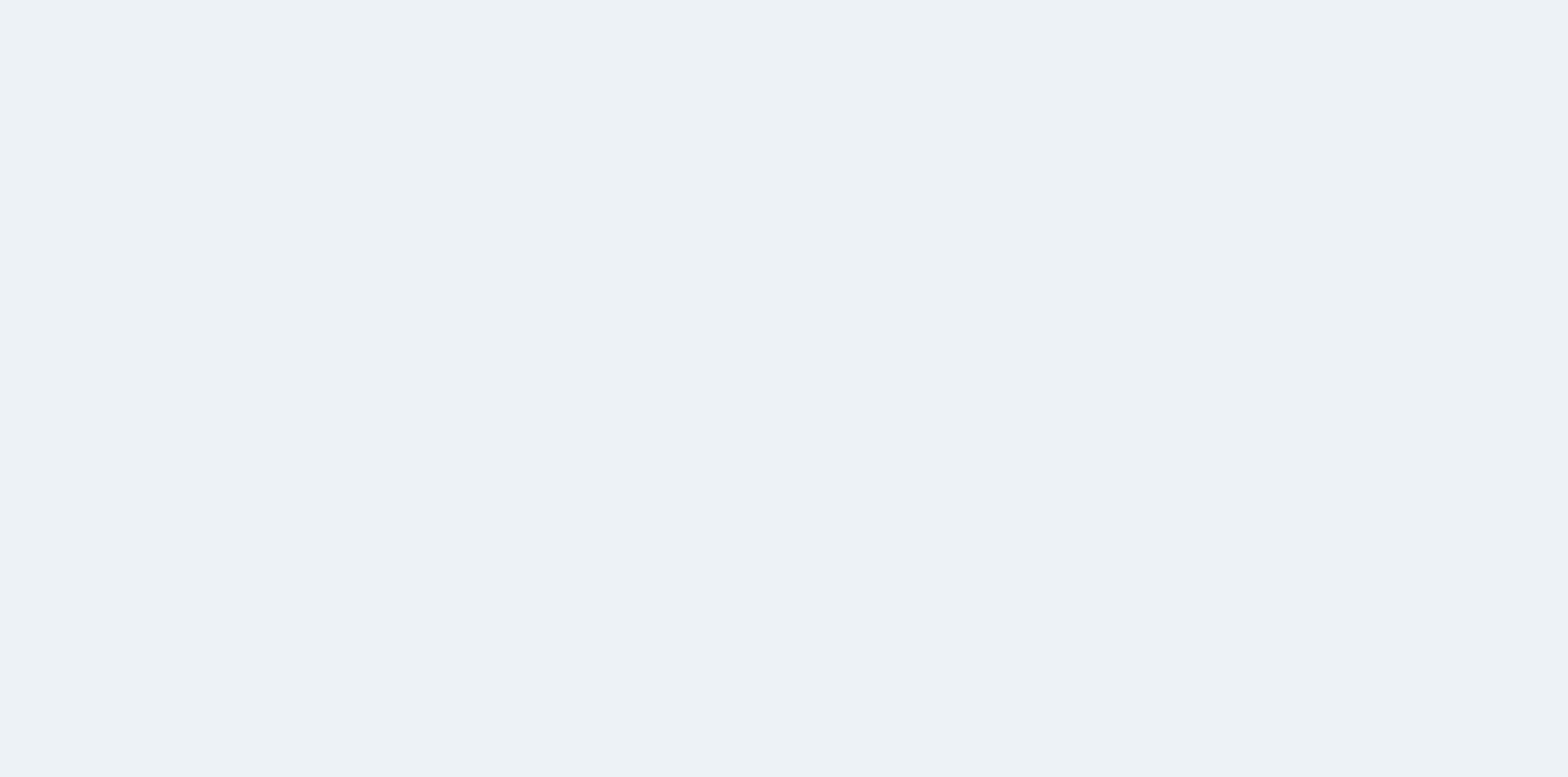 scroll, scrollTop: 0, scrollLeft: 0, axis: both 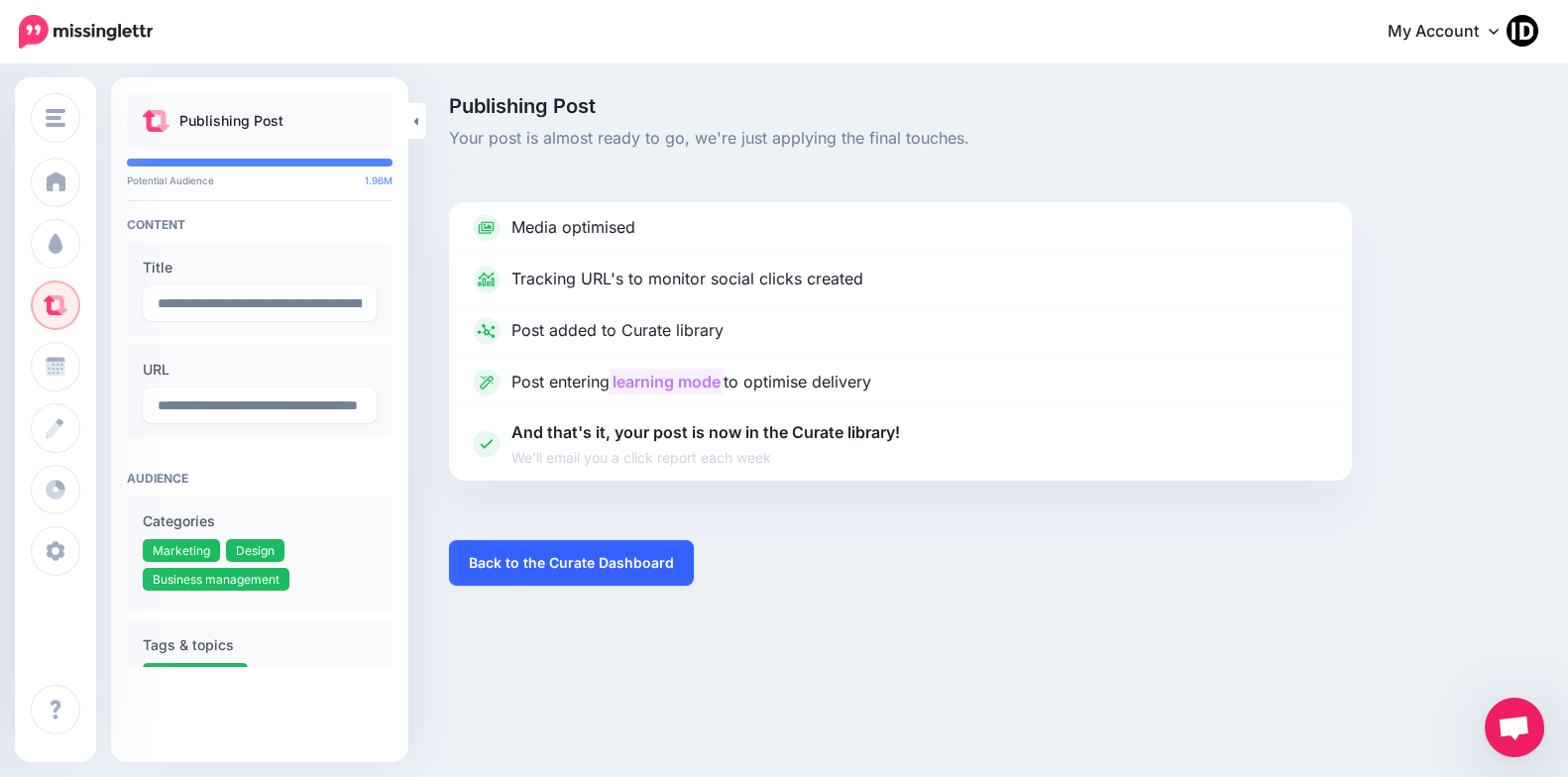 click on "Back to the Curate Dashboard" at bounding box center (571, 563) 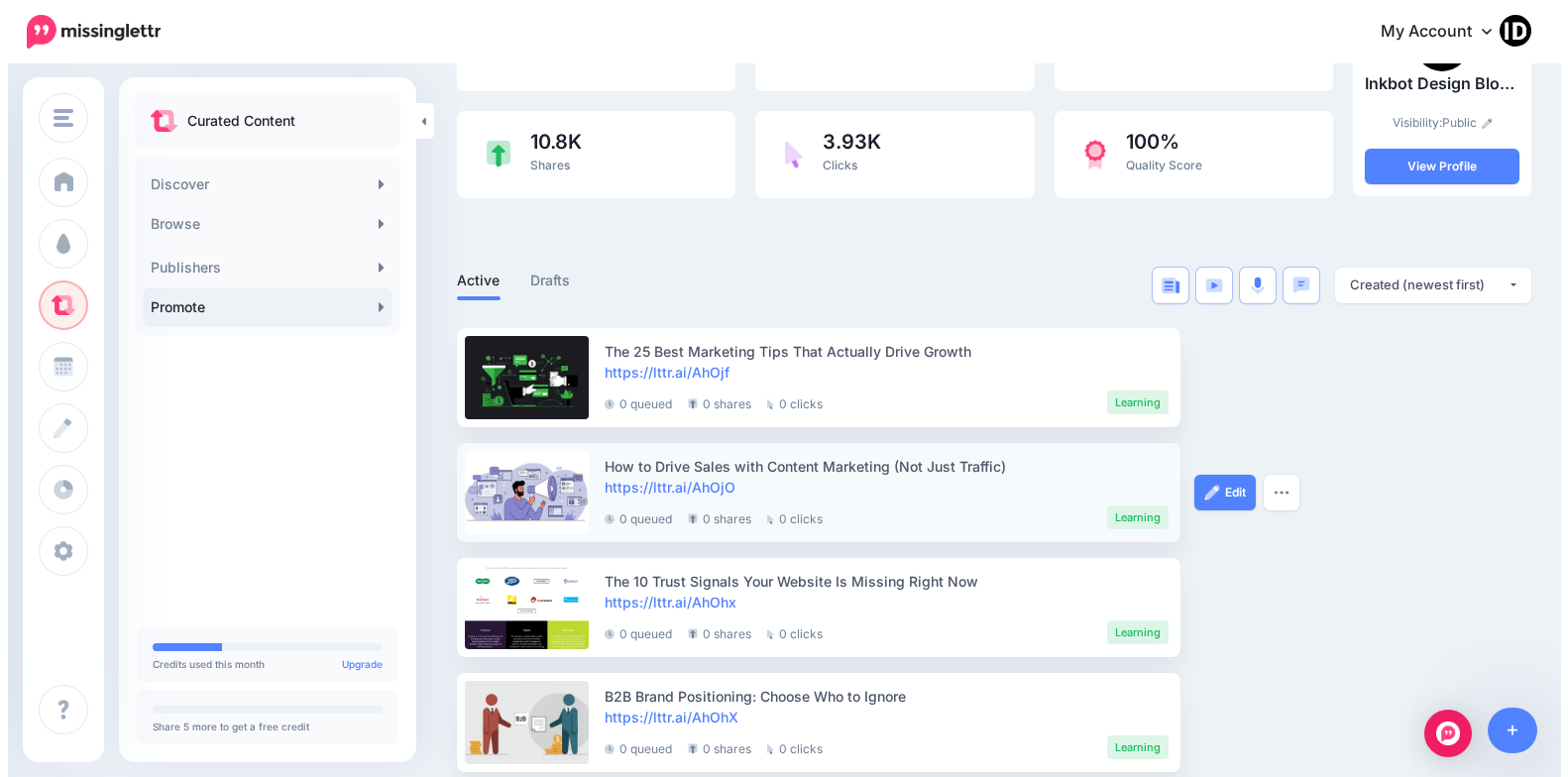 scroll, scrollTop: 0, scrollLeft: 0, axis: both 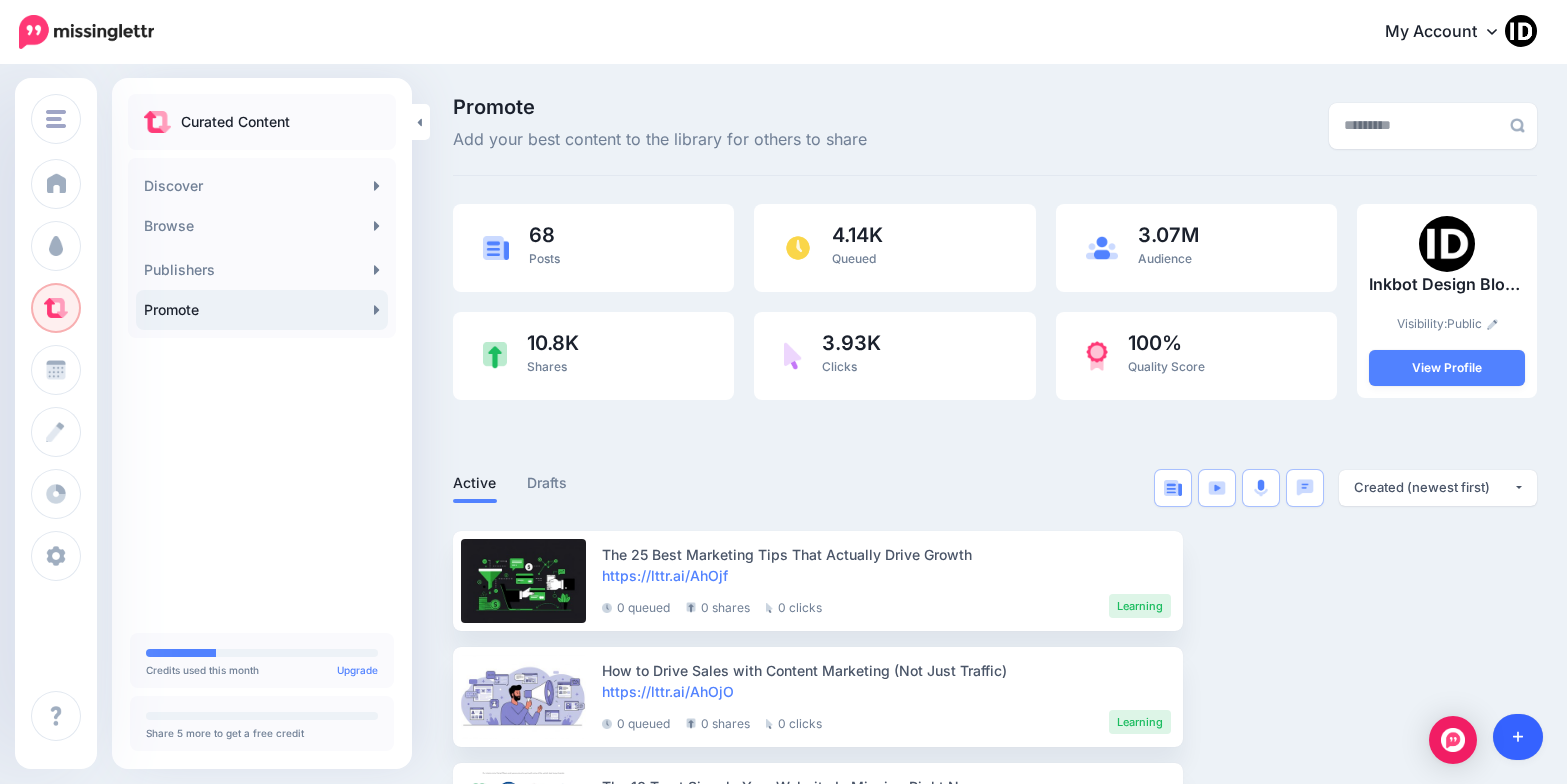click 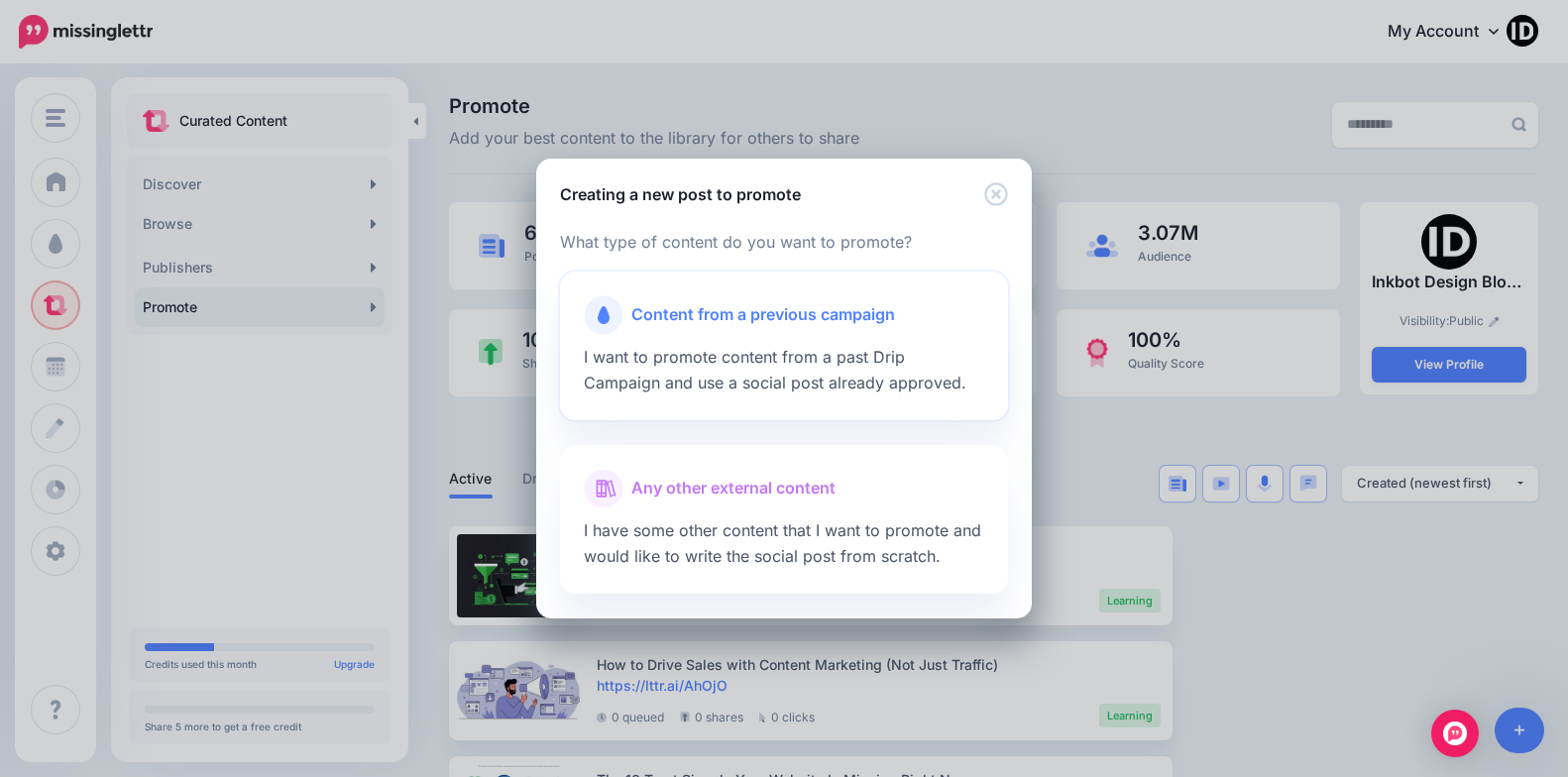 click at bounding box center (784, 340) 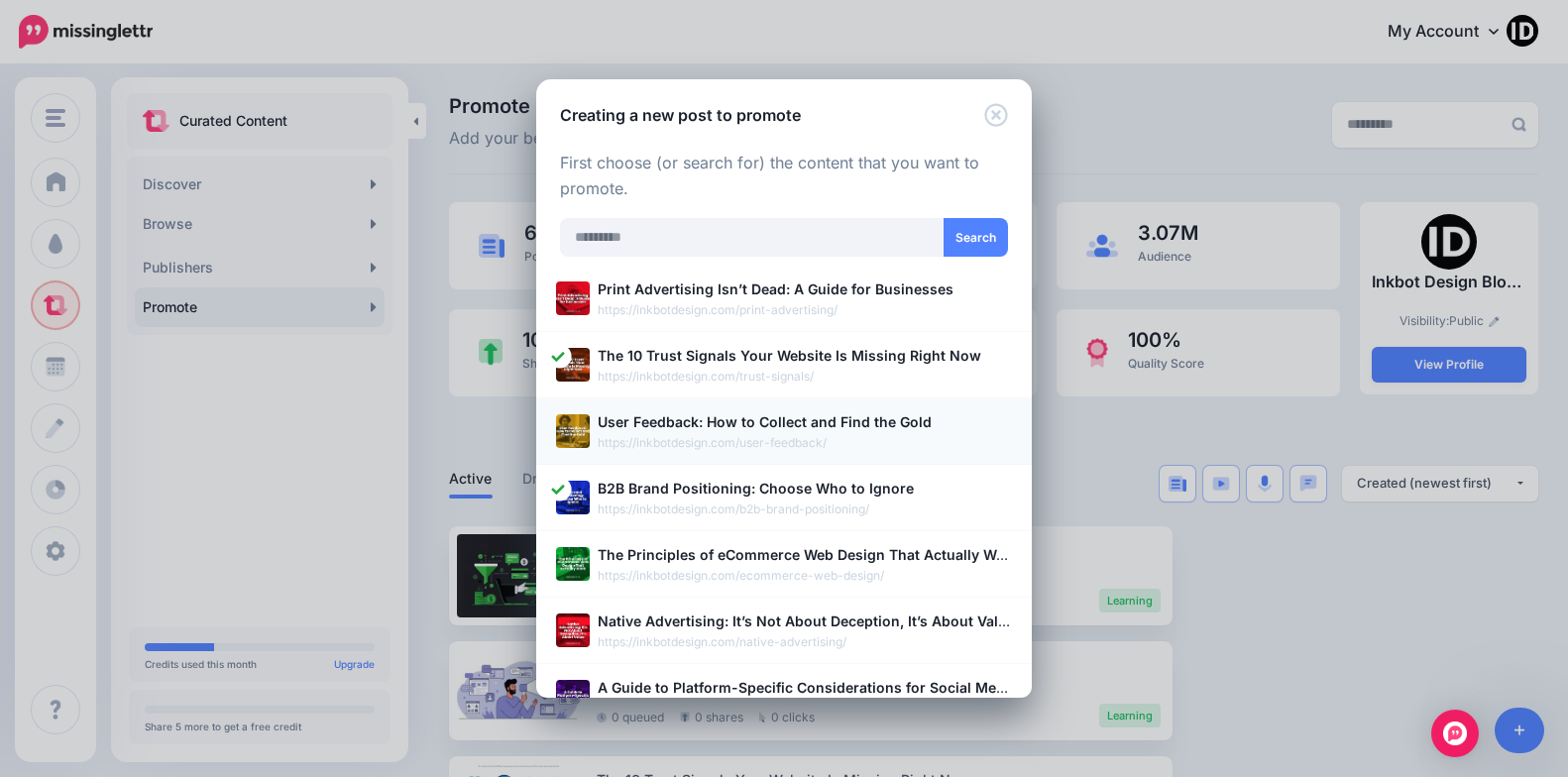 scroll, scrollTop: 714, scrollLeft: 0, axis: vertical 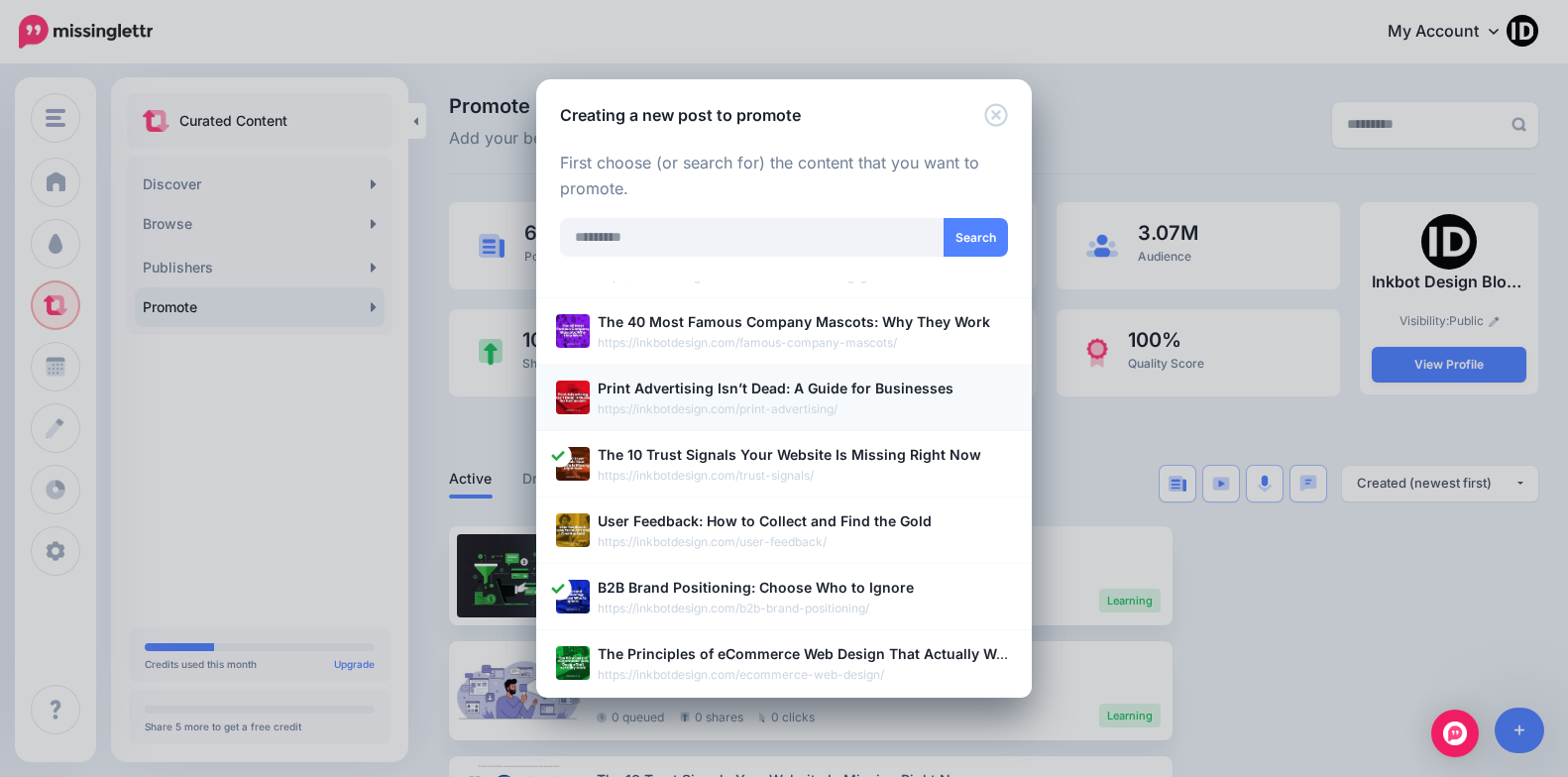 click on "Print Advertising Isn’t Dead: A Guide for Businesses" at bounding box center (775, 388) 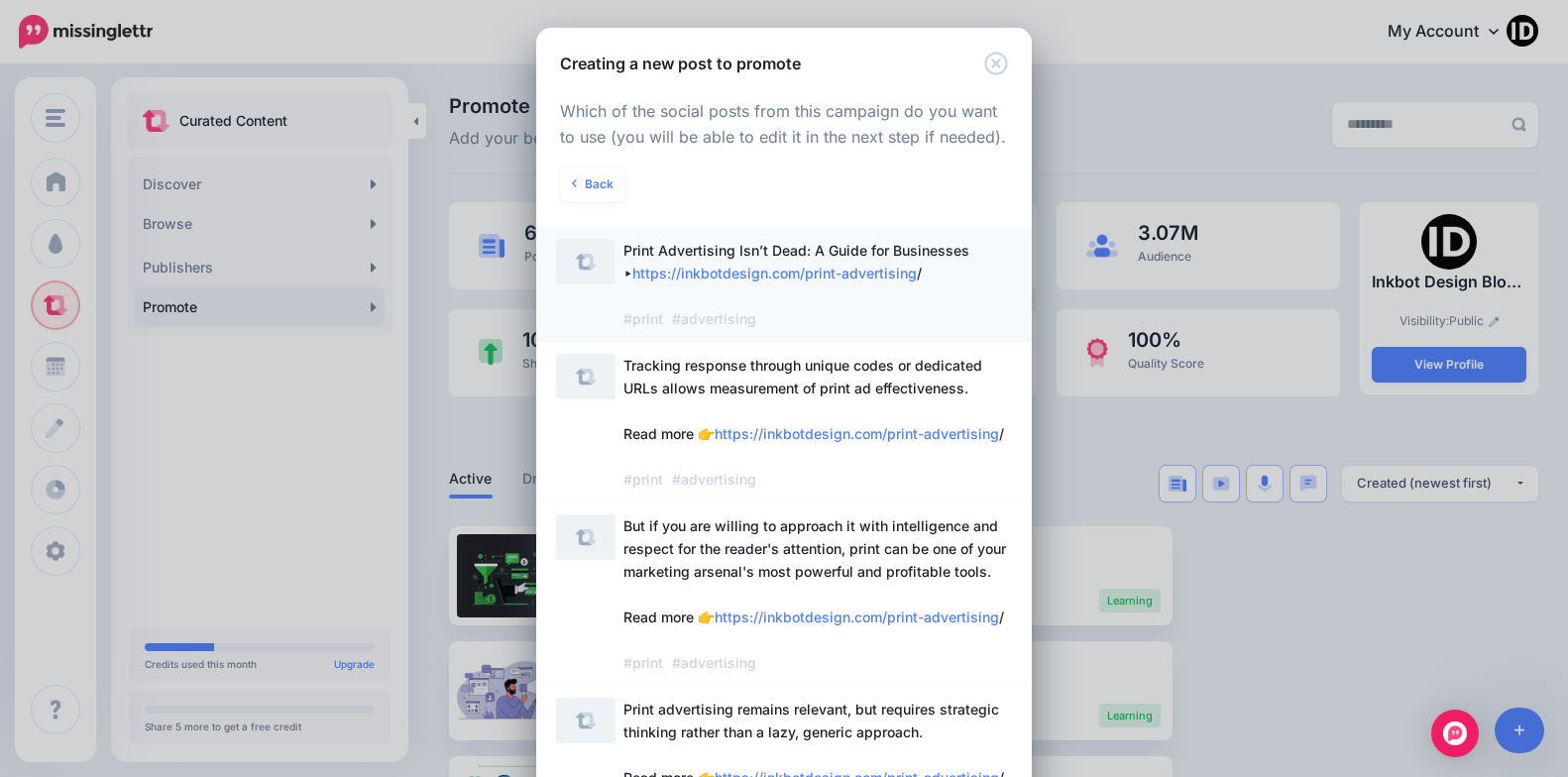 click on "Print Advertising Isn’t Dead: A Guide for Businesses ▸  https://inkbotdesign.com/print-advertising / #print   #advertising" at bounding box center [796, 284] 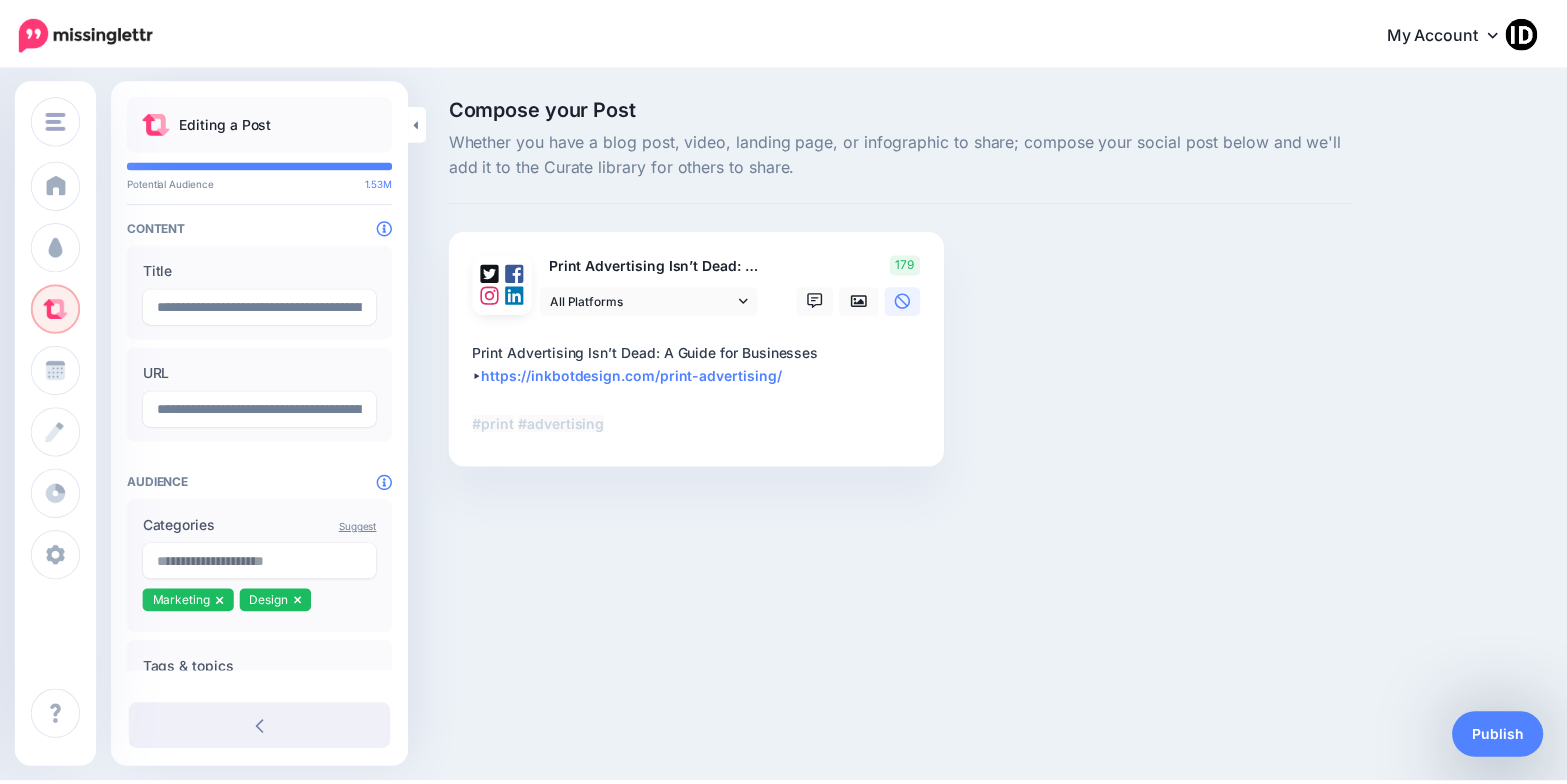 scroll, scrollTop: 0, scrollLeft: 0, axis: both 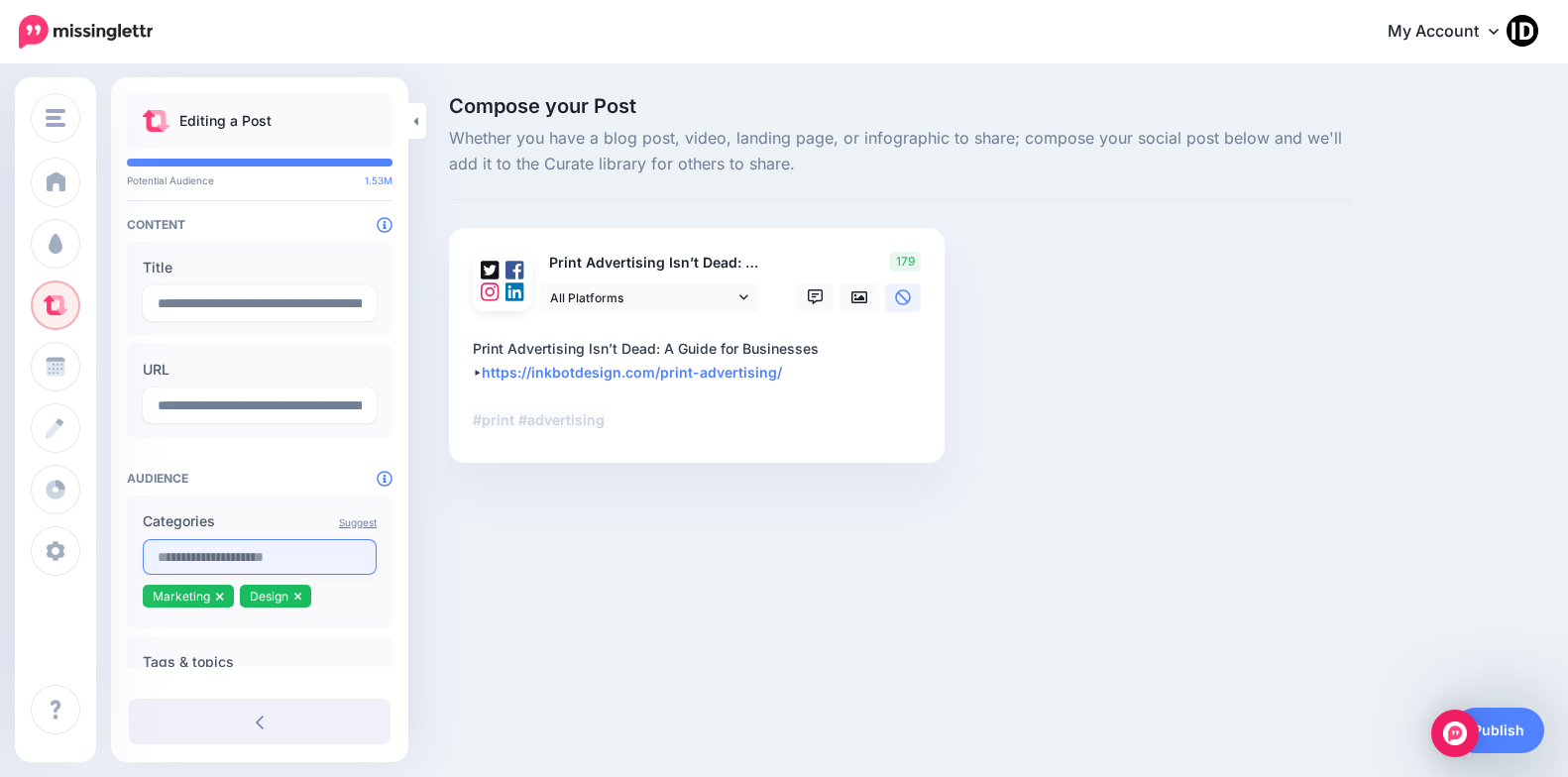 click at bounding box center (260, 557) 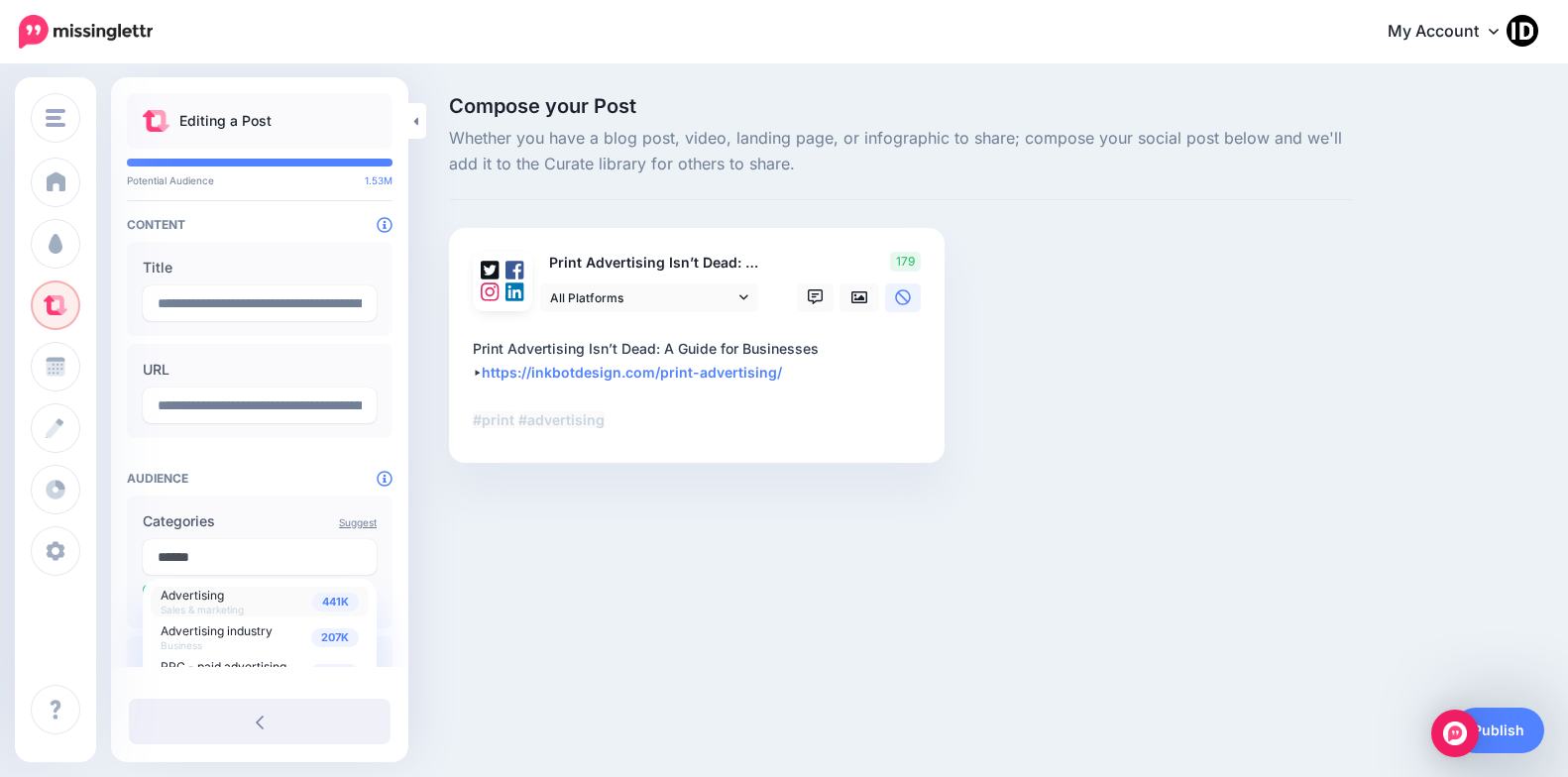 type on "******" 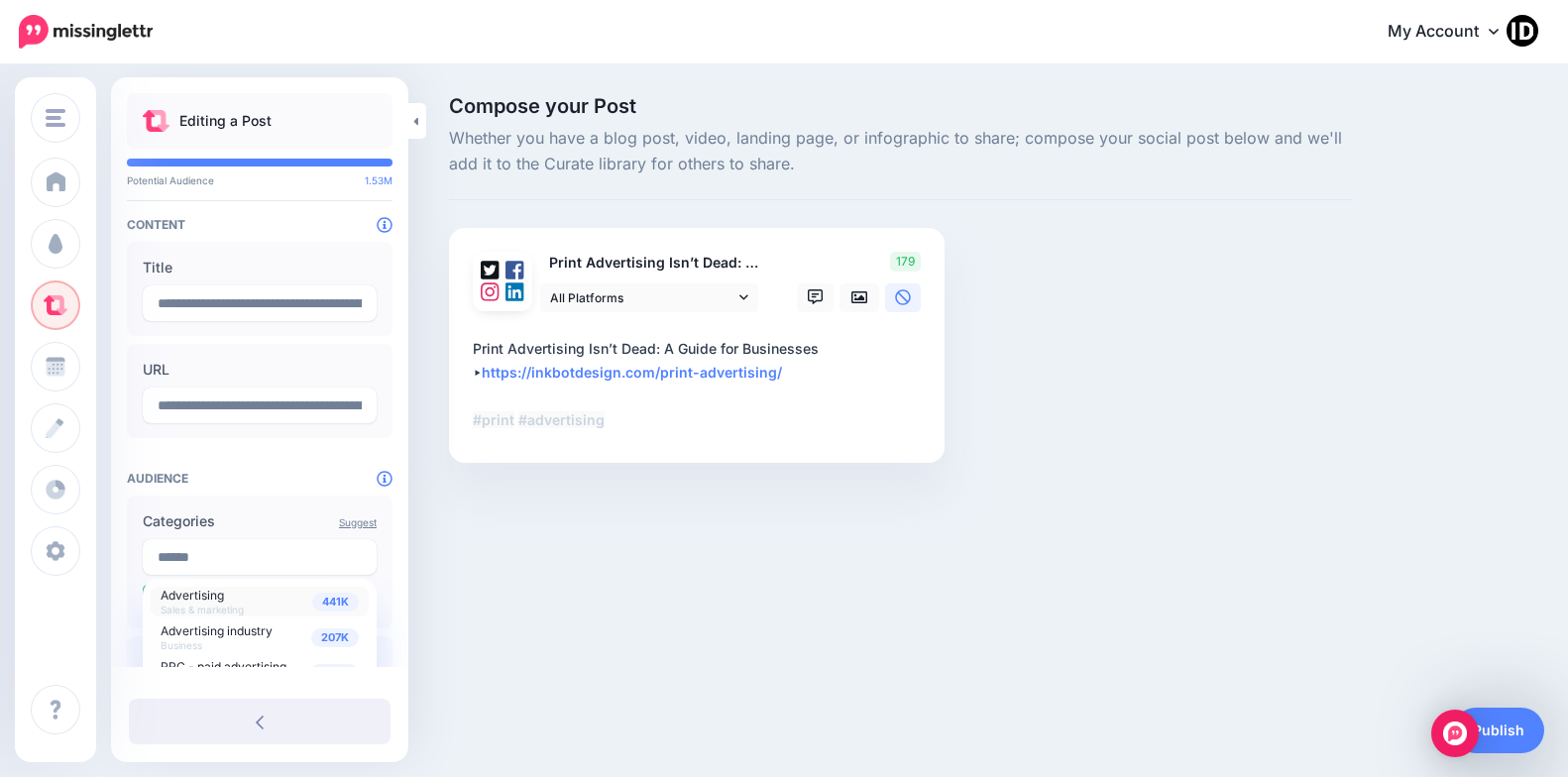click on "Advertising" at bounding box center (192, 595) 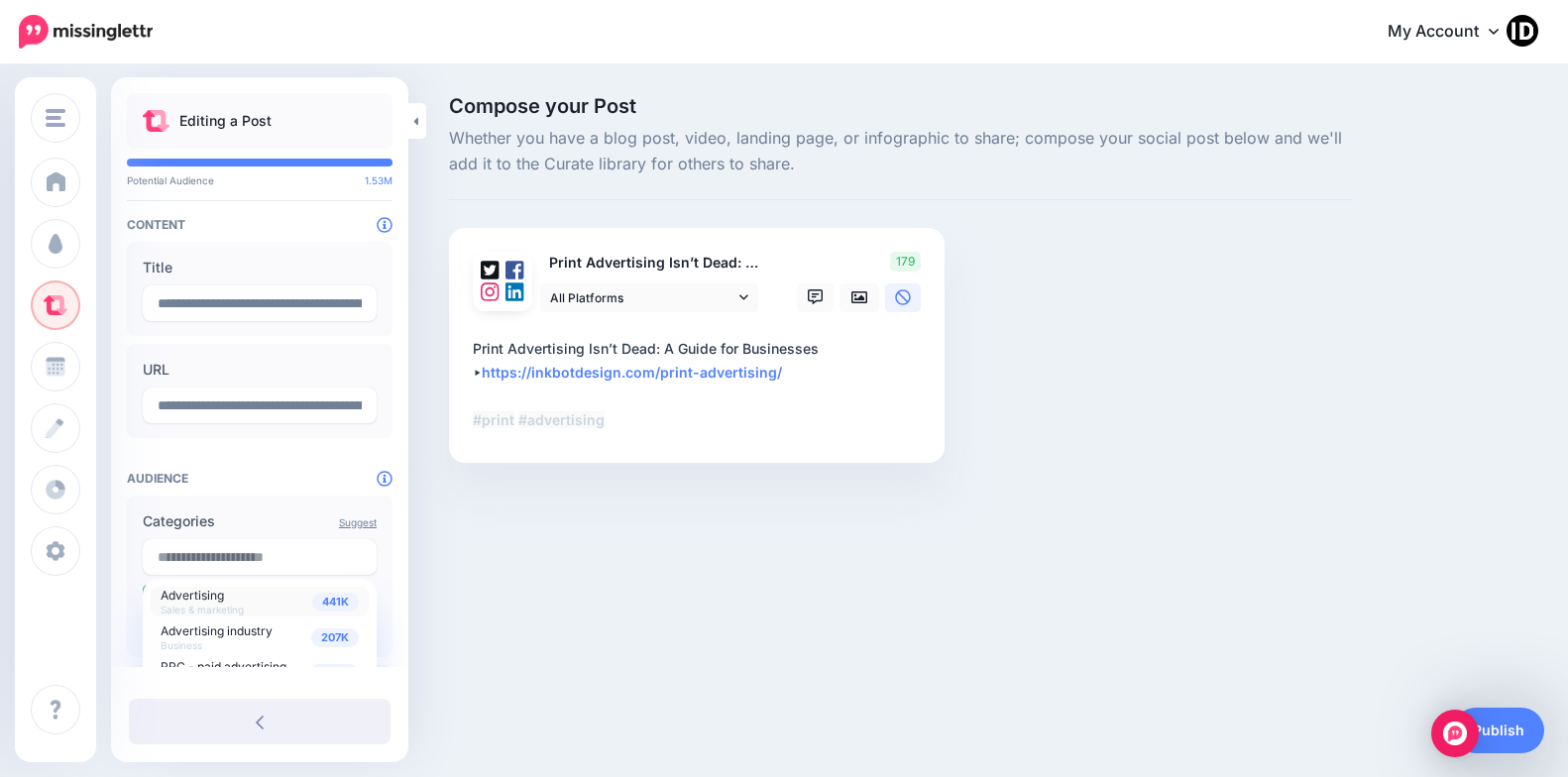 click on "Inkbot Design Blog
Inkbot Design Blog
DDCo.
Add Workspace
Dashboard
Campaigns
Curate
Schedule
Create" at bounding box center (784, 388) 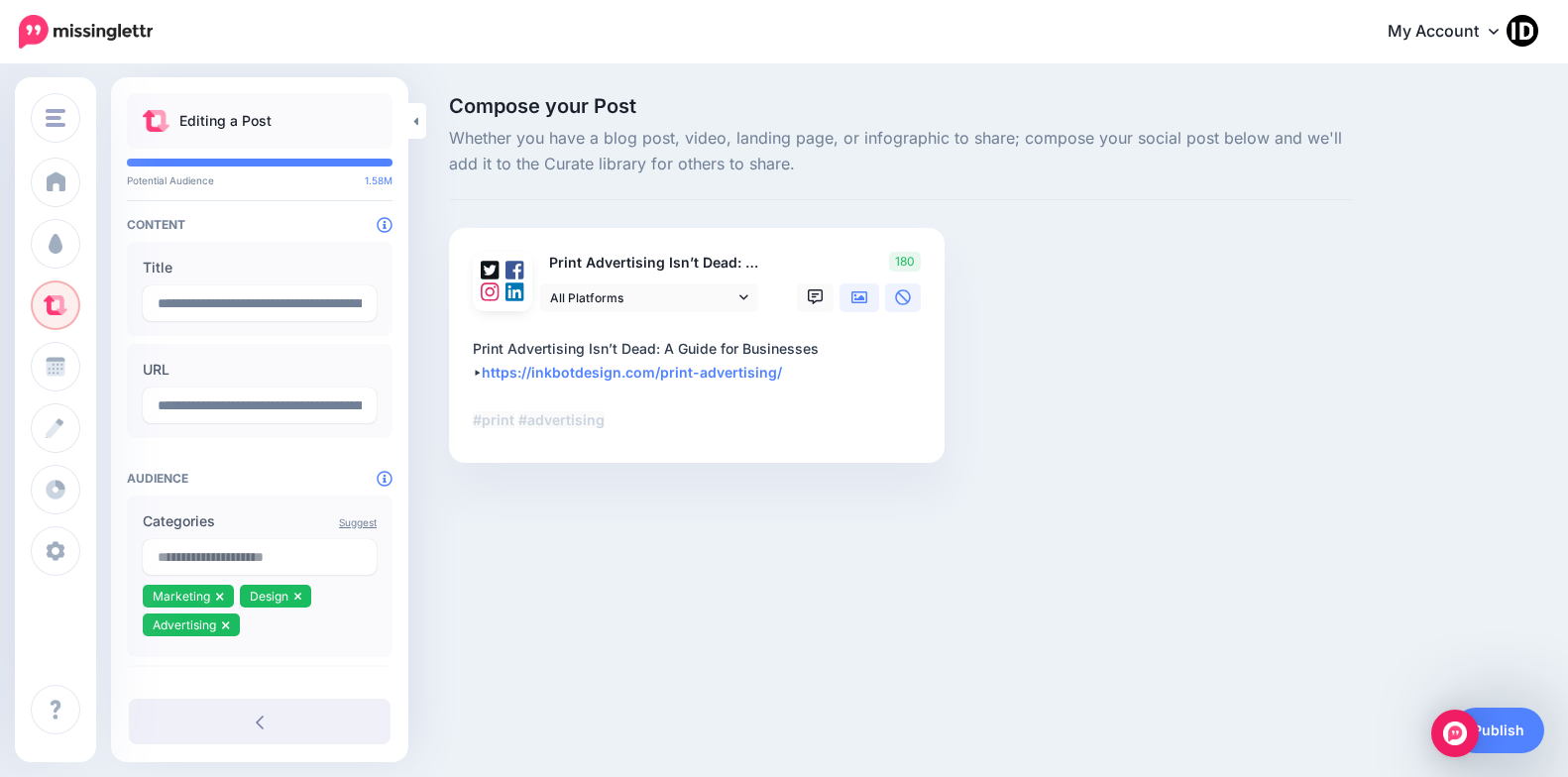 click 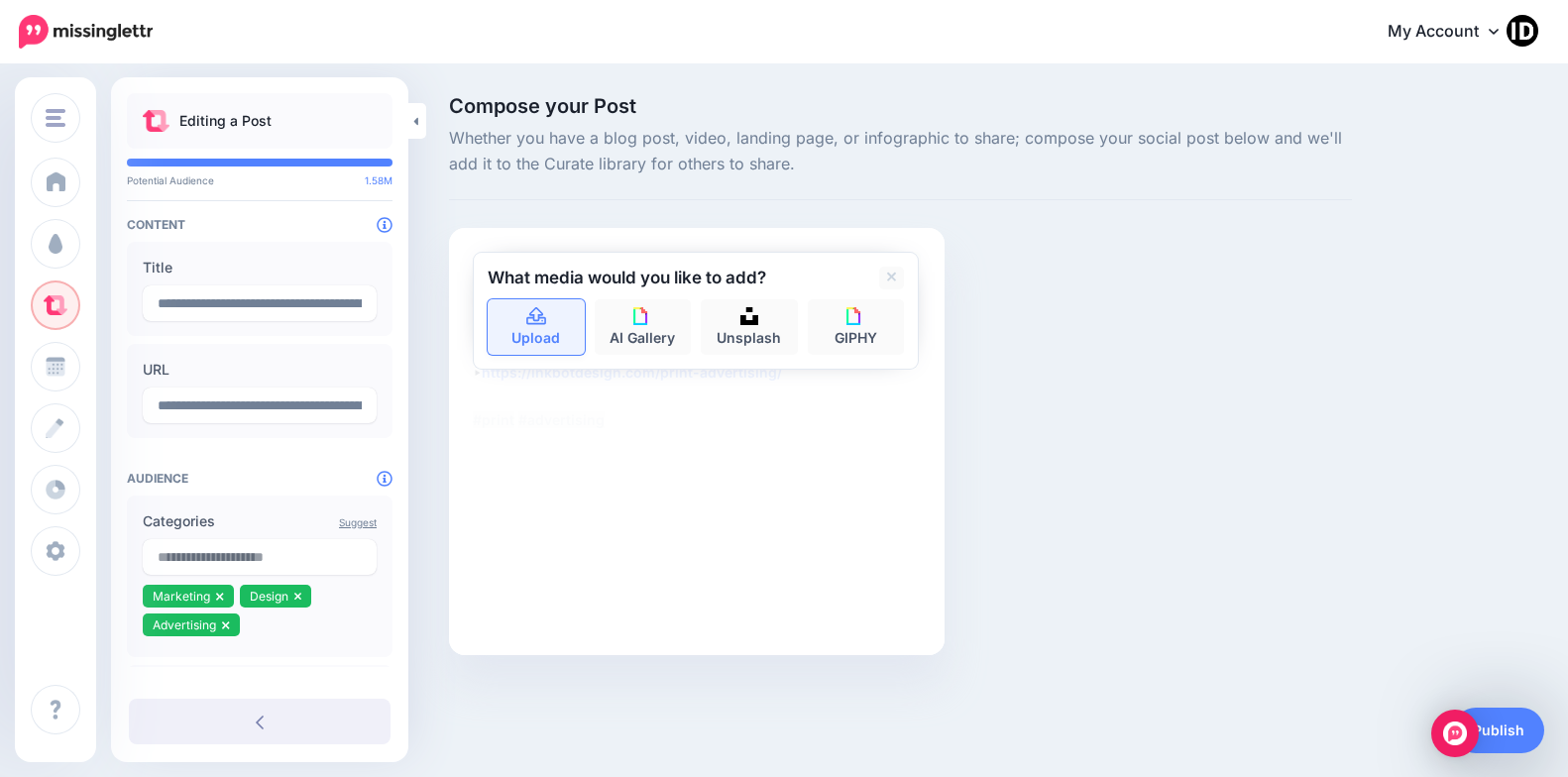 click on "Upload" at bounding box center [536, 327] 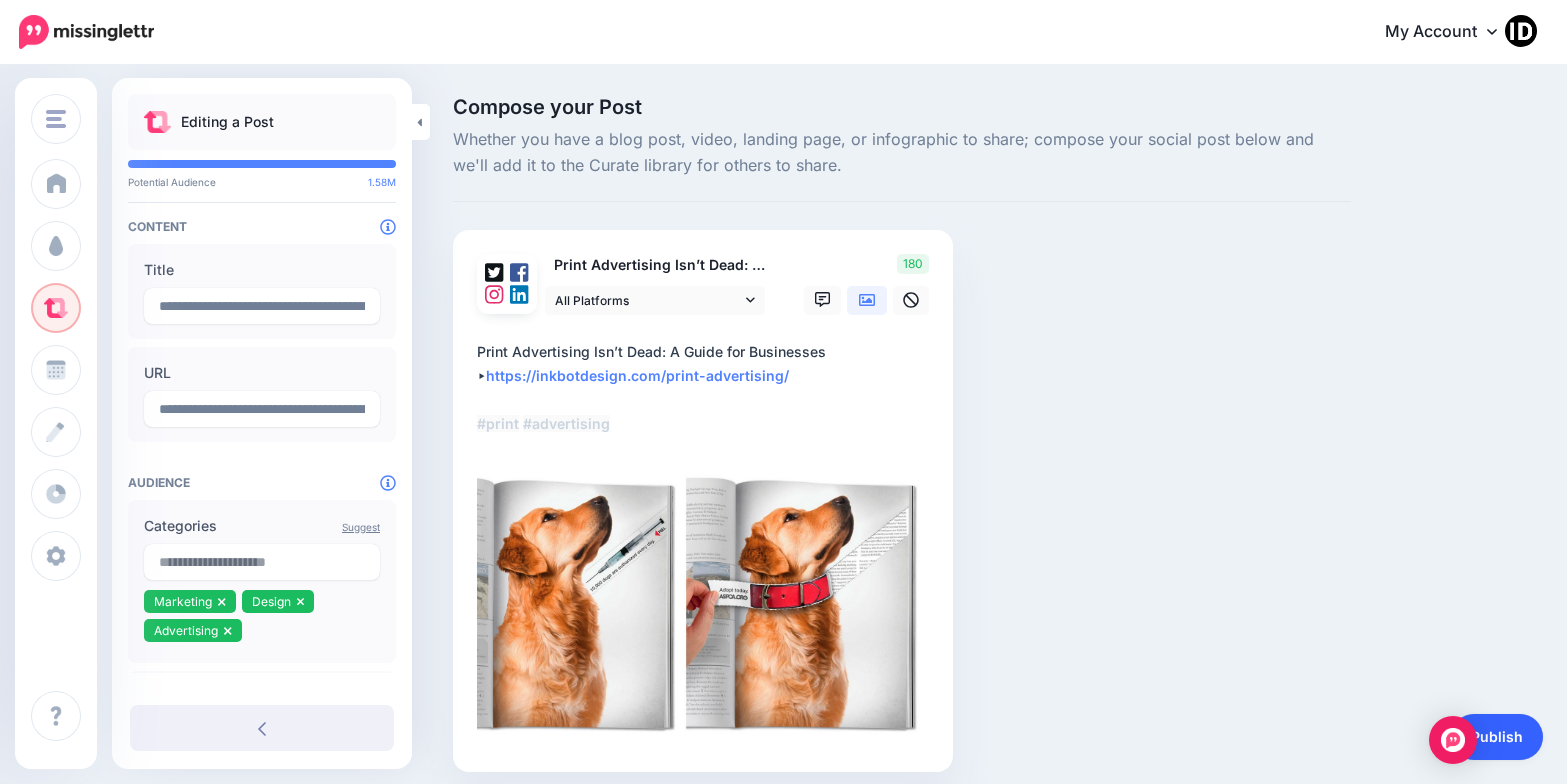 click on "Publish" at bounding box center [1497, 737] 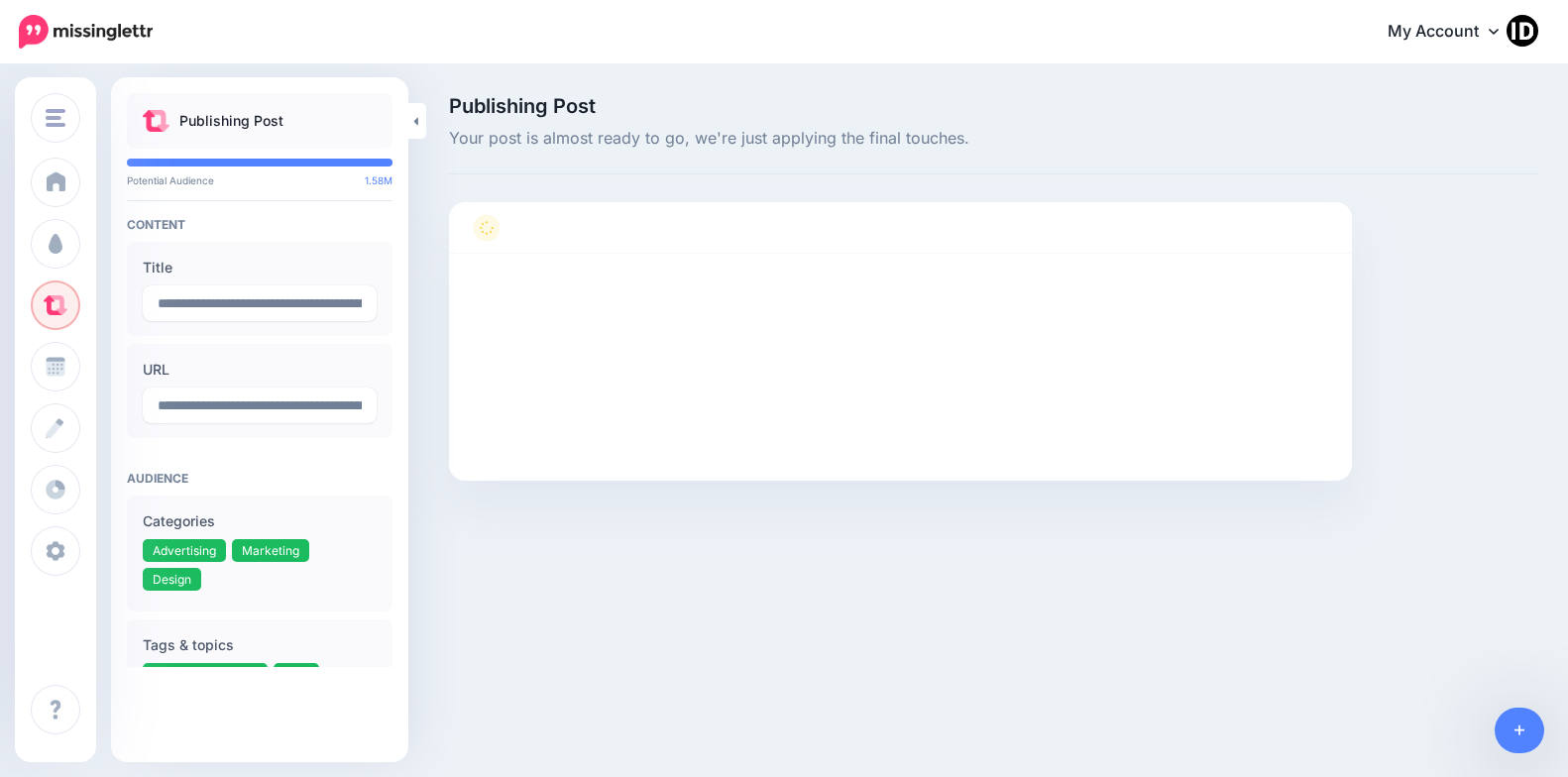 scroll, scrollTop: 0, scrollLeft: 0, axis: both 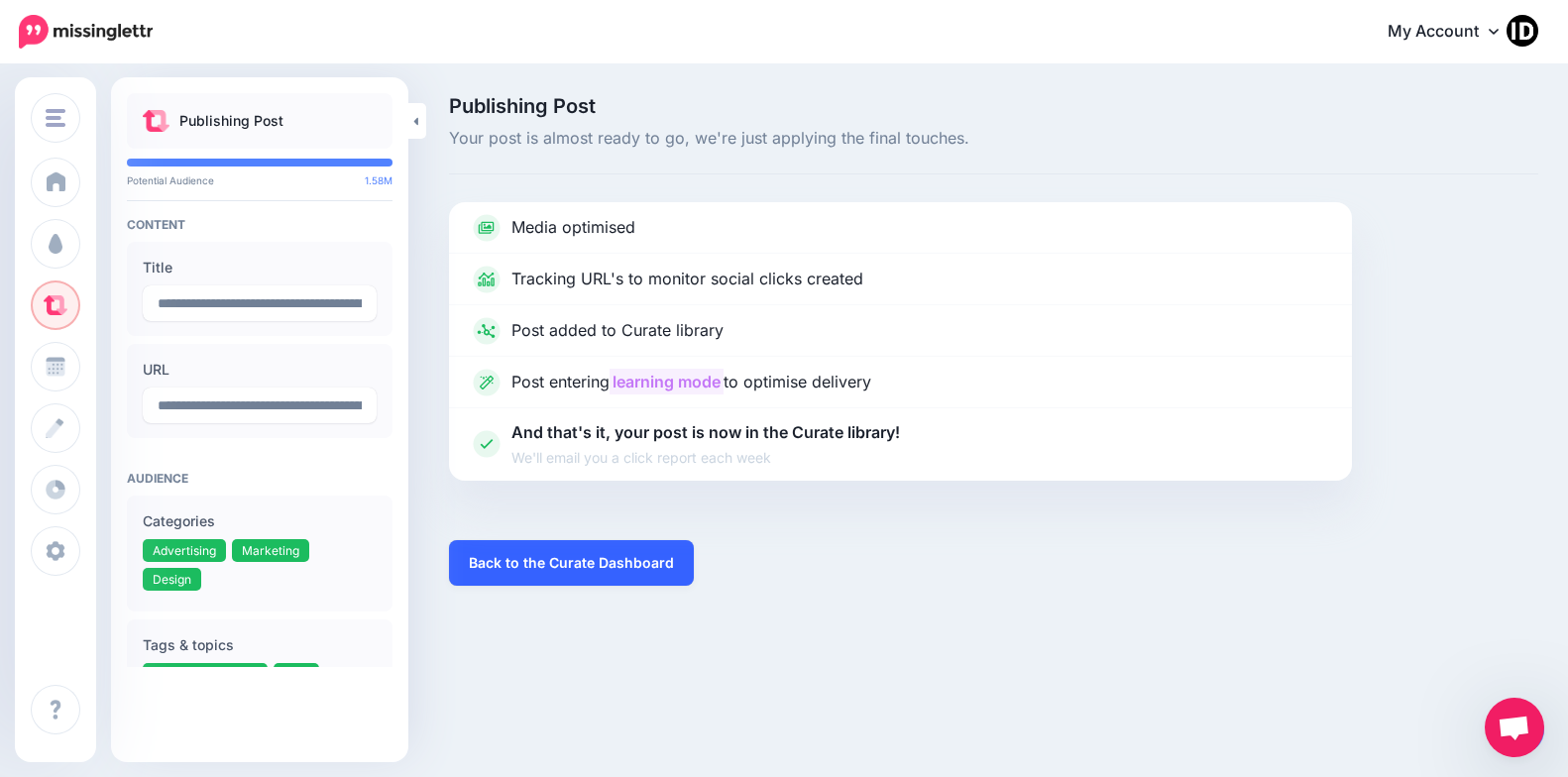 click on "Back to the Curate Dashboard" at bounding box center [571, 563] 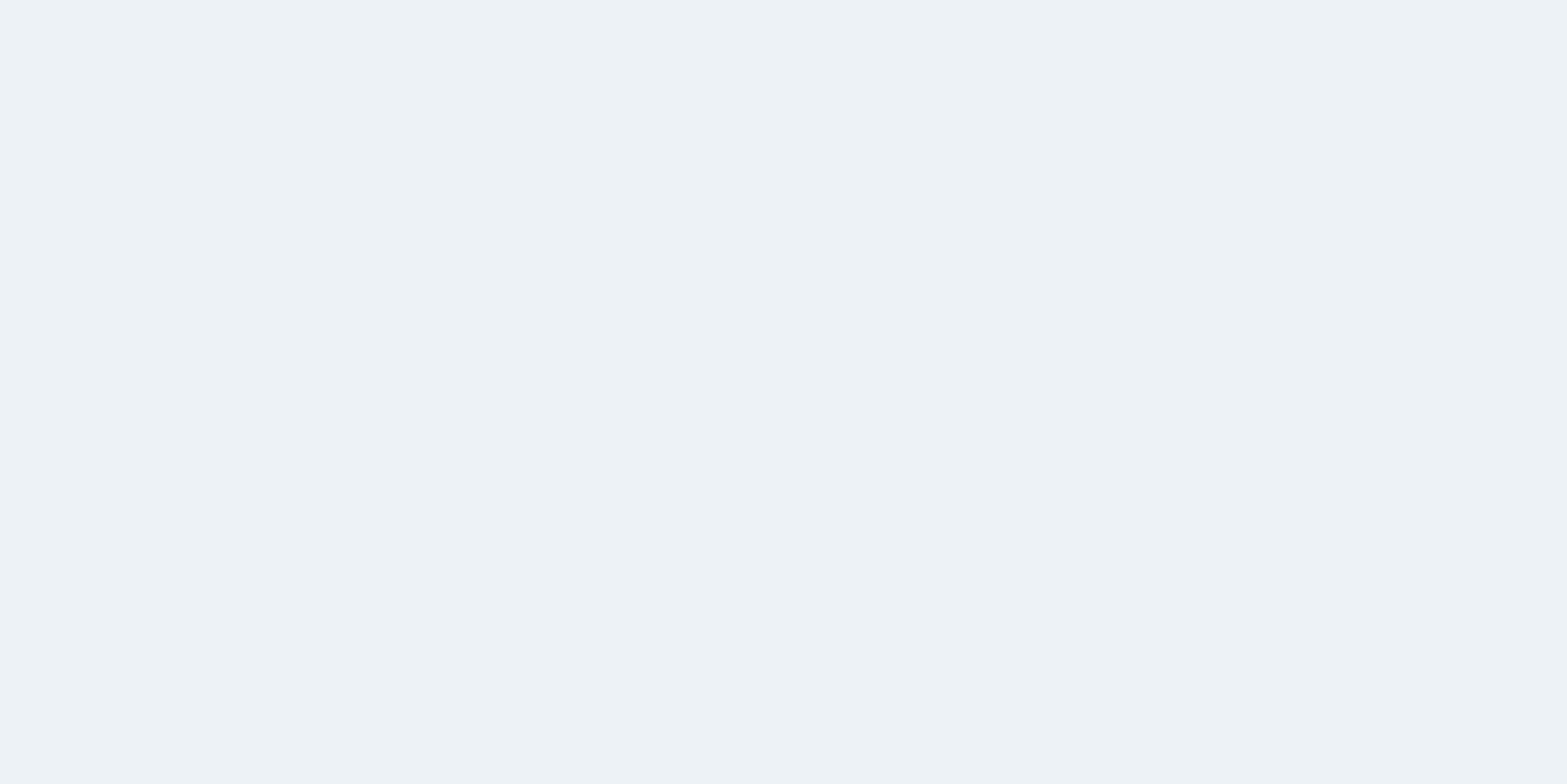 scroll, scrollTop: 0, scrollLeft: 0, axis: both 